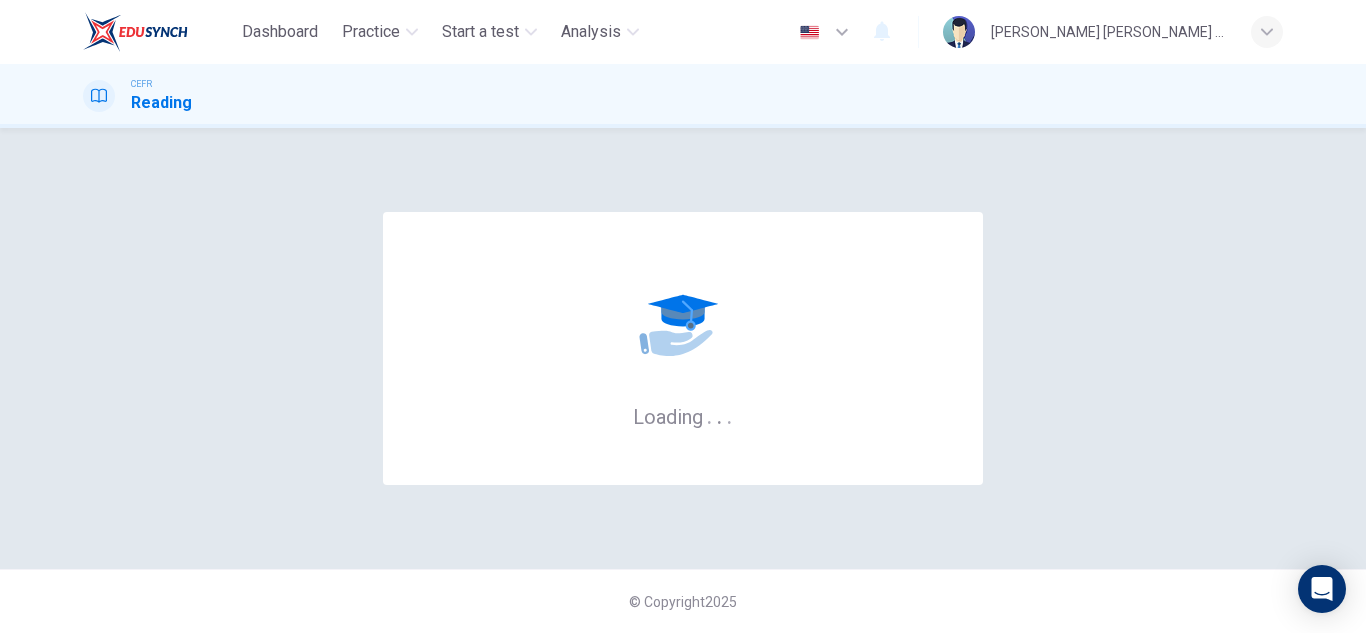 scroll, scrollTop: 0, scrollLeft: 0, axis: both 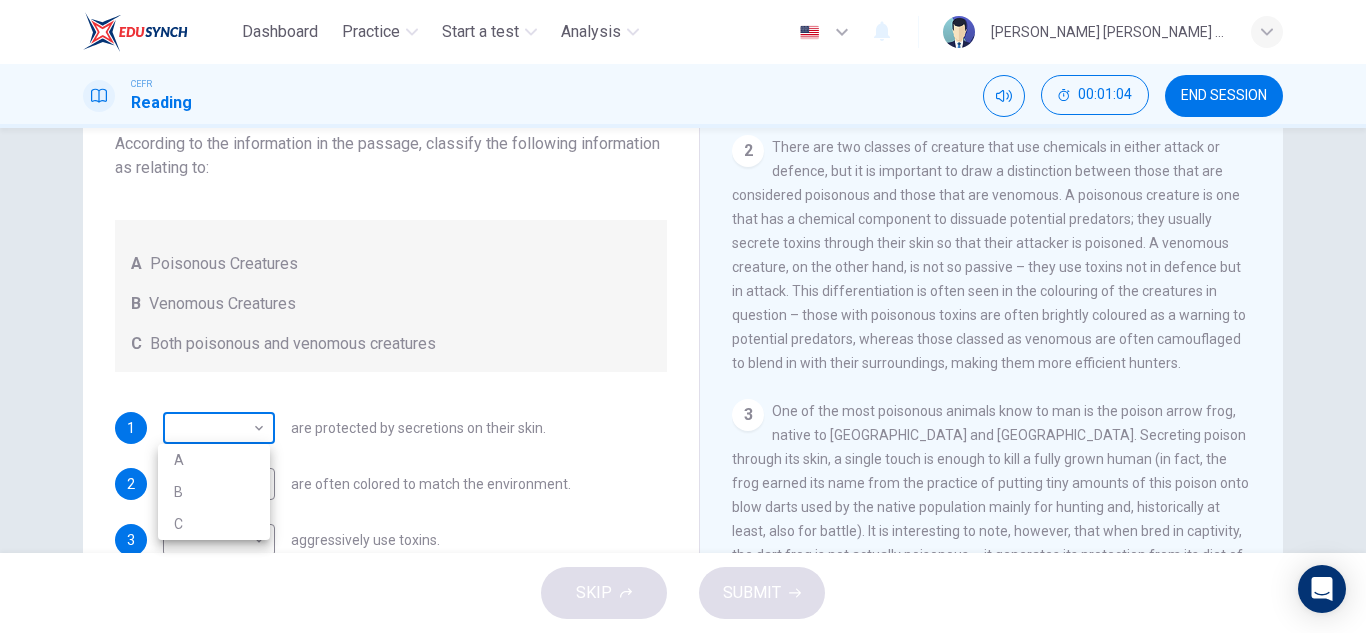 click on "Dashboard Practice Start a test Analysis English en ​ [PERSON_NAME] [PERSON_NAME] [PERSON_NAME] CEFR Reading 00:01:04 END SESSION Questions 1 - 3 Write the correct letter,  A ,  B  or  C  in the boxes below.
According to the information in the passage, classify the following information
as relating to: A Poisonous Creatures B Venomous Creatures C Both poisonous and venomous creatures 1 ​ ​ are protected by secretions on their skin. 2 ​ ​ are often colored to match the environment. 3 ​ ​ aggressively use toxins. Poisonous Animals CLICK TO ZOOM Click to Zoom 1 Often [MEDICAL_DATA] and beautiful, there are so many potential dangers, often lethal, hidden in the natural world that our continued existence on the planet is actually quite astounding. Earthquakes, tsunami and volcanoes are some of natures more cataclysmic risks, but fade in comparison to the dangers presented by the more aggressive flora and fauna around the world. 2 3 4 5 6 SKIP SUBMIT EduSynch - Online Language Proficiency Testing
Dashboard Practice A" at bounding box center (683, 316) 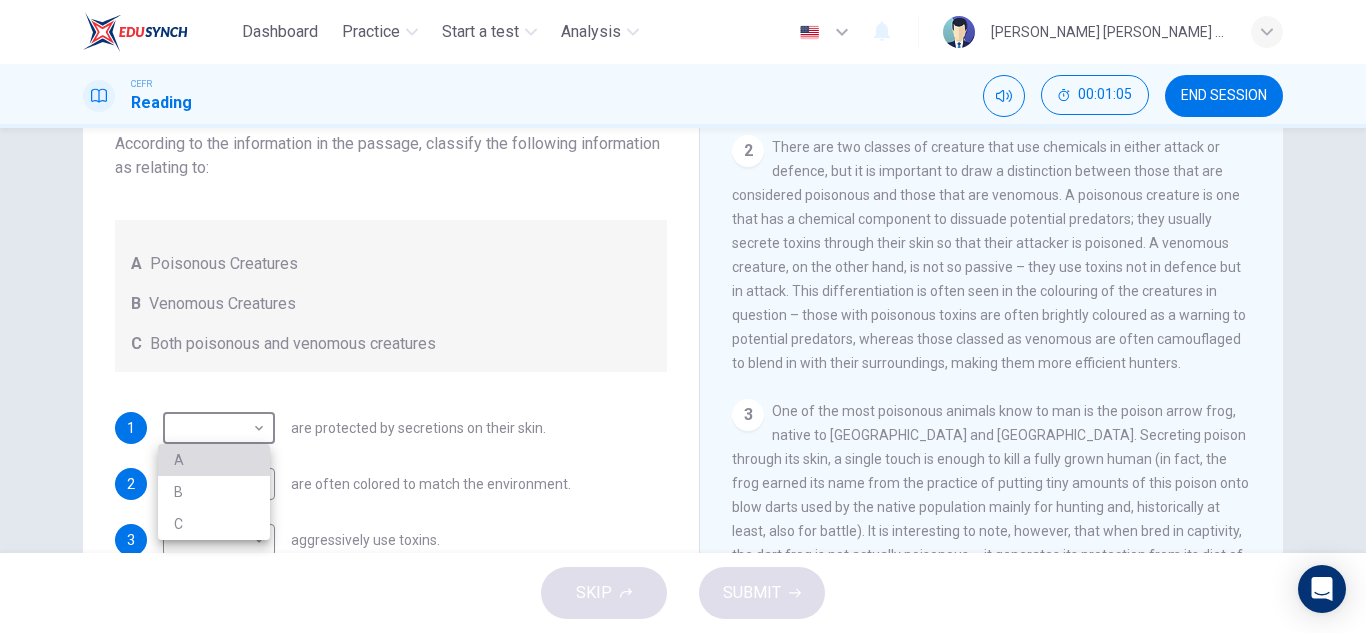click on "A" at bounding box center [214, 460] 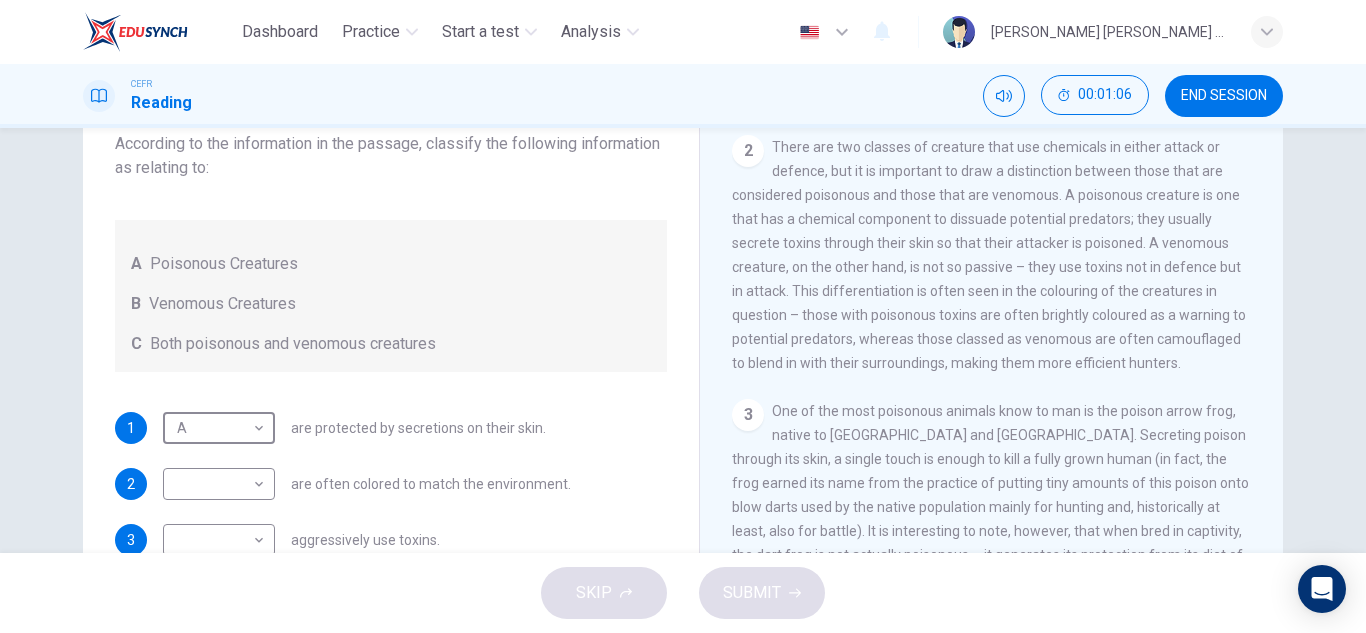 scroll, scrollTop: 191, scrollLeft: 0, axis: vertical 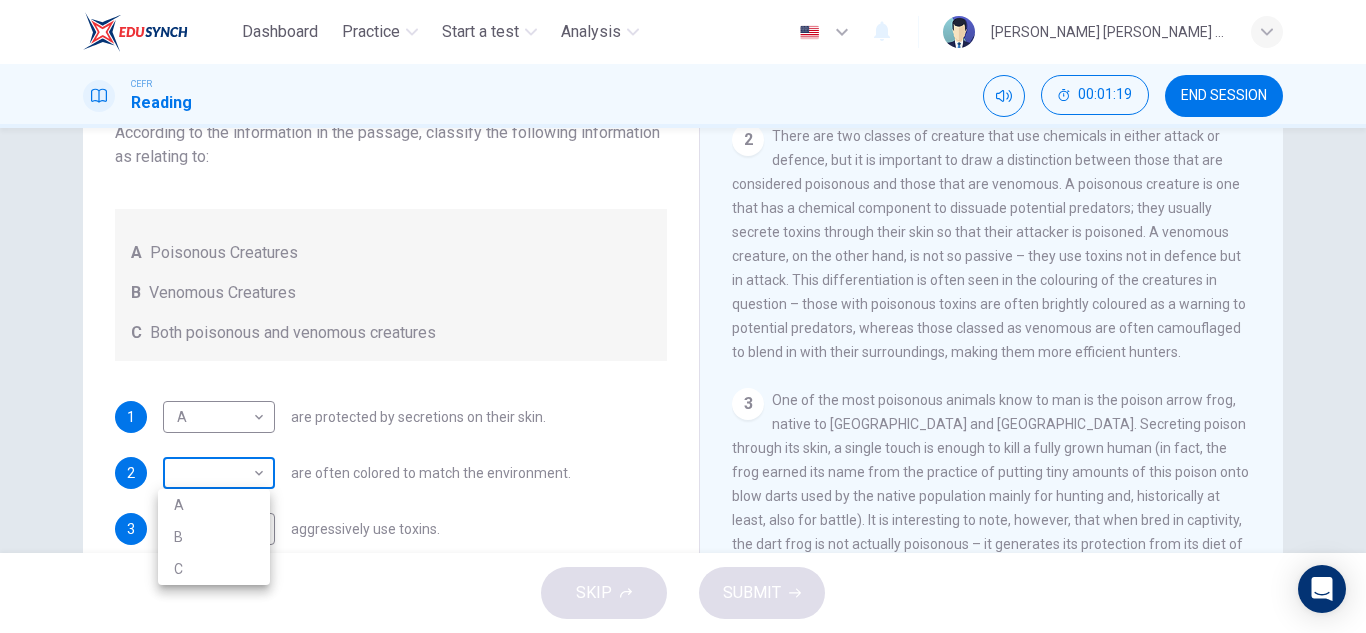 click on "Dashboard Practice Start a test Analysis English en ​ [PERSON_NAME] [PERSON_NAME] [PERSON_NAME] CEFR Reading 00:01:19 END SESSION Questions 1 - 3 Write the correct letter,  A ,  B  or  C  in the boxes below.
According to the information in the passage, classify the following information
as relating to: A Poisonous Creatures B Venomous Creatures C Both poisonous and venomous creatures 1 A A ​ are protected by secretions on their skin. 2 ​ ​ are often colored to match the environment. 3 ​ ​ aggressively use toxins. Poisonous Animals CLICK TO ZOOM Click to Zoom 1 Often benign and beautiful, there are so many potential dangers, often lethal, hidden in the natural world that our continued existence on the planet is actually quite astounding. Earthquakes, tsunami and volcanoes are some of natures more cataclysmic risks, but fade in comparison to the dangers presented by the more aggressive flora and fauna around the world. 2 3 4 5 6 SKIP SUBMIT EduSynch - Online Language Proficiency Testing
Dashboard Practice A" at bounding box center [683, 316] 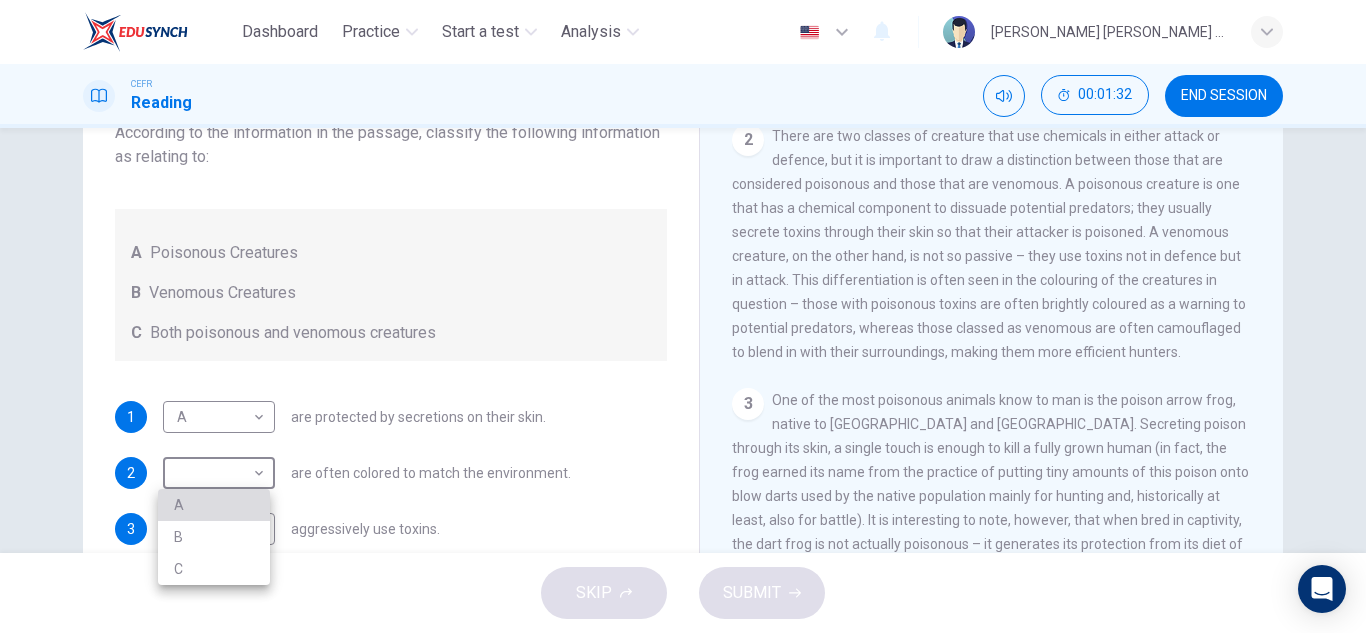 click on "A" at bounding box center (214, 505) 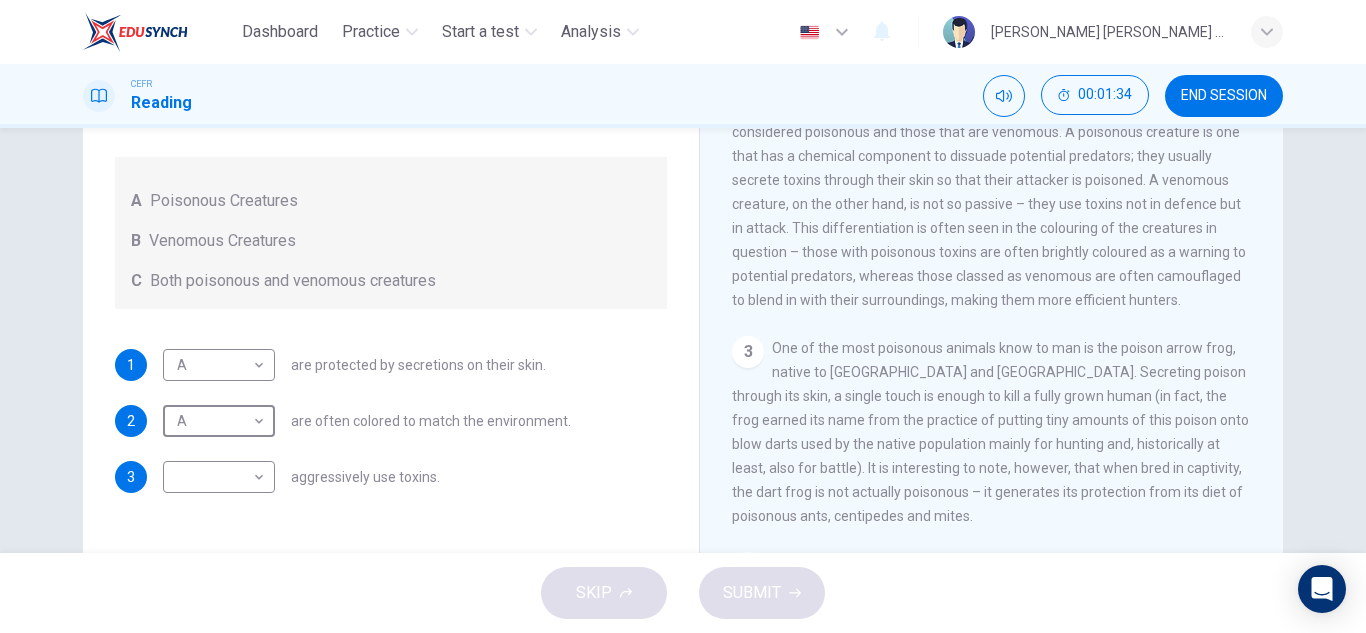scroll, scrollTop: 246, scrollLeft: 0, axis: vertical 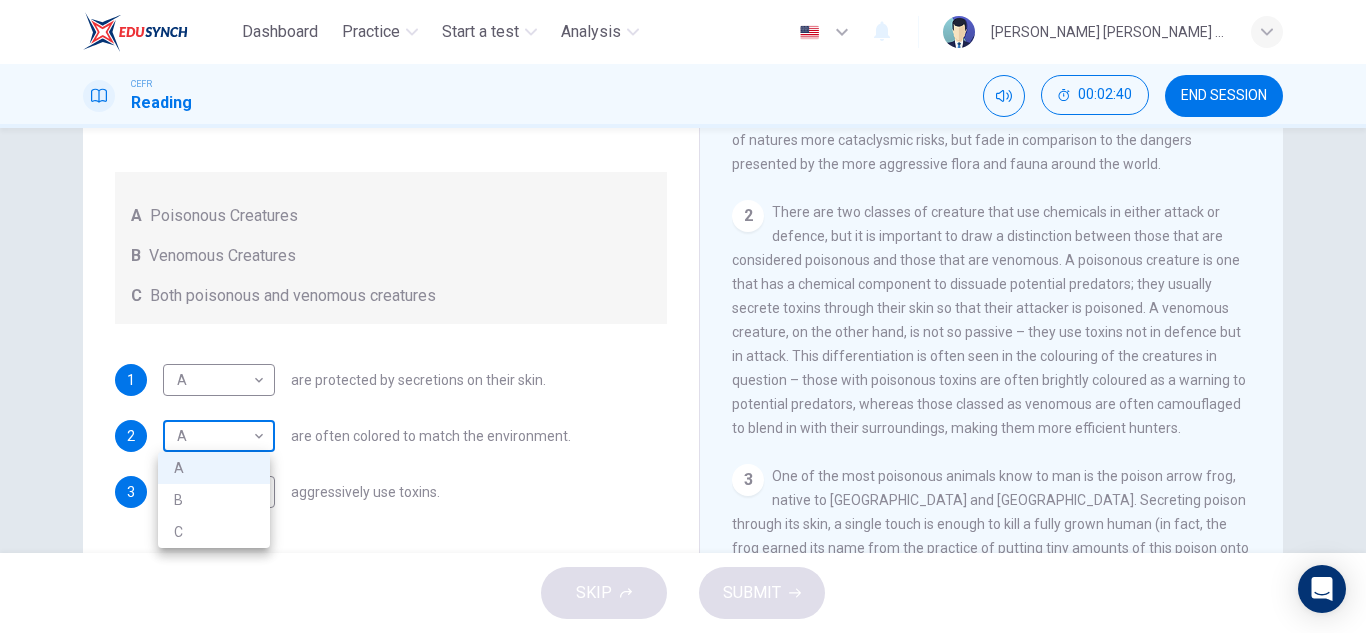 click on "Dashboard Practice Start a test Analysis English en ​ [PERSON_NAME] [PERSON_NAME] [PERSON_NAME] CEFR Reading 00:02:40 END SESSION Questions 1 - 3 Write the correct letter,  A ,  B  or  C  in the boxes below.
According to the information in the passage, classify the following information
as relating to: A Poisonous Creatures B Venomous Creatures C Both poisonous and venomous creatures 1 A A ​ are protected by secretions on their skin. 2 A A ​ are often colored to match the environment. 3 ​ ​ aggressively use toxins. Poisonous Animals CLICK TO ZOOM Click to Zoom 1 Often [MEDICAL_DATA] and beautiful, there are so many potential dangers, often lethal, hidden in the natural world that our continued existence on the planet is actually quite astounding. Earthquakes, tsunami and volcanoes are some of natures more cataclysmic risks, but fade in comparison to the dangers presented by the more aggressive flora and fauna around the world. 2 3 4 5 6 SKIP SUBMIT EduSynch - Online Language Proficiency Testing
Dashboard Practice A" at bounding box center (683, 316) 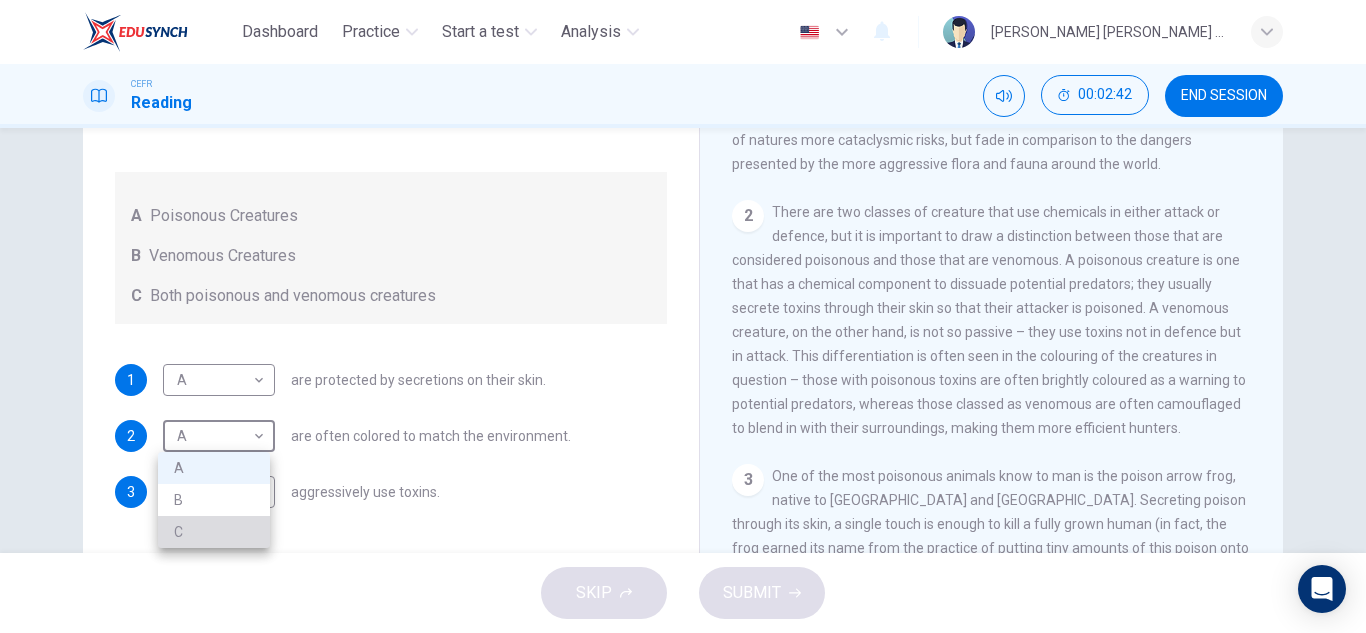 click on "C" at bounding box center [214, 532] 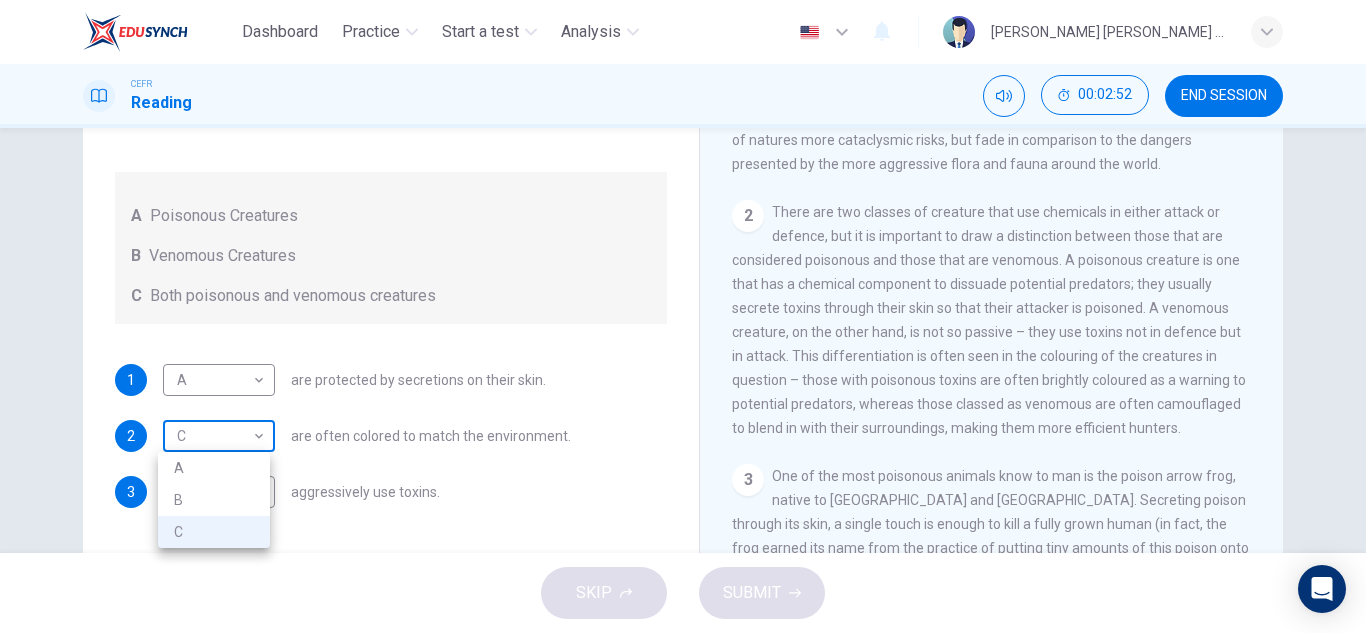 click on "Dashboard Practice Start a test Analysis English en ​ [PERSON_NAME] [PERSON_NAME] [PERSON_NAME] CEFR Reading 00:02:52 END SESSION Questions 1 - 3 Write the correct letter,  A ,  B  or  C  in the boxes below.
According to the information in the passage, classify the following information
as relating to: A Poisonous Creatures B Venomous Creatures C Both poisonous and venomous creatures 1 A A ​ are protected by secretions on their skin. 2 C C ​ are often colored to match the environment. 3 ​ ​ aggressively use toxins. Poisonous Animals CLICK TO ZOOM Click to Zoom 1 Often [MEDICAL_DATA] and beautiful, there are so many potential dangers, often lethal, hidden in the natural world that our continued existence on the planet is actually quite astounding. Earthquakes, tsunami and volcanoes are some of natures more cataclysmic risks, but fade in comparison to the dangers presented by the more aggressive flora and fauna around the world. 2 3 4 5 6 SKIP SUBMIT EduSynch - Online Language Proficiency Testing
Dashboard Practice A" at bounding box center [683, 316] 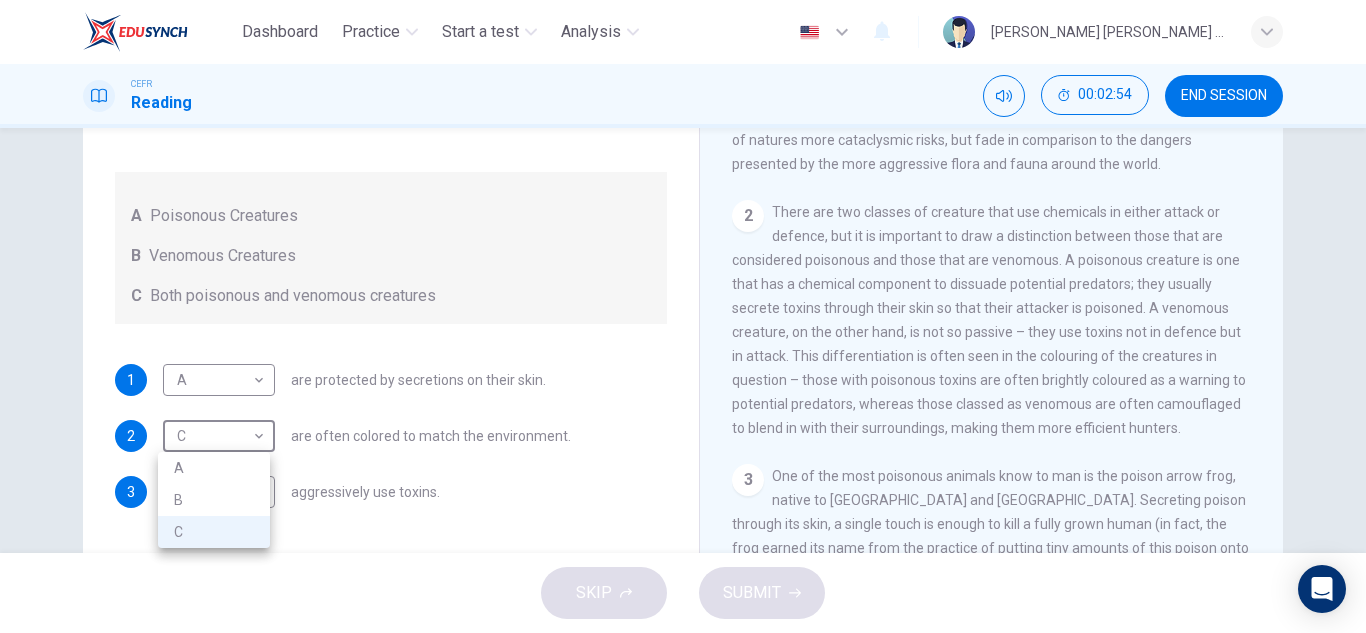 click on "B" at bounding box center [214, 500] 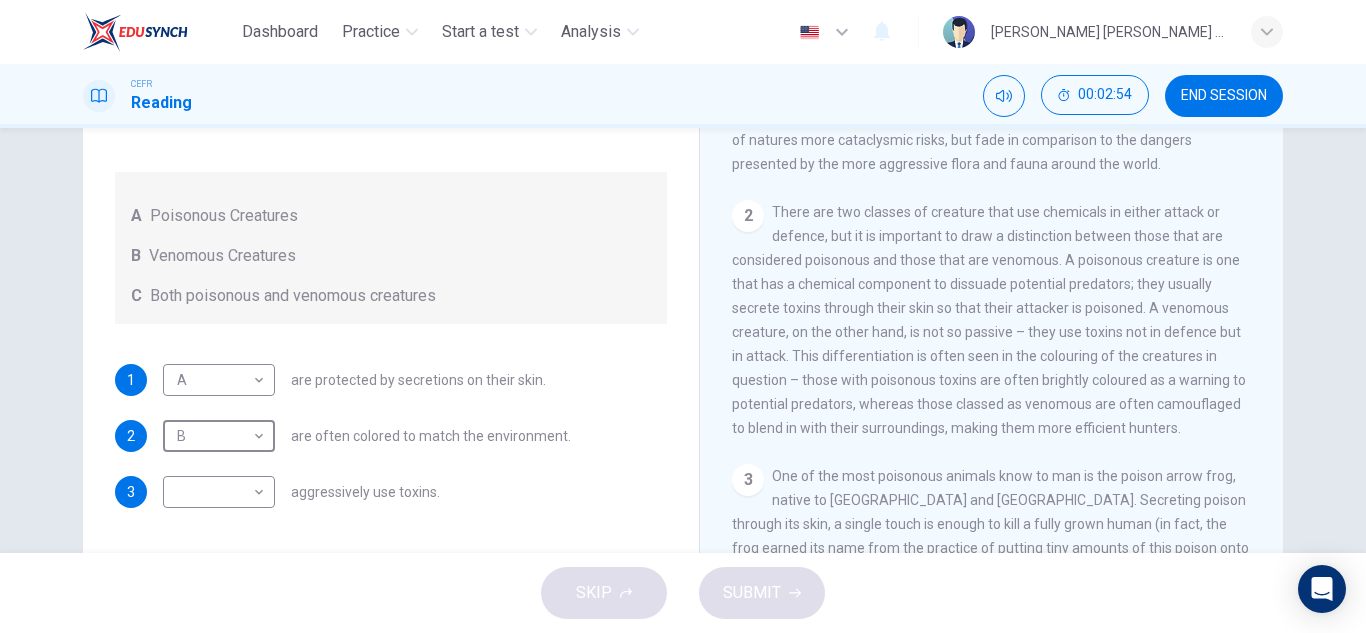 type on "B" 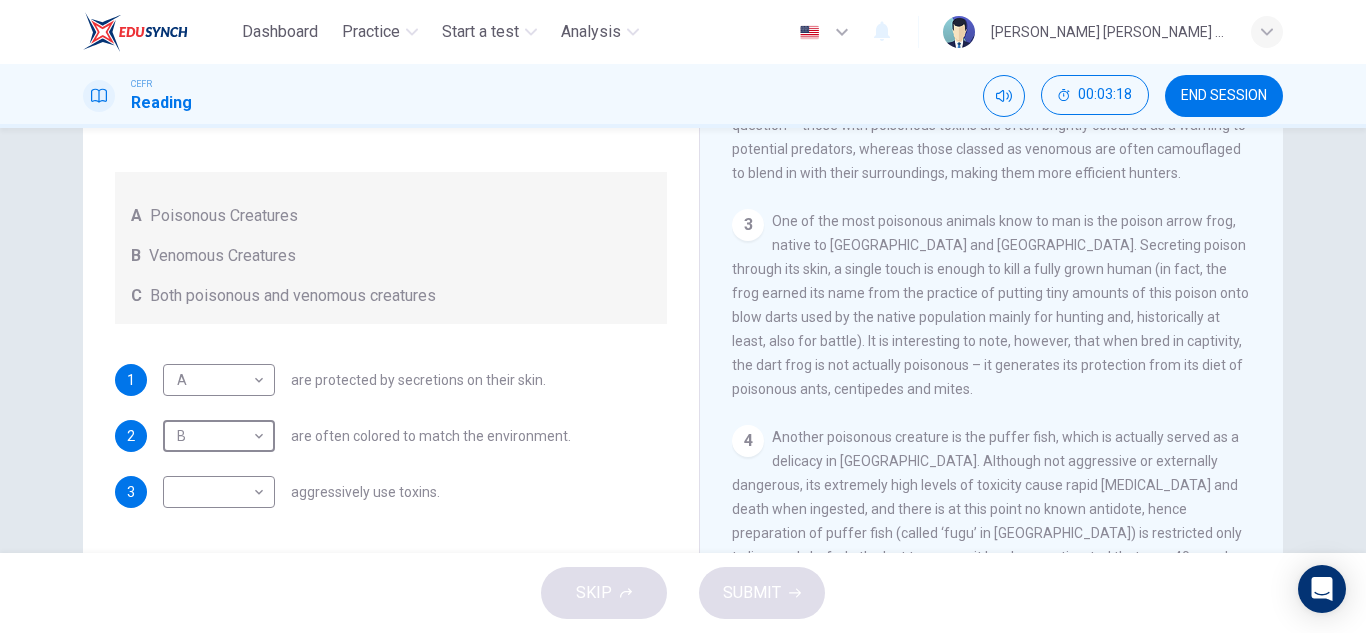 scroll, scrollTop: 650, scrollLeft: 0, axis: vertical 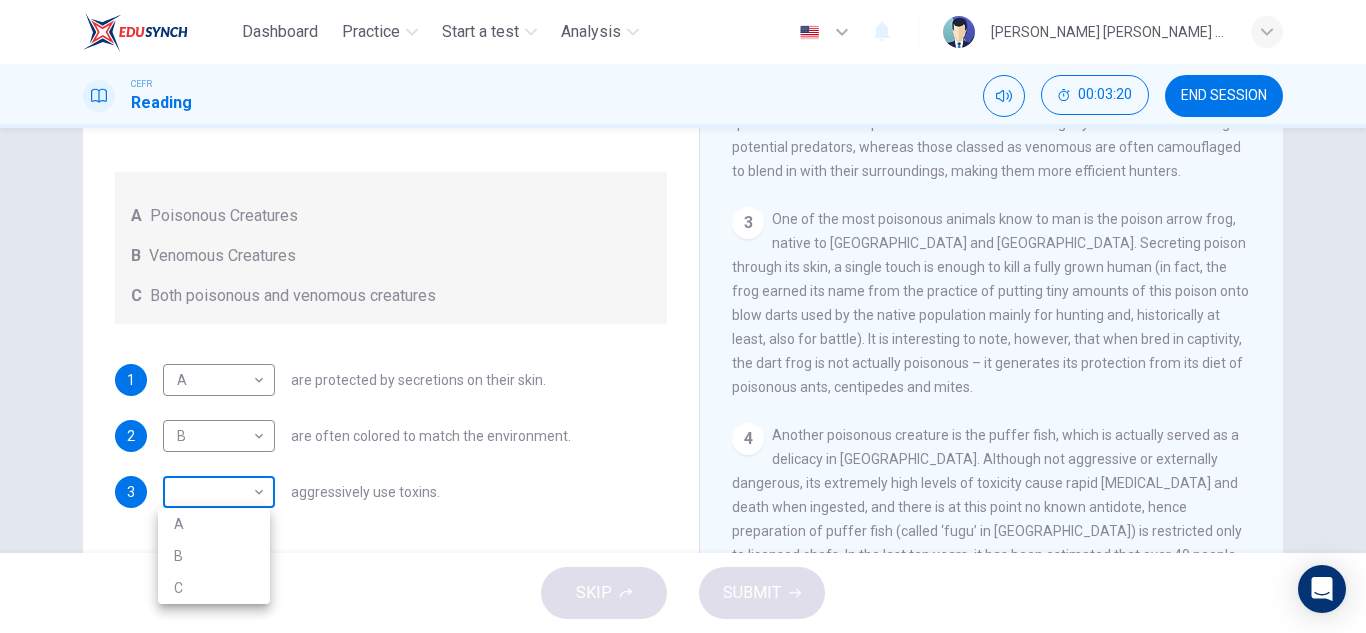click on "Dashboard Practice Start a test Analysis English en ​ [PERSON_NAME] [PERSON_NAME] [PERSON_NAME] CEFR Reading 00:03:20 END SESSION Questions 1 - 3 Write the correct letter,  A ,  B  or  C  in the boxes below.
According to the information in the passage, classify the following information
as relating to: A Poisonous Creatures B Venomous Creatures C Both poisonous and venomous creatures 1 A A ​ are protected by secretions on their skin. 2 B B ​ are often colored to match the environment. 3 ​ ​ aggressively use toxins. Poisonous Animals CLICK TO ZOOM Click to Zoom 1 Often [MEDICAL_DATA] and beautiful, there are so many potential dangers, often lethal, hidden in the natural world that our continued existence on the planet is actually quite astounding. Earthquakes, tsunami and volcanoes are some of natures more cataclysmic risks, but fade in comparison to the dangers presented by the more aggressive flora and fauna around the world. 2 3 4 5 6 SKIP SUBMIT EduSynch - Online Language Proficiency Testing
Dashboard Practice A" at bounding box center [683, 316] 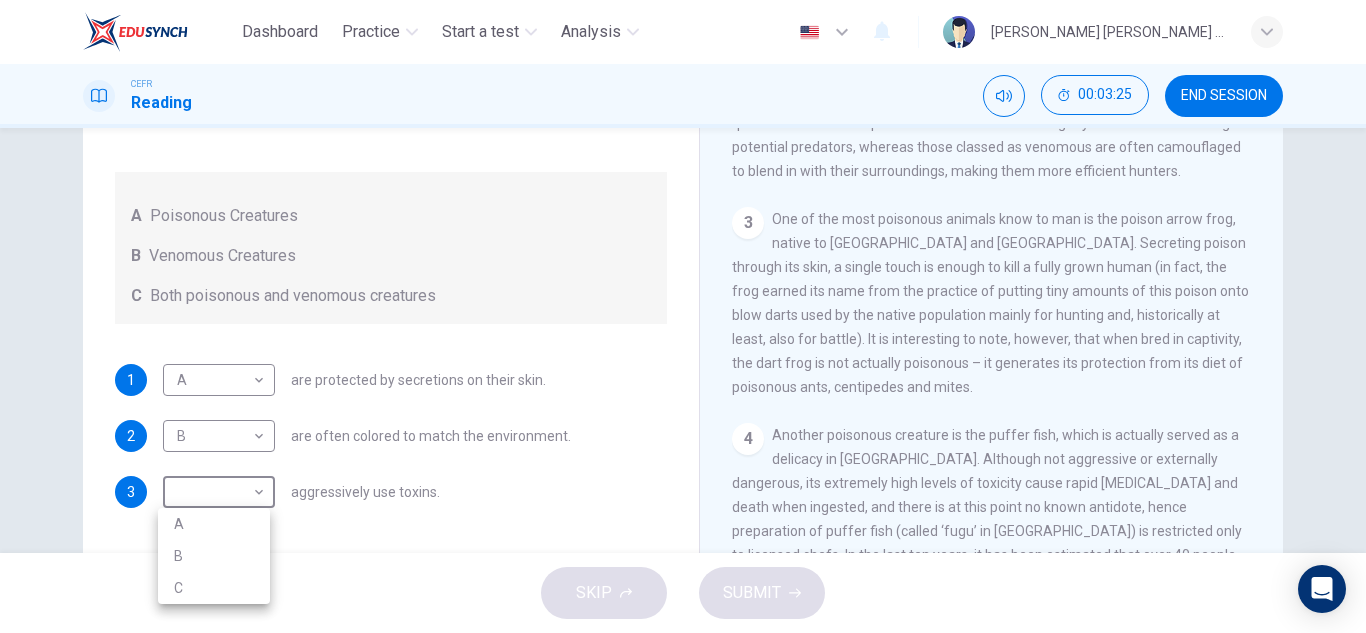 click on "A" at bounding box center [214, 524] 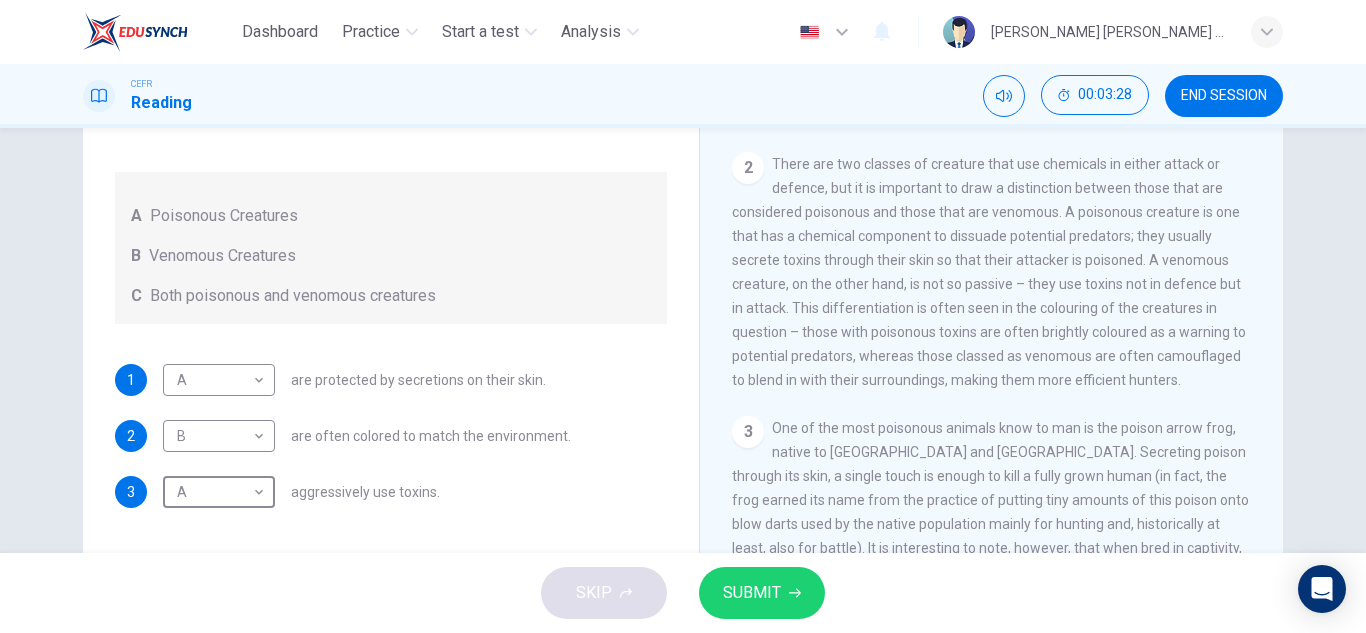 scroll, scrollTop: 440, scrollLeft: 0, axis: vertical 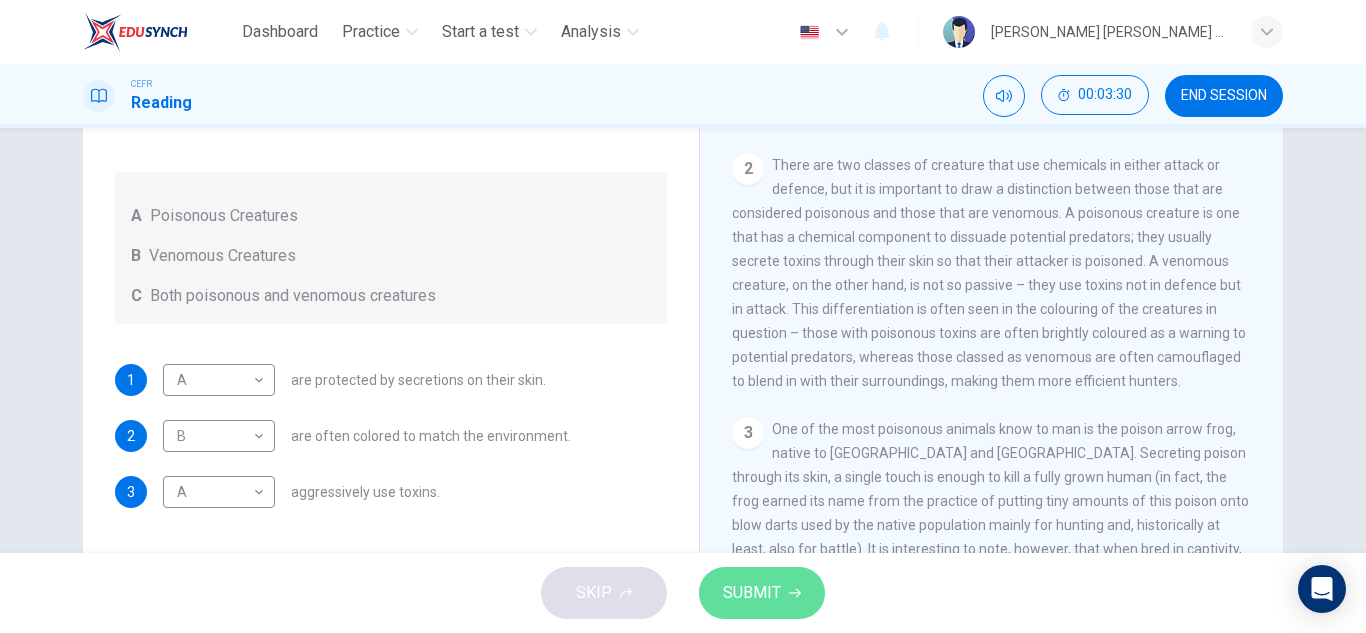 click on "SUBMIT" at bounding box center [752, 593] 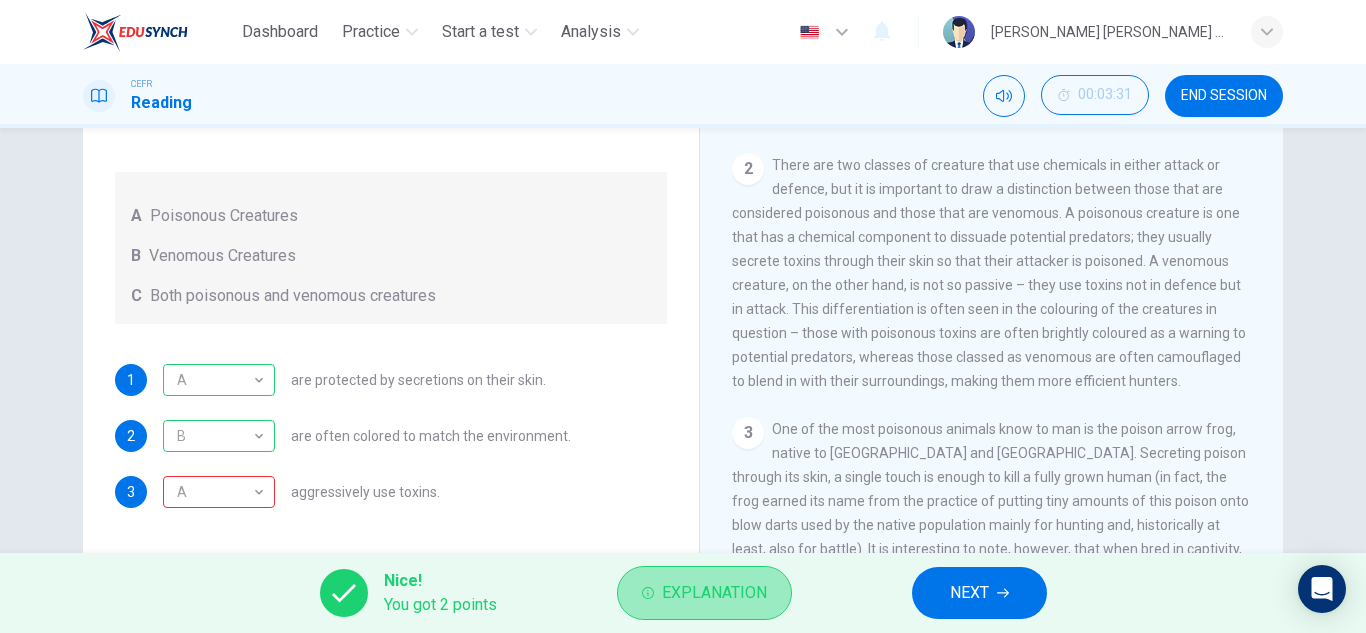 click on "Explanation" at bounding box center [714, 593] 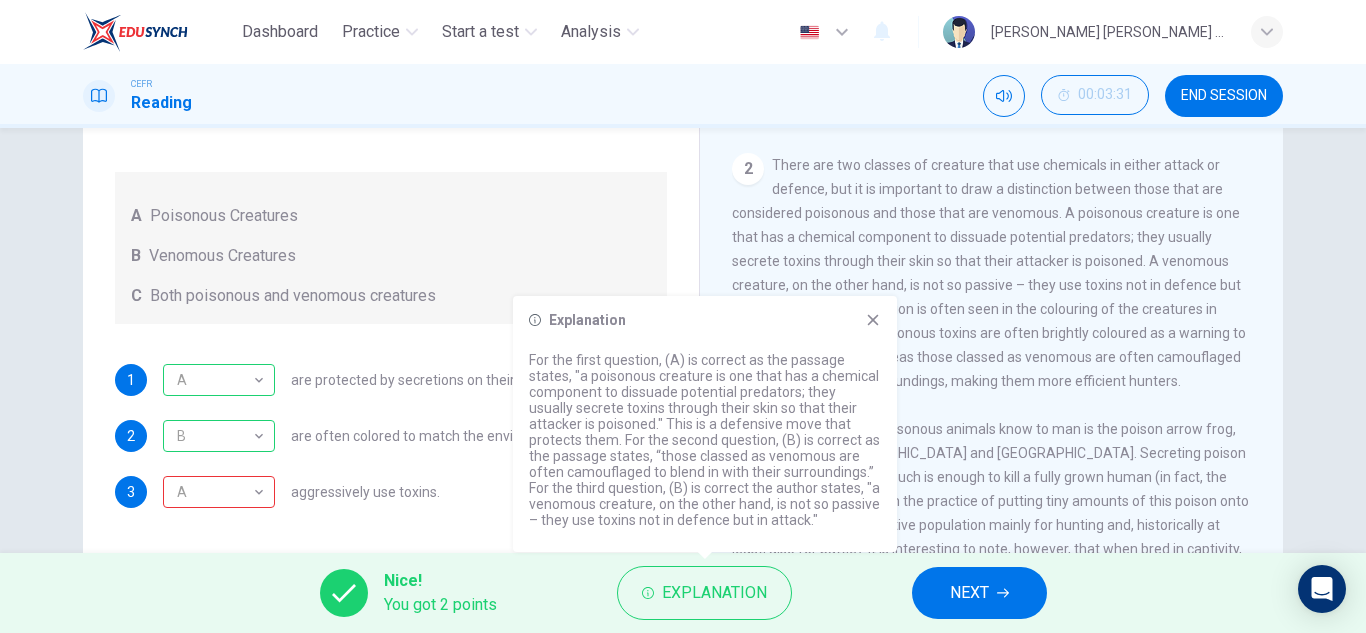 click 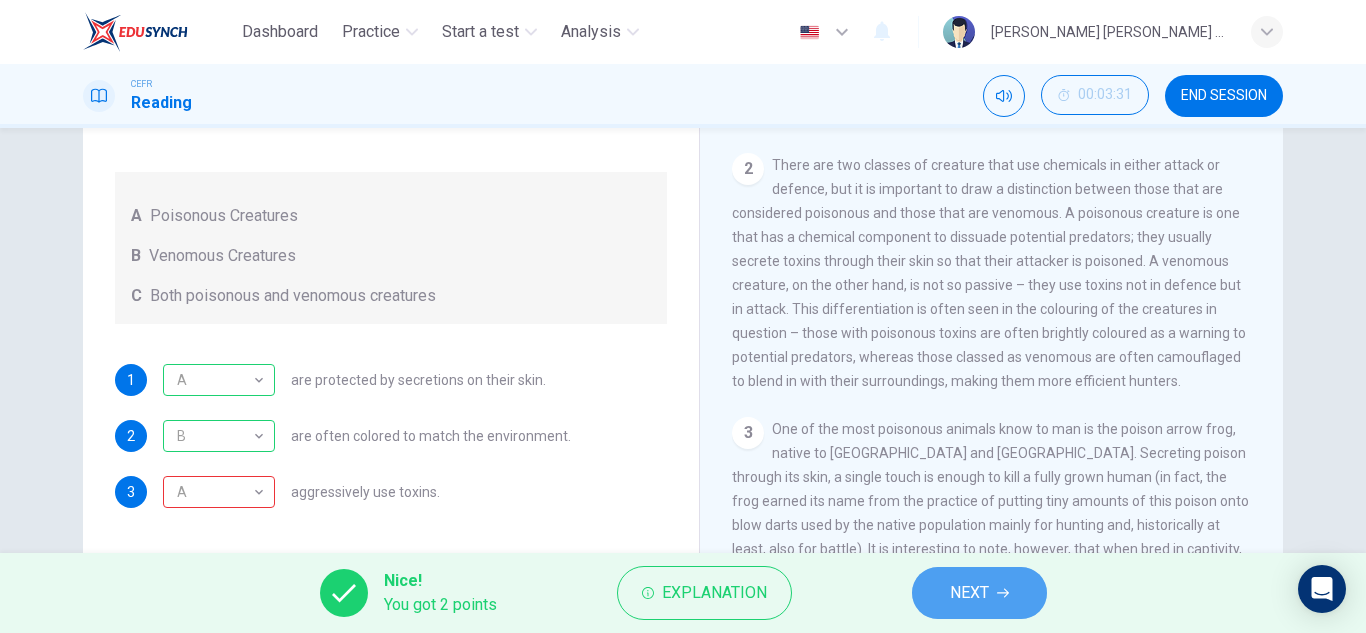click on "NEXT" at bounding box center (979, 593) 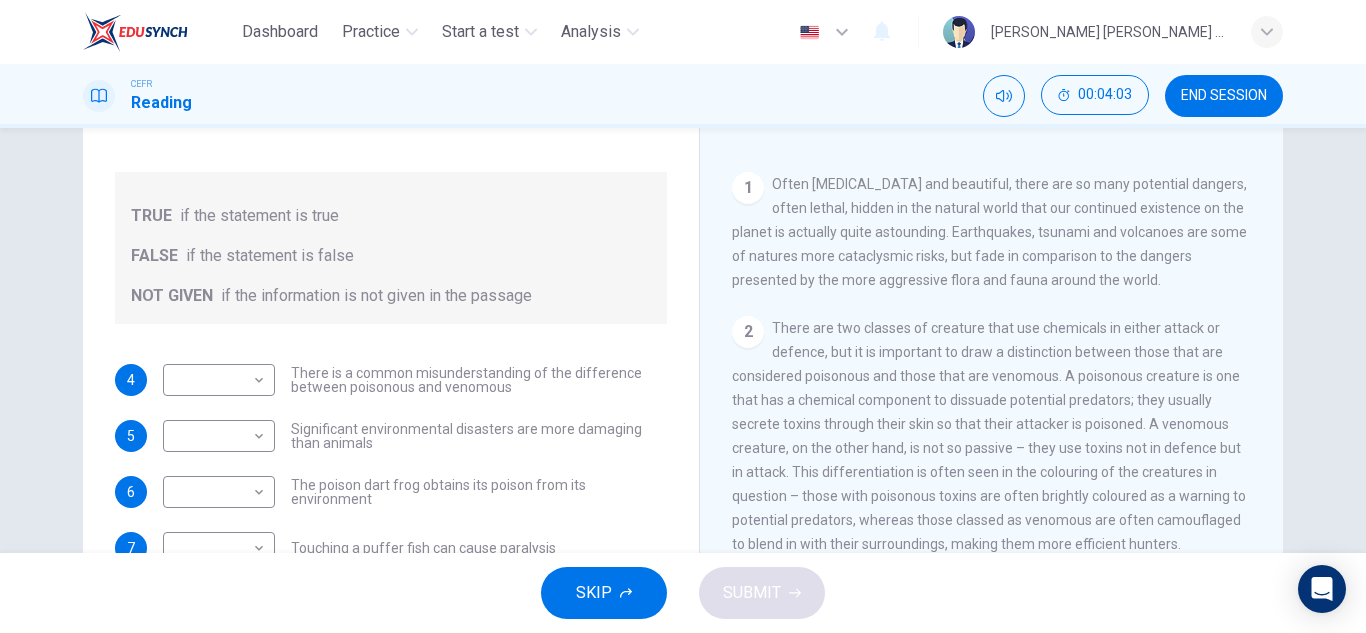 scroll, scrollTop: 276, scrollLeft: 0, axis: vertical 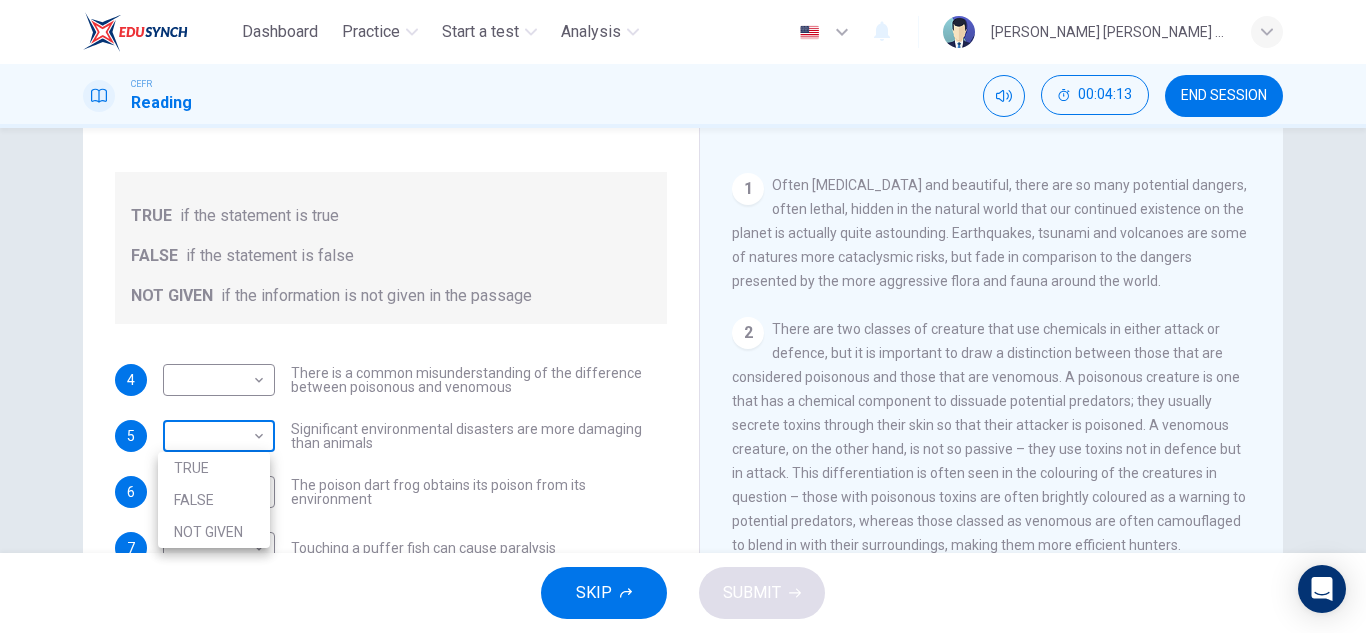 click on "Dashboard Practice Start a test Analysis English en ​ [PERSON_NAME] [PERSON_NAME] [PERSON_NAME] CEFR Reading 00:04:13 END SESSION Questions 4 - 10 Do the following statements agree with the information given in the Reading Passage?
In the boxes below, on your answer sheet write TRUE if the statement is true FALSE if the statement is false NOT GIVEN if the information is not given in the passage 4 ​ ​ There is a common misunderstanding of the difference between poisonous and venomous 5 ​ ​ Significant environmental disasters are more damaging than animals 6 ​ ​ The poison dart frog obtains its poison from its environment 7 ​ ​ Touching a puffer fish can cause [MEDICAL_DATA] 8 ​ ​ The Brazilian Wandering spider kills more people every year than any other venomous creature. 9 ​ ​ The box jellyfish can cause death by [MEDICAL_DATA] 10 ​ ​ The tentacles on a box jellyfish are used for movement Poisonous Animals CLICK TO ZOOM Click to Zoom 1 2 3 4 5 6 SKIP SUBMIT EduSynch - Online Language Proficiency Testing" at bounding box center (683, 316) 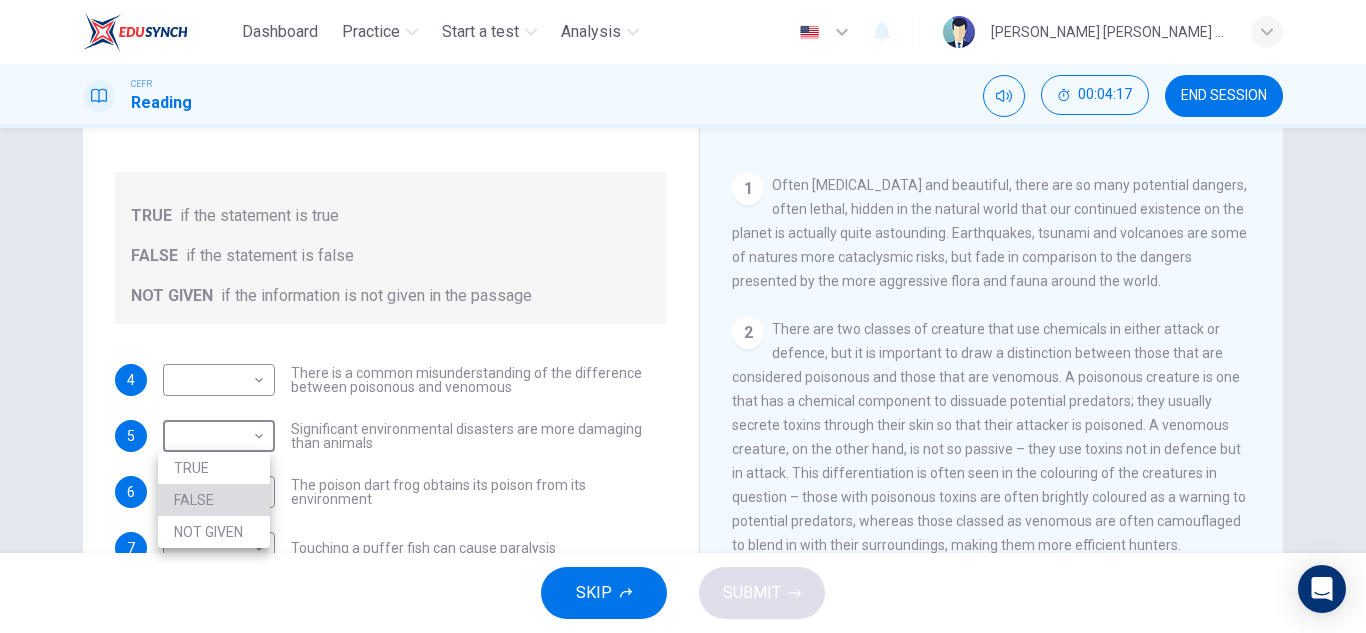 click on "FALSE" at bounding box center (214, 500) 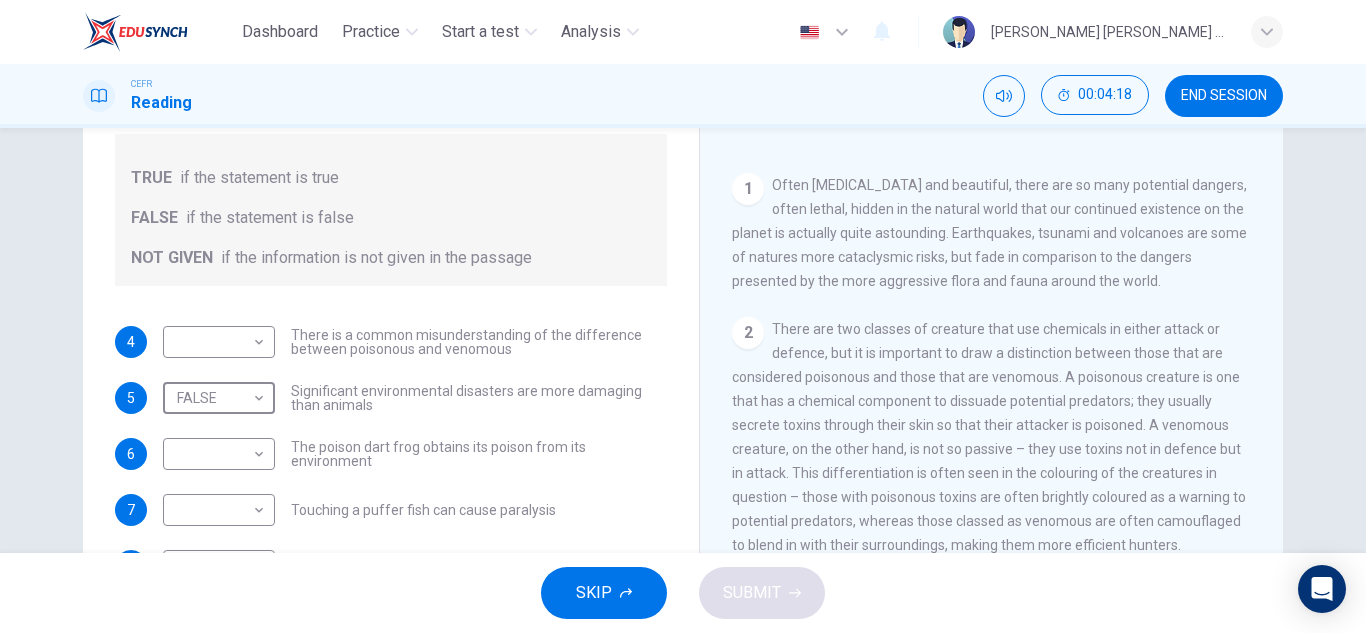scroll, scrollTop: 39, scrollLeft: 0, axis: vertical 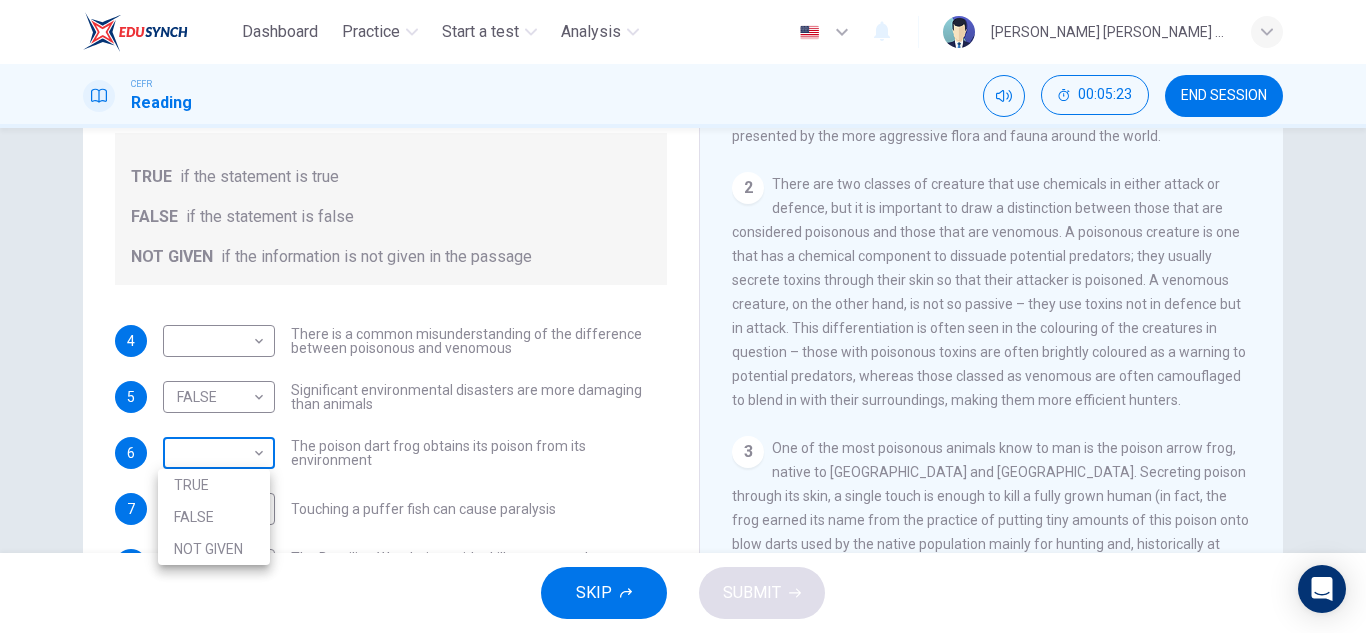 click on "Dashboard Practice Start a test Analysis English en ​ [PERSON_NAME] [PERSON_NAME] [PERSON_NAME] CEFR Reading 00:05:23 END SESSION Questions 4 - 10 Do the following statements agree with the information given in the Reading Passage?
In the boxes below, on your answer sheet write TRUE if the statement is true FALSE if the statement is false NOT GIVEN if the information is not given in the passage 4 ​ ​ There is a common misunderstanding of the difference between poisonous and venomous 5 FALSE FALSE ​ Significant environmental disasters are more damaging than animals 6 ​ ​ The poison dart frog obtains its poison from its environment 7 ​ ​ Touching a puffer fish can cause [MEDICAL_DATA] 8 ​ ​ The Brazilian Wandering spider kills more people every year than any other venomous creature. 9 ​ ​ The box jellyfish can cause death by [MEDICAL_DATA] 10 ​ ​ The tentacles on a box jellyfish are used for movement Poisonous Animals CLICK TO ZOOM Click to Zoom 1 2 3 4 5 6 SKIP SUBMIT
Dashboard Practice Start a test" at bounding box center (683, 316) 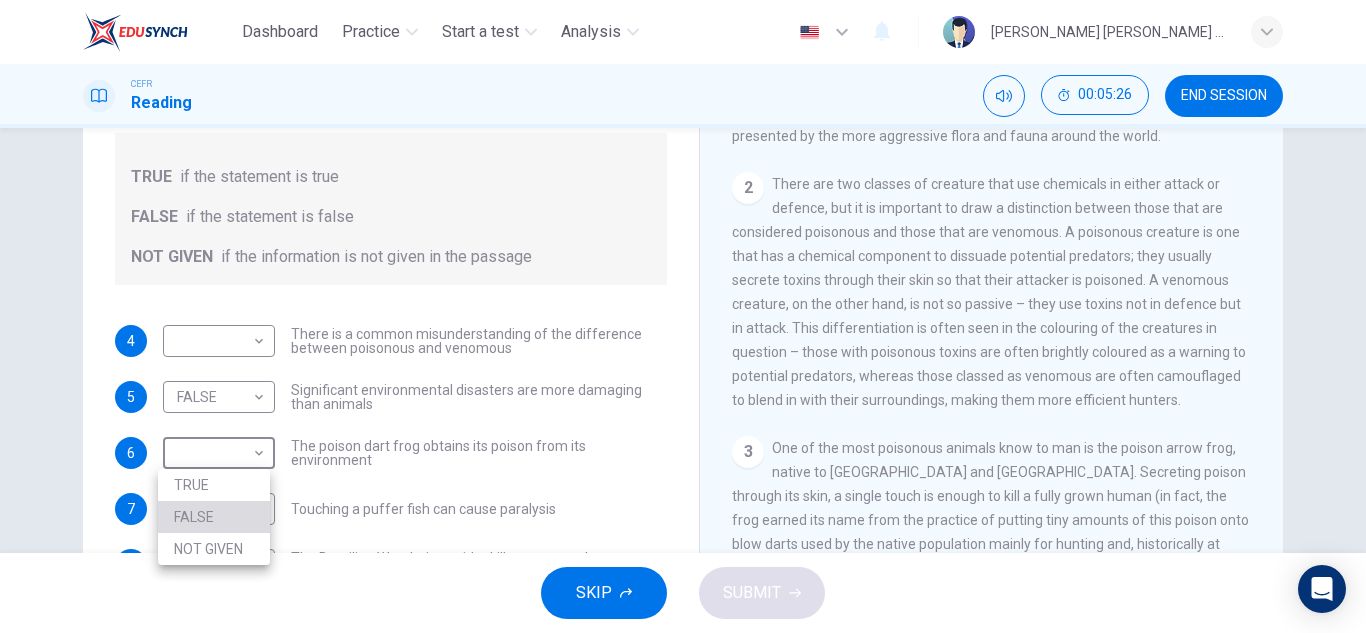 click on "FALSE" at bounding box center (214, 517) 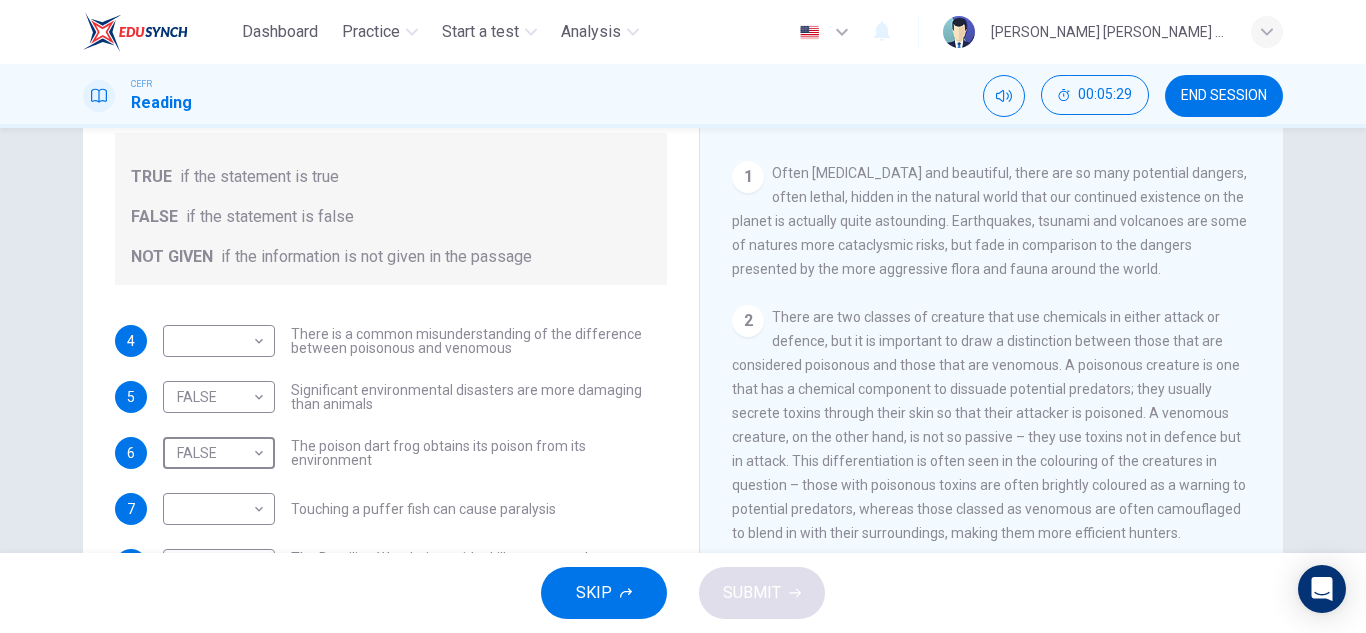 scroll, scrollTop: 286, scrollLeft: 0, axis: vertical 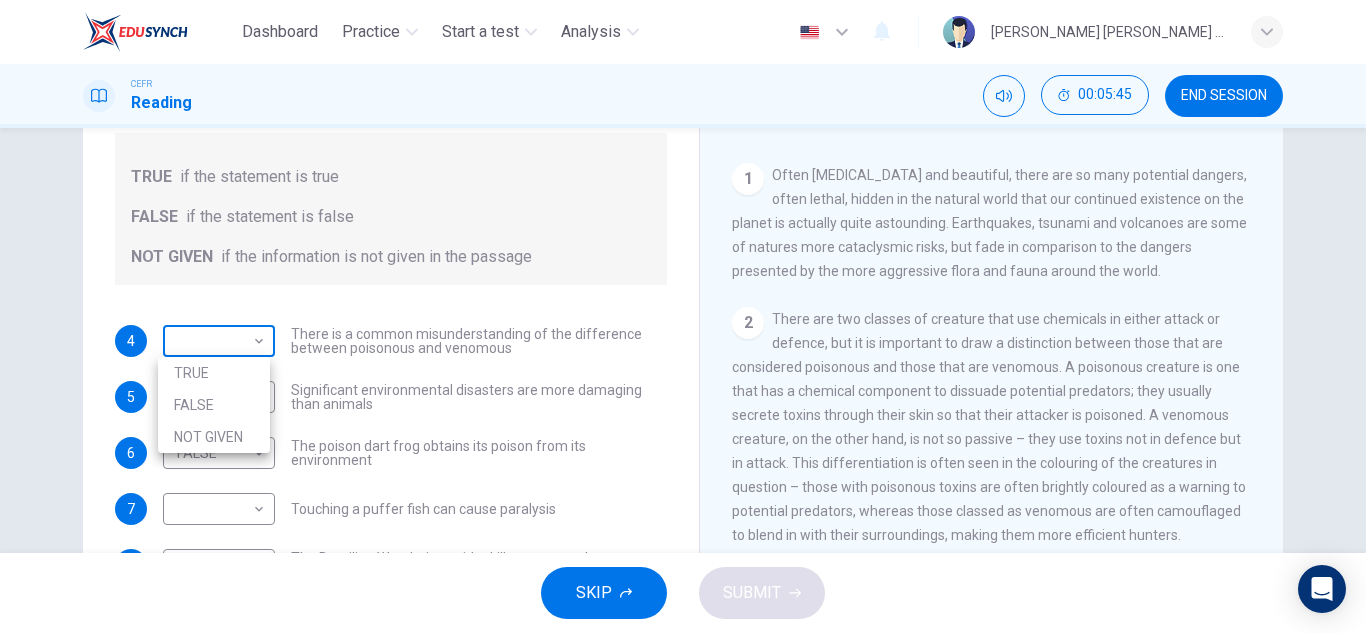 click on "Dashboard Practice Start a test Analysis English en ​ [PERSON_NAME] [PERSON_NAME] [PERSON_NAME] CEFR Reading 00:05:45 END SESSION Questions 4 - 10 Do the following statements agree with the information given in the Reading Passage?
In the boxes below, on your answer sheet write TRUE if the statement is true FALSE if the statement is false NOT GIVEN if the information is not given in the passage 4 ​ ​ There is a common misunderstanding of the difference between poisonous and venomous 5 FALSE FALSE ​ Significant environmental disasters are more damaging than animals 6 FALSE FALSE ​ The poison dart frog obtains its poison from its environment 7 ​ ​ Touching a puffer fish can cause [MEDICAL_DATA] 8 ​ ​ The Brazilian Wandering spider kills more people every year than any other venomous creature. 9 ​ ​ The box jellyfish can cause death by [MEDICAL_DATA] 10 ​ ​ The tentacles on a box jellyfish are used for movement Poisonous Animals CLICK TO ZOOM Click to Zoom 1 2 3 4 5 6 SKIP SUBMIT
Dashboard Practice 2025" at bounding box center [683, 316] 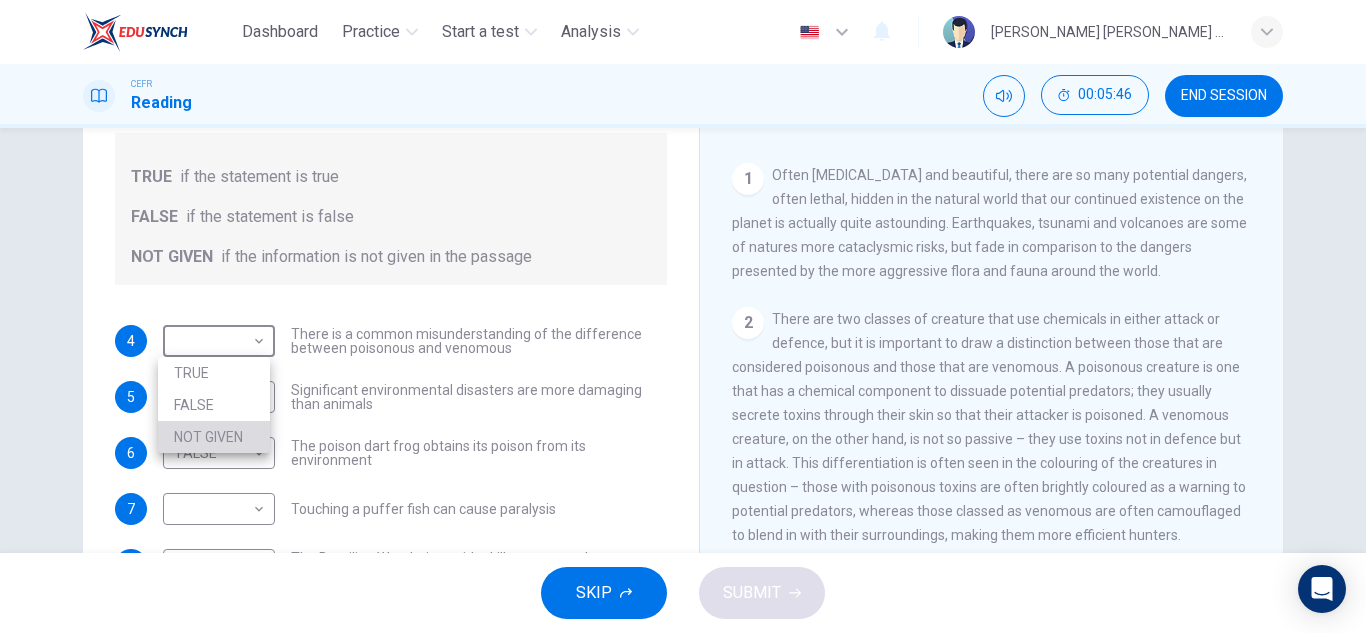 click on "NOT GIVEN" at bounding box center [214, 437] 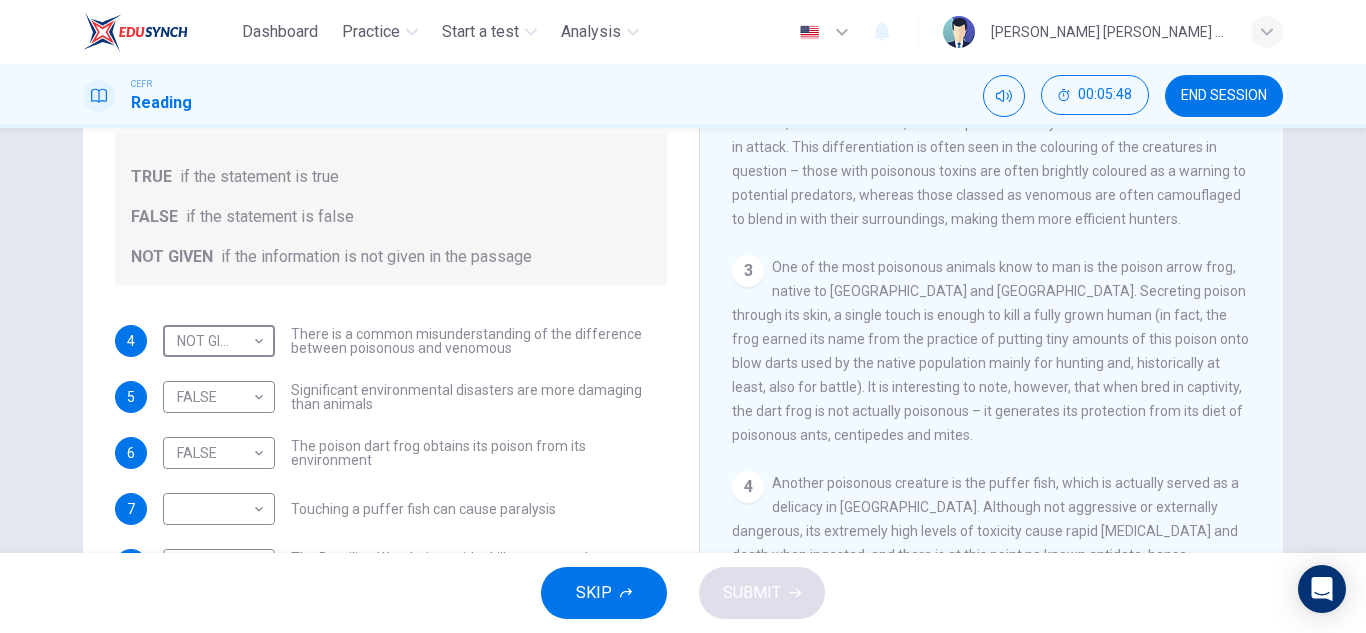 scroll, scrollTop: 603, scrollLeft: 0, axis: vertical 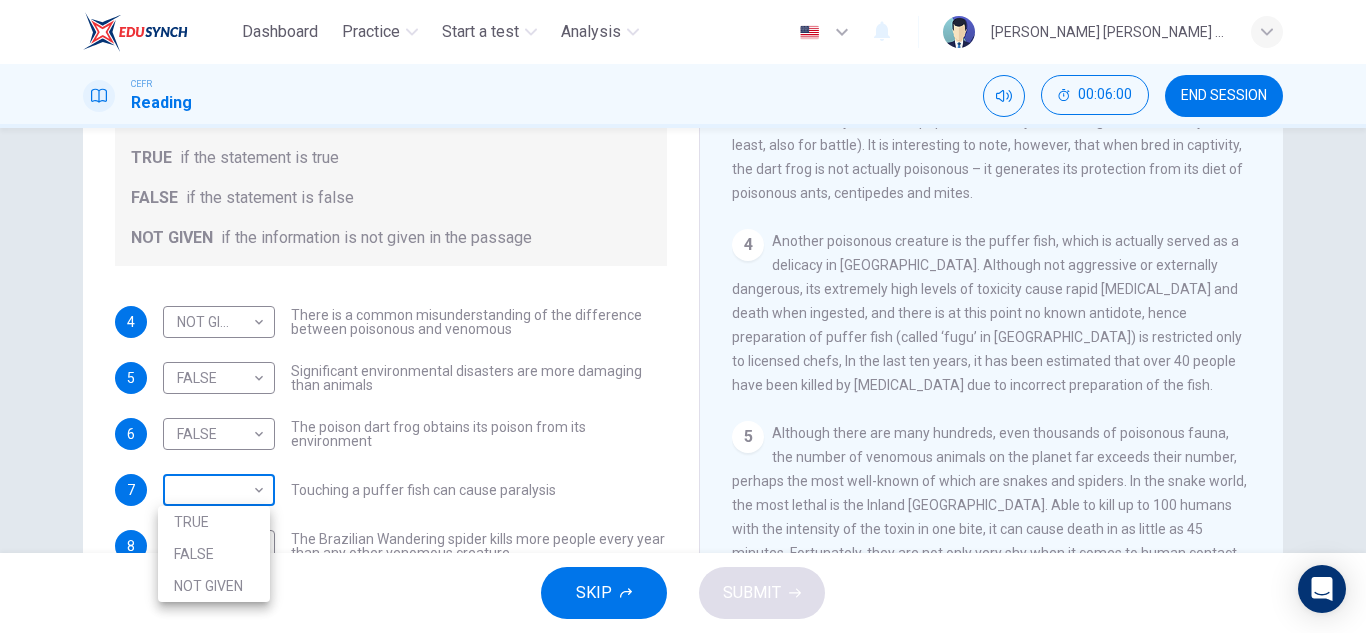 click on "Dashboard Practice Start a test Analysis English en ​ [PERSON_NAME] [PERSON_NAME] [PERSON_NAME] CEFR Reading 00:06:00 END SESSION Questions 4 - 10 Do the following statements agree with the information given in the Reading Passage?
In the boxes below, on your answer sheet write TRUE if the statement is true FALSE if the statement is false NOT GIVEN if the information is not given in the passage 4 NOT GIVEN NOT GIVEN ​ There is a common misunderstanding of the difference between poisonous and venomous 5 FALSE FALSE ​ Significant environmental disasters are more damaging than animals 6 FALSE FALSE ​ The poison dart frog obtains its poison from its environment 7 ​ ​ Touching a puffer fish can cause [MEDICAL_DATA] 8 ​ ​ The Brazilian Wandering spider kills more people every year than any other venomous creature. 9 ​ ​ The box jellyfish can cause death by [MEDICAL_DATA] 10 ​ ​ The tentacles on a box jellyfish are used for movement Poisonous Animals CLICK TO ZOOM Click to Zoom 1 2 3 4 5 6 SKIP SUBMIT
Dashboard" at bounding box center (683, 316) 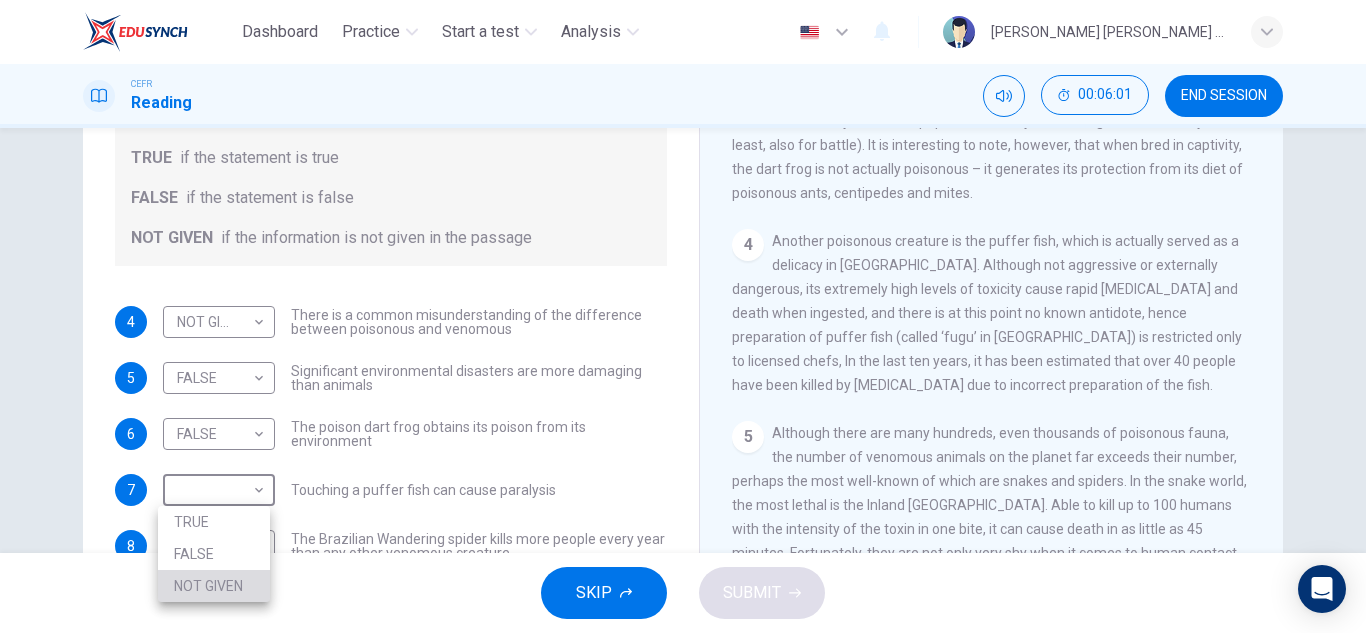 click on "NOT GIVEN" at bounding box center (214, 586) 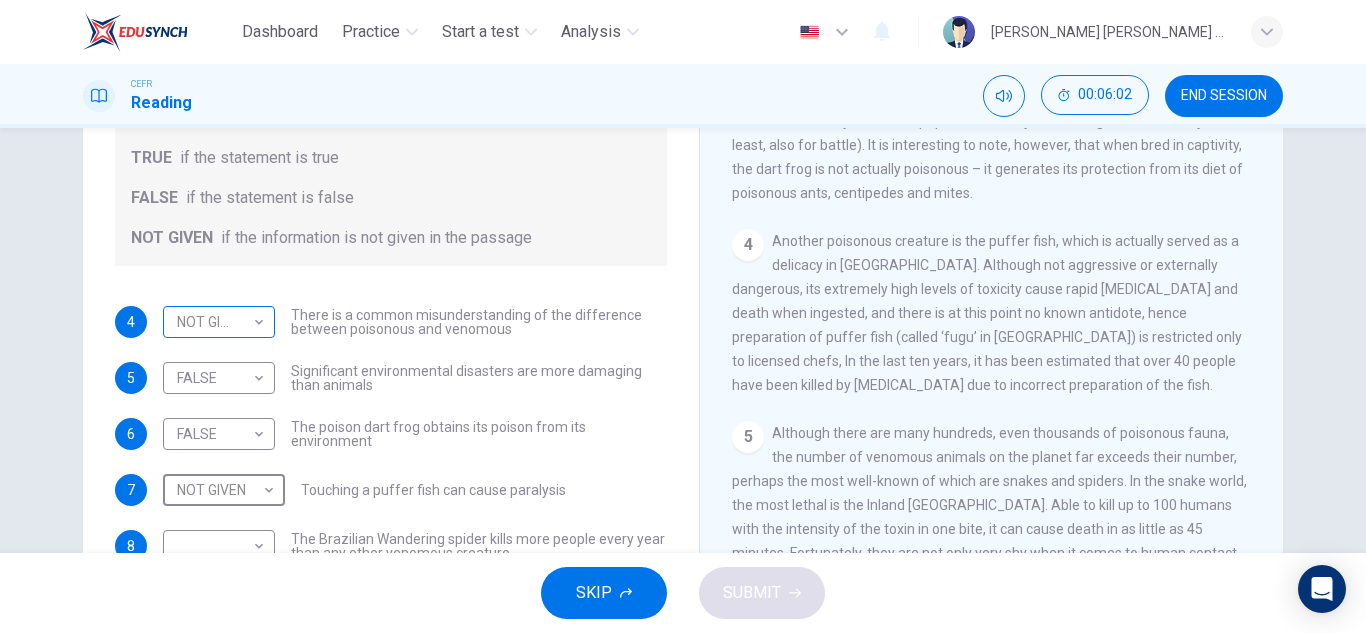 click on "Dashboard Practice Start a test Analysis English en ​ [PERSON_NAME] [PERSON_NAME] [PERSON_NAME] CEFR Reading 00:06:02 END SESSION Questions 4 - 10 Do the following statements agree with the information given in the Reading Passage?
In the boxes below, on your answer sheet write TRUE if the statement is true FALSE if the statement is false NOT GIVEN if the information is not given in the passage 4 NOT GIVEN NOT GIVEN ​ There is a common misunderstanding of the difference between poisonous and venomous 5 FALSE FALSE ​ Significant environmental disasters are more damaging than animals 6 FALSE FALSE ​ The poison dart frog obtains its poison from its environment 7 NOT GIVEN NOT GIVEN ​ Touching a puffer fish can cause [MEDICAL_DATA] 8 ​ ​ The Brazilian Wandering spider kills more people every year than any other venomous creature. 9 ​ ​ The box jellyfish can cause death by [MEDICAL_DATA] 10 ​ ​ The tentacles on a box jellyfish are used for movement Poisonous Animals CLICK TO ZOOM Click to Zoom 1 2 3 4 5 6 SKIP SUBMIT" at bounding box center (683, 316) 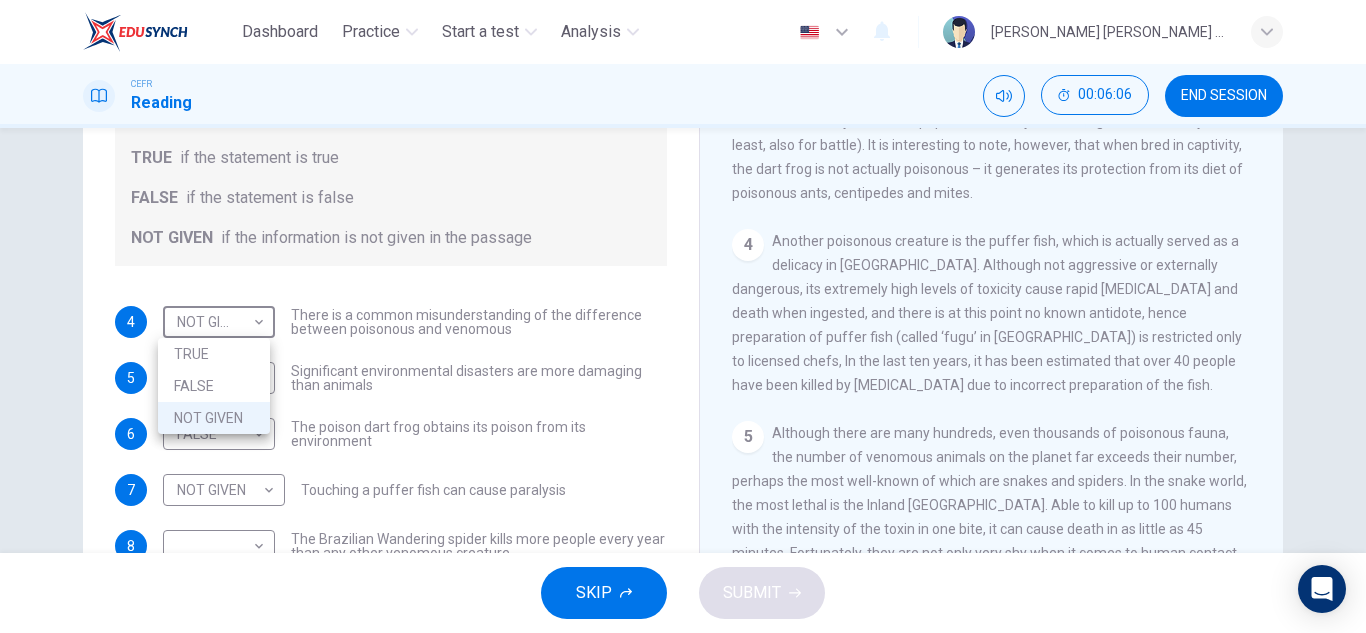 click at bounding box center (683, 316) 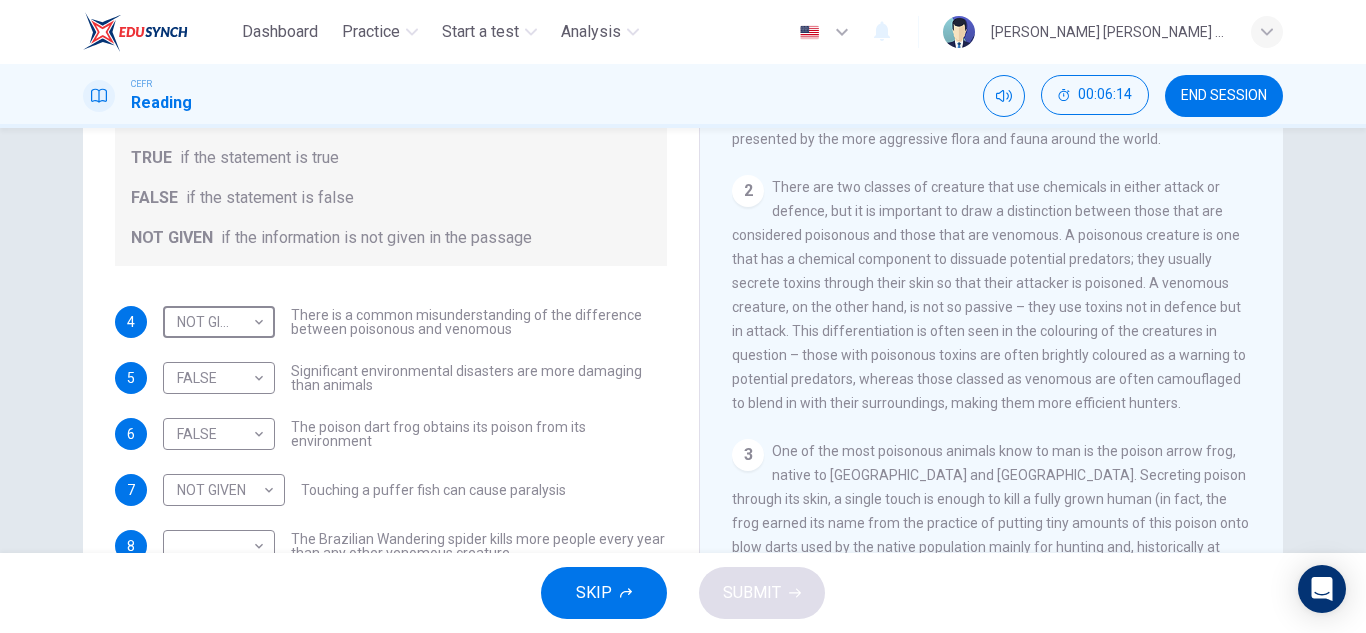 scroll, scrollTop: 416, scrollLeft: 0, axis: vertical 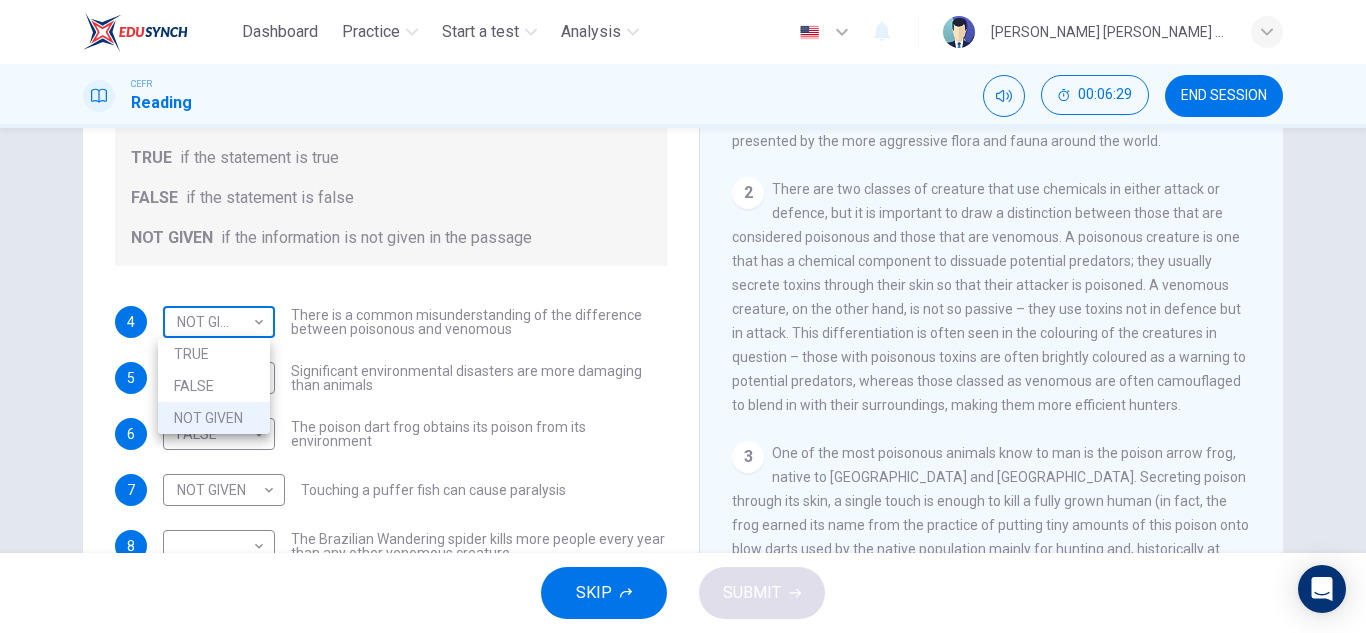 click on "Dashboard Practice Start a test Analysis English en ​ [PERSON_NAME] [PERSON_NAME] [PERSON_NAME] CEFR Reading 00:06:29 END SESSION Questions 4 - 10 Do the following statements agree with the information given in the Reading Passage?
In the boxes below, on your answer sheet write TRUE if the statement is true FALSE if the statement is false NOT GIVEN if the information is not given in the passage 4 NOT GIVEN NOT GIVEN ​ There is a common misunderstanding of the difference between poisonous and venomous 5 FALSE FALSE ​ Significant environmental disasters are more damaging than animals 6 FALSE FALSE ​ The poison dart frog obtains its poison from its environment 7 NOT GIVEN NOT GIVEN ​ Touching a puffer fish can cause [MEDICAL_DATA] 8 ​ ​ The Brazilian Wandering spider kills more people every year than any other venomous creature. 9 ​ ​ The box jellyfish can cause death by [MEDICAL_DATA] 10 ​ ​ The tentacles on a box jellyfish are used for movement Poisonous Animals CLICK TO ZOOM Click to Zoom 1 2 3 4 5 6 SKIP SUBMIT" at bounding box center (683, 316) 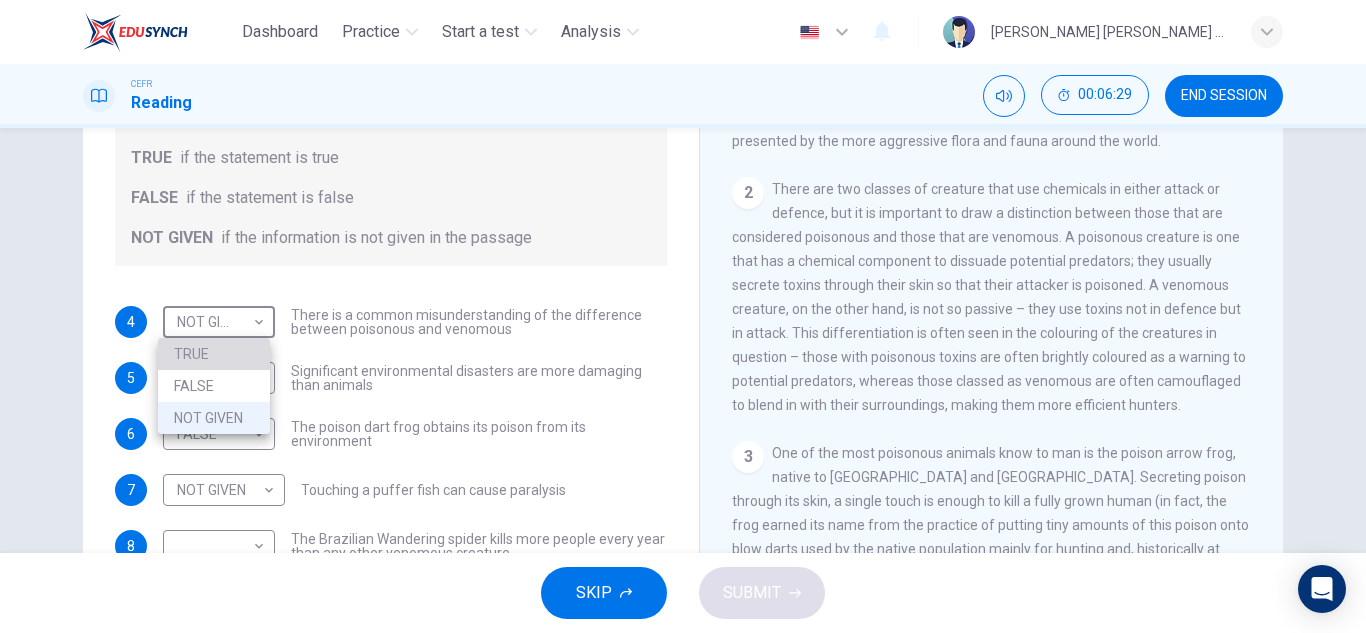 click on "TRUE" at bounding box center (214, 354) 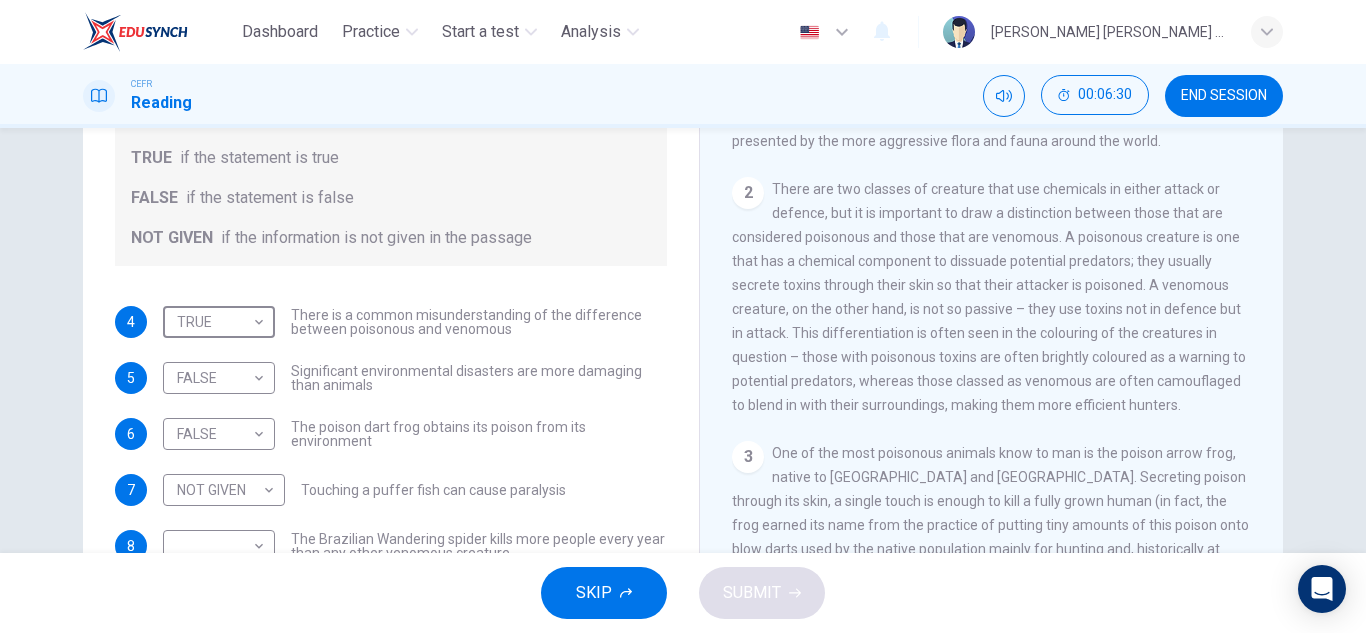 scroll, scrollTop: 137, scrollLeft: 0, axis: vertical 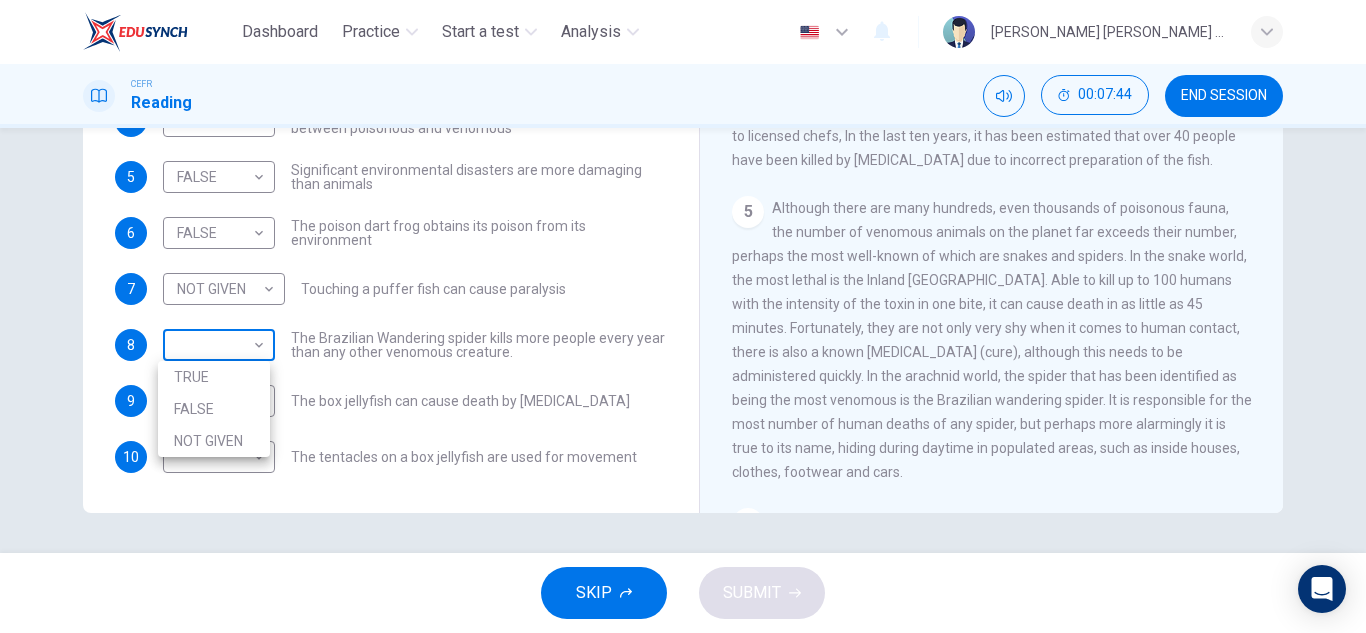 click on "Dashboard Practice Start a test Analysis English en ​ [PERSON_NAME] [PERSON_NAME] [PERSON_NAME] CEFR Reading 00:07:44 END SESSION Questions 4 - 10 Do the following statements agree with the information given in the Reading Passage?
In the boxes below, on your answer sheet write TRUE if the statement is true FALSE if the statement is false NOT GIVEN if the information is not given in the passage 4 TRUE TRUE ​ There is a common misunderstanding of the difference between poisonous and venomous 5 FALSE FALSE ​ Significant environmental disasters are more damaging than animals 6 FALSE FALSE ​ The poison dart frog obtains its poison from its environment 7 NOT GIVEN NOT GIVEN ​ Touching a puffer fish can cause [MEDICAL_DATA] 8 ​ ​ The Brazilian Wandering spider kills more people every year than any other venomous creature. 9 ​ ​ The box jellyfish can cause death by [MEDICAL_DATA] 10 ​ ​ The tentacles on a box jellyfish are used for movement Poisonous Animals CLICK TO ZOOM Click to Zoom 1 2 3 4 5 6 SKIP SUBMIT" at bounding box center [683, 316] 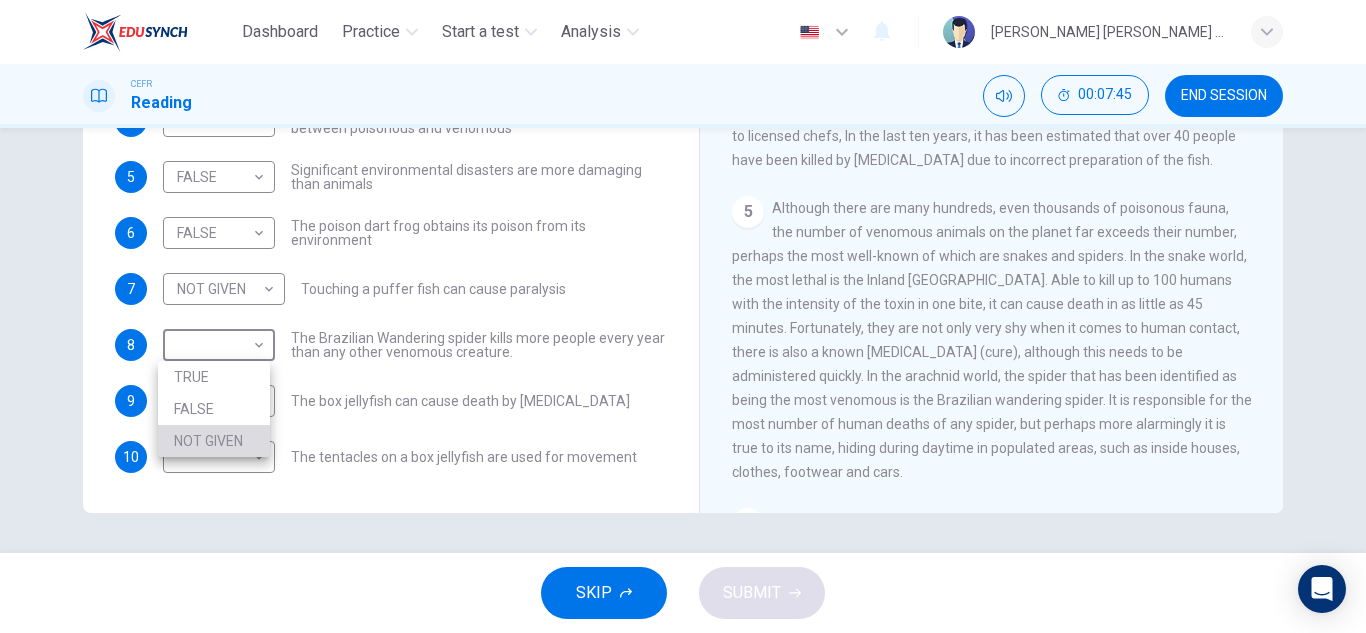click on "NOT GIVEN" at bounding box center (214, 441) 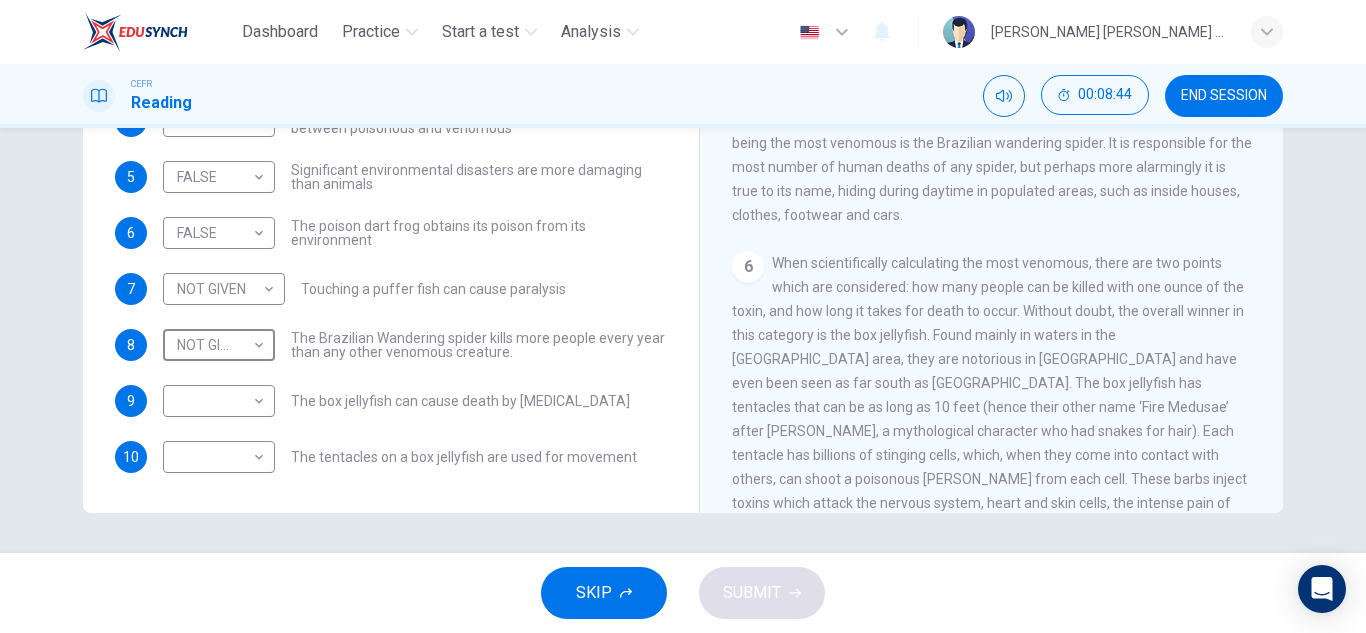 scroll, scrollTop: 1219, scrollLeft: 0, axis: vertical 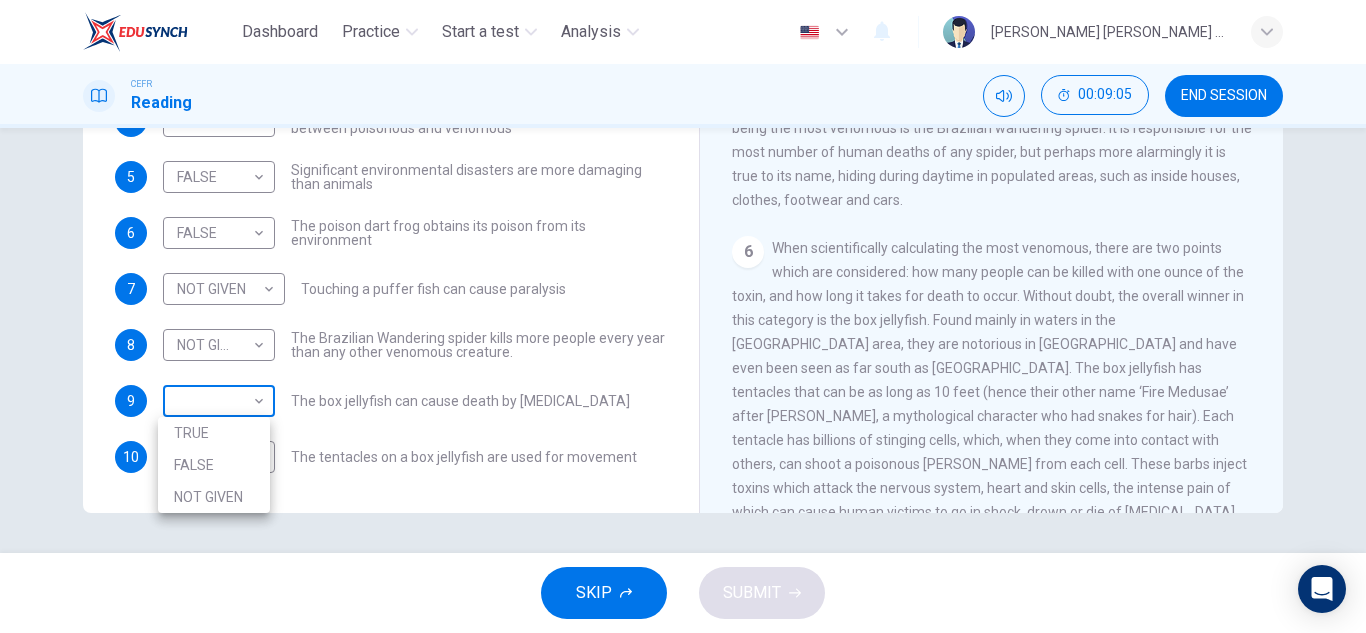 click on "Dashboard Practice Start a test Analysis English en ​ [PERSON_NAME] [PERSON_NAME] [PERSON_NAME] CEFR Reading 00:09:05 END SESSION Questions 4 - 10 Do the following statements agree with the information given in the Reading Passage?
In the boxes below, on your answer sheet write TRUE if the statement is true FALSE if the statement is false NOT GIVEN if the information is not given in the passage 4 TRUE TRUE ​ There is a common misunderstanding of the difference between poisonous and venomous 5 FALSE FALSE ​ Significant environmental disasters are more damaging than animals 6 FALSE FALSE ​ The poison dart frog obtains its poison from its environment 7 NOT GIVEN NOT GIVEN ​ Touching a puffer fish can cause [MEDICAL_DATA] 8 NOT GIVEN NOT GIVEN ​ The Brazilian Wandering spider kills more people every year than any other venomous creature. 9 ​ ​ The box jellyfish can cause death by [MEDICAL_DATA] 10 ​ ​ The tentacles on a box jellyfish are used for movement Poisonous Animals CLICK TO ZOOM Click to Zoom 1 2 3 4 5 6 SKIP" at bounding box center [683, 316] 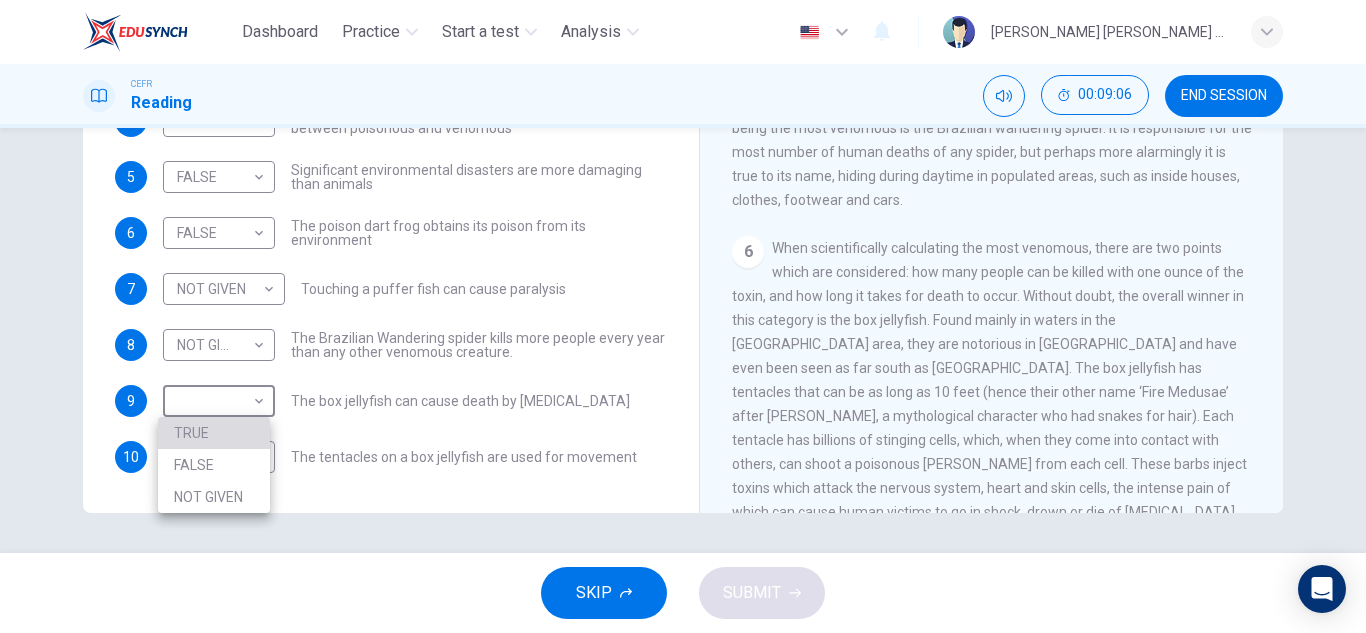 click on "TRUE" at bounding box center [214, 433] 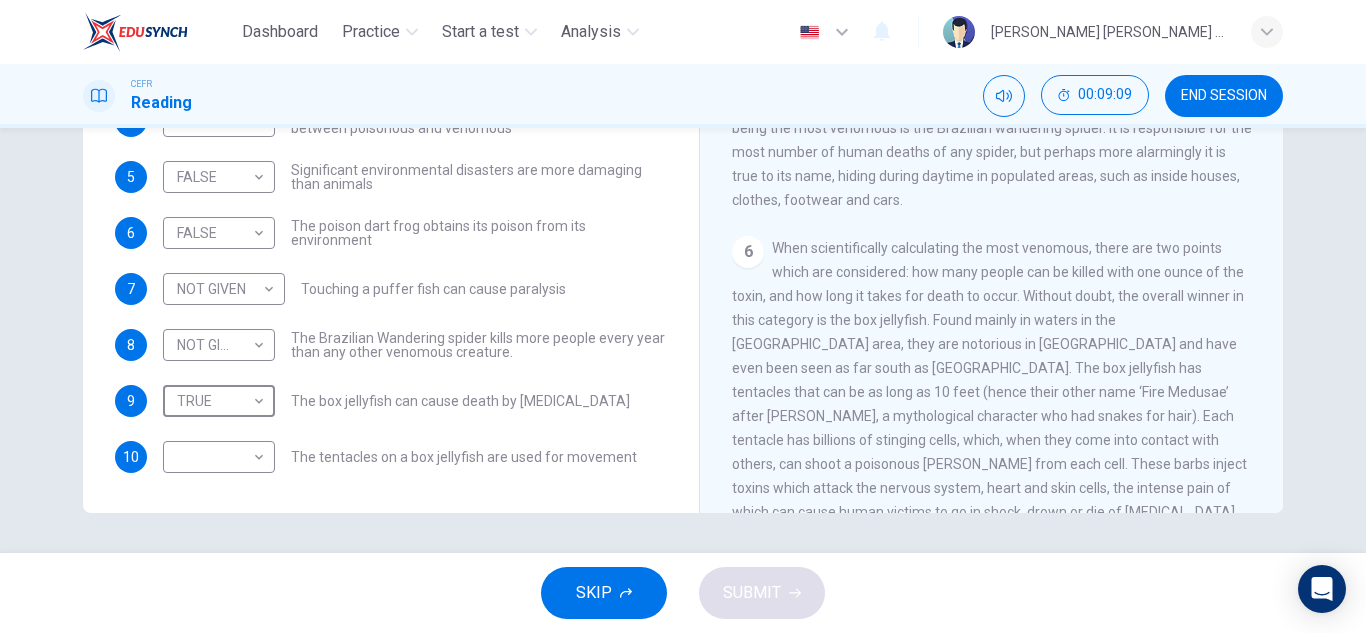 scroll, scrollTop: 1230, scrollLeft: 0, axis: vertical 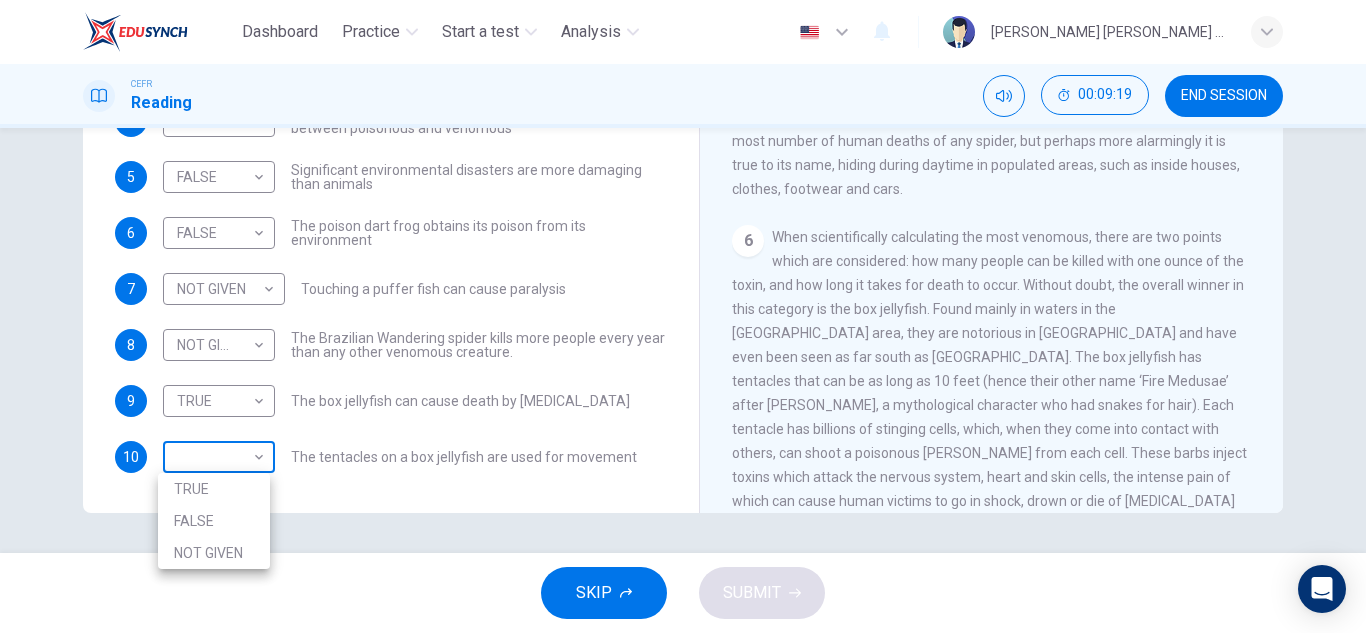 click on "Dashboard Practice Start a test Analysis English en ​ [PERSON_NAME] [PERSON_NAME] [PERSON_NAME] CEFR Reading 00:09:19 END SESSION Questions 4 - 10 Do the following statements agree with the information given in the Reading Passage?
In the boxes below, on your answer sheet write TRUE if the statement is true FALSE if the statement is false NOT GIVEN if the information is not given in the passage 4 TRUE TRUE ​ There is a common misunderstanding of the difference between poisonous and venomous 5 FALSE FALSE ​ Significant environmental disasters are more damaging than animals 6 FALSE FALSE ​ The poison dart frog obtains its poison from its environment 7 NOT GIVEN NOT GIVEN ​ Touching a puffer fish can cause [MEDICAL_DATA] 8 NOT GIVEN NOT GIVEN ​ The Brazilian Wandering spider kills more people every year than any other venomous creature. 9 TRUE TRUE ​ The box jellyfish can cause death by [MEDICAL_DATA] 10 ​ ​ The tentacles on a box jellyfish are used for movement Poisonous Animals CLICK TO ZOOM Click to Zoom 1 2 3 4 5 6" at bounding box center (683, 316) 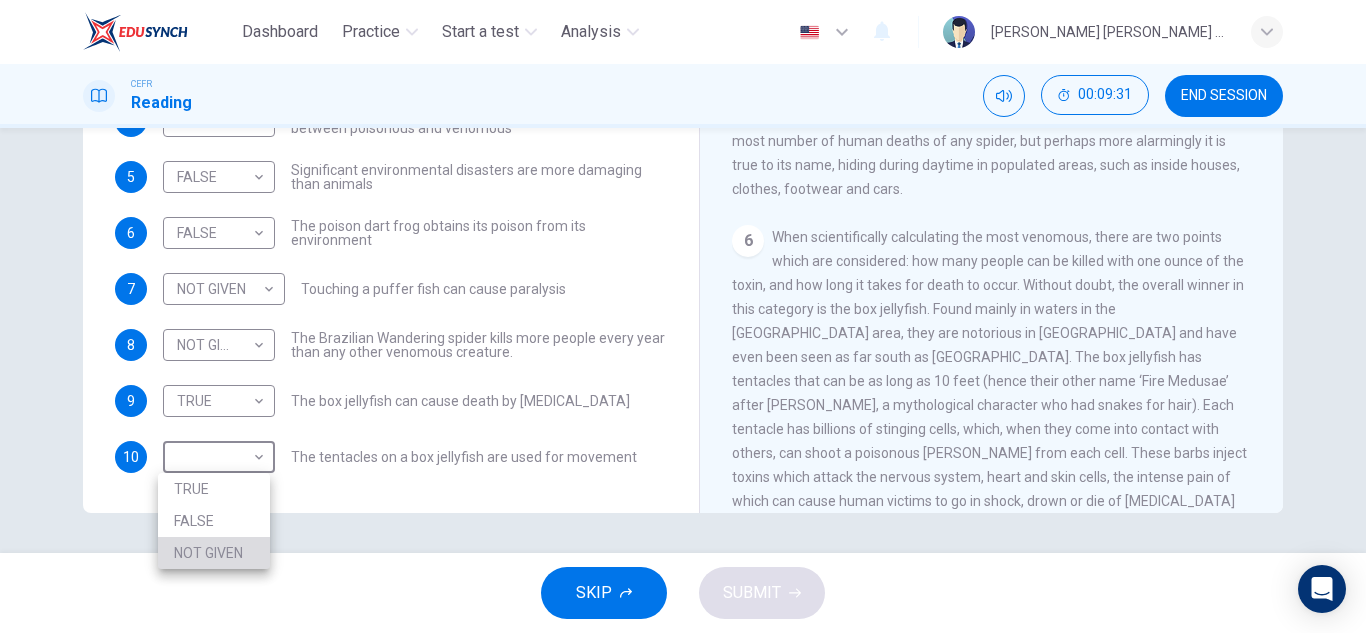 click on "NOT GIVEN" at bounding box center (214, 553) 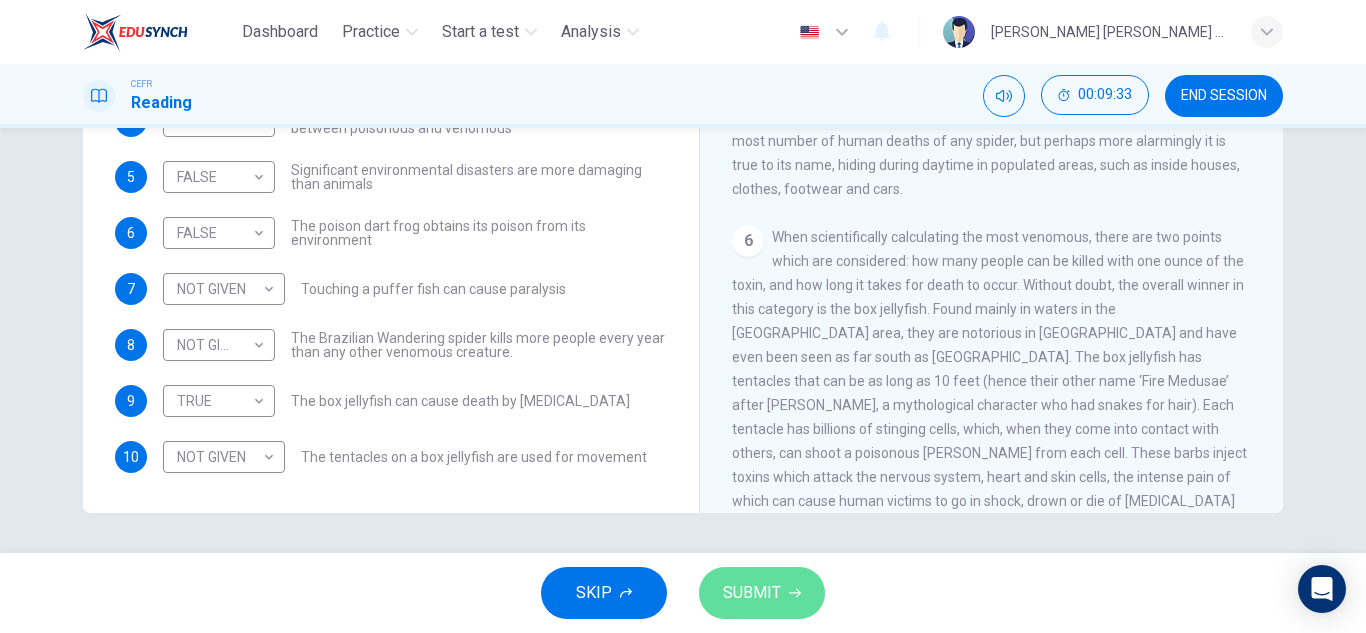 click on "SUBMIT" at bounding box center [752, 593] 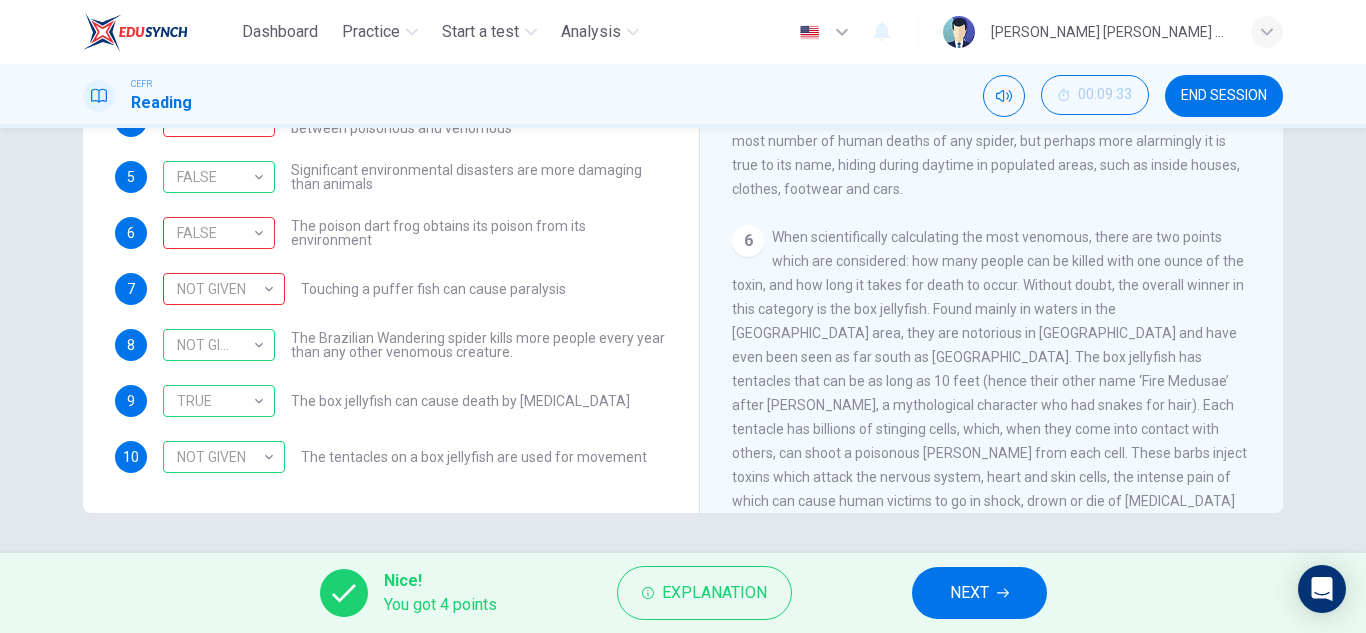 scroll, scrollTop: 0, scrollLeft: 0, axis: both 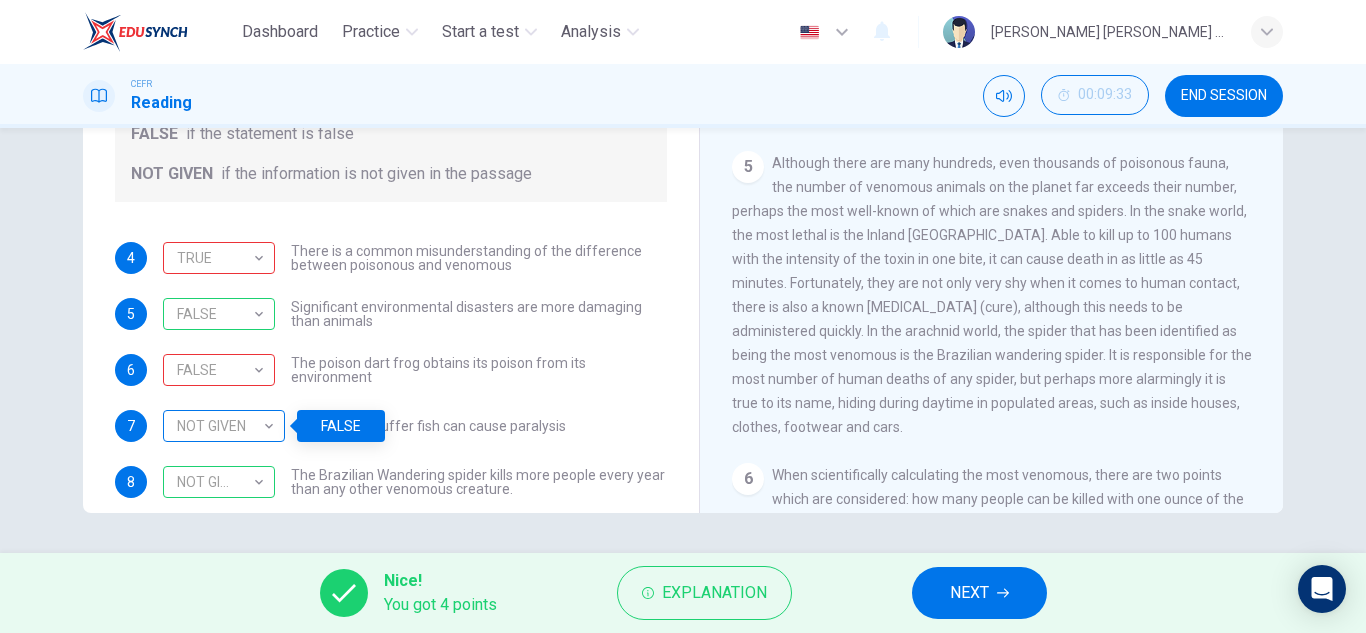 click on "NOT GIVEN" at bounding box center [220, 426] 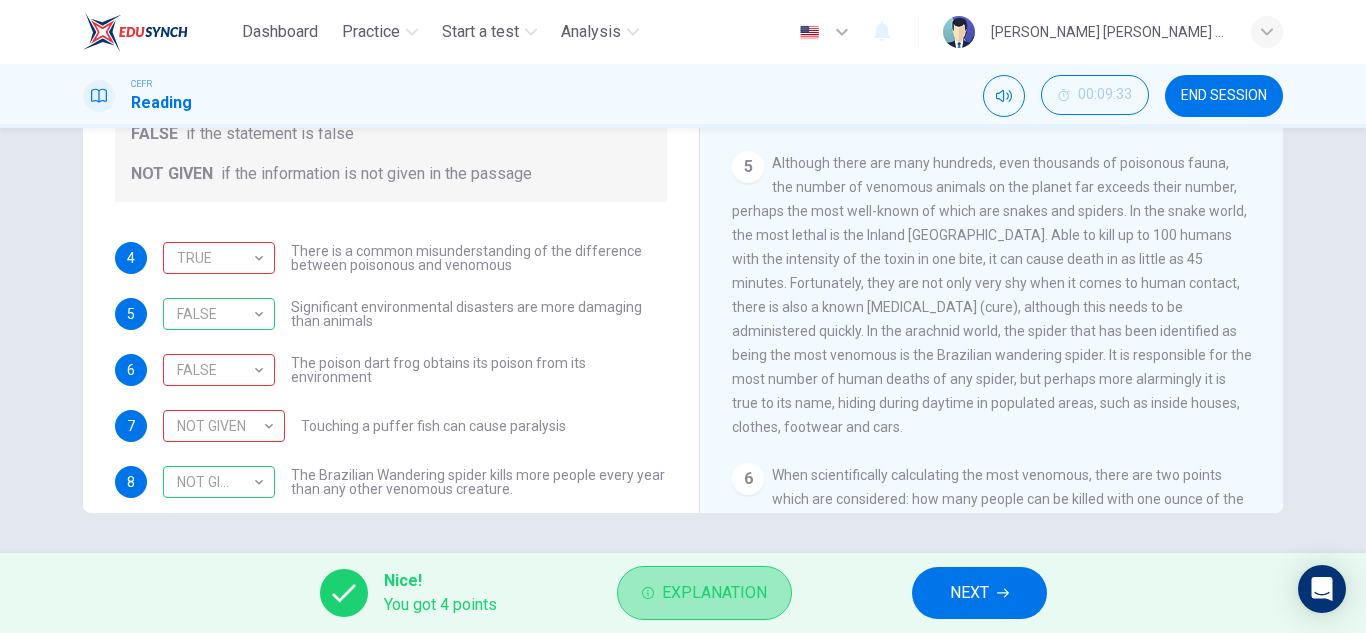 click on "Explanation" at bounding box center [714, 593] 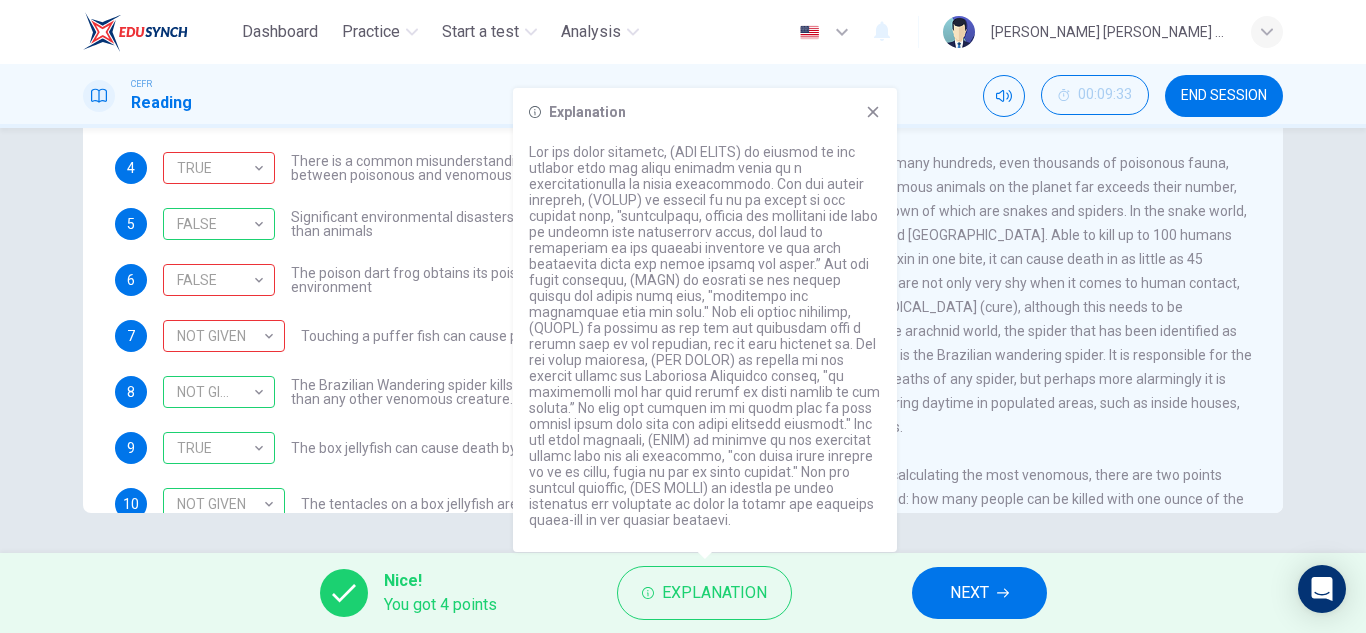 scroll, scrollTop: 90, scrollLeft: 0, axis: vertical 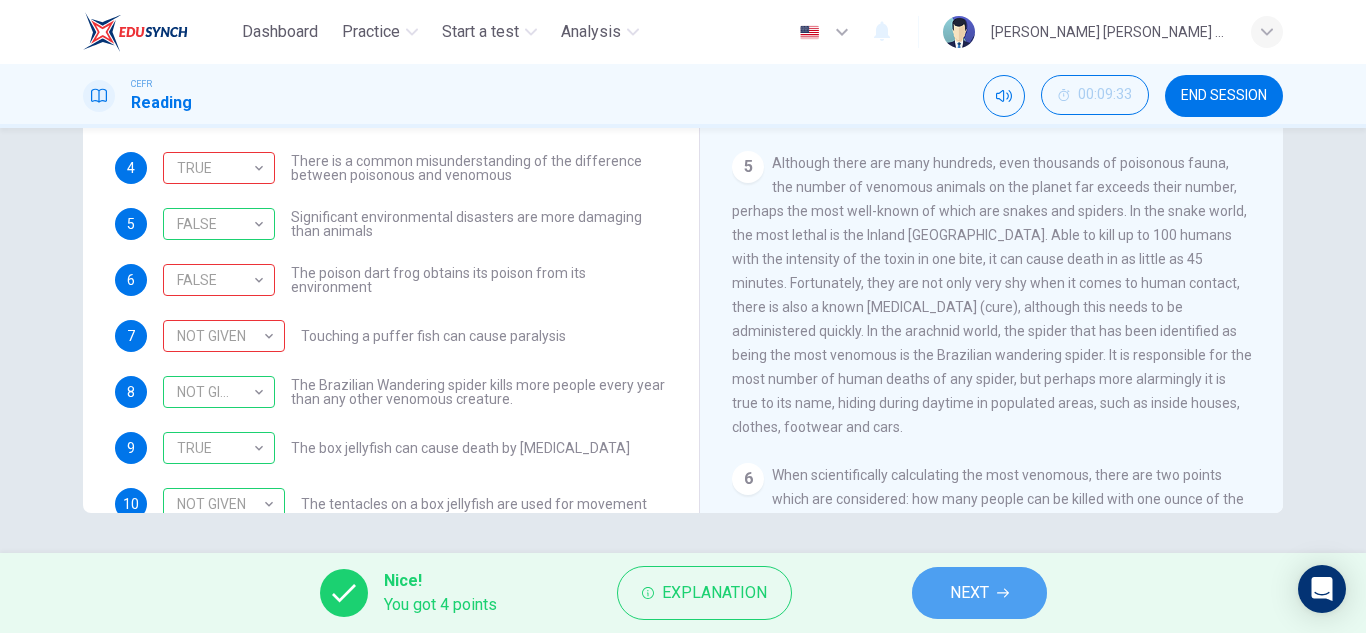 click on "NEXT" at bounding box center (969, 593) 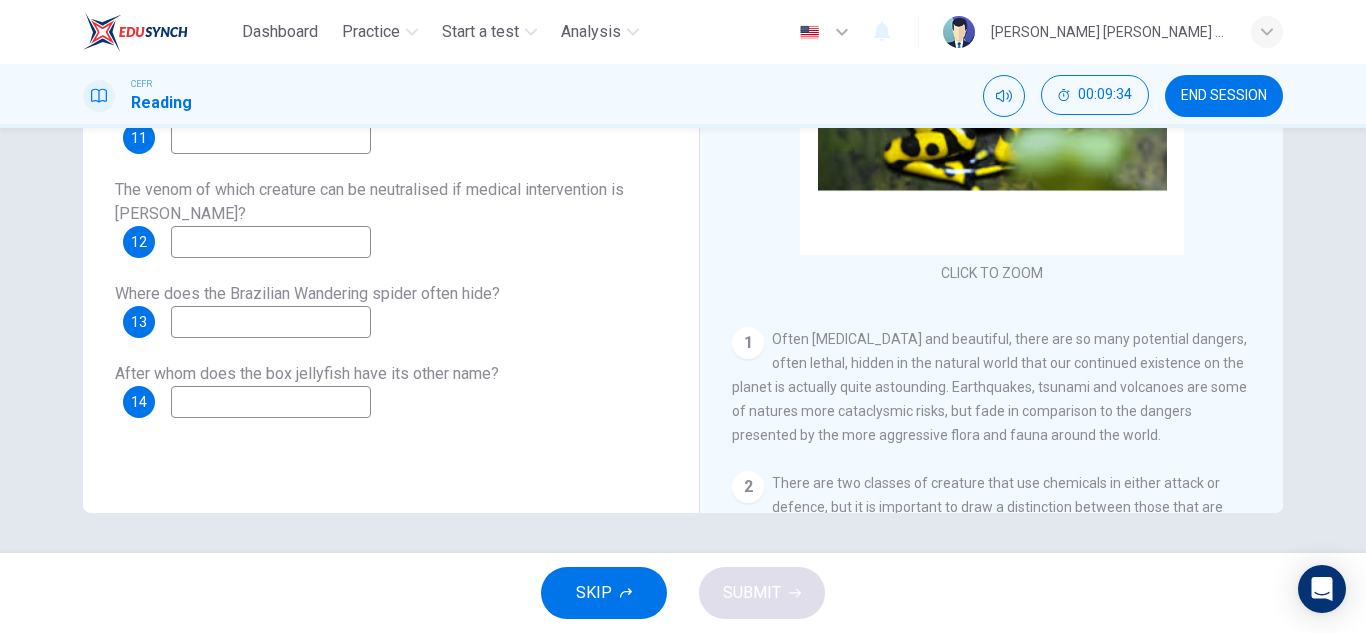 scroll, scrollTop: 245, scrollLeft: 0, axis: vertical 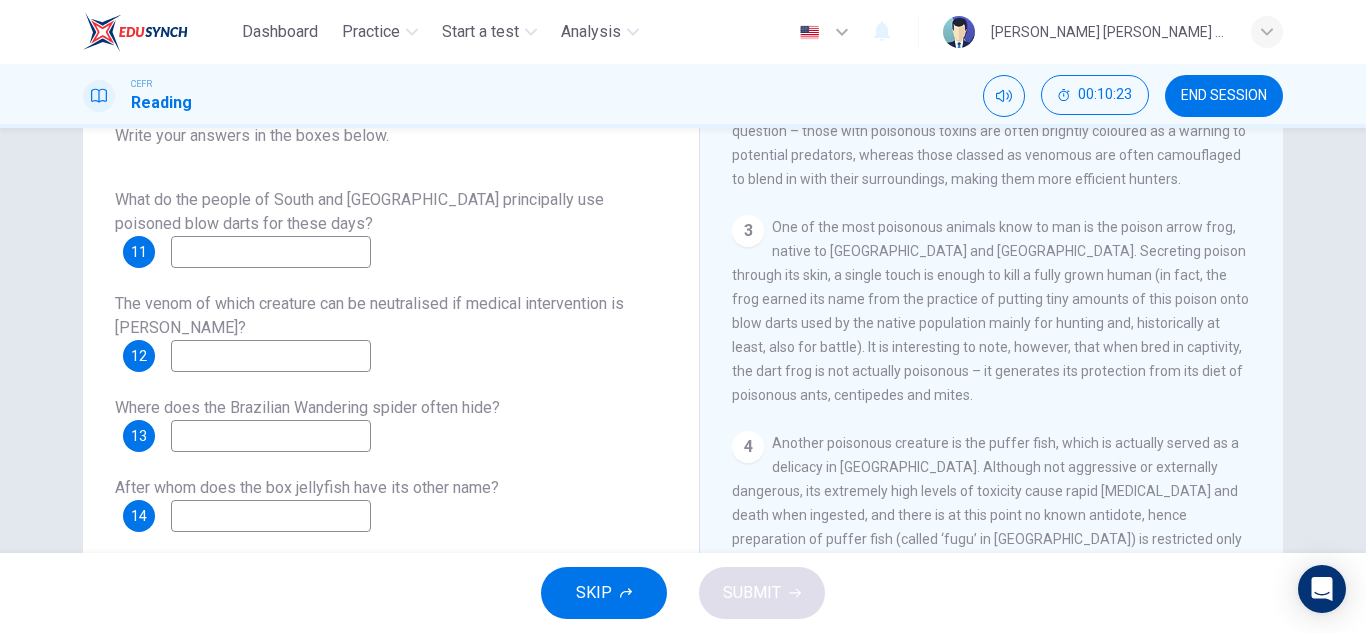 click at bounding box center [271, 252] 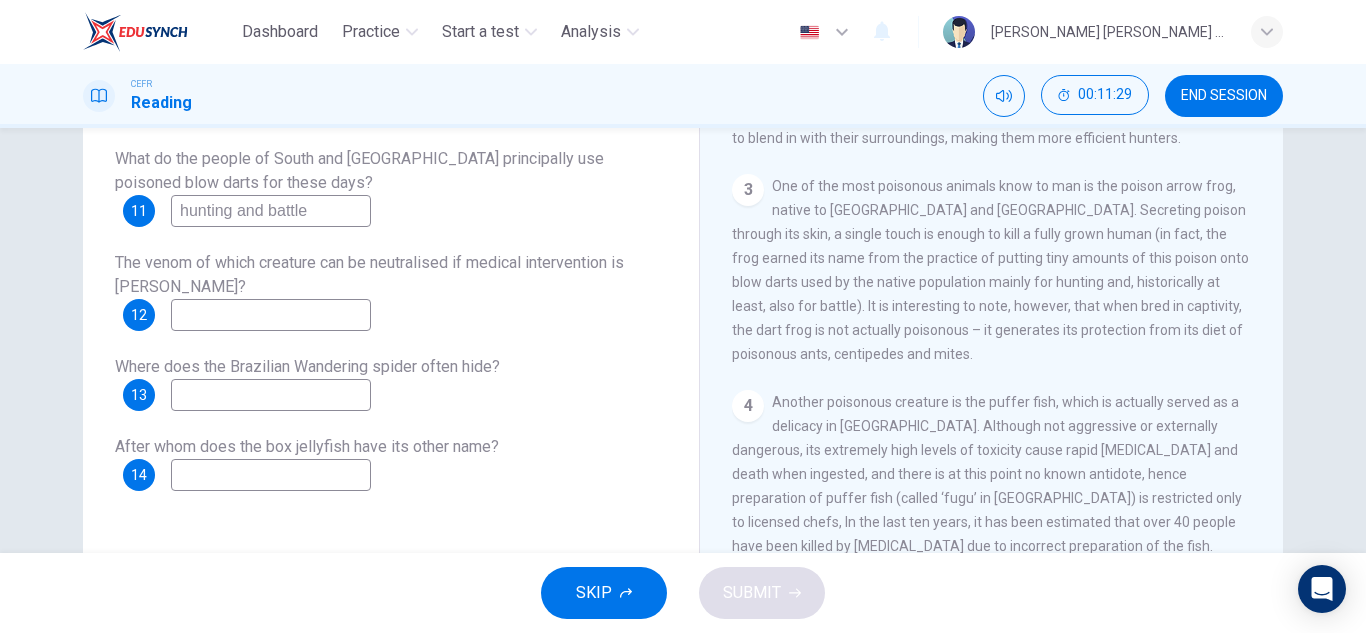scroll, scrollTop: 280, scrollLeft: 0, axis: vertical 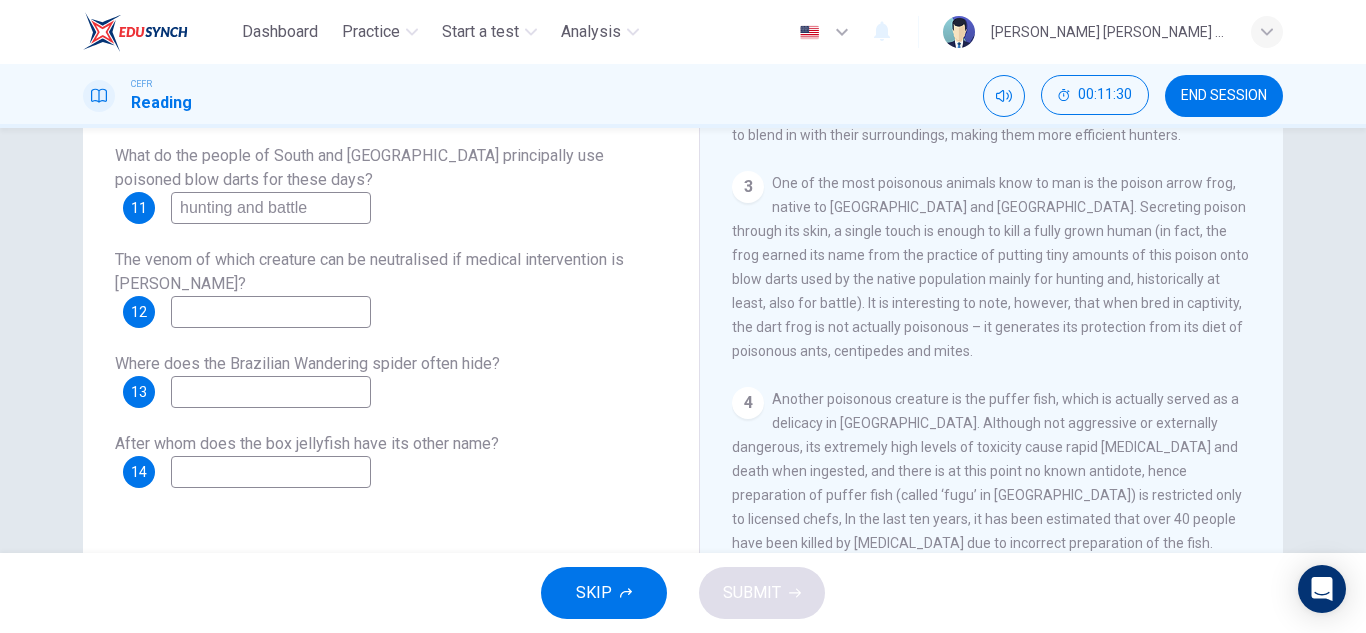 type on "hunting and battle" 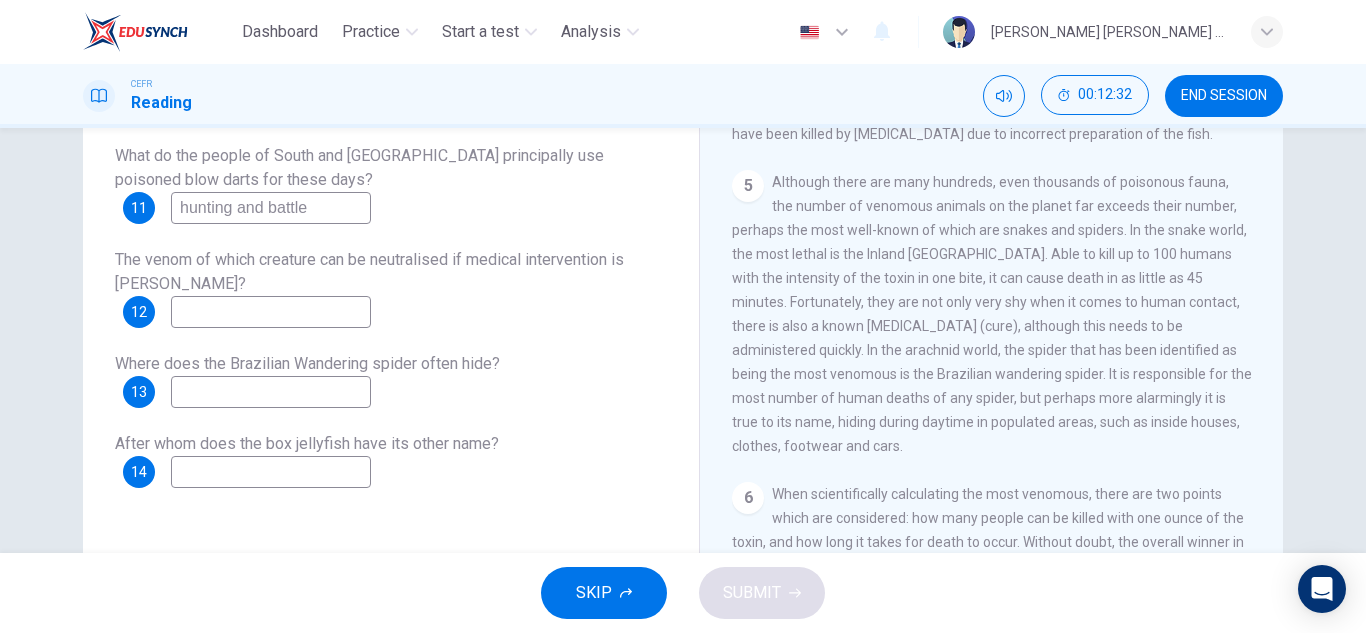 scroll, scrollTop: 1044, scrollLeft: 0, axis: vertical 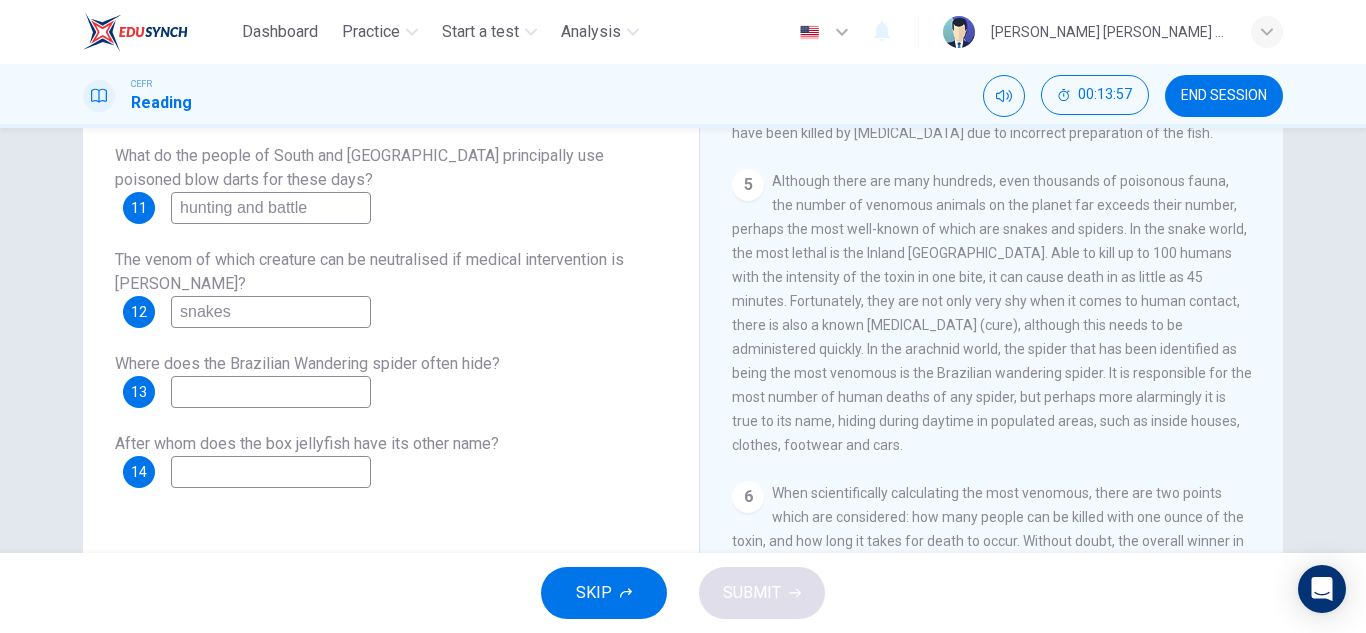 type on "snakes" 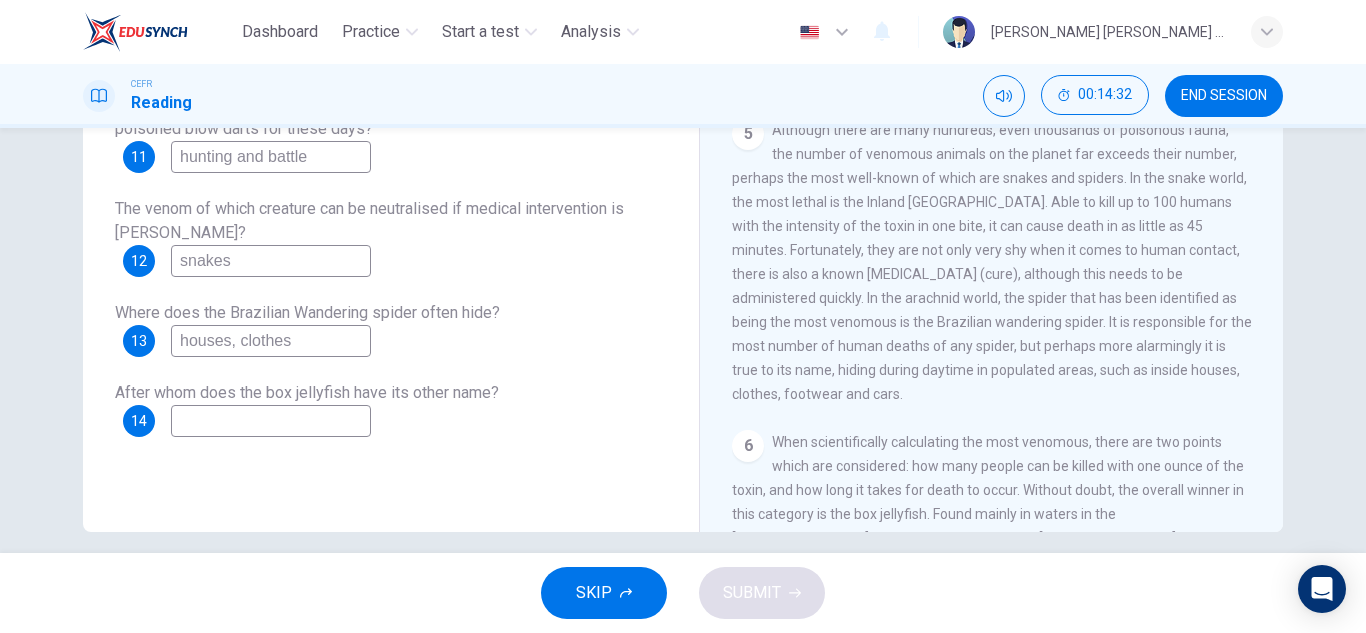 scroll, scrollTop: 332, scrollLeft: 0, axis: vertical 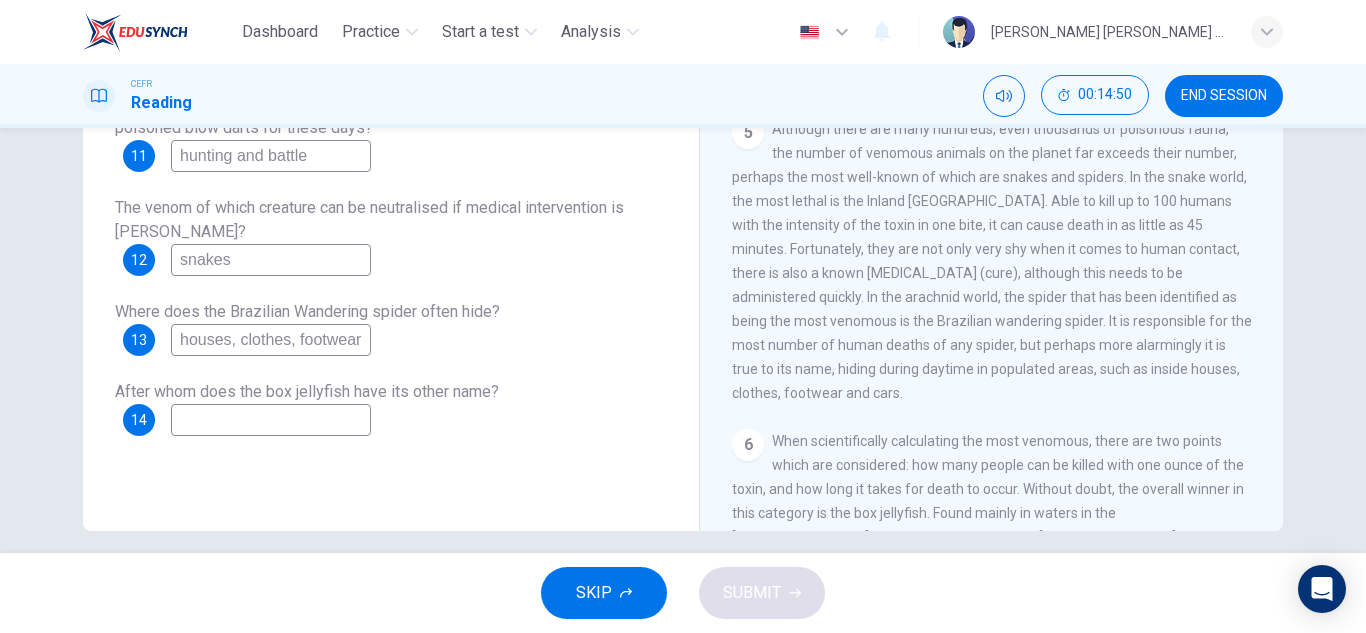 type on "houses, clothes, footwear" 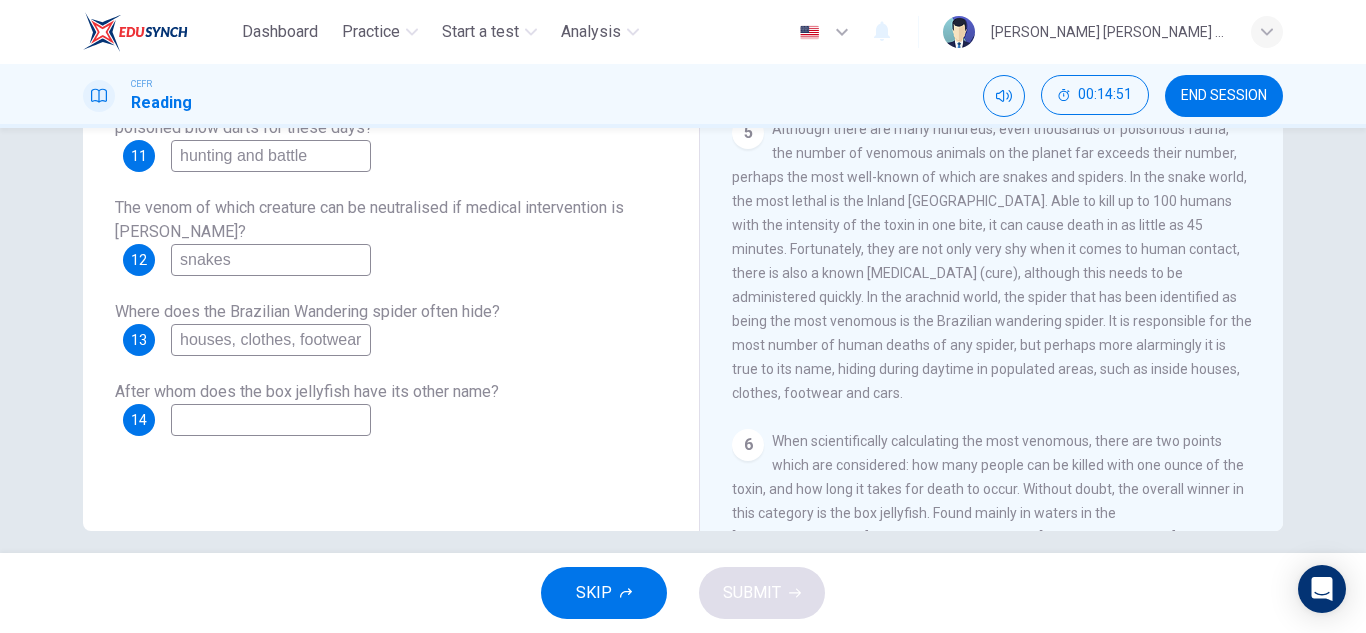 click at bounding box center (271, 420) 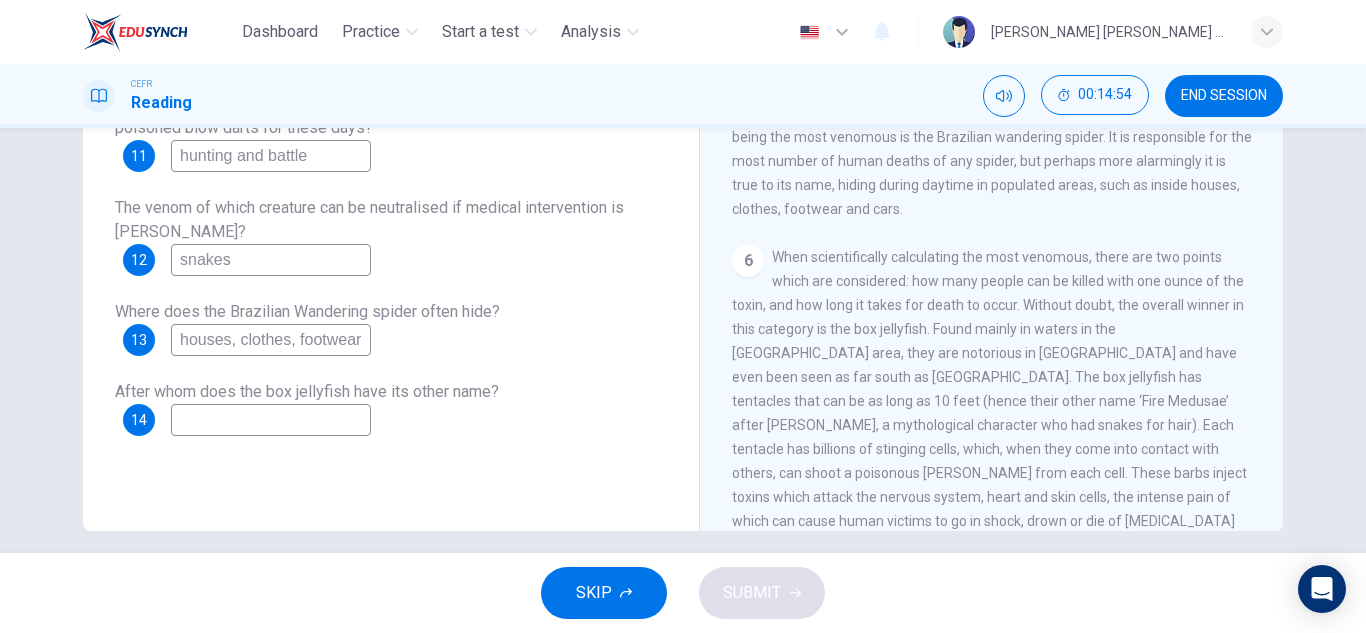 scroll, scrollTop: 1230, scrollLeft: 0, axis: vertical 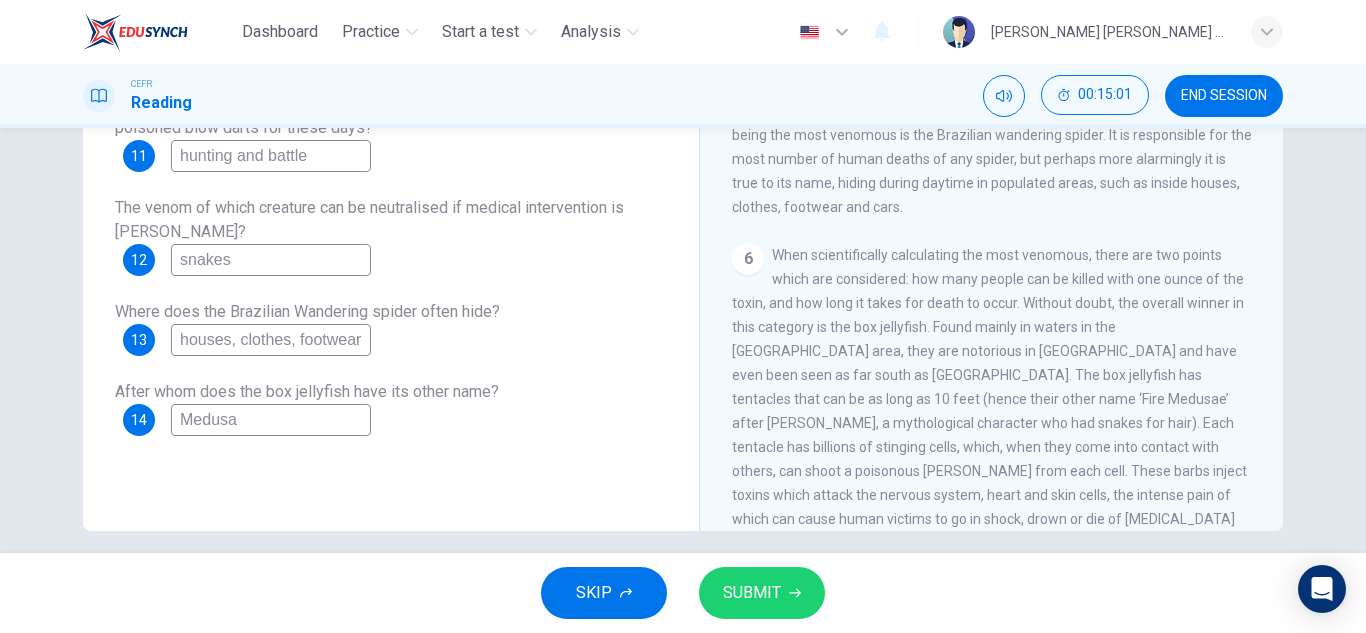 type on "Medusa" 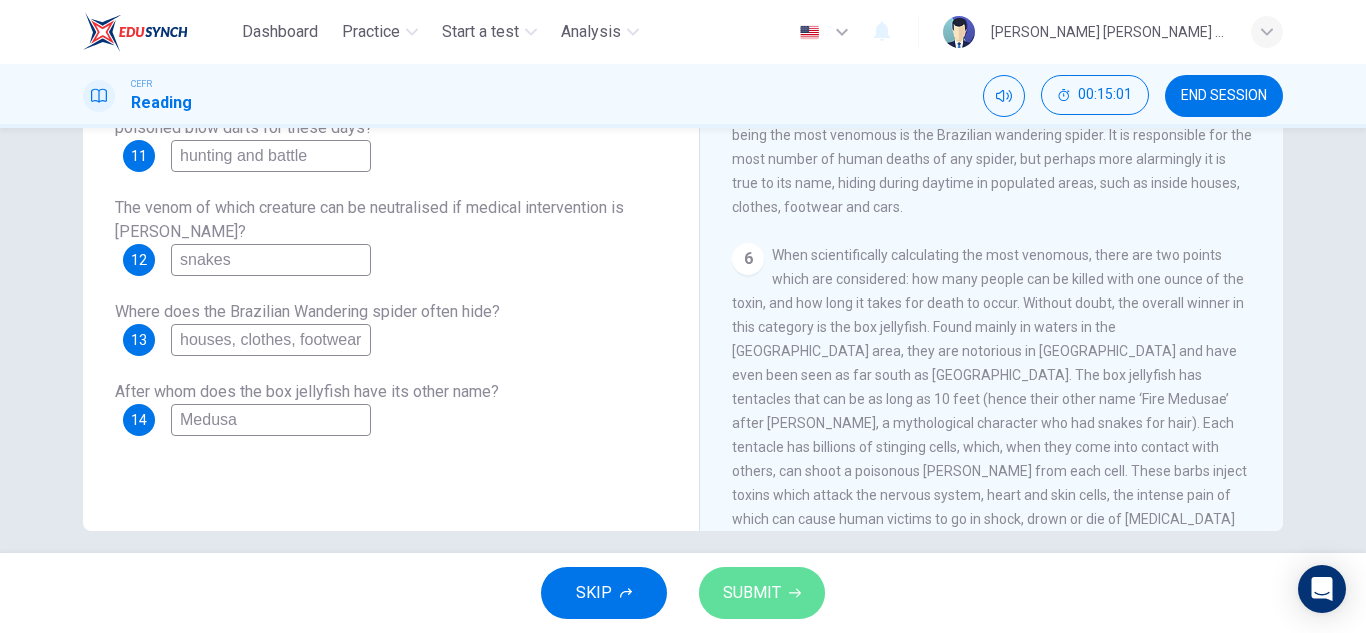 click on "SUBMIT" at bounding box center (752, 593) 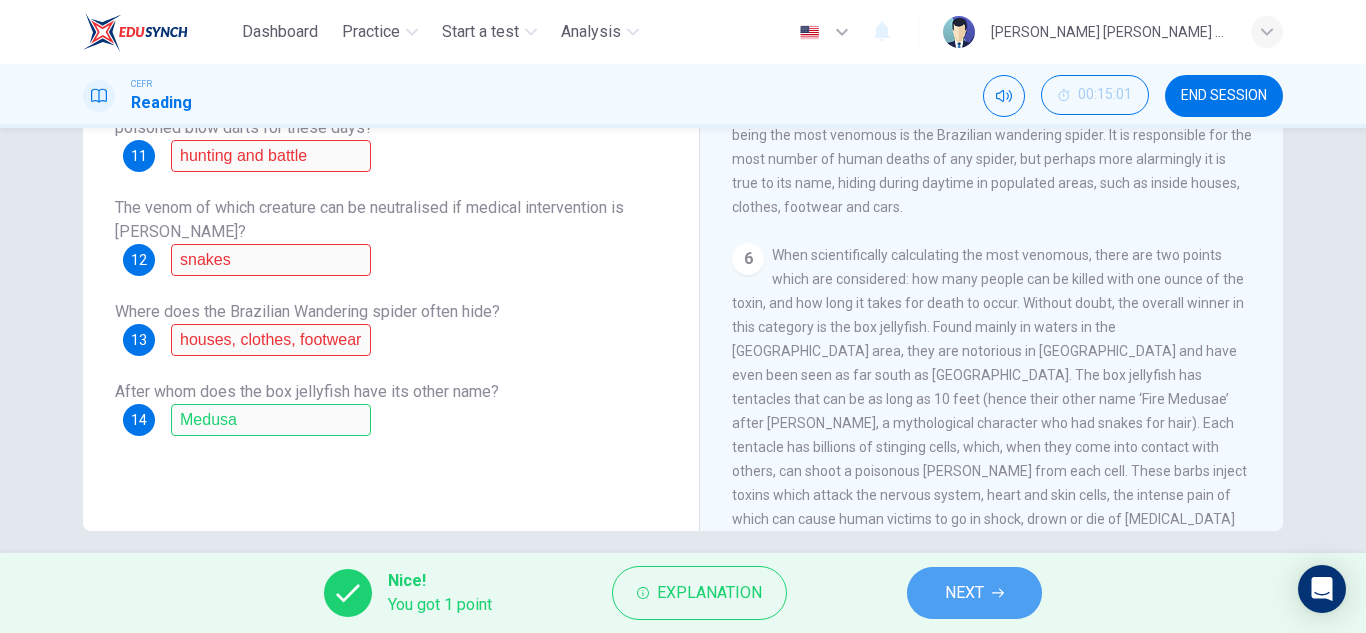 click on "NEXT" at bounding box center (964, 593) 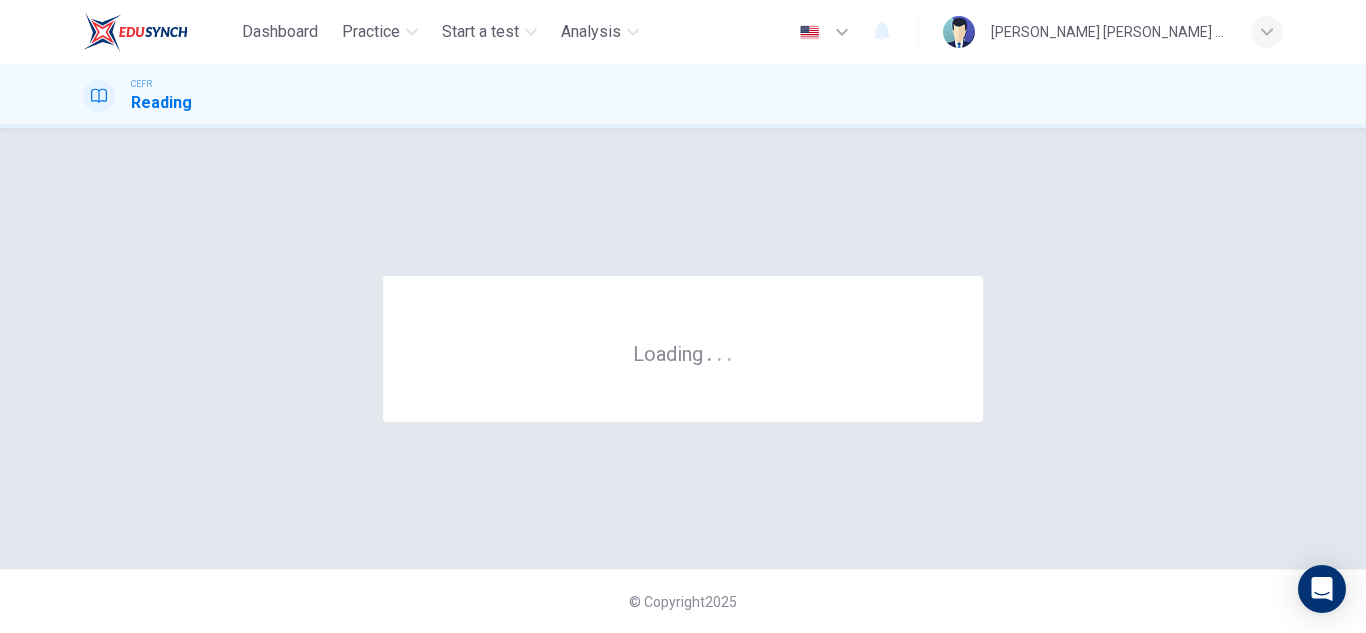 scroll, scrollTop: 0, scrollLeft: 0, axis: both 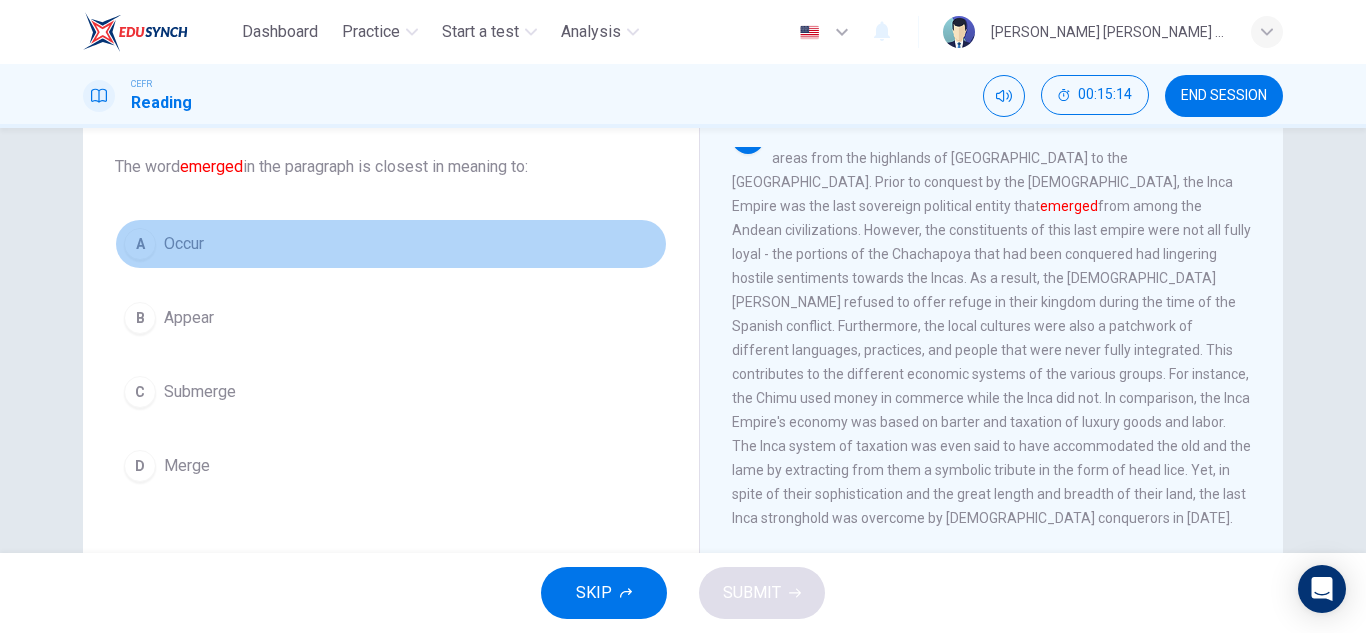 click on "Occur" at bounding box center (184, 244) 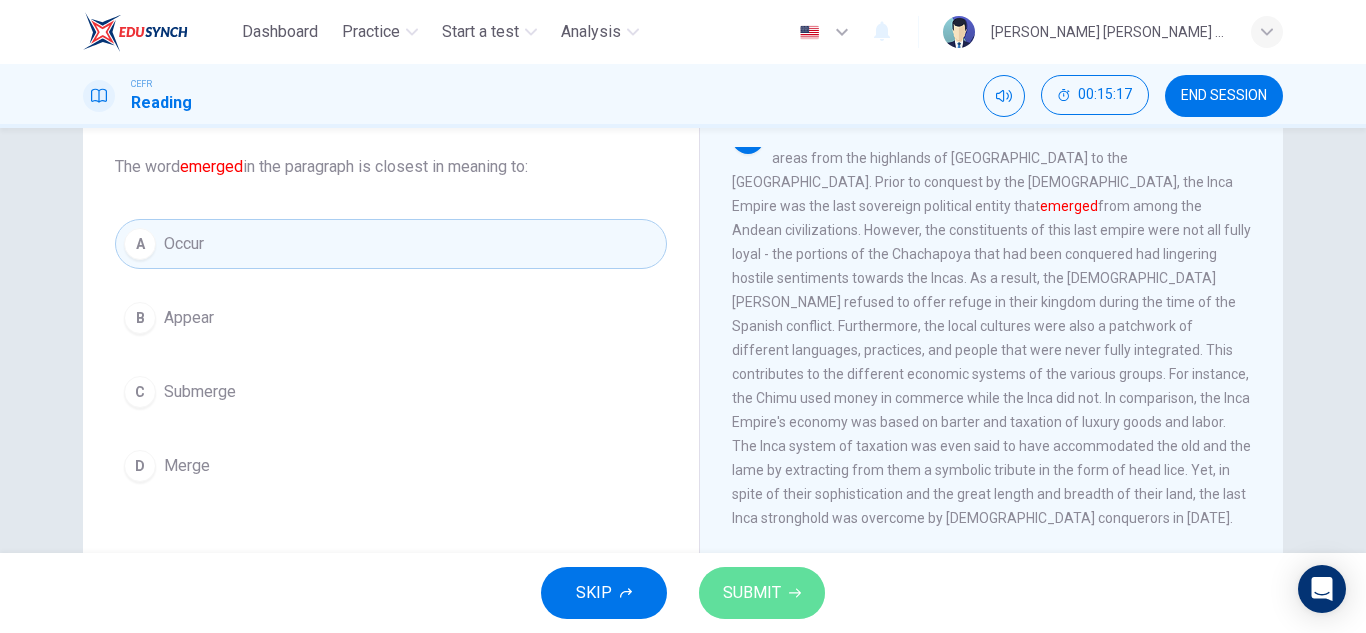 click on "SUBMIT" at bounding box center (752, 593) 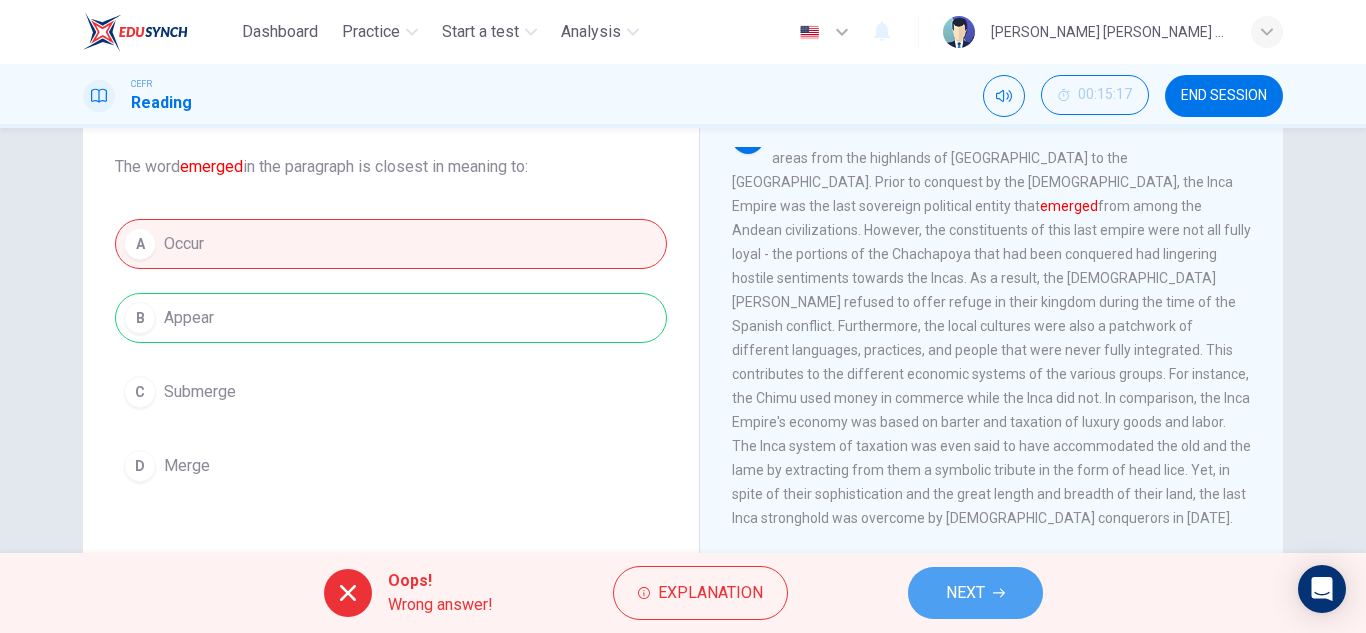 click on "NEXT" at bounding box center [975, 593] 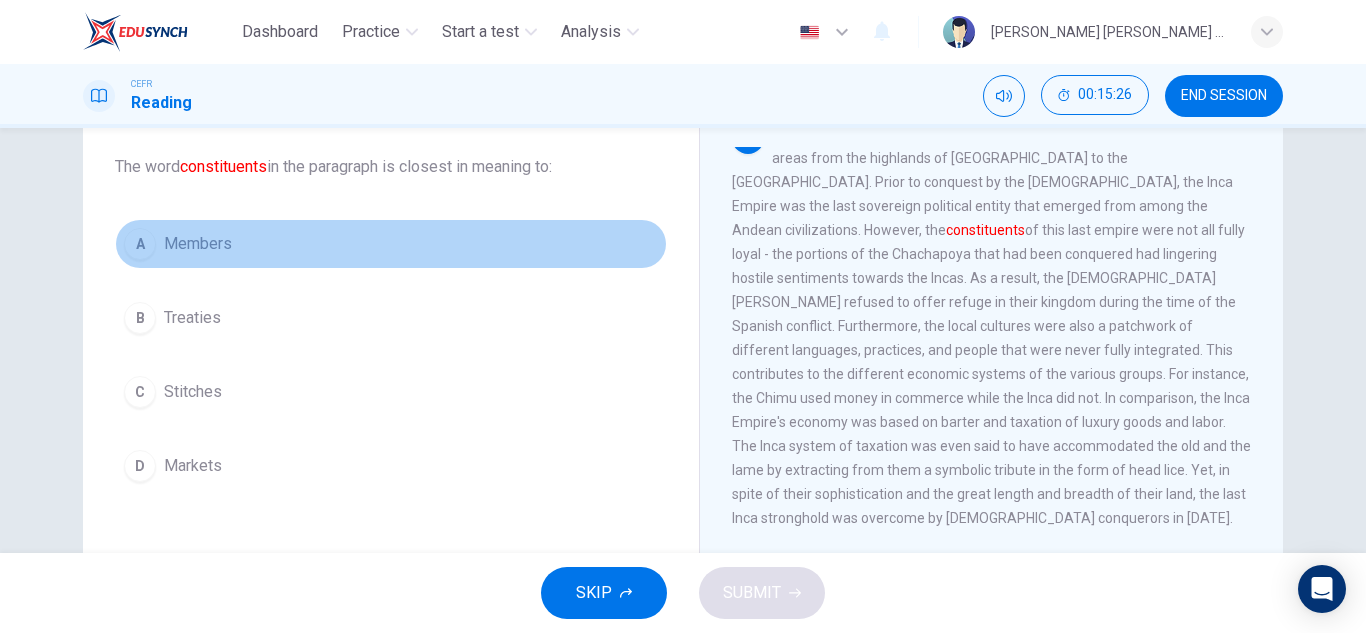 click on "Members" at bounding box center (198, 244) 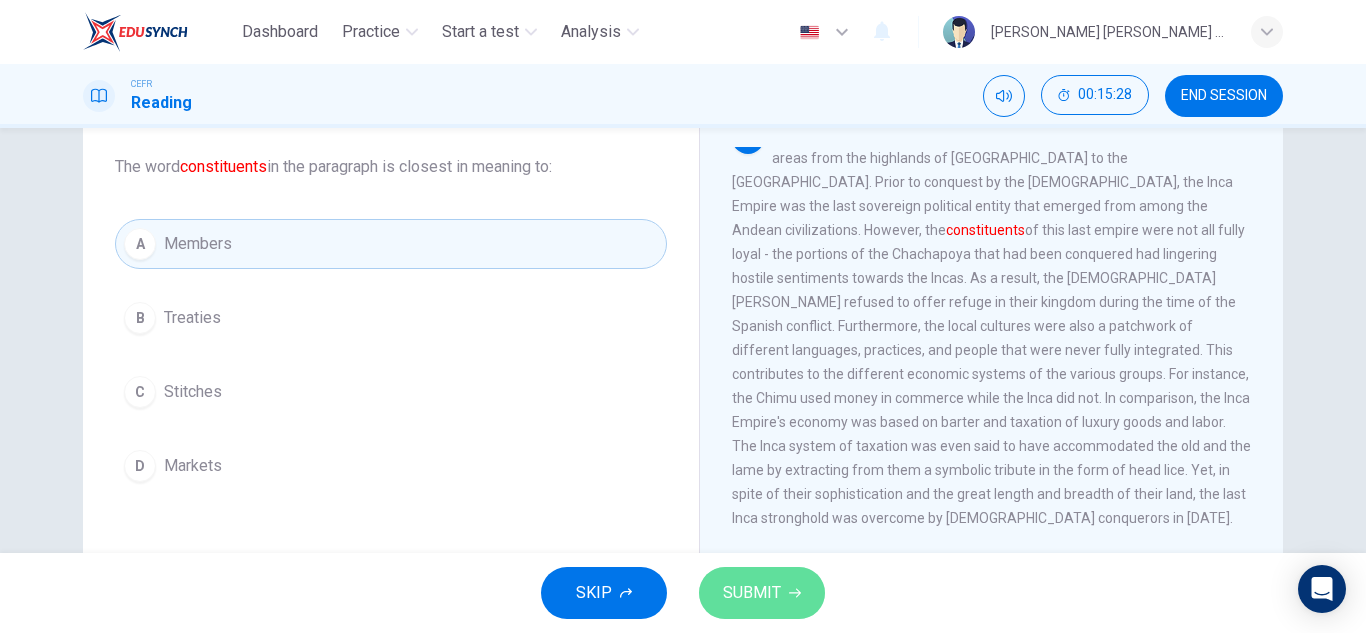 click on "SUBMIT" at bounding box center (762, 593) 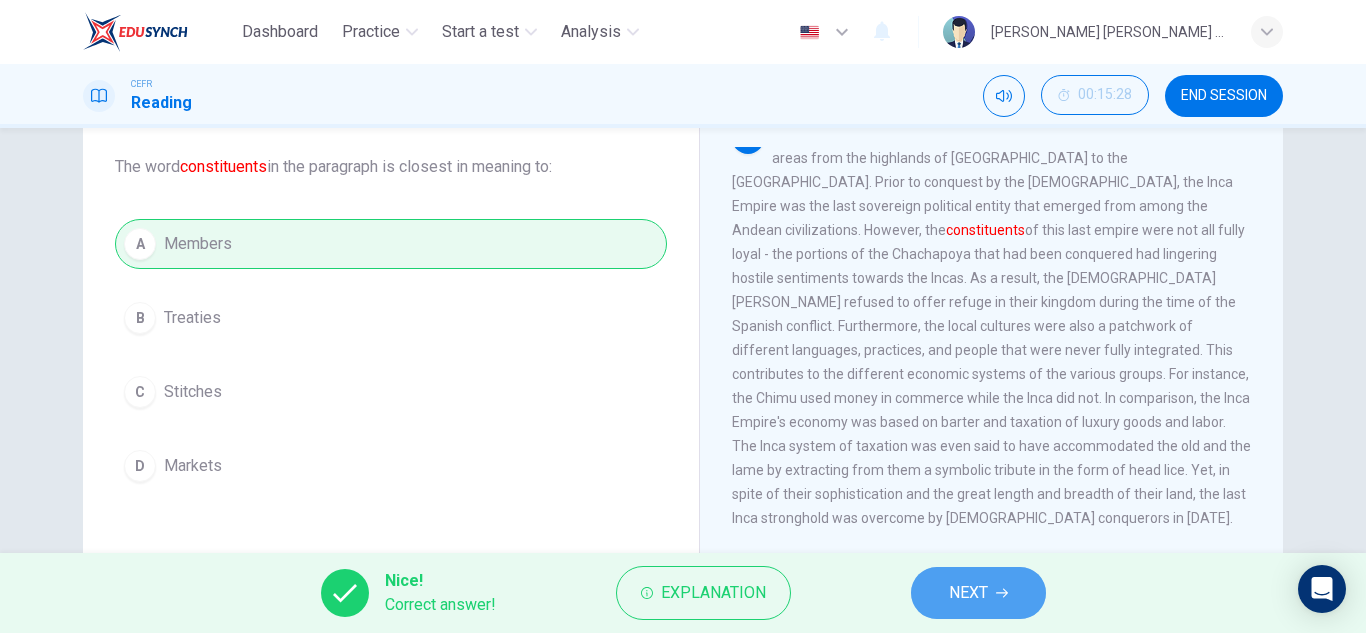 click on "NEXT" at bounding box center (978, 593) 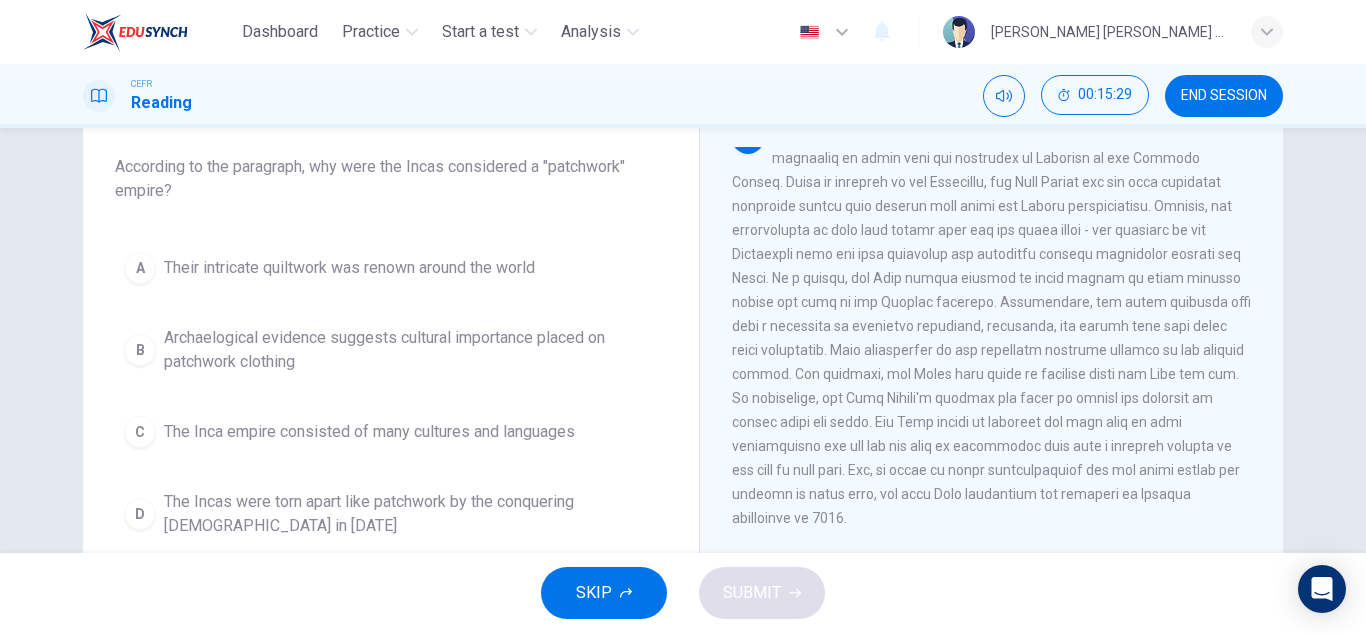 scroll, scrollTop: 0, scrollLeft: 0, axis: both 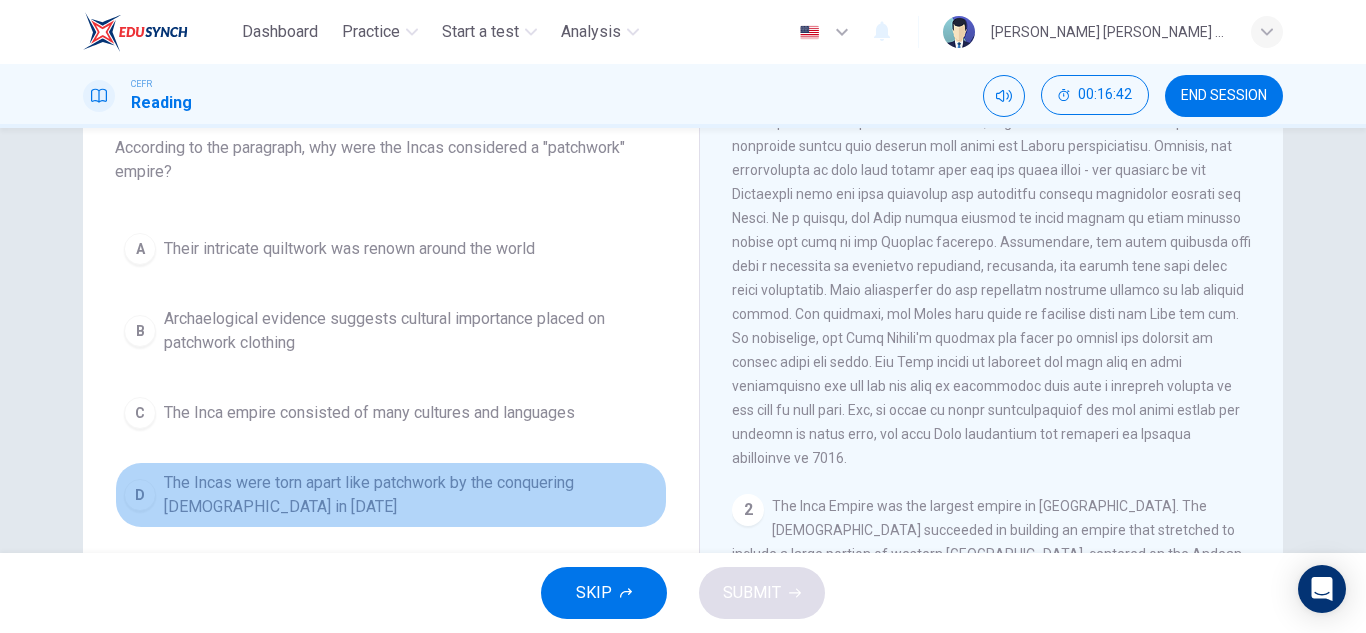 click on "The Incas were torn apart like patchwork by the conquering [DEMOGRAPHIC_DATA] in [DATE]" at bounding box center (411, 495) 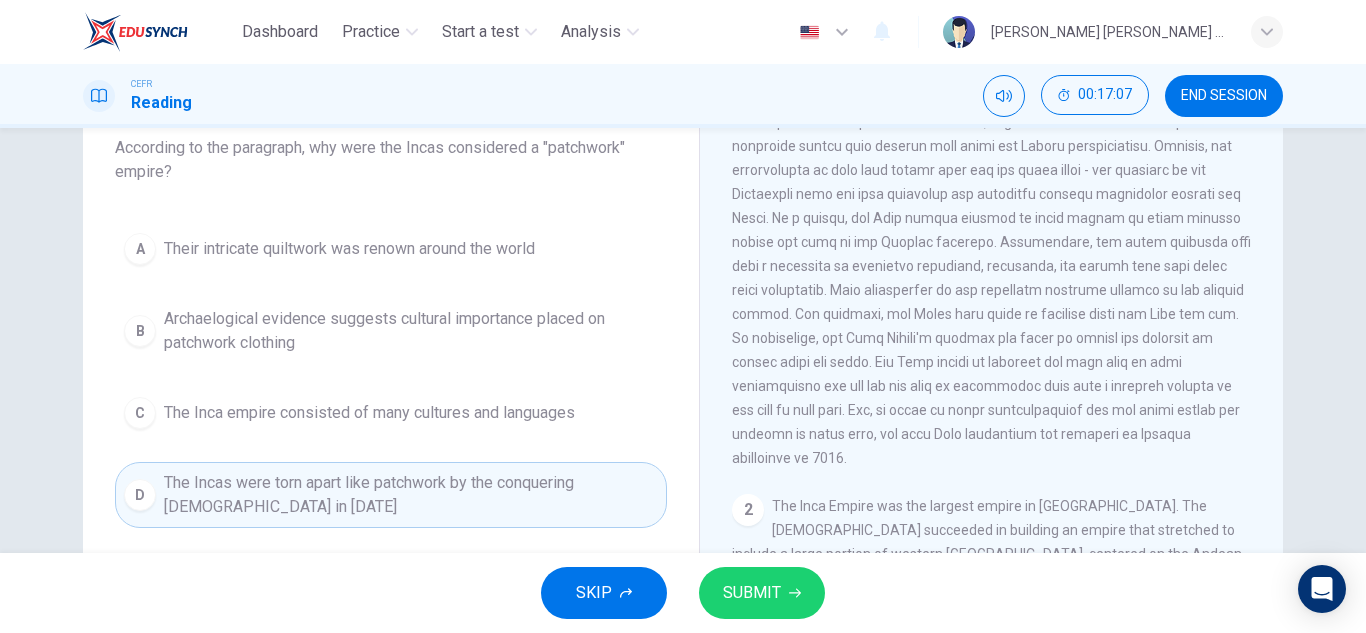 click on "SUBMIT" at bounding box center (752, 593) 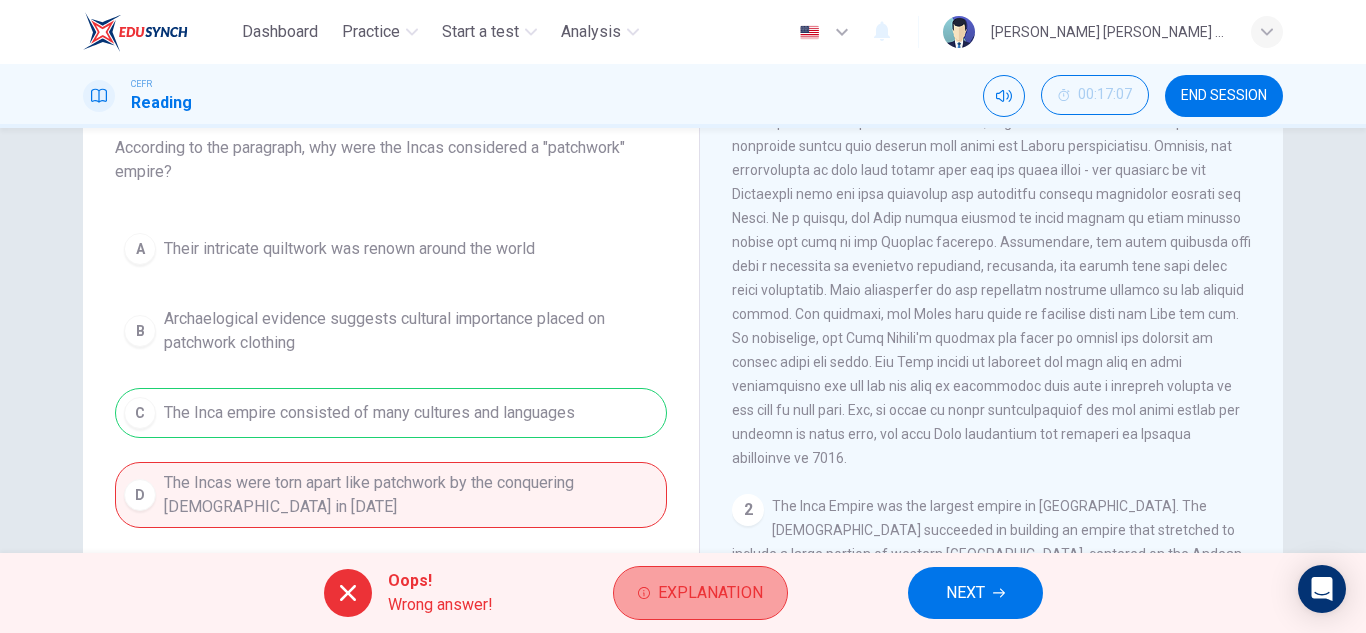 click on "Explanation" at bounding box center (710, 593) 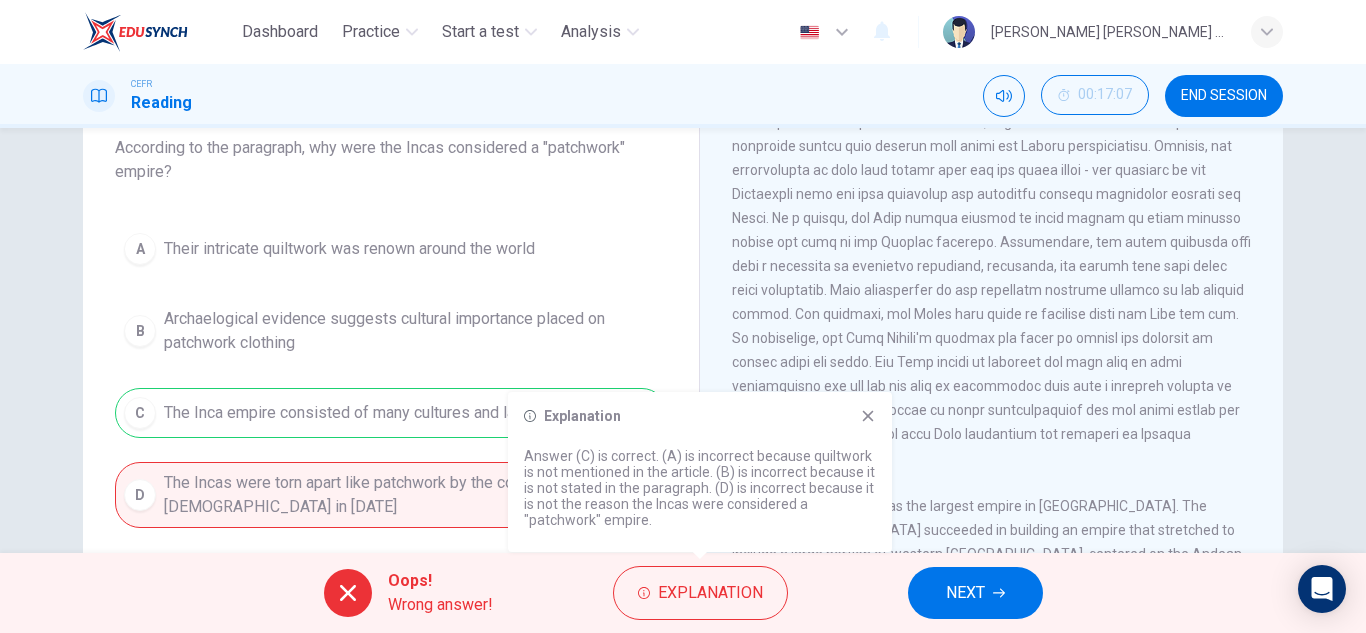 click on "Explanation" at bounding box center [700, 416] 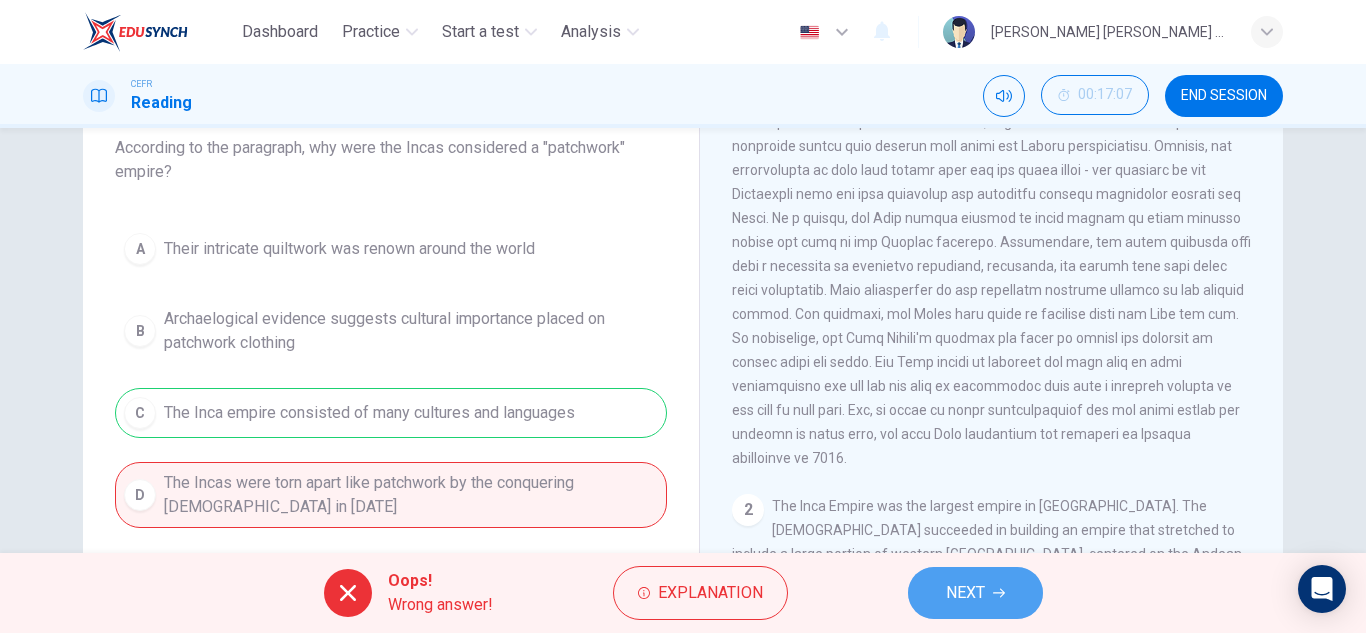 click on "NEXT" at bounding box center [965, 593] 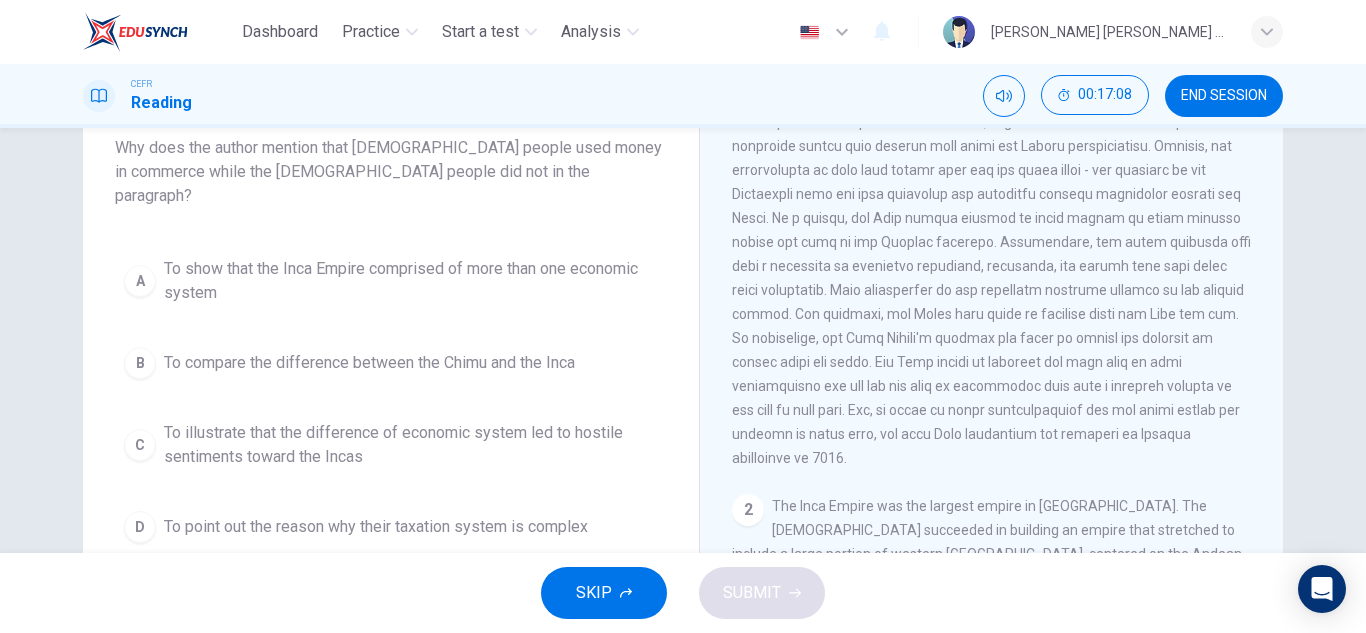scroll, scrollTop: 0, scrollLeft: 0, axis: both 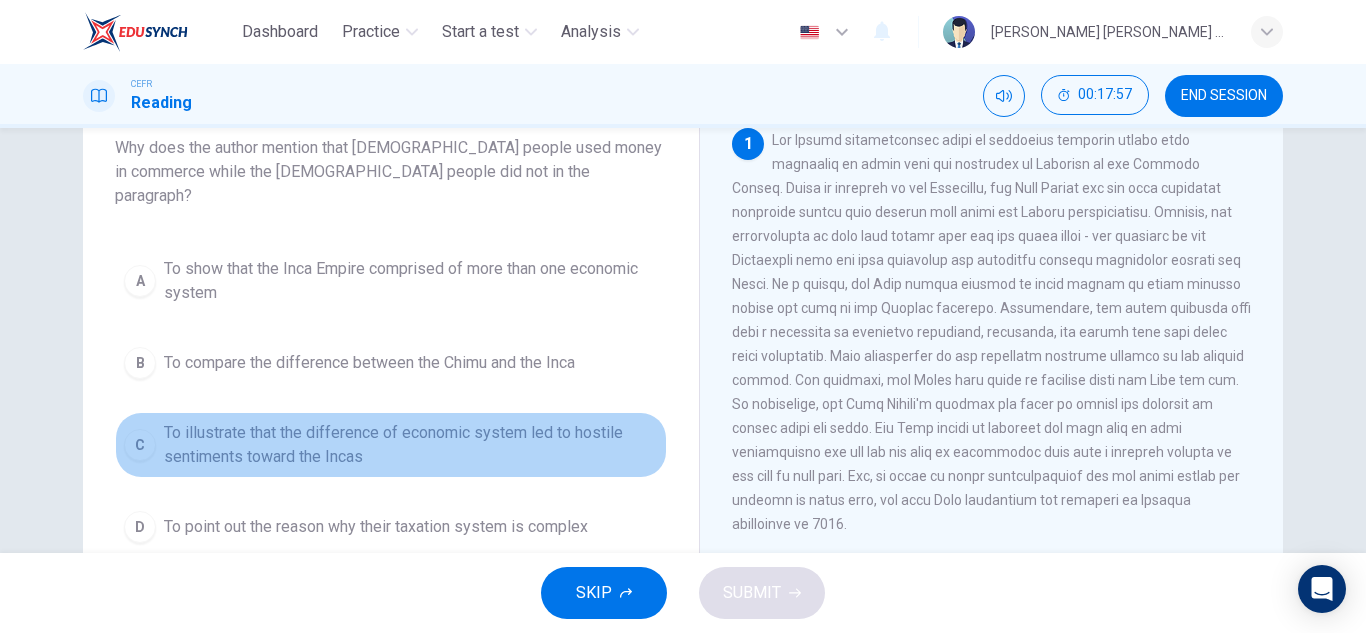 click on "To illustrate that the difference of economic system led to hostile sentiments toward the Incas" at bounding box center (411, 445) 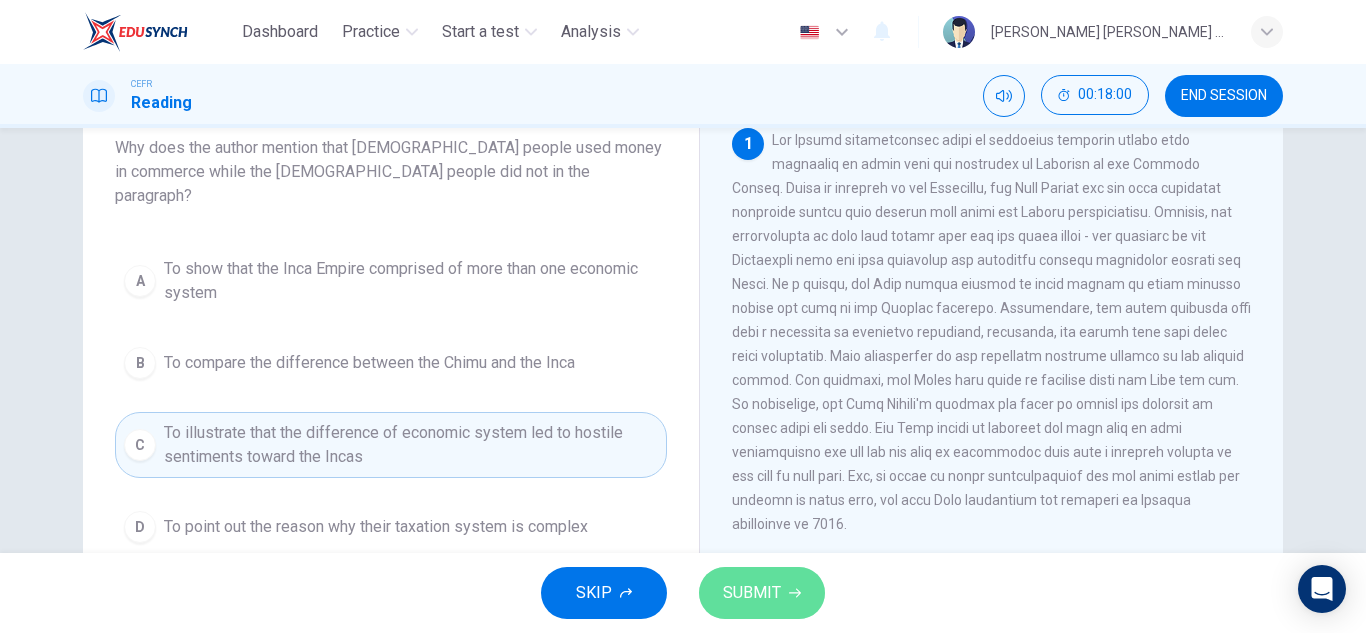 click on "SUBMIT" at bounding box center [762, 593] 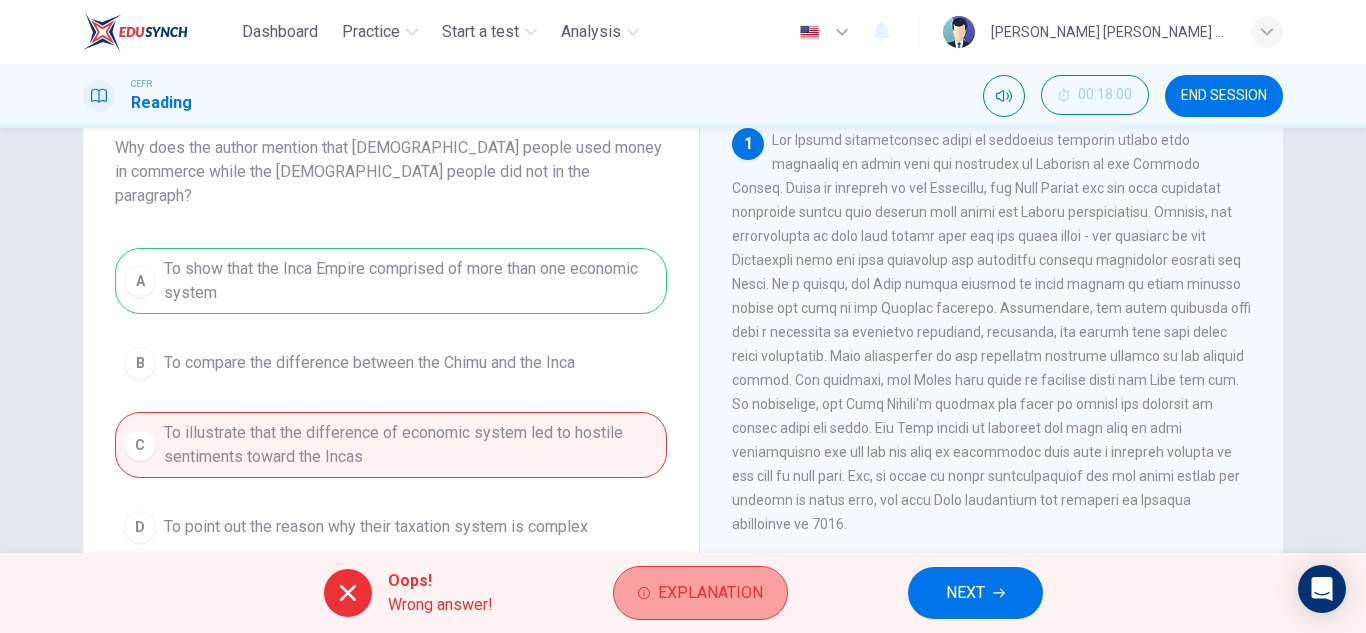 click on "Explanation" at bounding box center [710, 593] 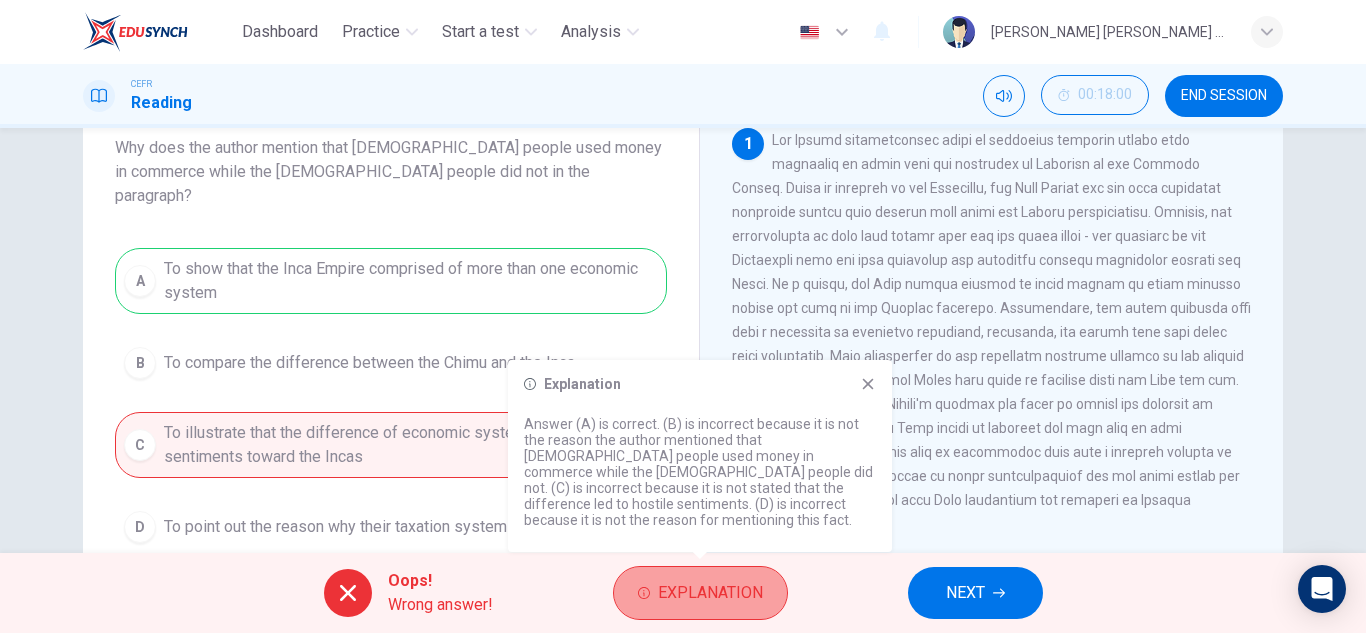 click on "Explanation" at bounding box center [710, 593] 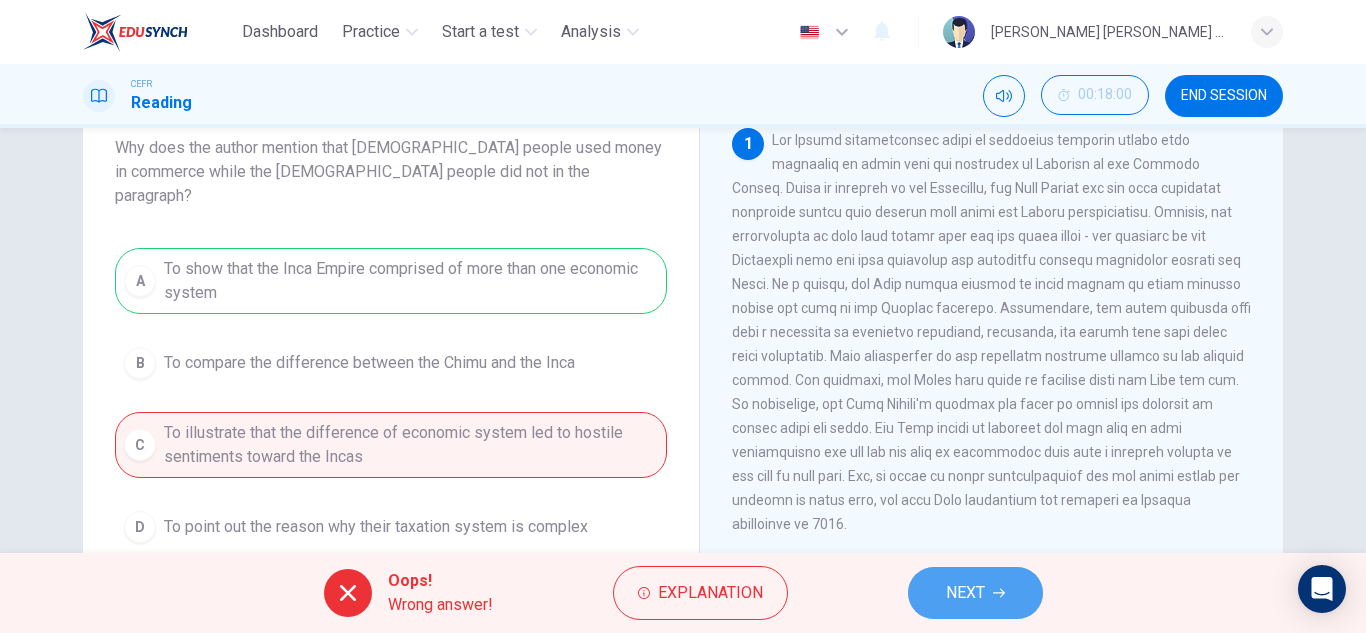 click on "NEXT" at bounding box center (965, 593) 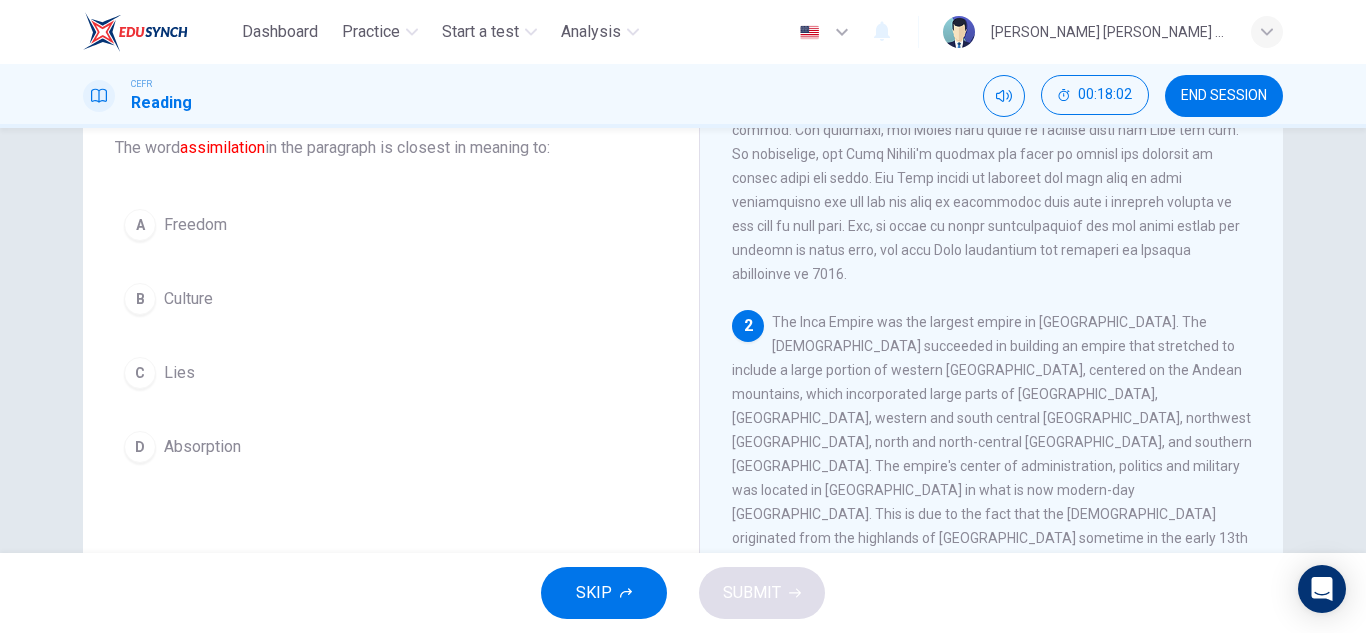 scroll, scrollTop: 317, scrollLeft: 0, axis: vertical 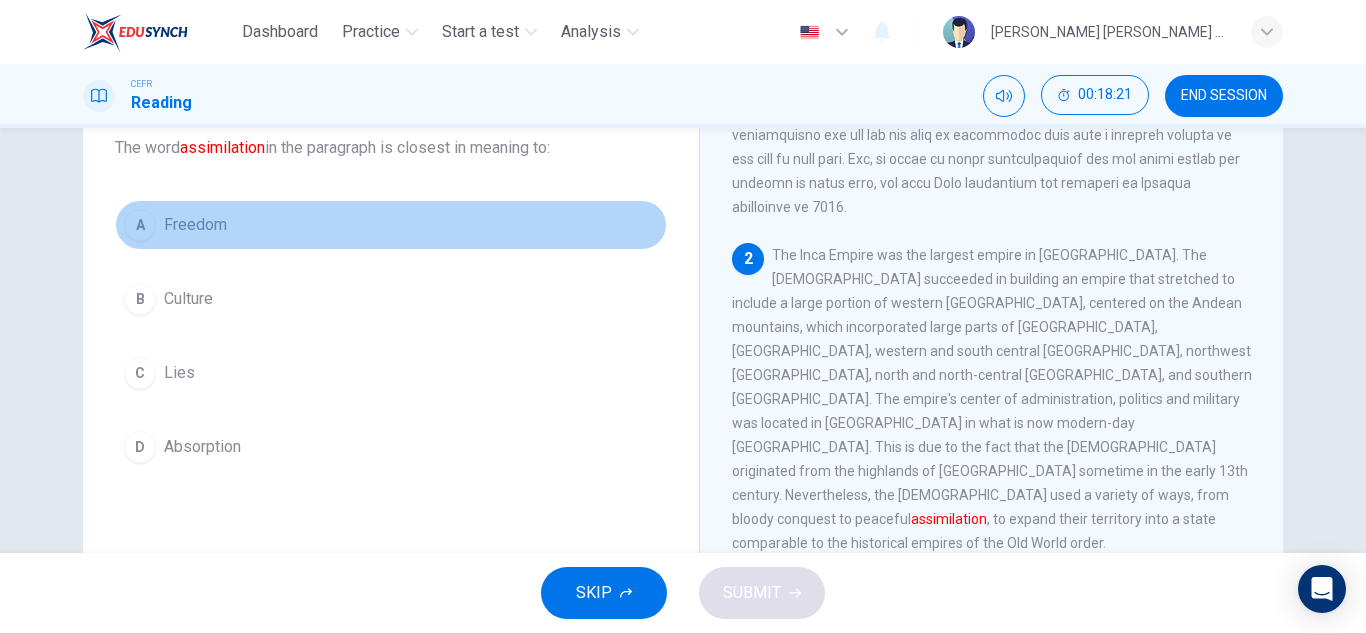 click on "A Freedom" at bounding box center [391, 225] 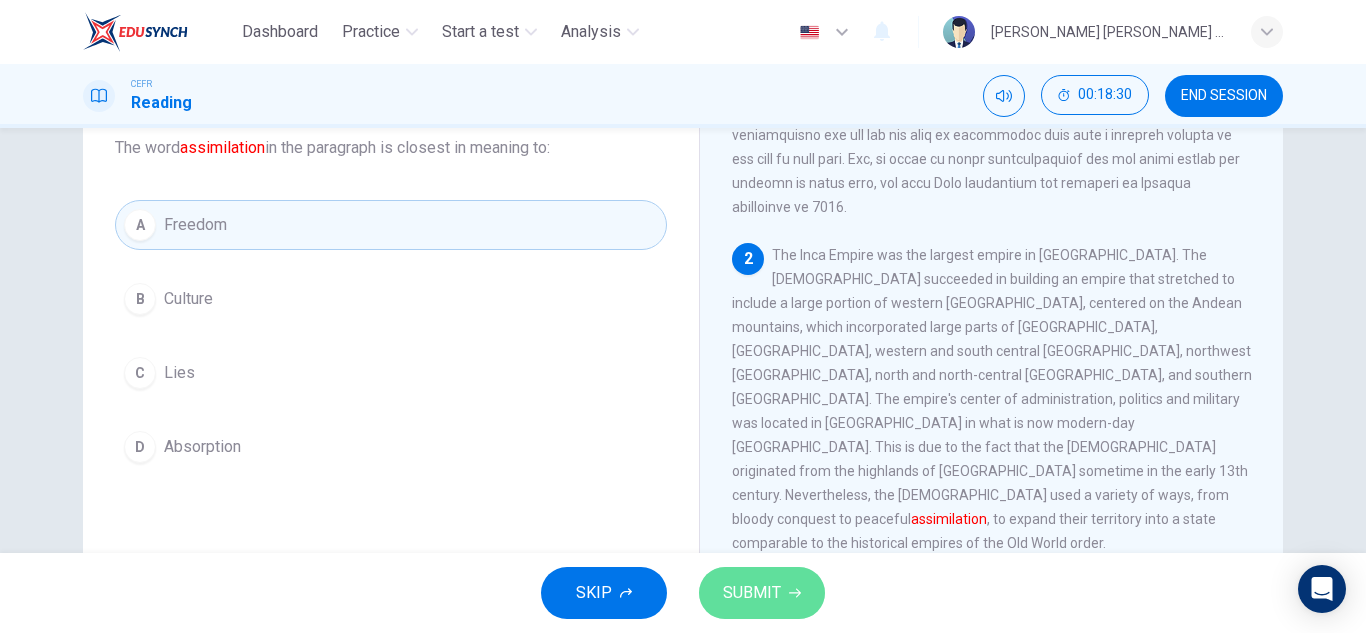 click on "SUBMIT" at bounding box center [752, 593] 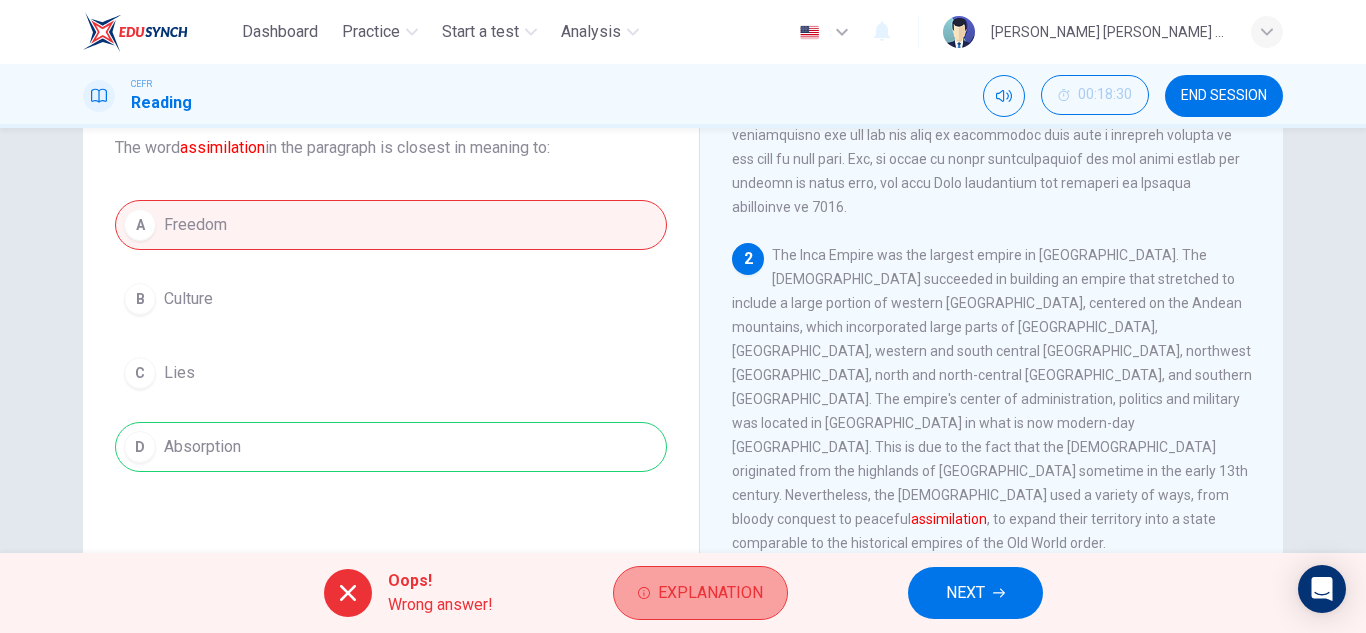 click on "Explanation" at bounding box center (710, 593) 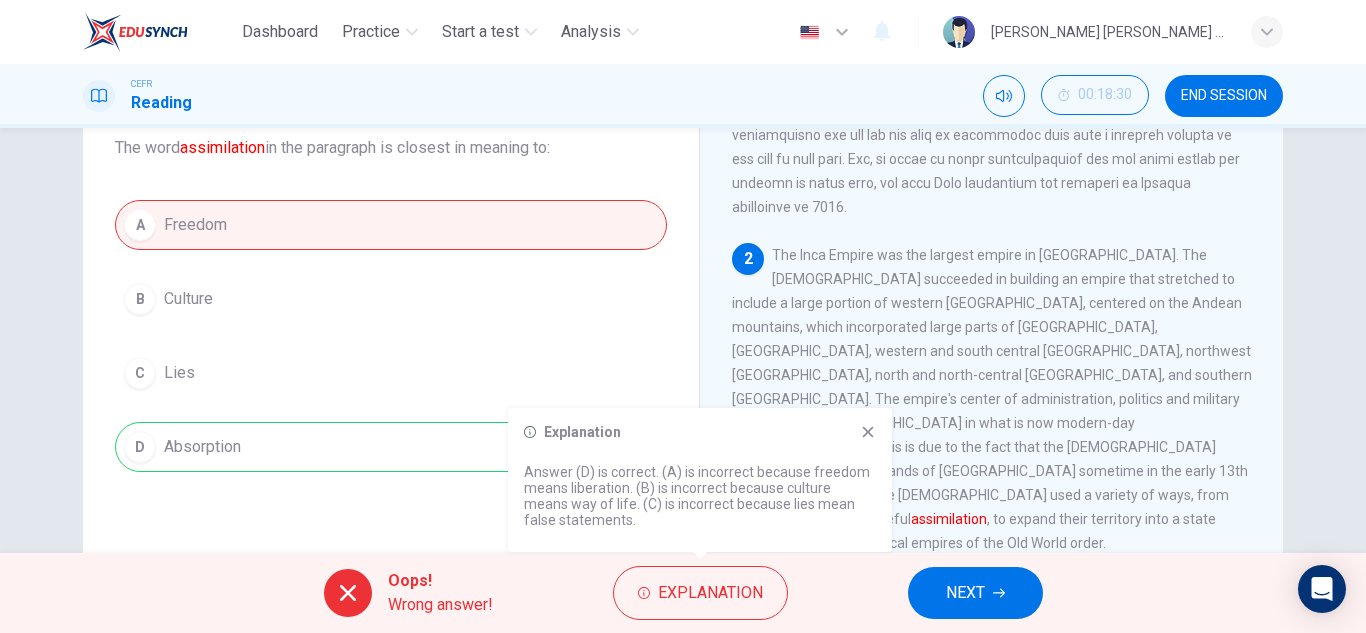 click 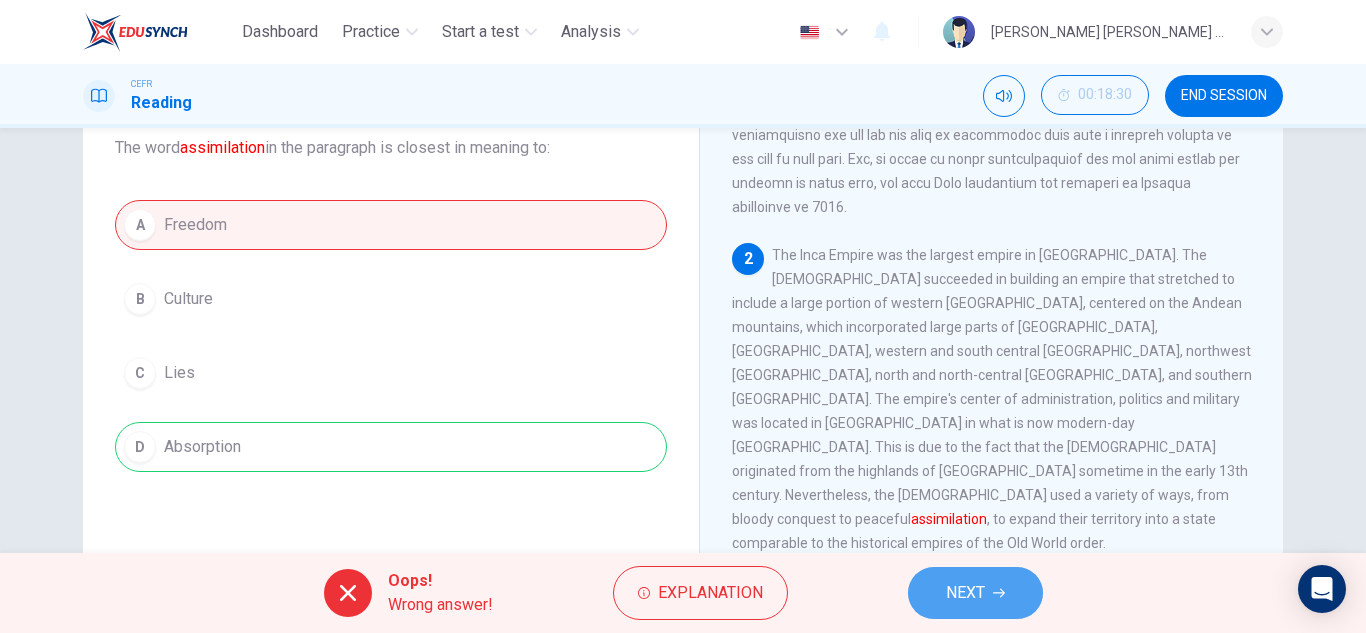 click on "NEXT" at bounding box center (965, 593) 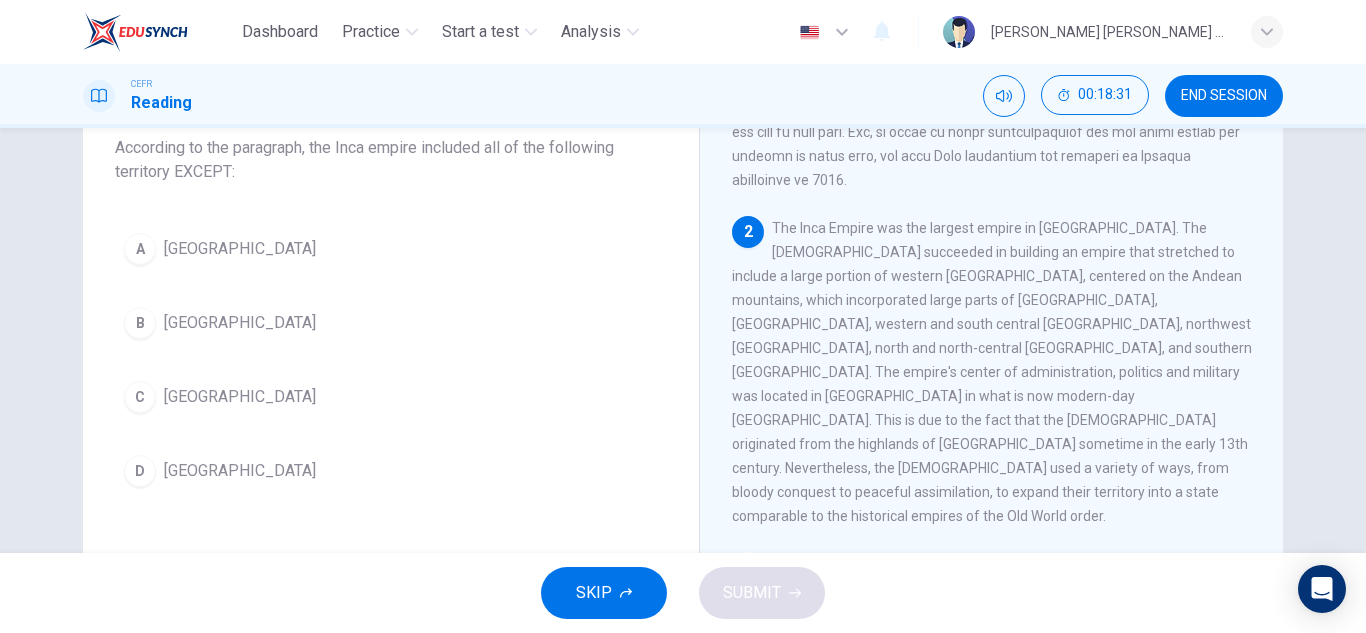 scroll, scrollTop: 342, scrollLeft: 0, axis: vertical 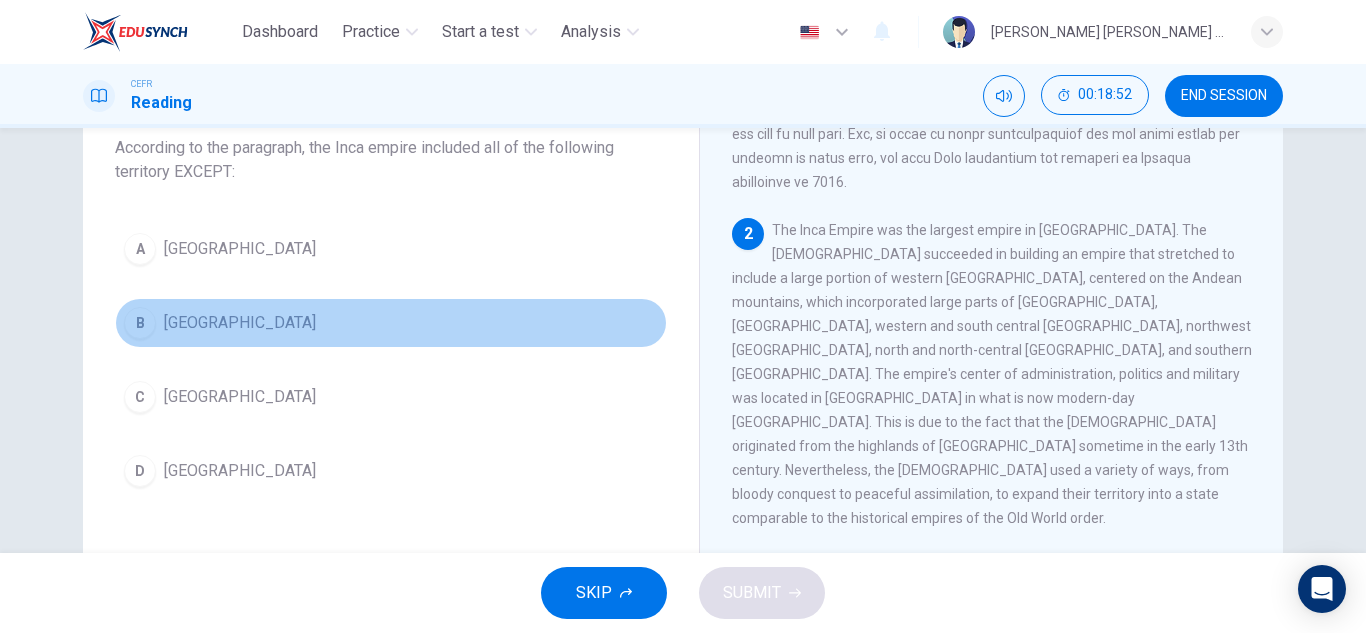 click on "B [GEOGRAPHIC_DATA]" at bounding box center [391, 323] 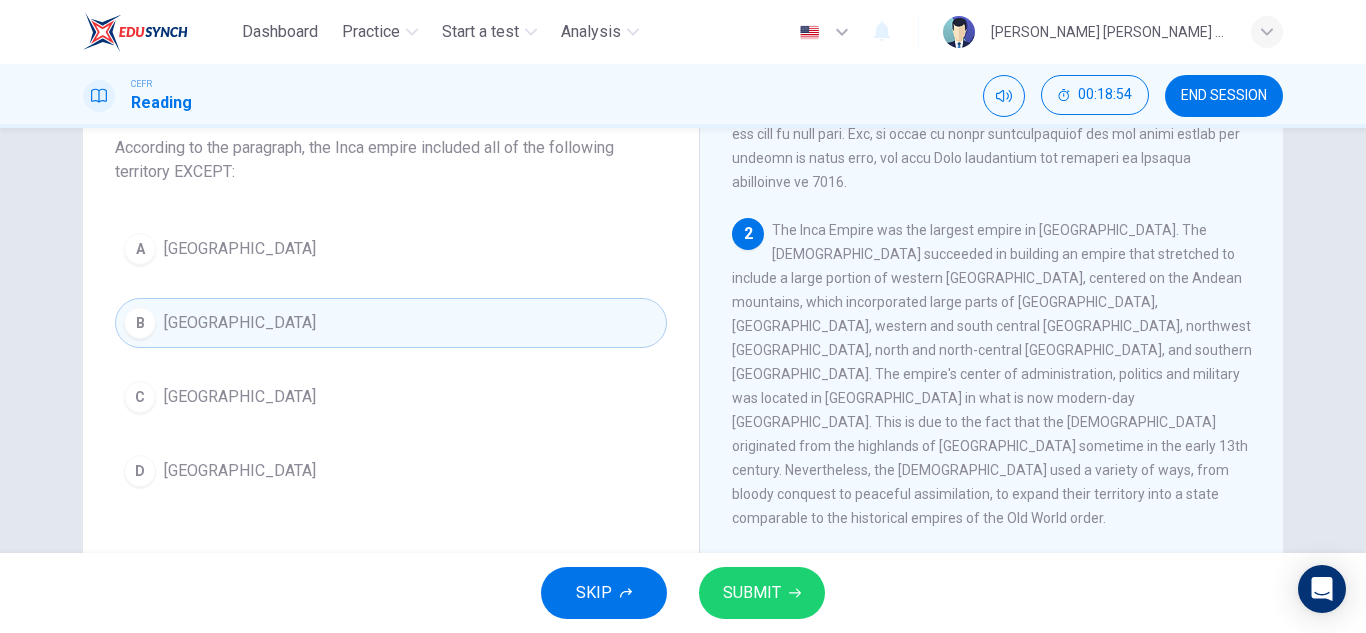 click on "SUBMIT" at bounding box center (762, 593) 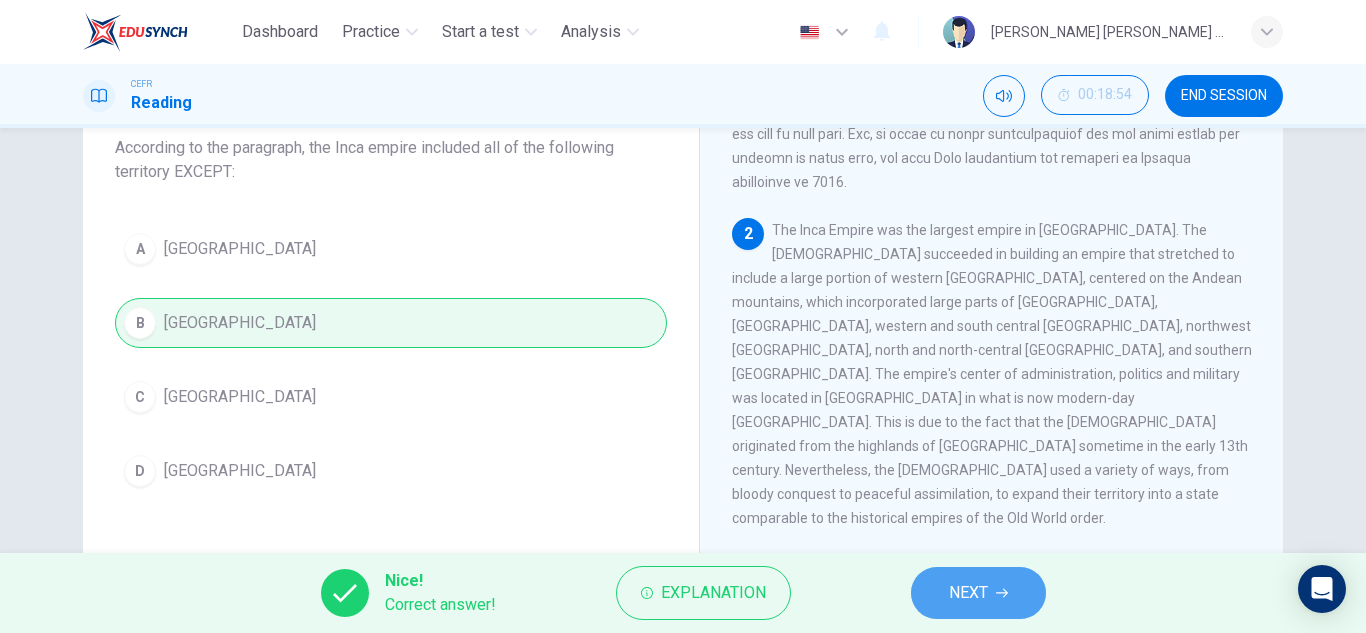 click on "NEXT" at bounding box center [978, 593] 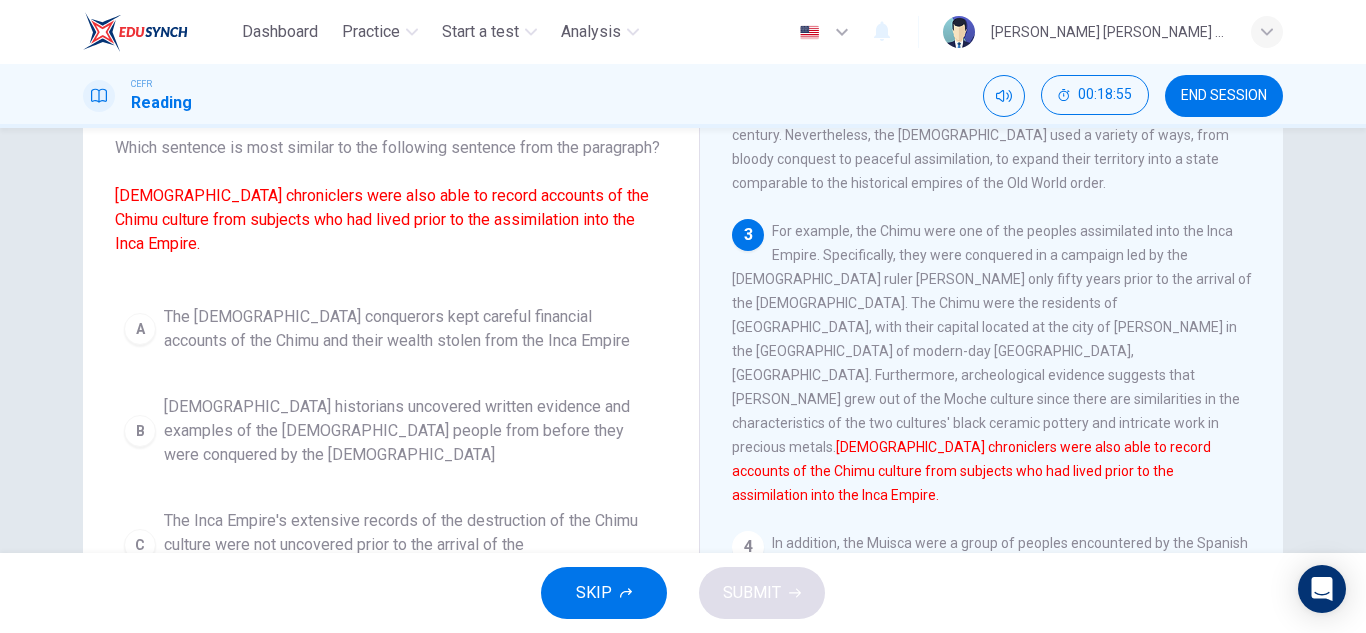 scroll, scrollTop: 678, scrollLeft: 0, axis: vertical 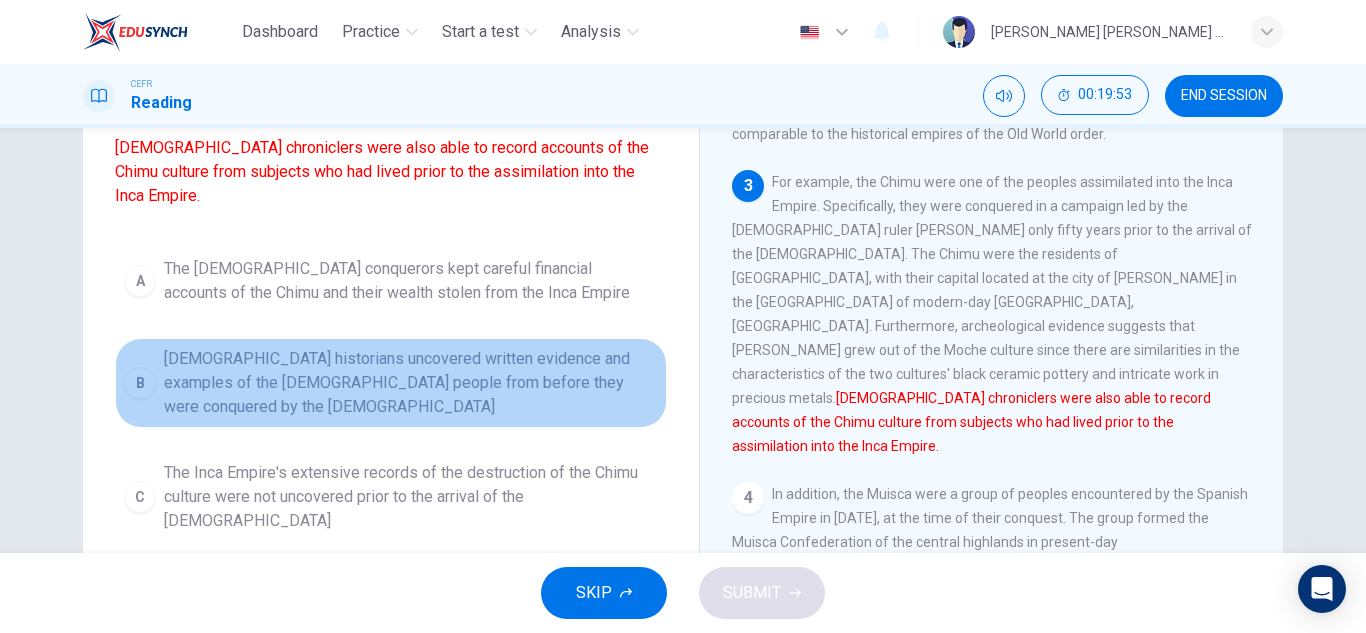 click on "[DEMOGRAPHIC_DATA] historians uncovered written evidence and examples of the [DEMOGRAPHIC_DATA] people from before they were conquered by the [DEMOGRAPHIC_DATA]" at bounding box center (411, 383) 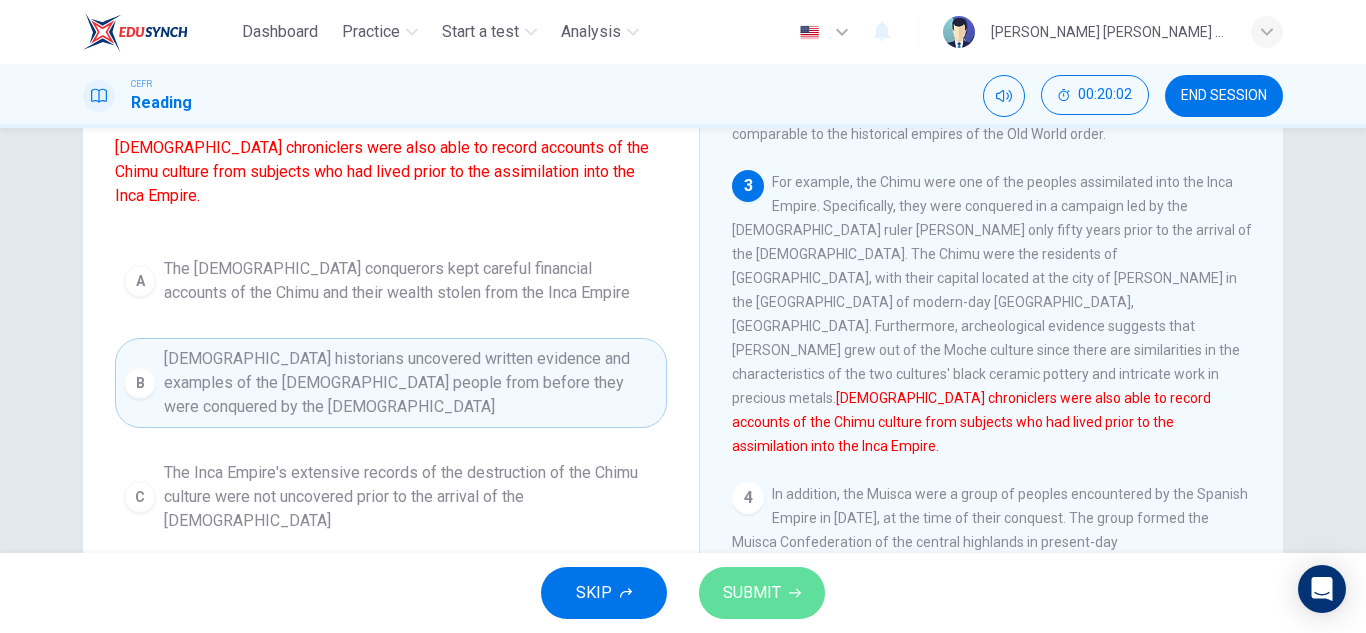click on "SUBMIT" at bounding box center [762, 593] 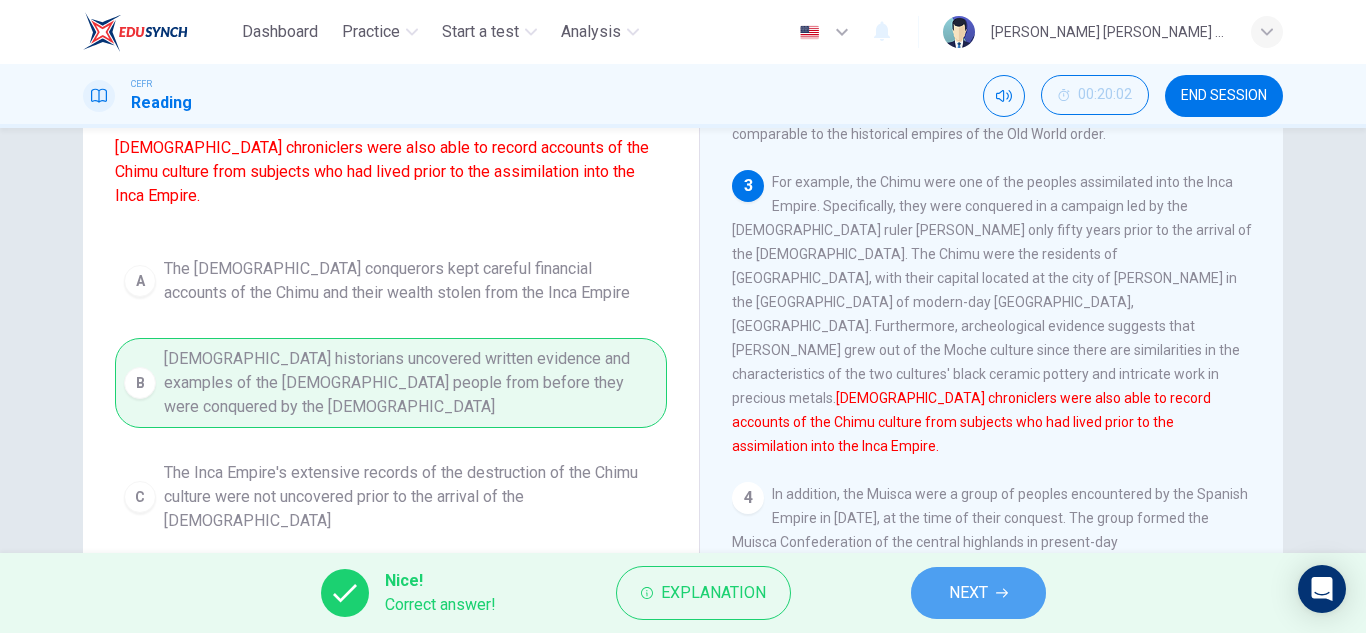 click on "NEXT" at bounding box center (978, 593) 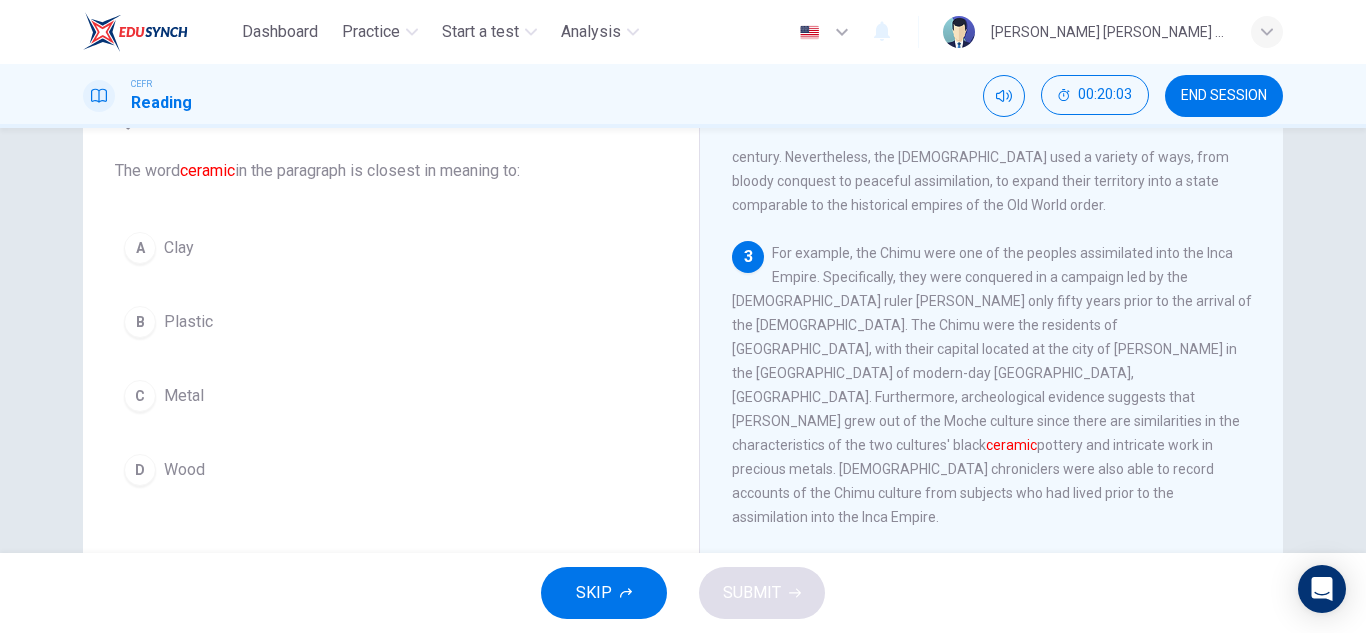 scroll, scrollTop: 104, scrollLeft: 0, axis: vertical 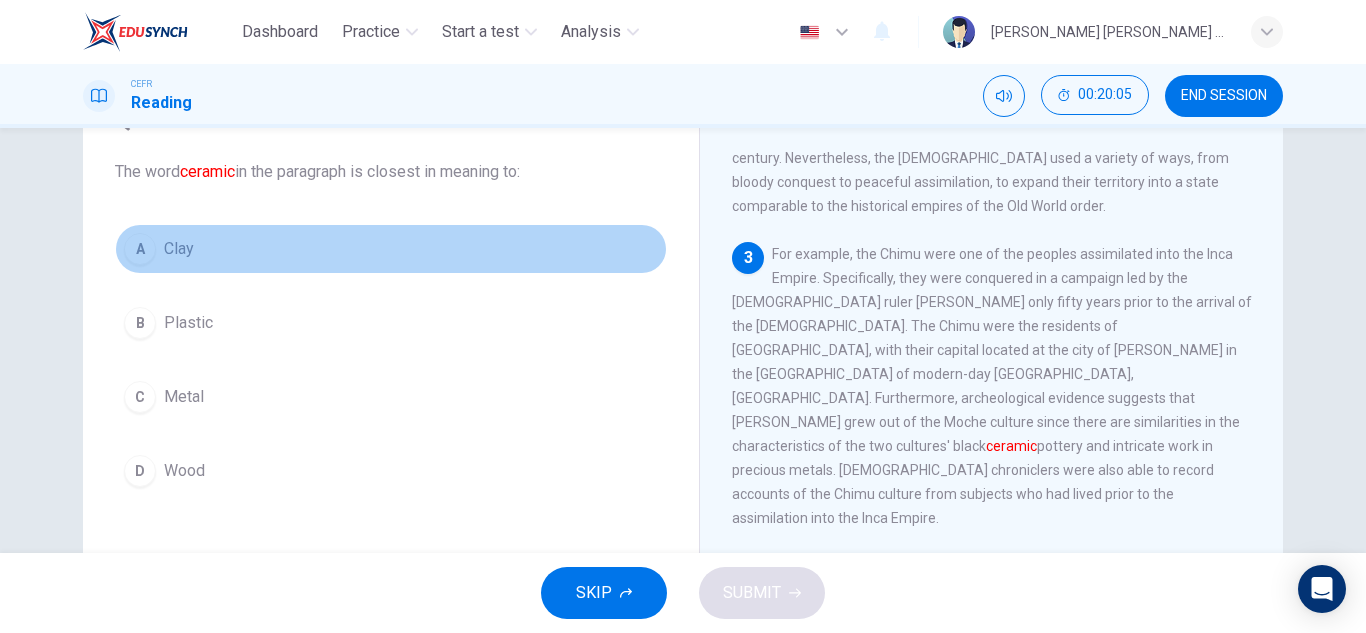 click on "Clay" at bounding box center [179, 249] 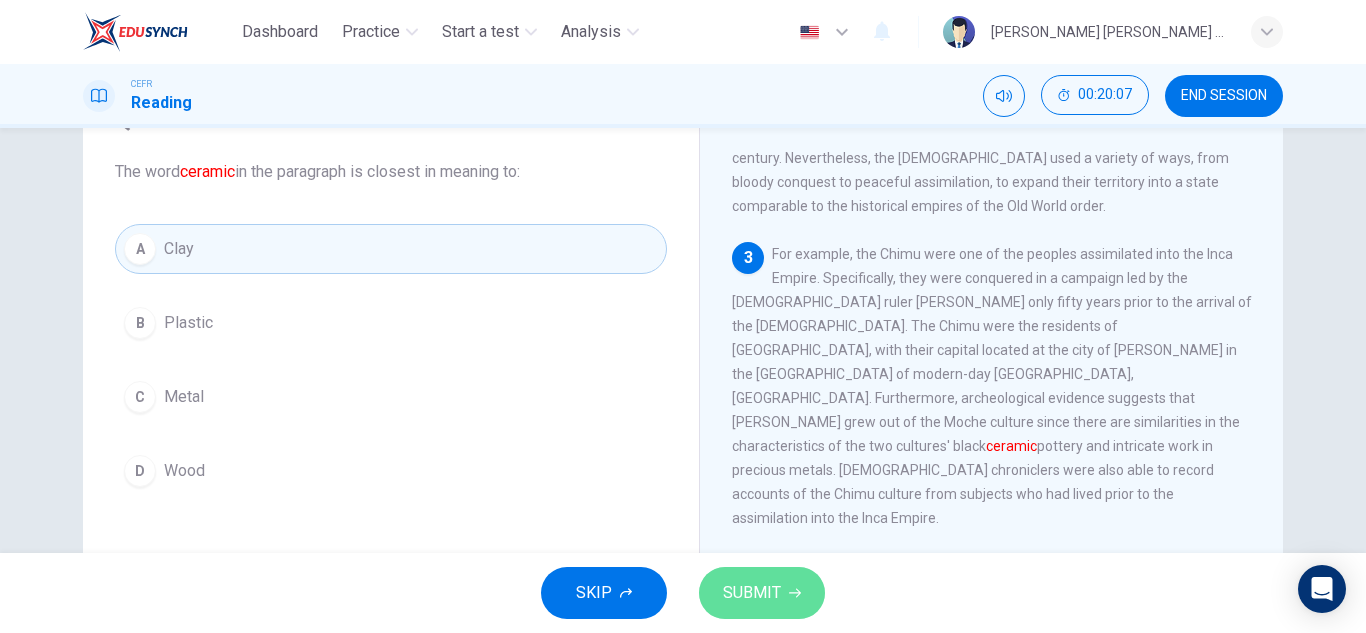 click on "SUBMIT" at bounding box center [752, 593] 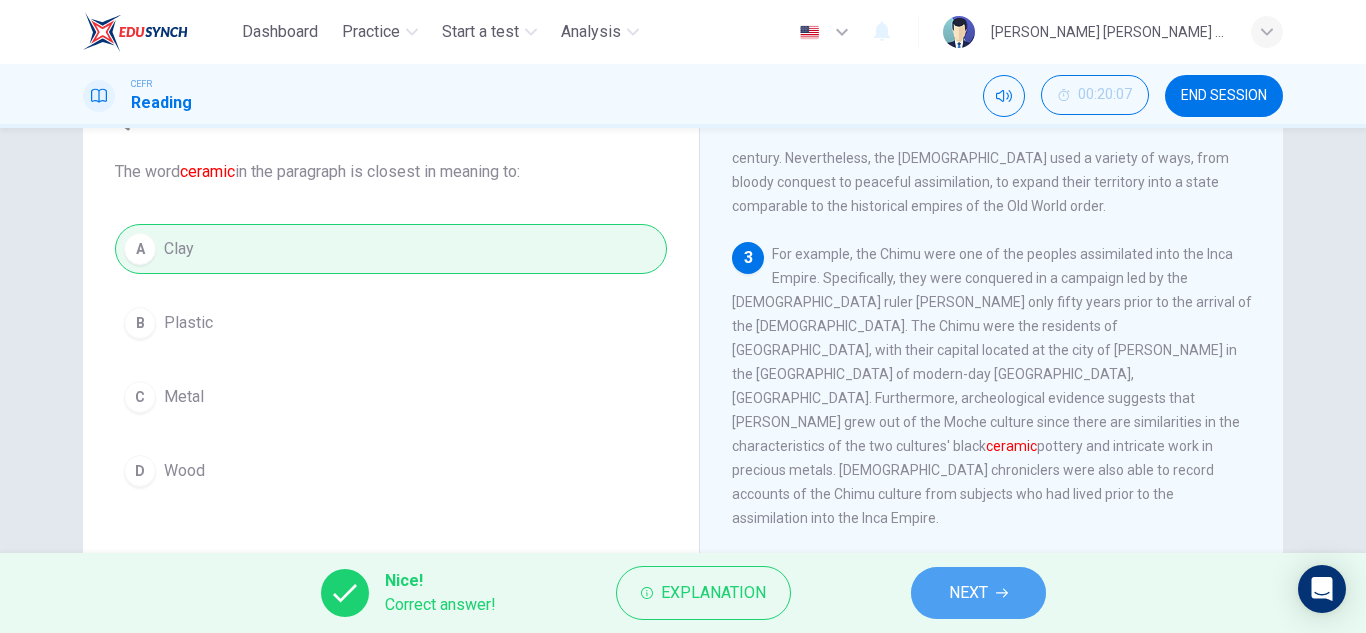 click on "NEXT" at bounding box center (978, 593) 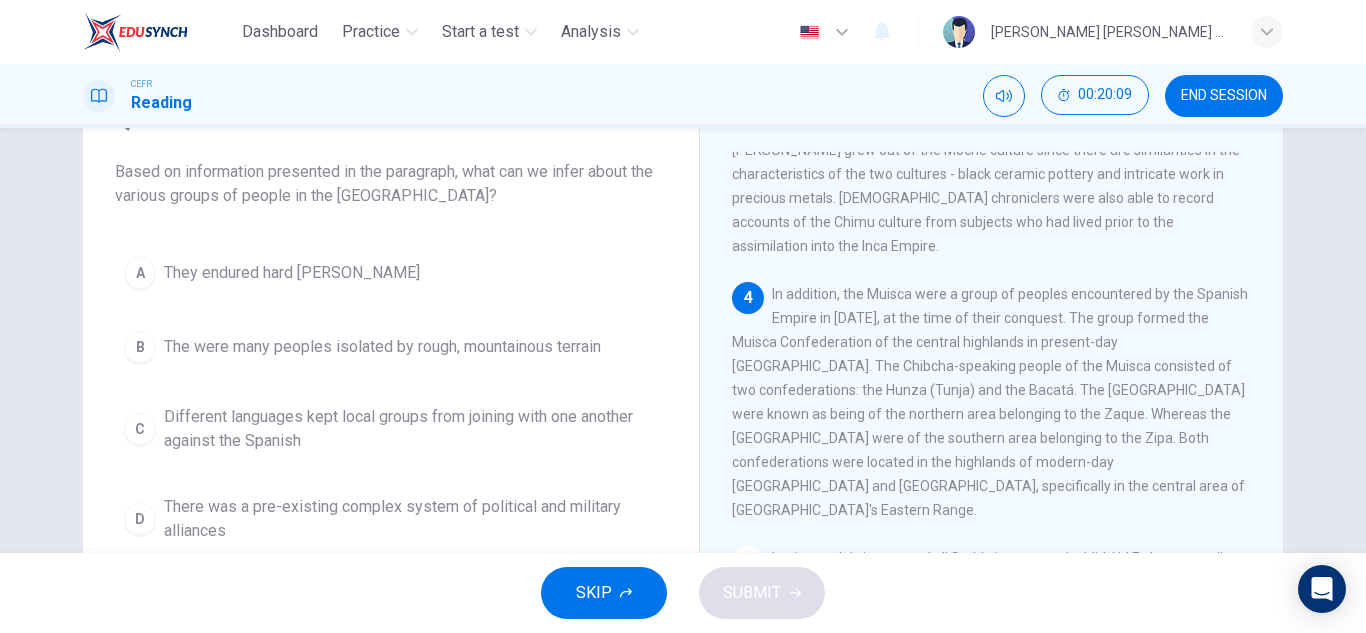 scroll, scrollTop: 951, scrollLeft: 0, axis: vertical 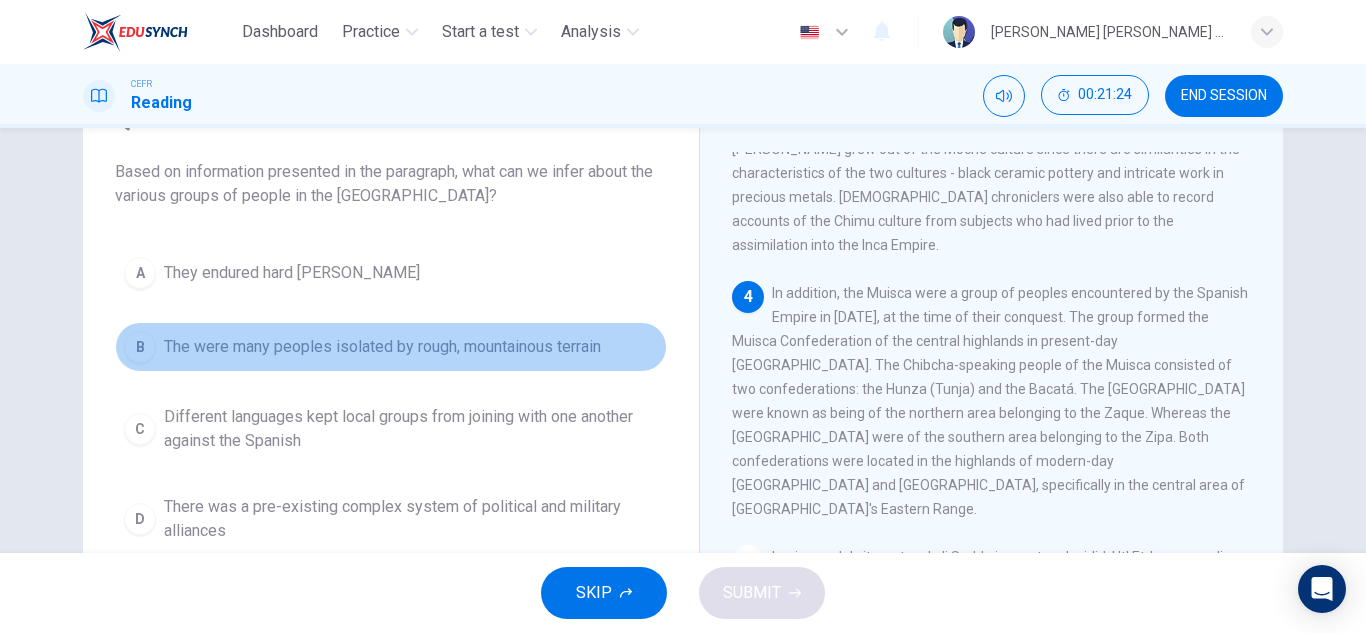 click on "The were many peoples isolated by rough, mountainous terrain" at bounding box center [382, 347] 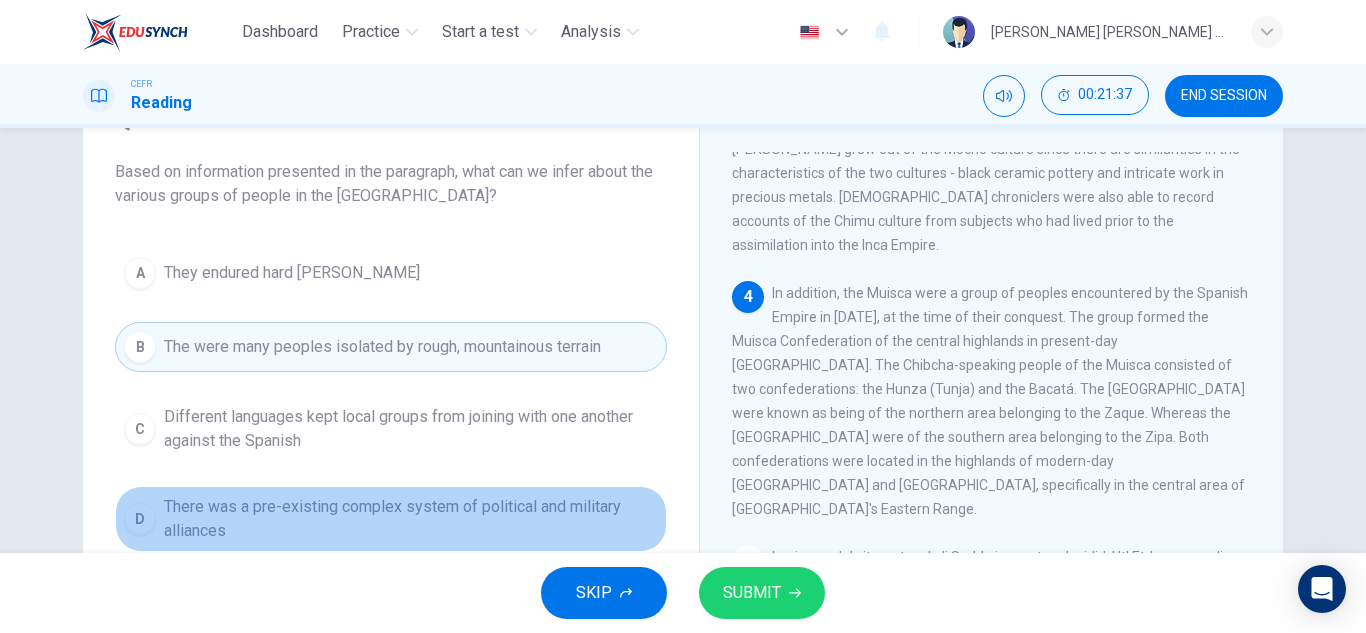 click on "There was a pre-existing complex system of political and military alliances" at bounding box center (411, 519) 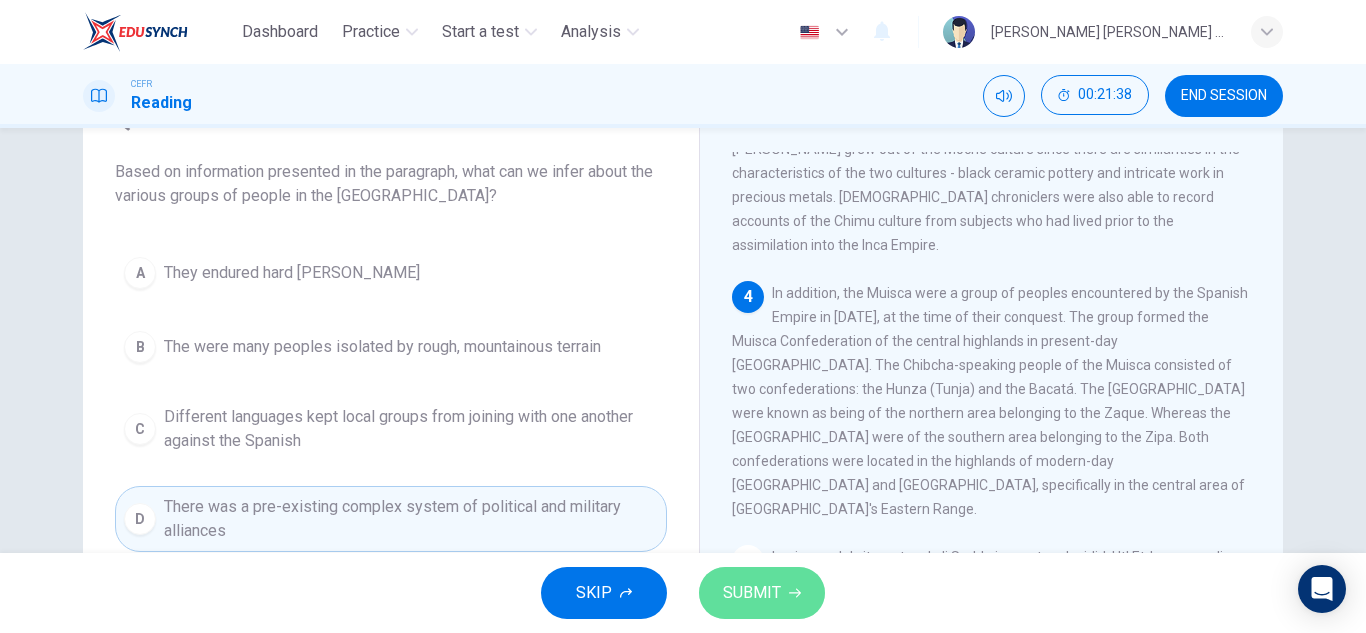 click 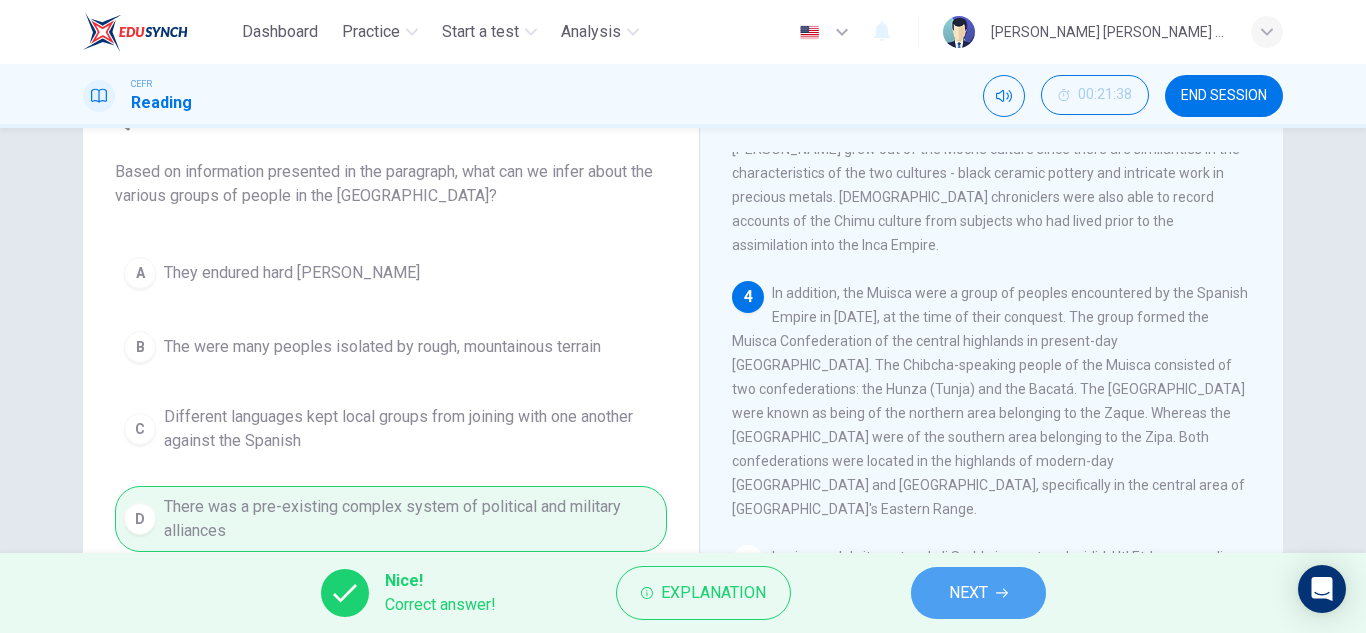 click on "NEXT" at bounding box center [978, 593] 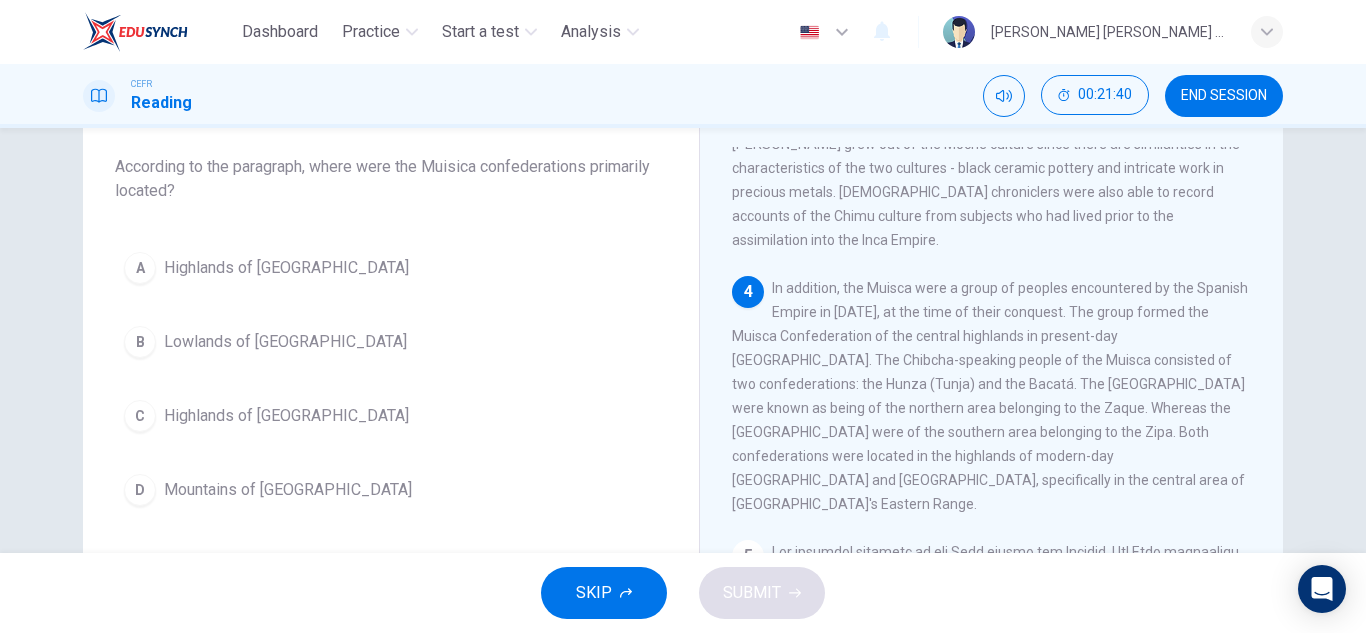 scroll, scrollTop: 110, scrollLeft: 0, axis: vertical 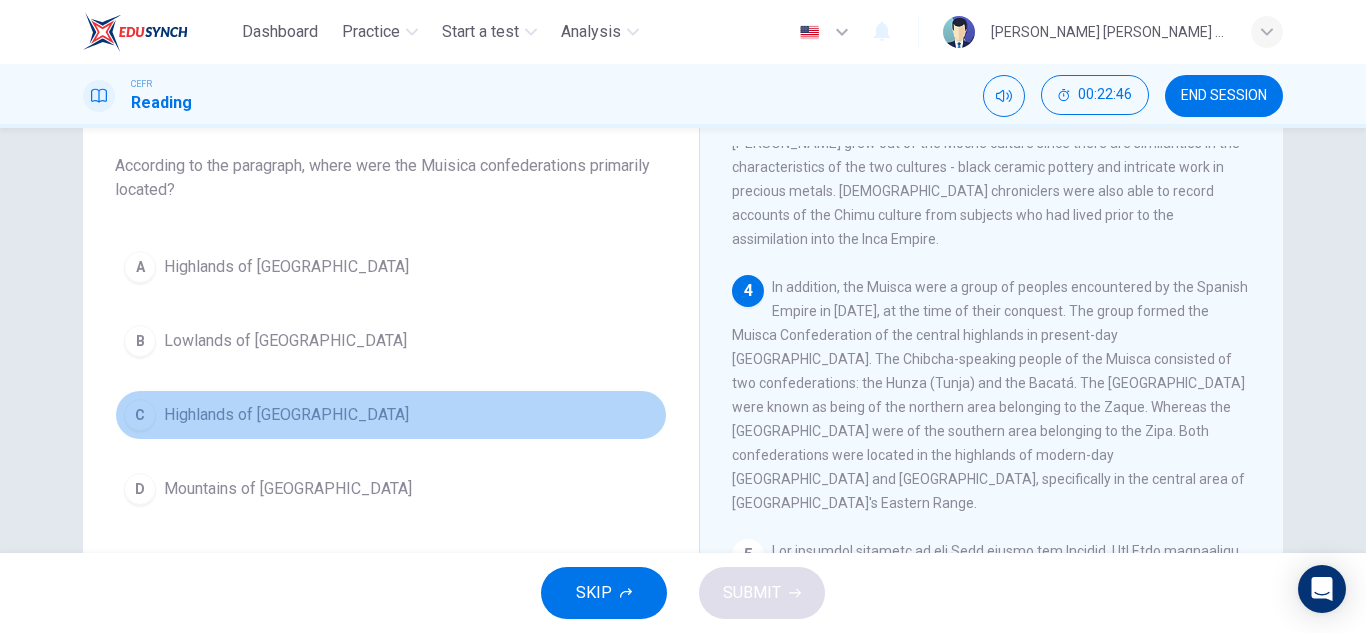 click on "Highlands of [GEOGRAPHIC_DATA]" at bounding box center (286, 415) 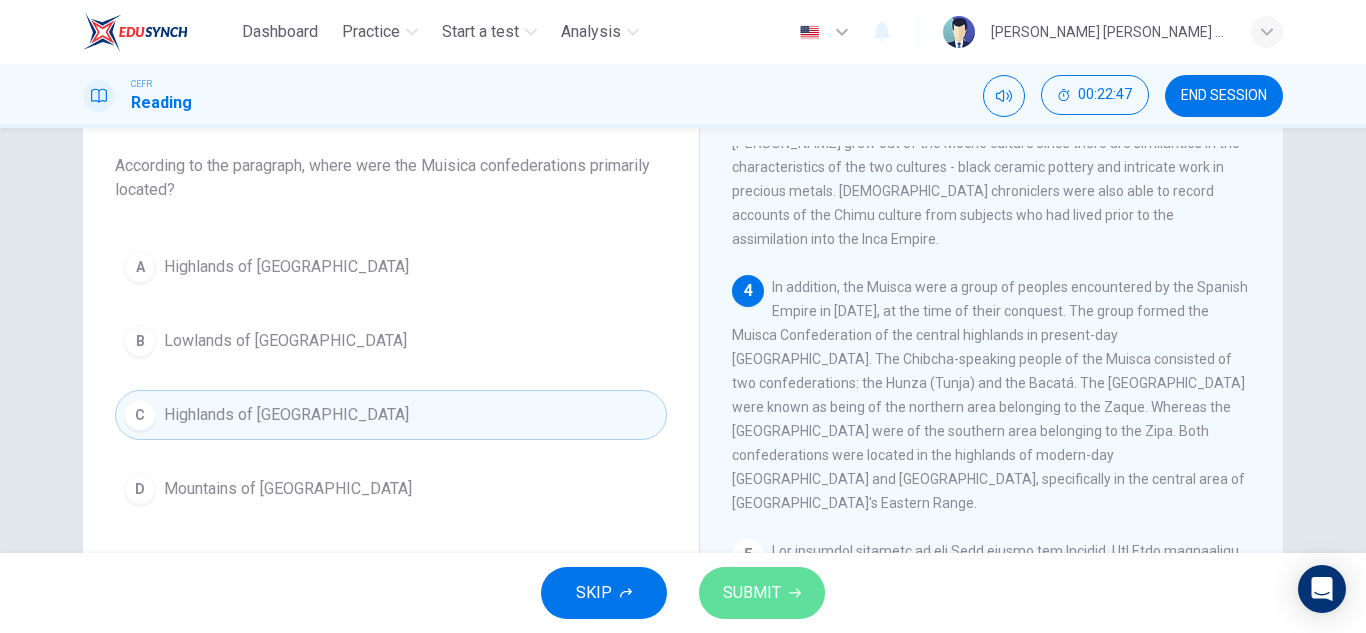 click on "SUBMIT" at bounding box center [752, 593] 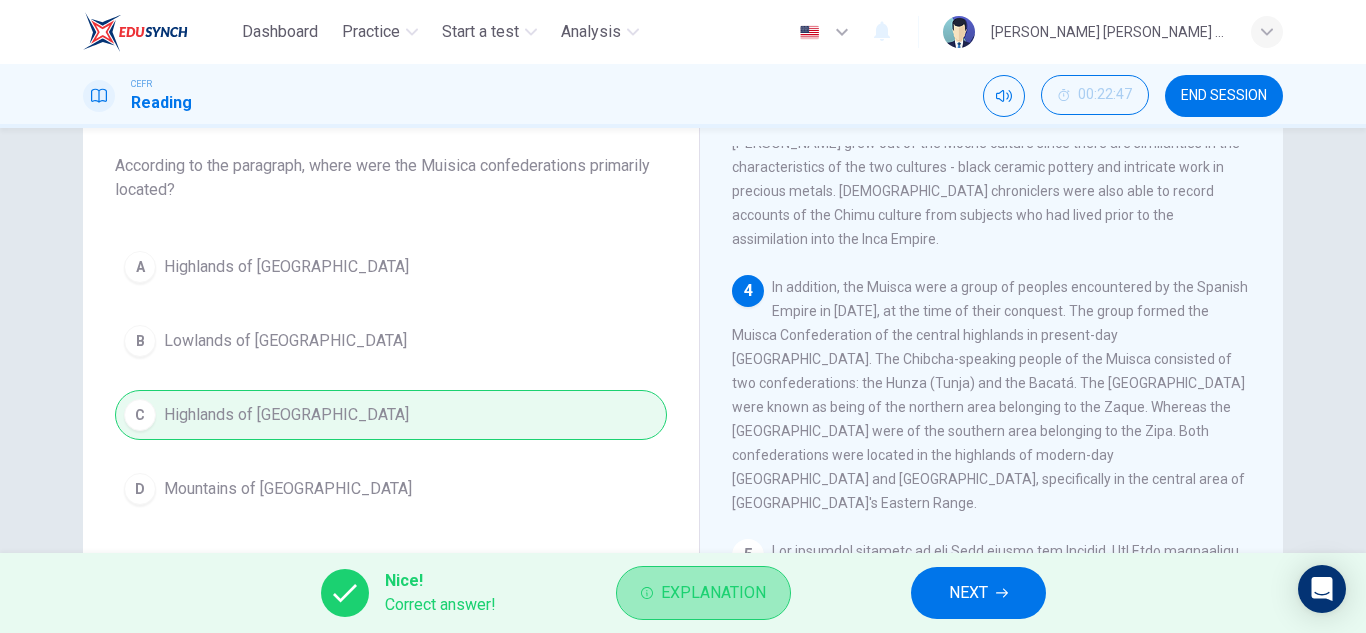 type 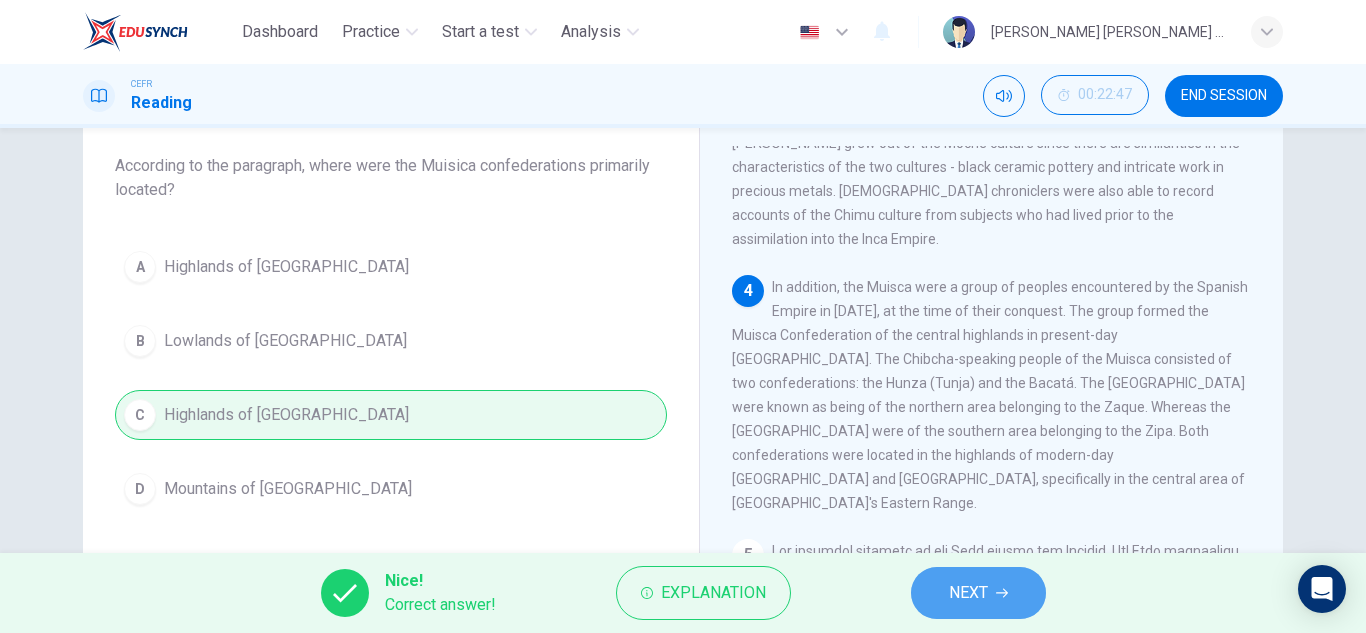 click on "NEXT" at bounding box center [968, 593] 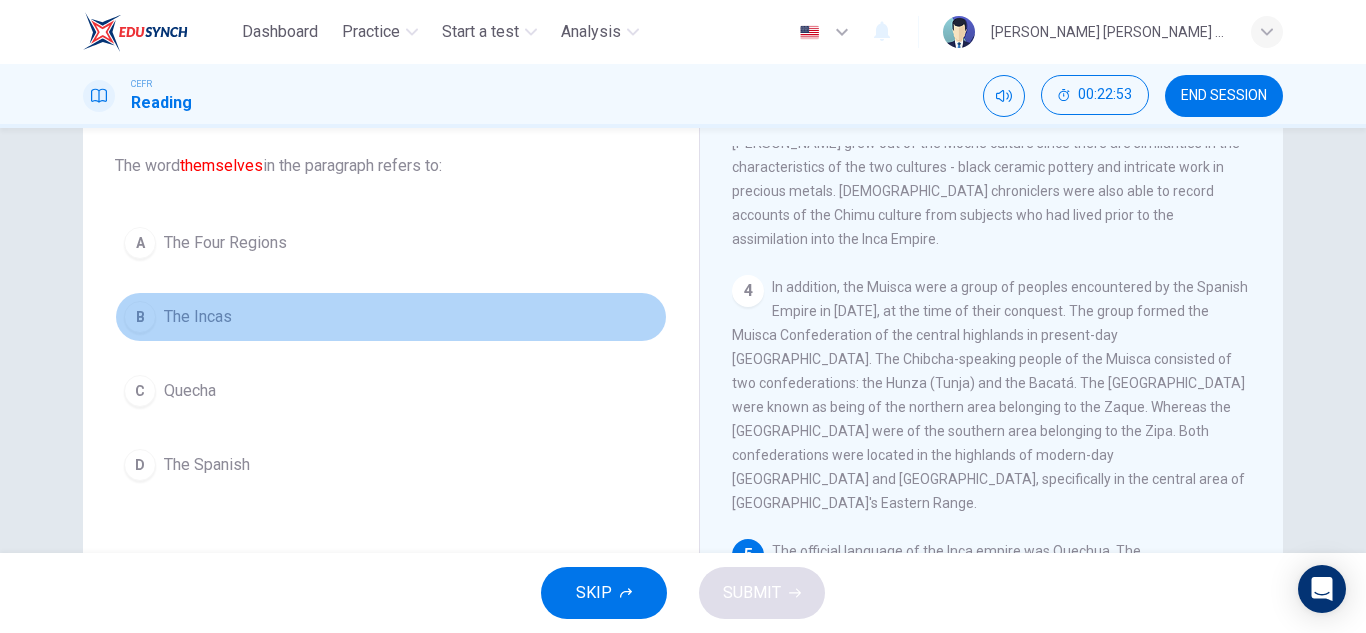 click on "The Incas" at bounding box center (198, 317) 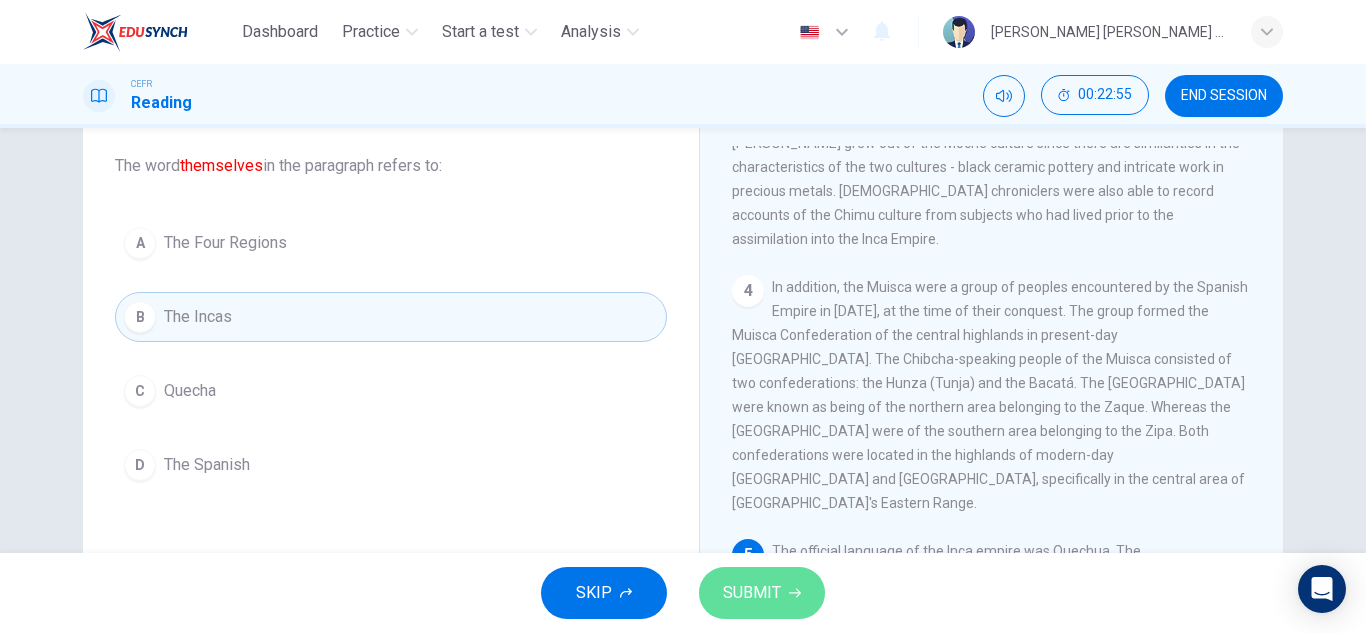 click on "SUBMIT" at bounding box center (752, 593) 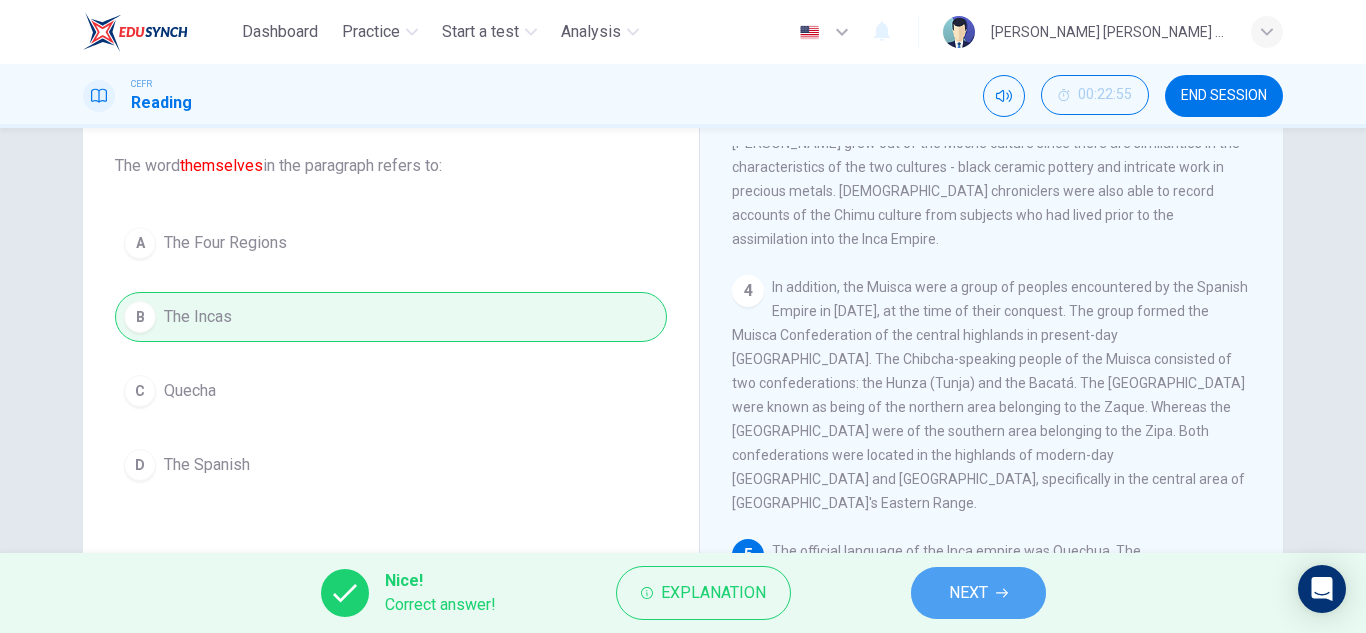 click on "NEXT" at bounding box center (978, 593) 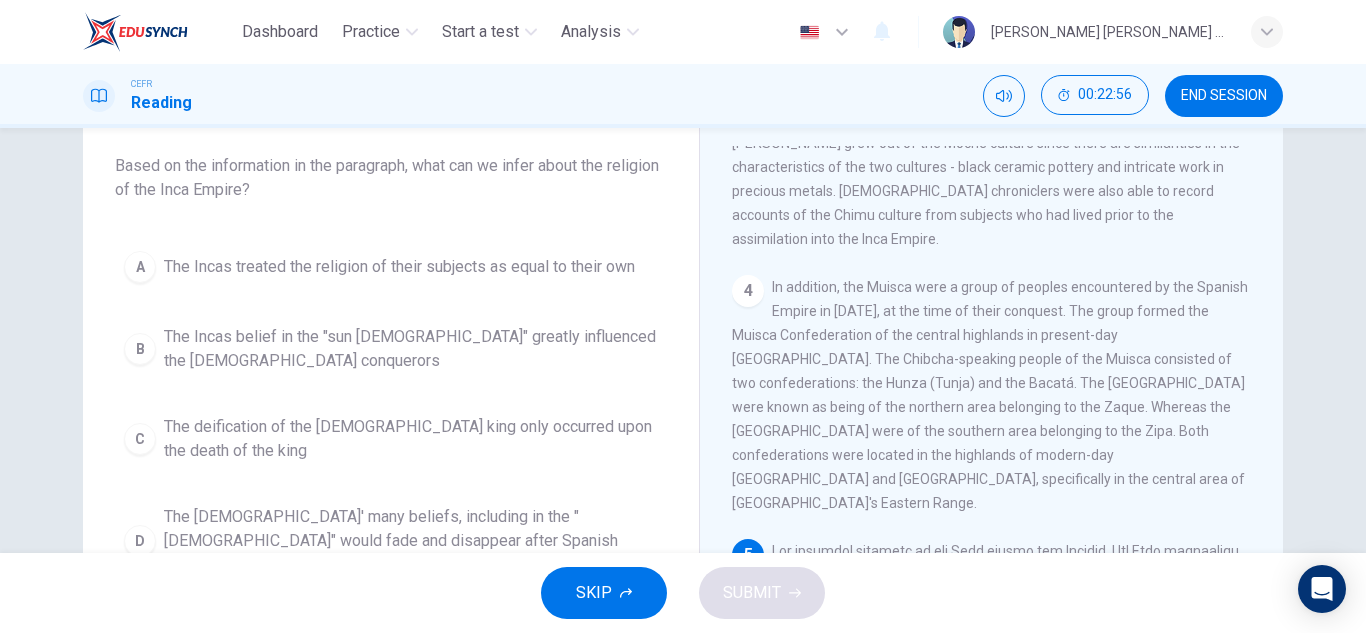 scroll, scrollTop: 953, scrollLeft: 0, axis: vertical 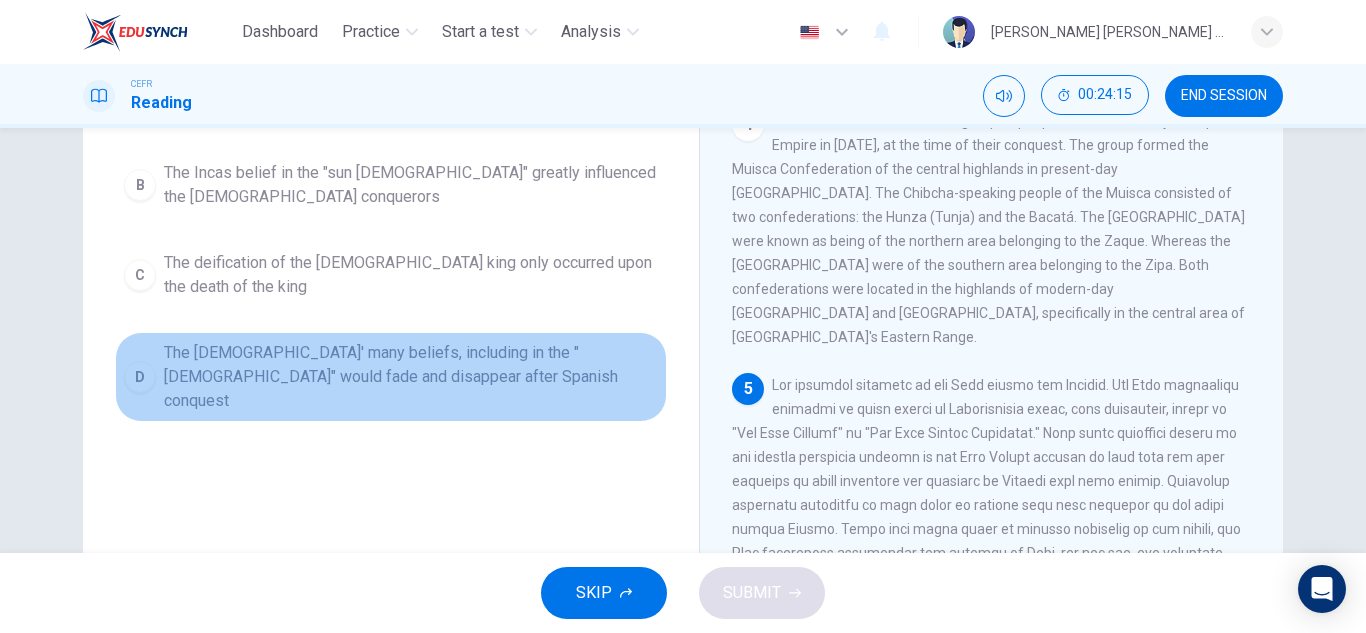 click on "The [DEMOGRAPHIC_DATA]' many beliefs, including in the "[DEMOGRAPHIC_DATA]" would fade and disappear after Spanish conquest" at bounding box center (411, 377) 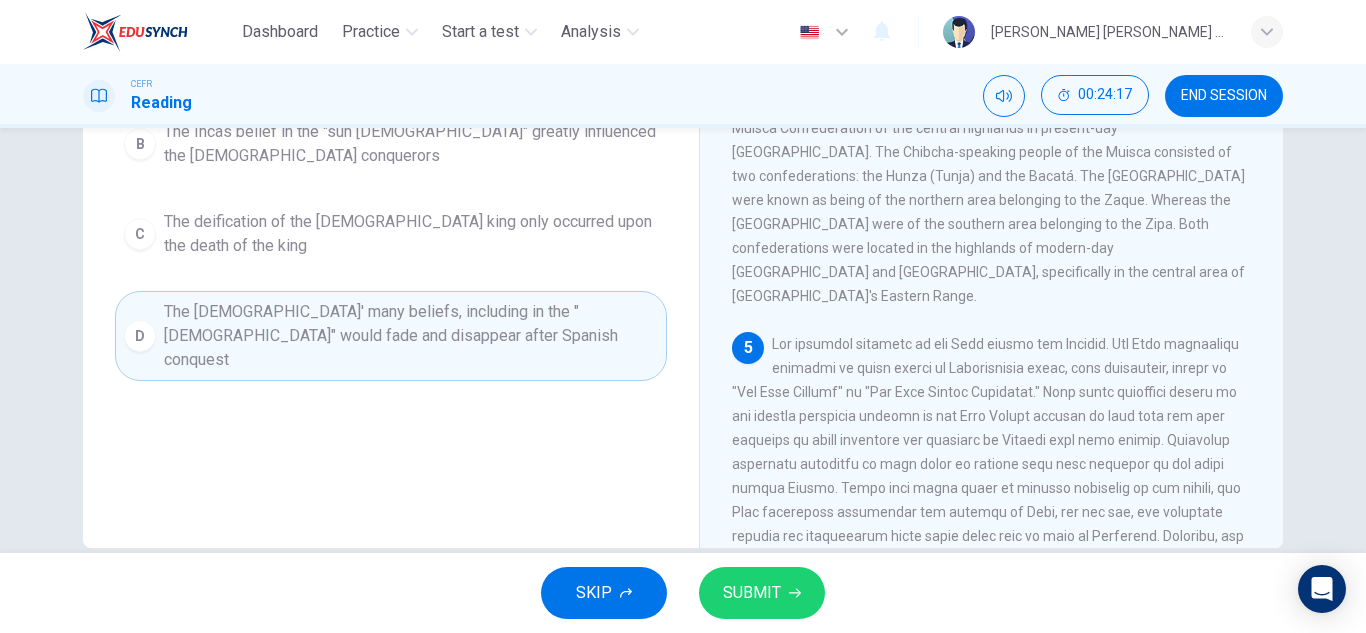 scroll, scrollTop: 316, scrollLeft: 0, axis: vertical 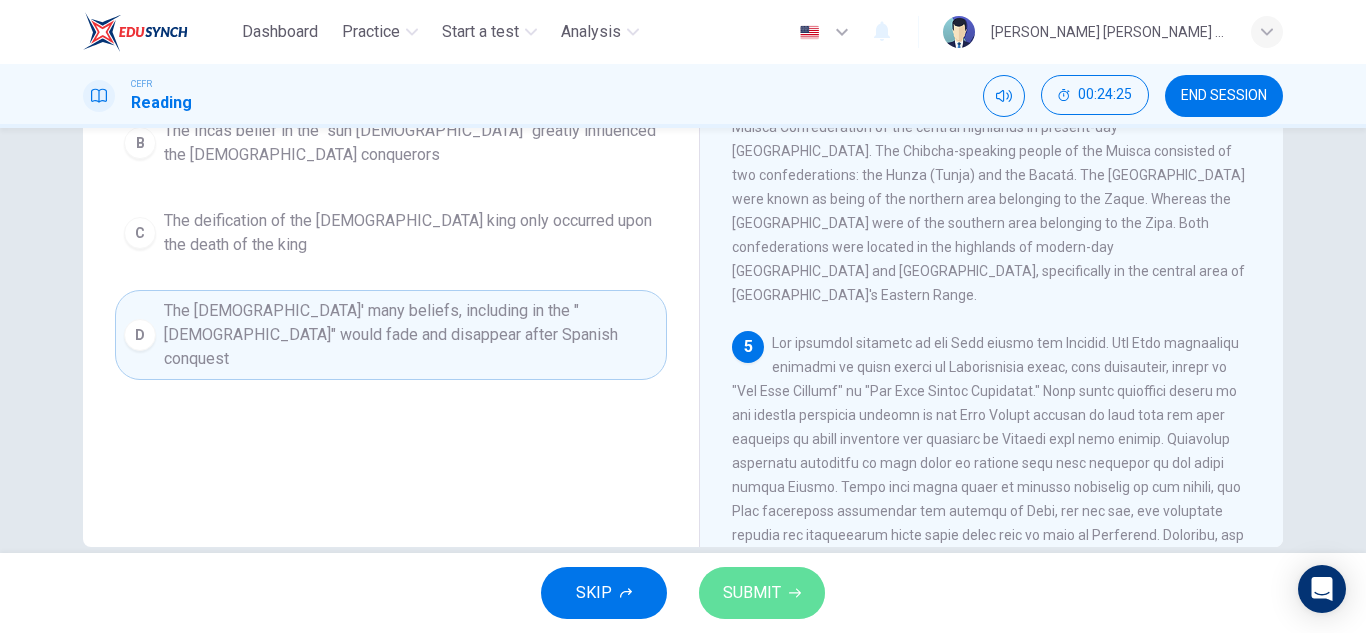 click on "SUBMIT" at bounding box center (762, 593) 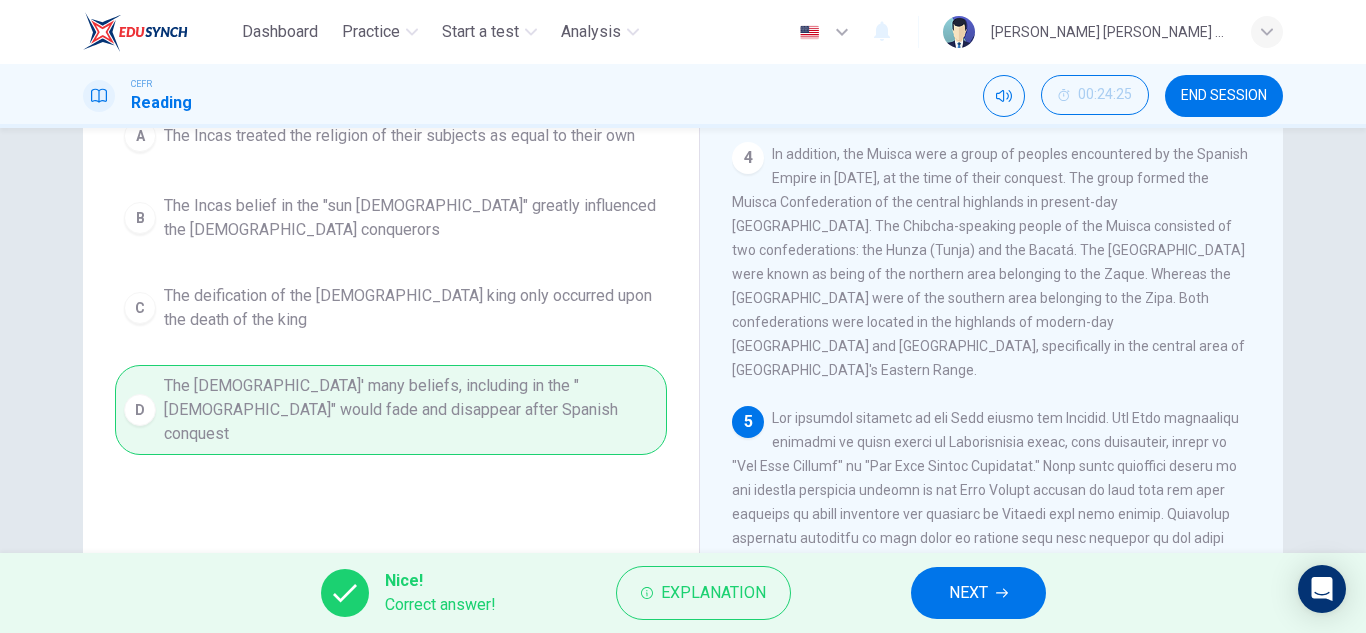 scroll, scrollTop: 231, scrollLeft: 0, axis: vertical 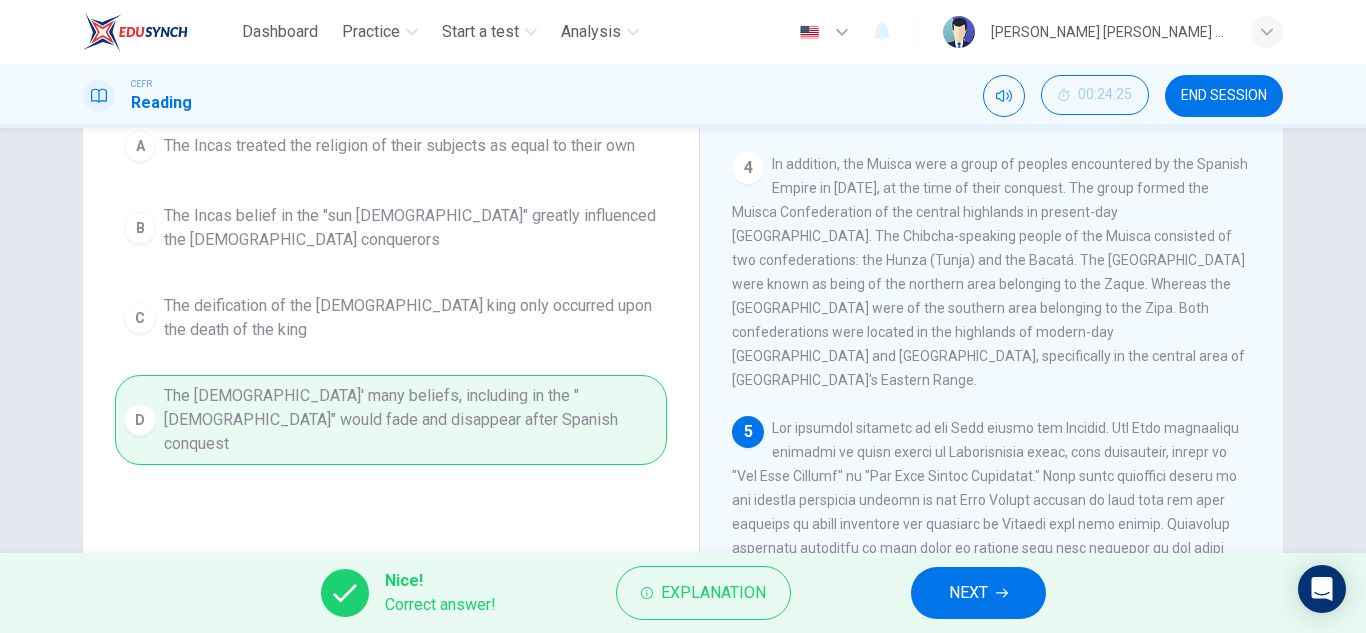 click on "Nice! Correct answer! Explanation NEXT" at bounding box center (683, 593) 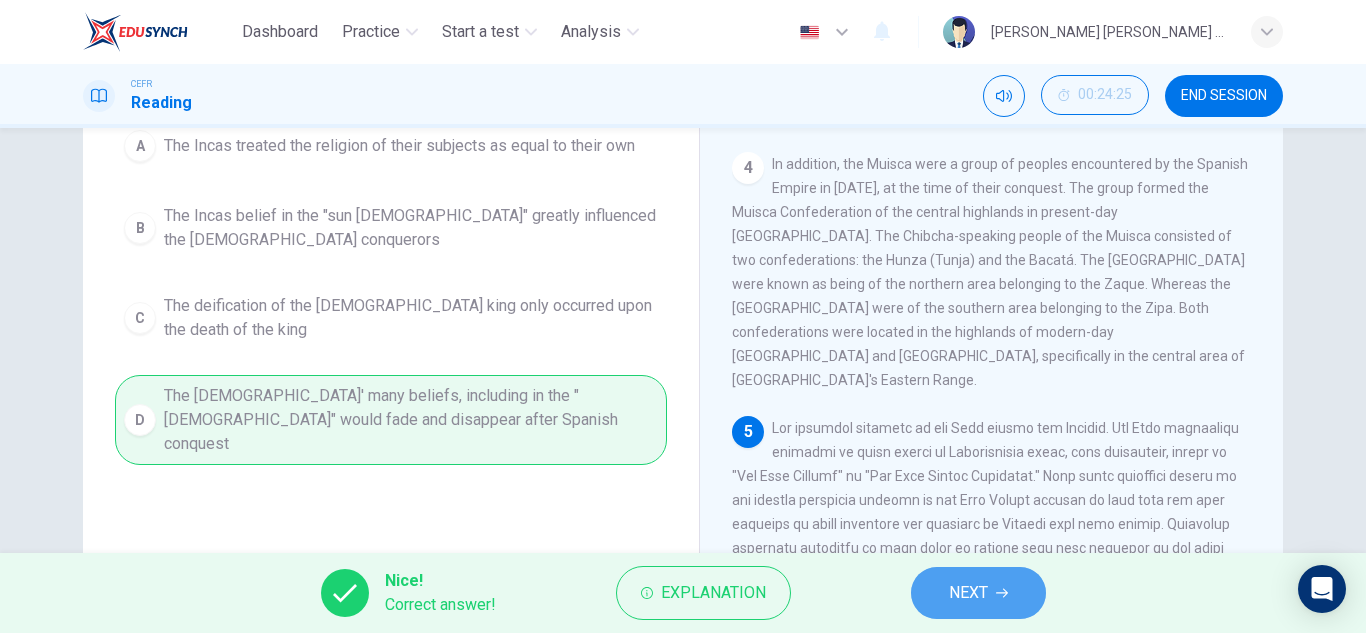 click on "NEXT" at bounding box center [978, 593] 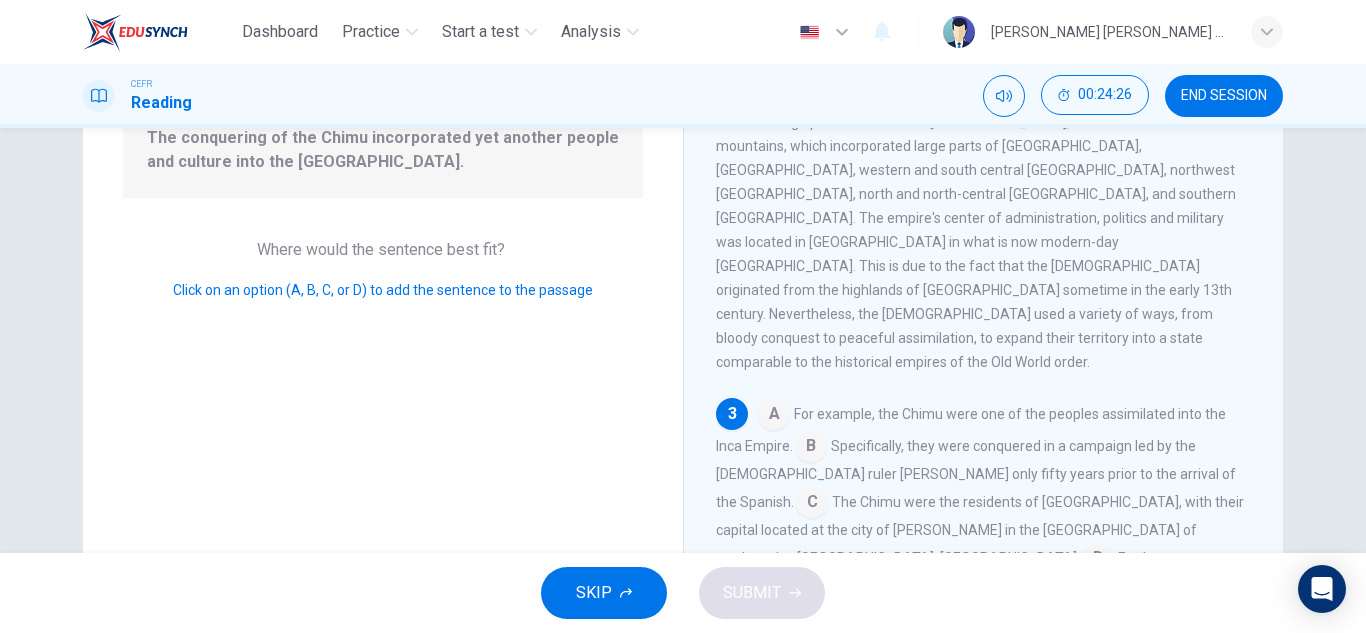 scroll, scrollTop: 370, scrollLeft: 0, axis: vertical 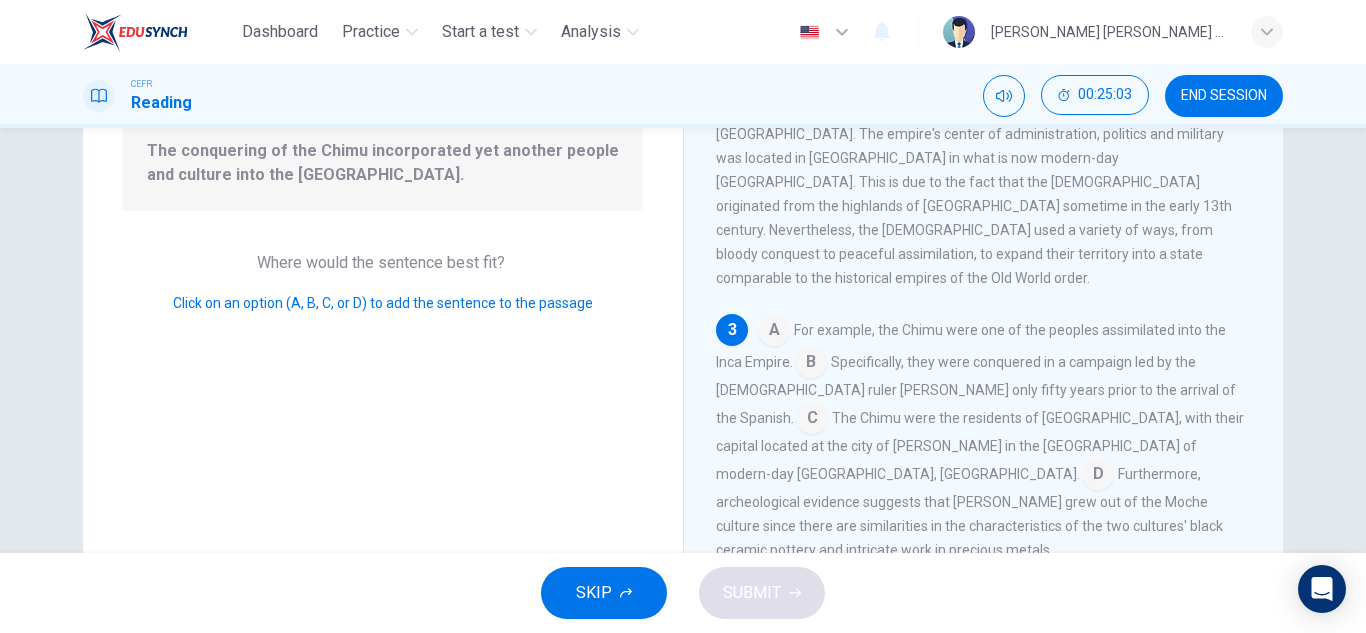 click at bounding box center [811, 364] 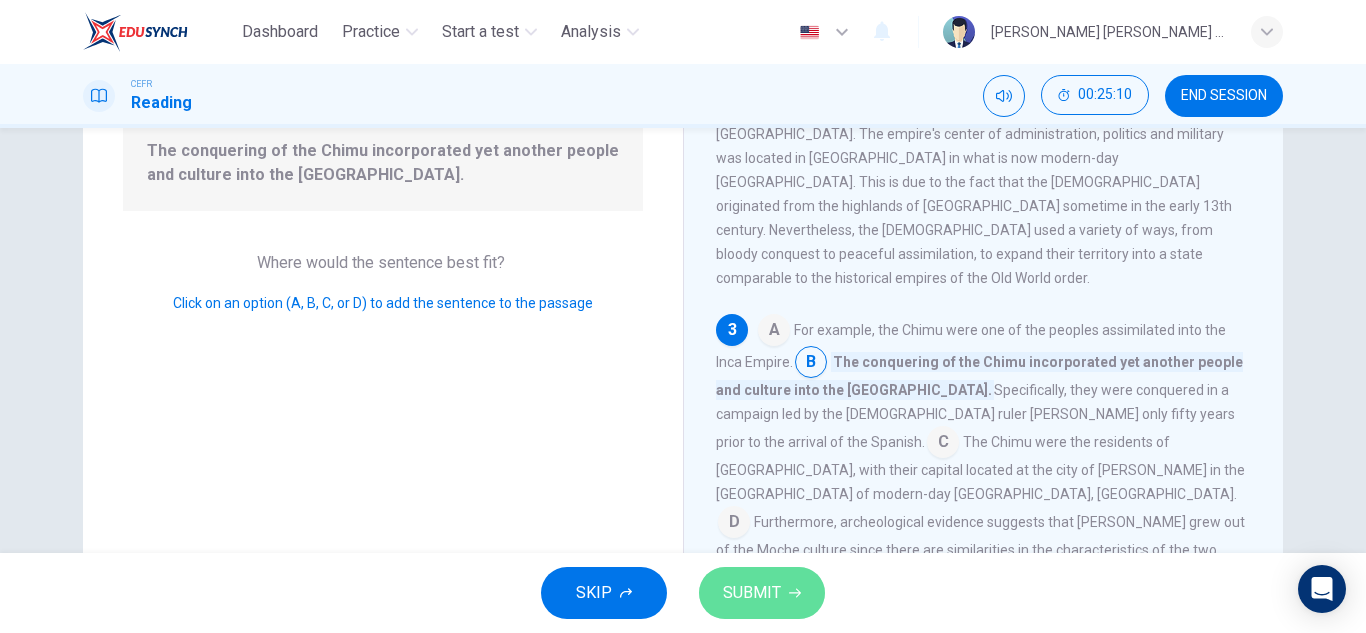 click on "SUBMIT" at bounding box center (752, 593) 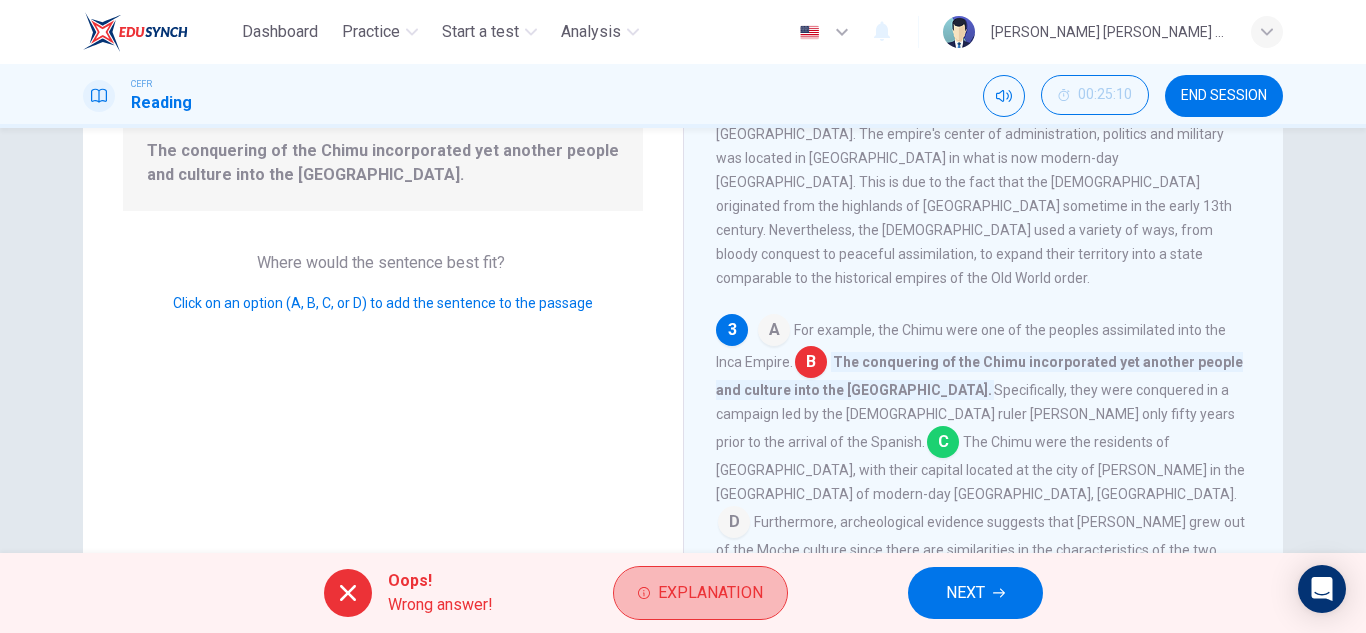 click on "Explanation" at bounding box center (710, 593) 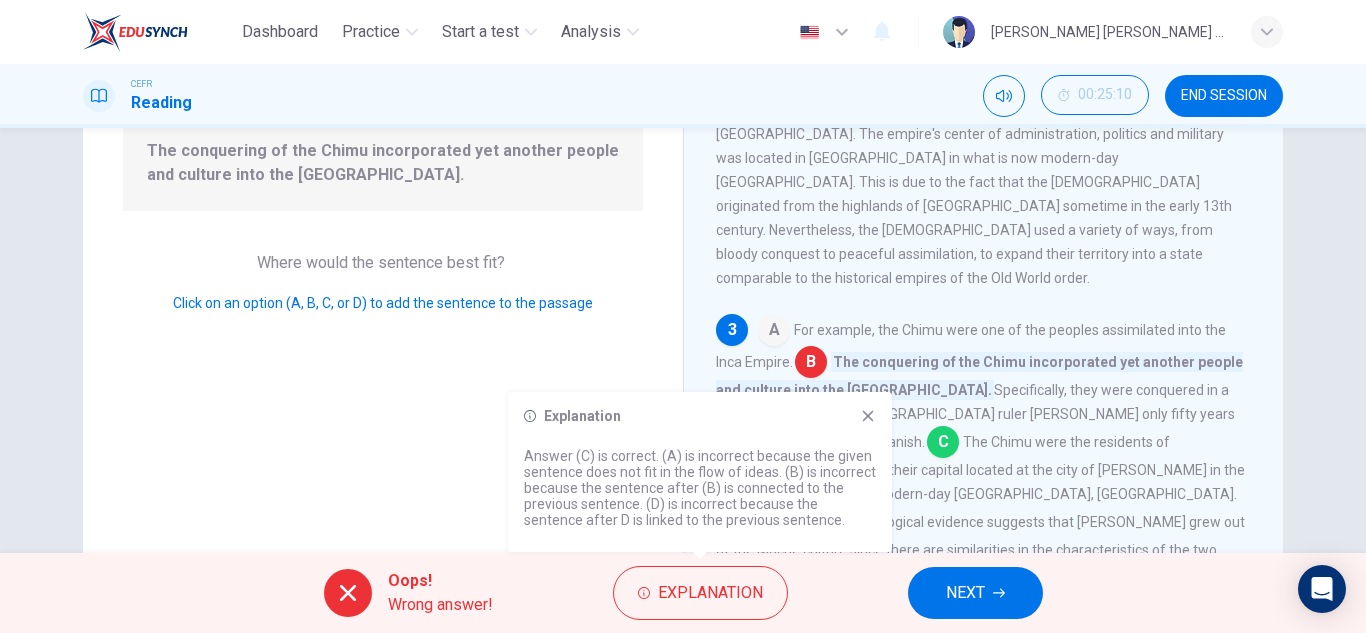 click 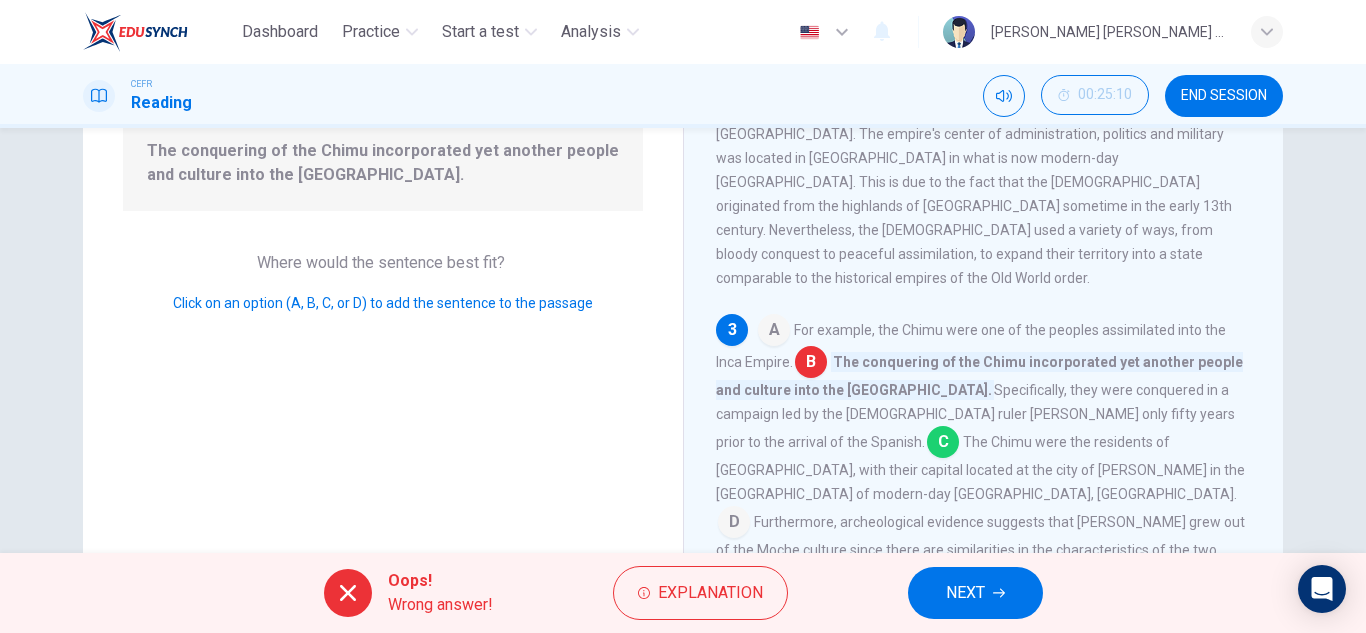 click on "NEXT" at bounding box center (965, 593) 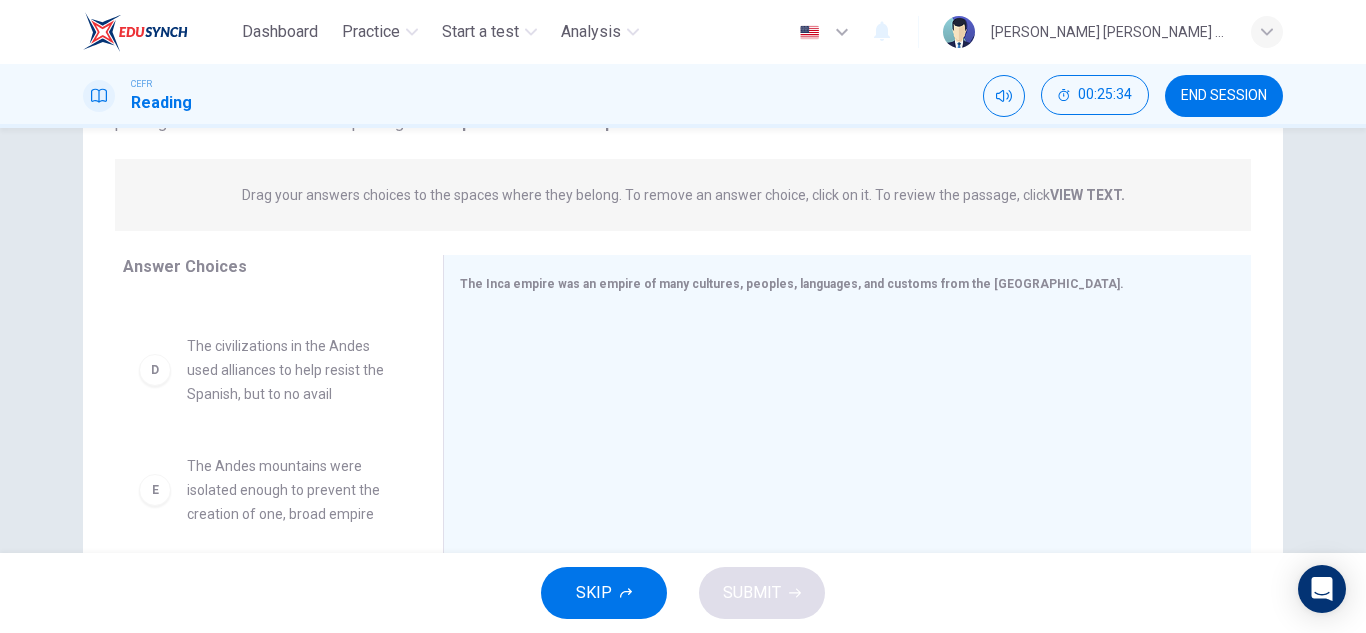 scroll, scrollTop: 492, scrollLeft: 0, axis: vertical 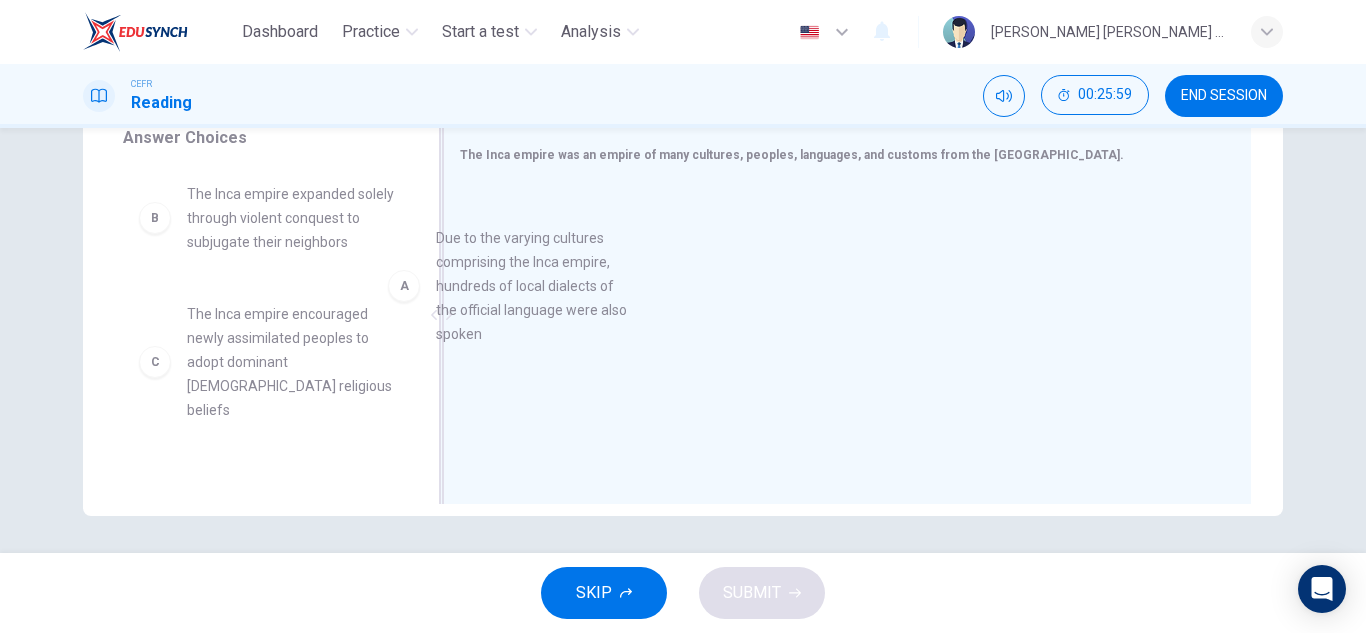 drag, startPoint x: 273, startPoint y: 262, endPoint x: 544, endPoint y: 308, distance: 274.87634 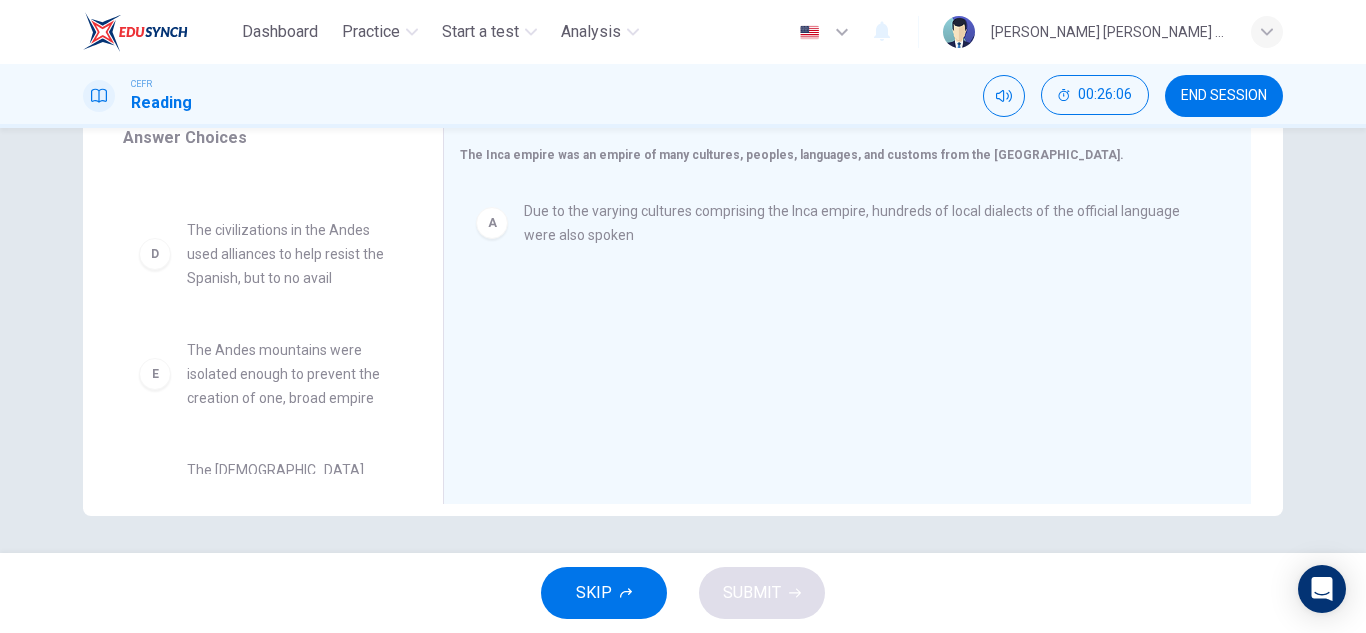 scroll, scrollTop: 254, scrollLeft: 0, axis: vertical 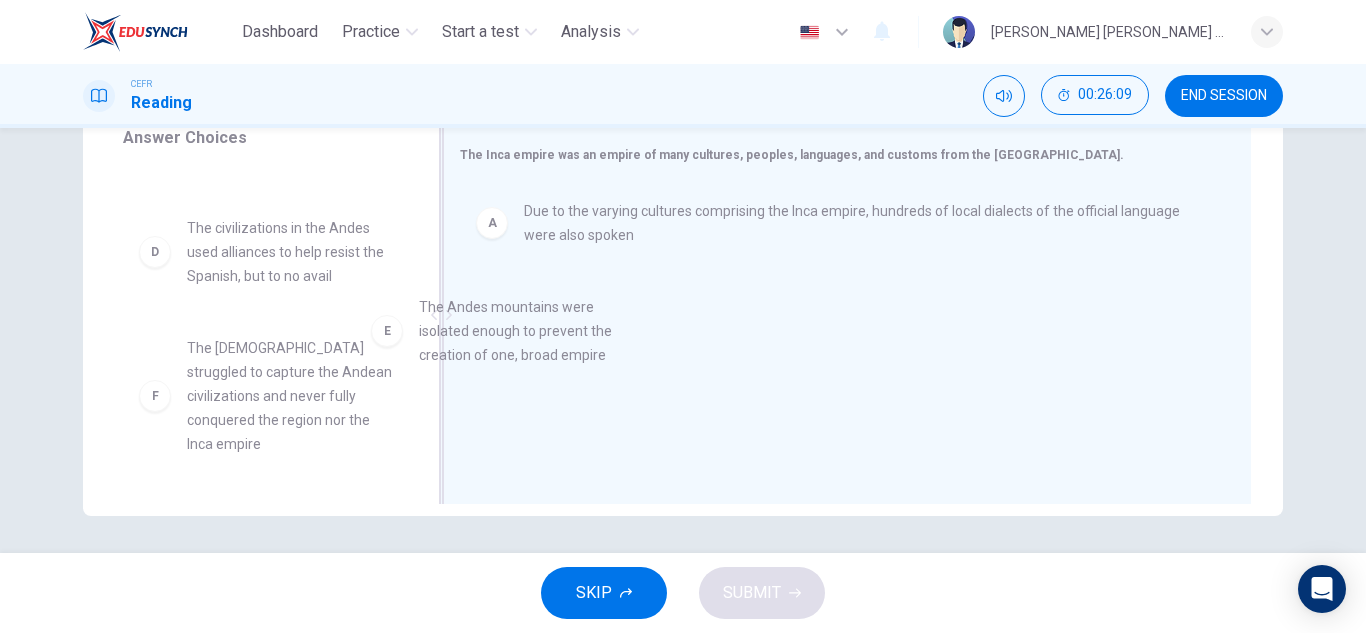 drag, startPoint x: 309, startPoint y: 378, endPoint x: 634, endPoint y: 357, distance: 325.67776 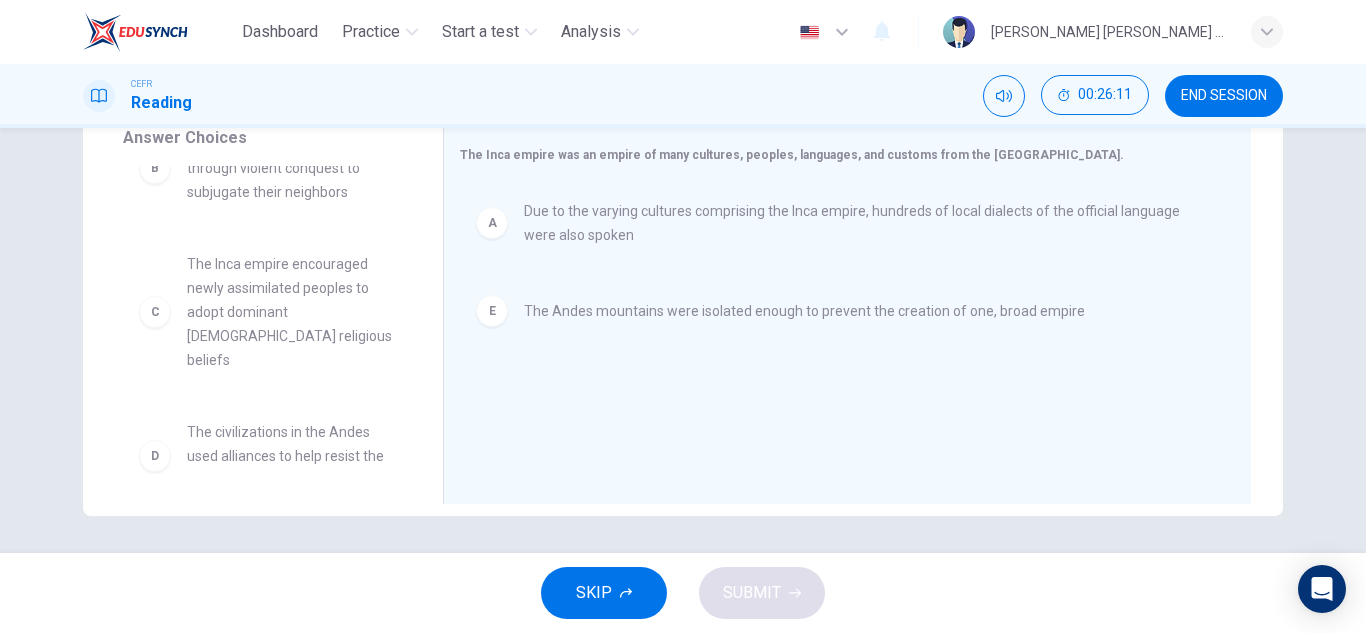 scroll, scrollTop: 0, scrollLeft: 0, axis: both 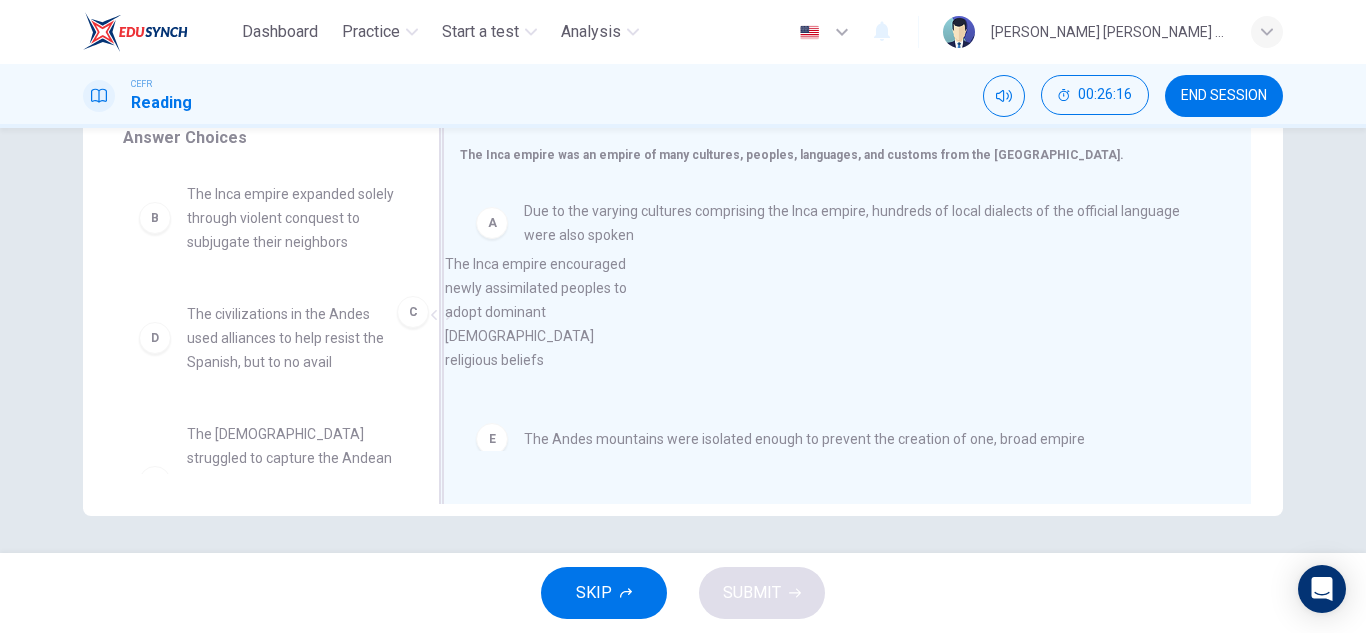 drag, startPoint x: 287, startPoint y: 347, endPoint x: 575, endPoint y: 294, distance: 292.83612 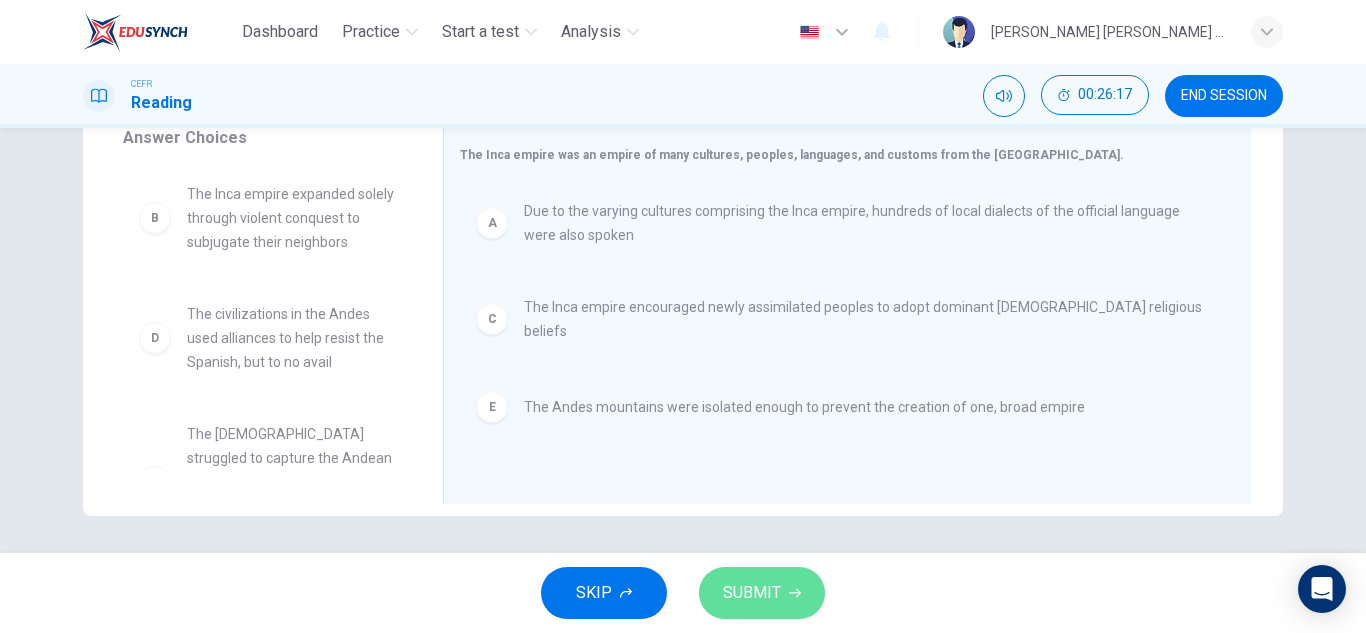 click on "SUBMIT" at bounding box center [752, 593] 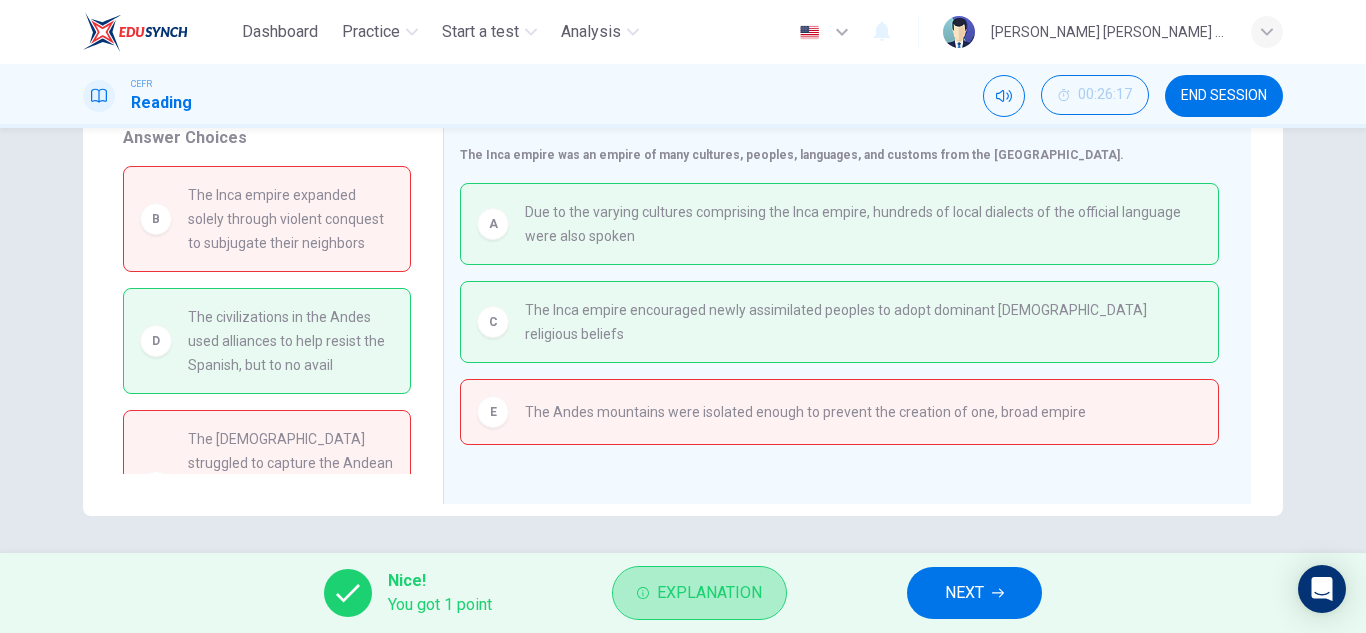 click on "Explanation" at bounding box center [709, 593] 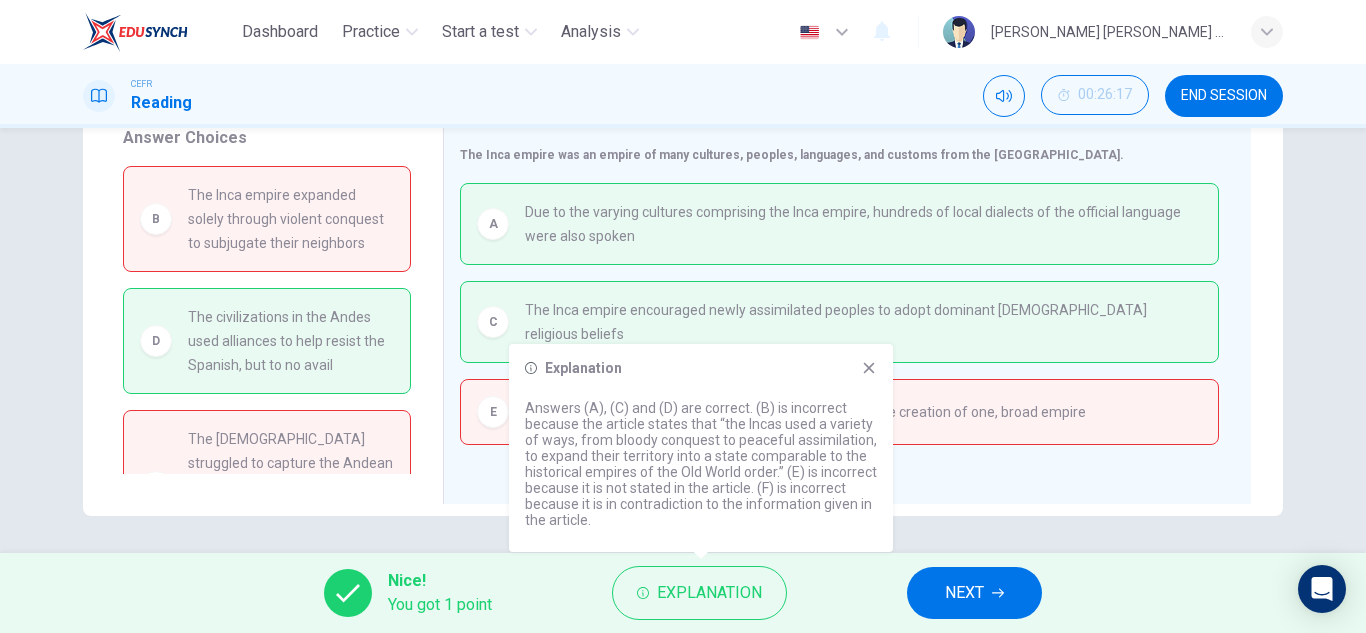 click 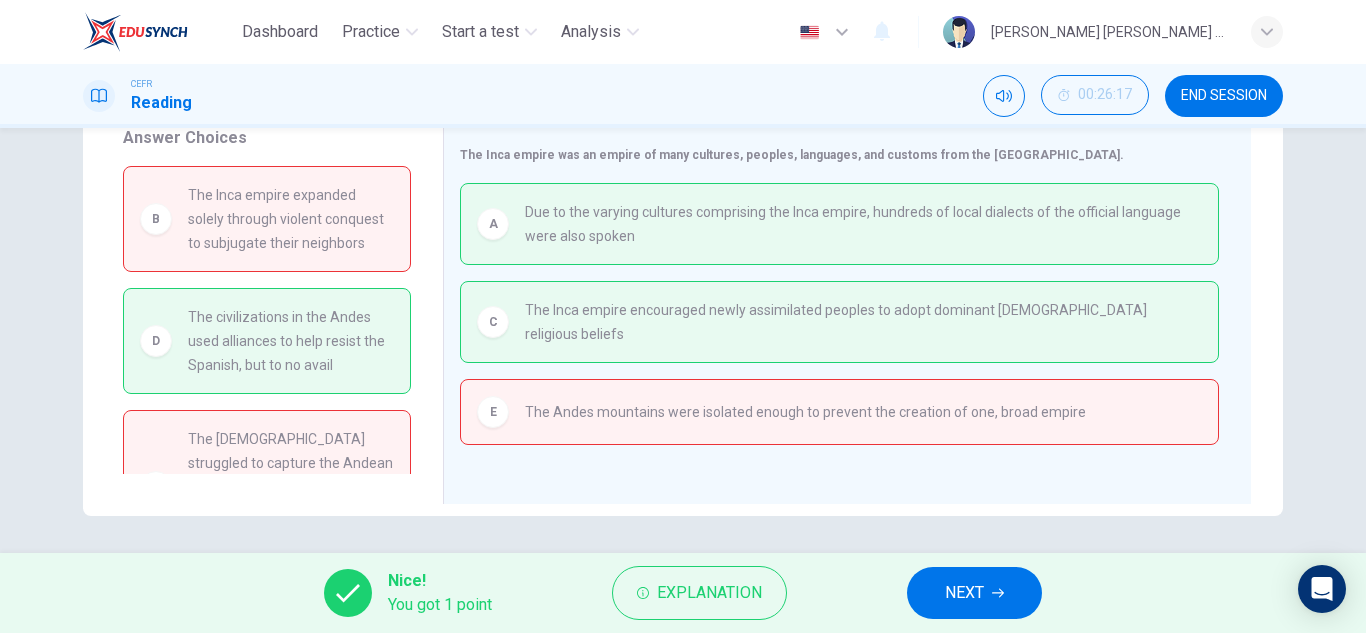 click on "NEXT" at bounding box center [964, 593] 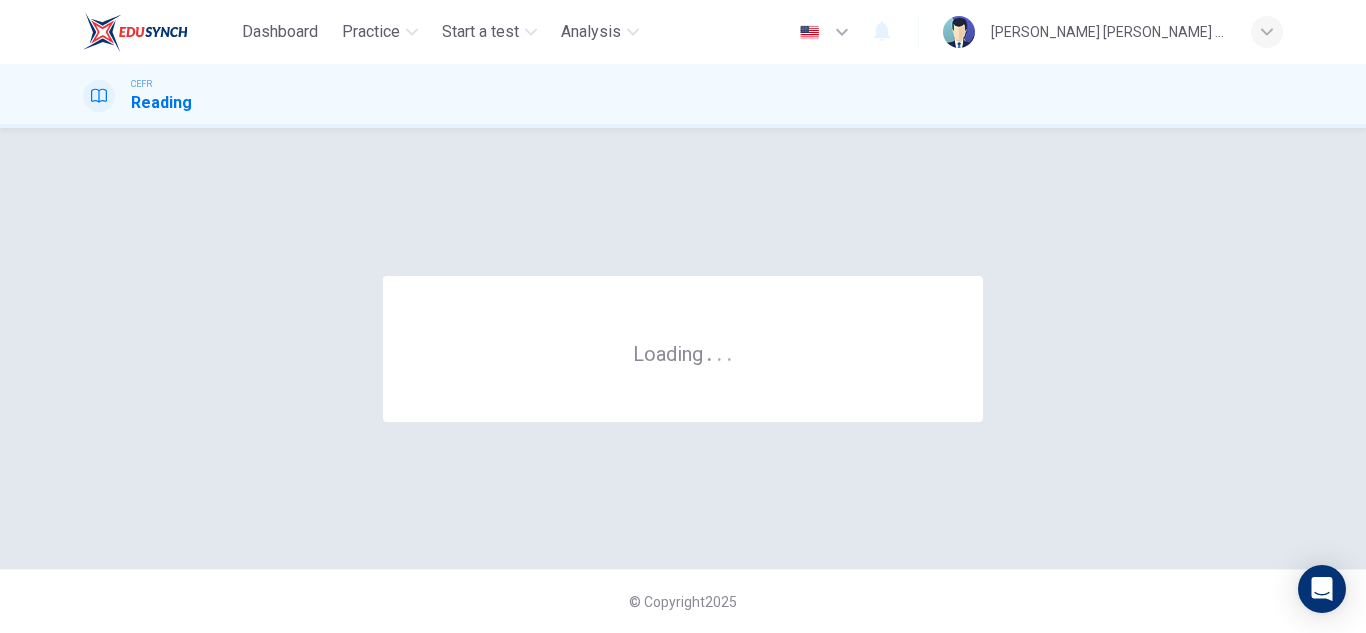 scroll, scrollTop: 0, scrollLeft: 0, axis: both 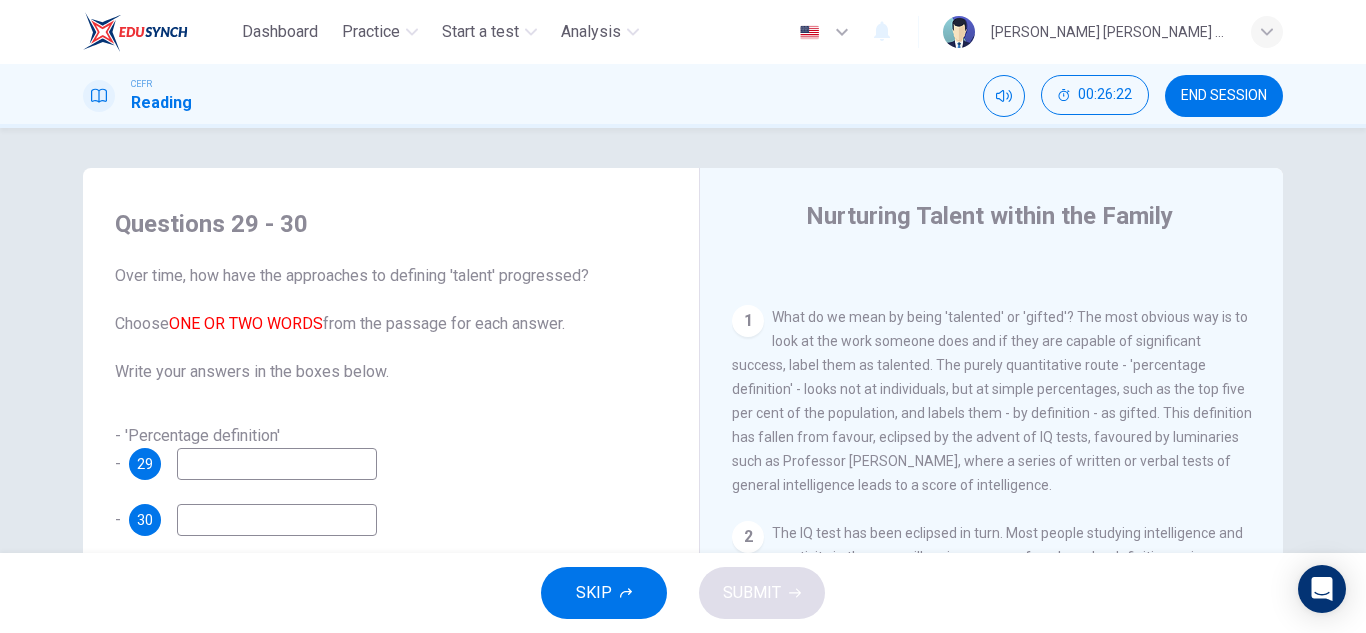 click at bounding box center (277, 464) 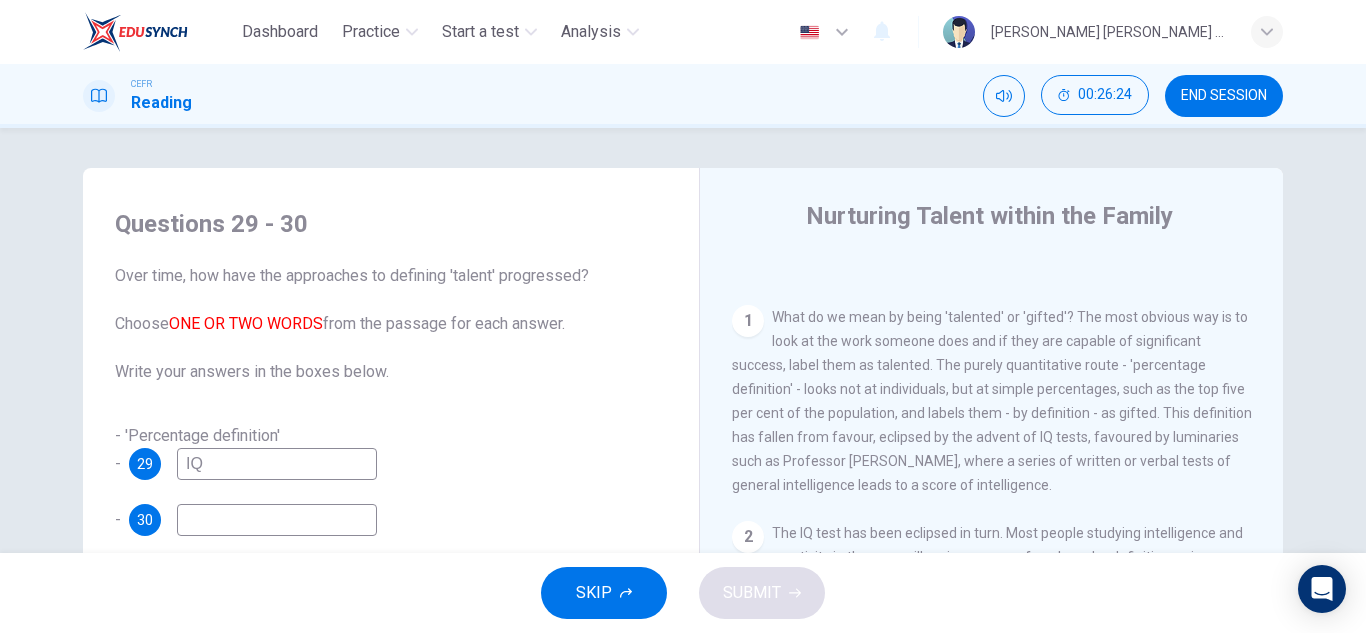 type on "IQ" 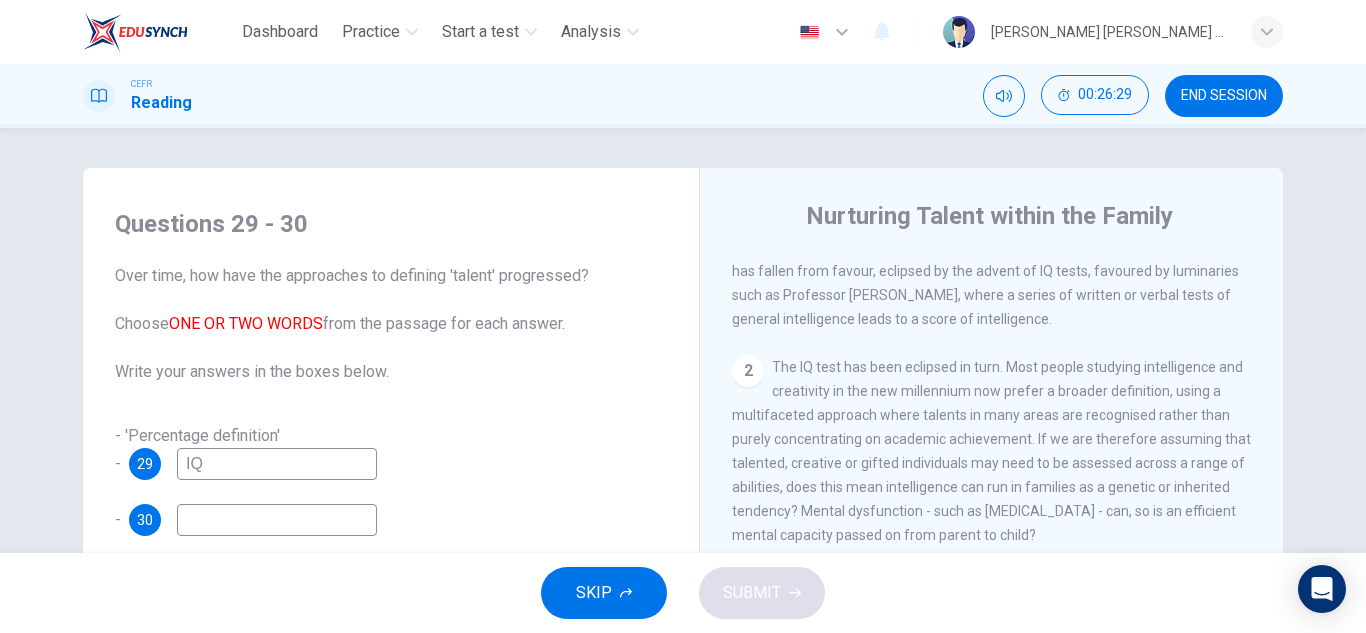 scroll, scrollTop: 539, scrollLeft: 0, axis: vertical 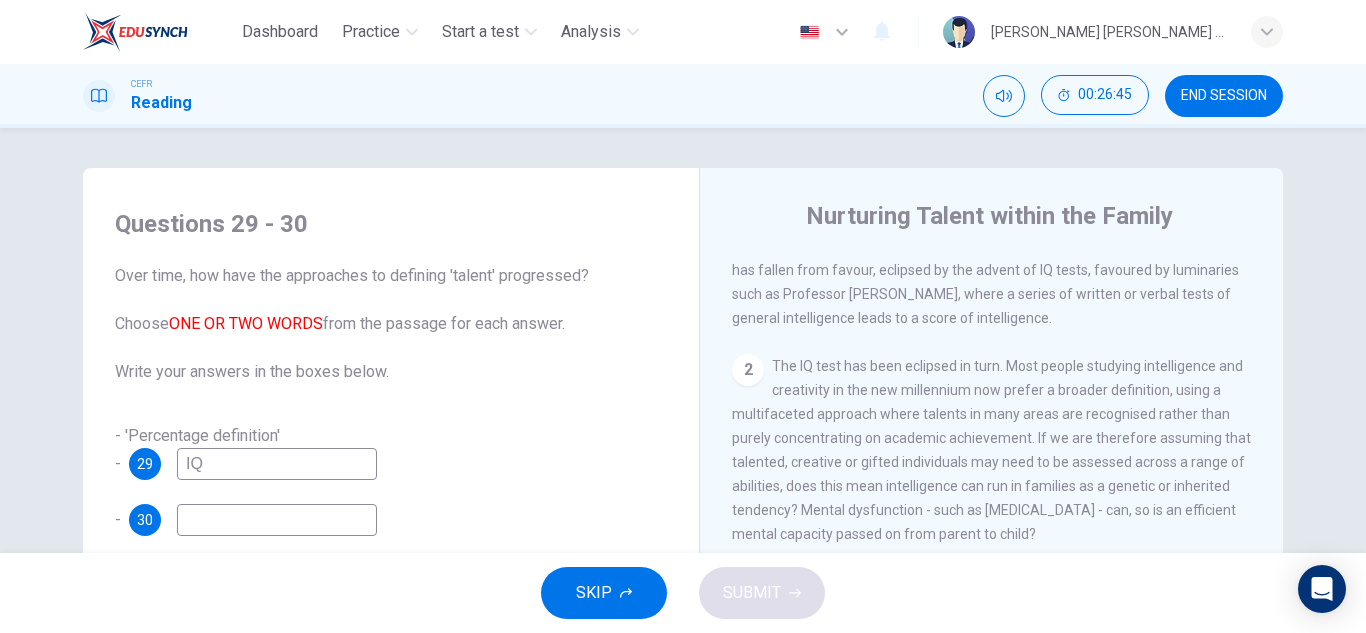 click at bounding box center [277, 520] 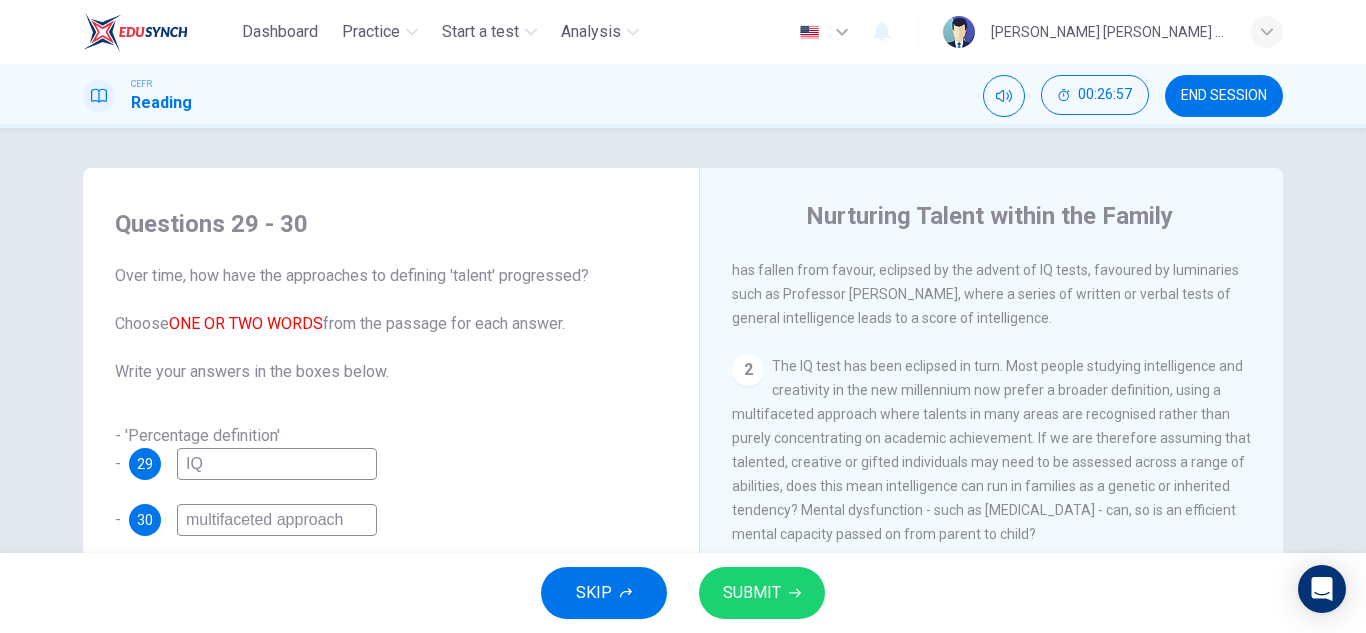 type on "multifaceted approach" 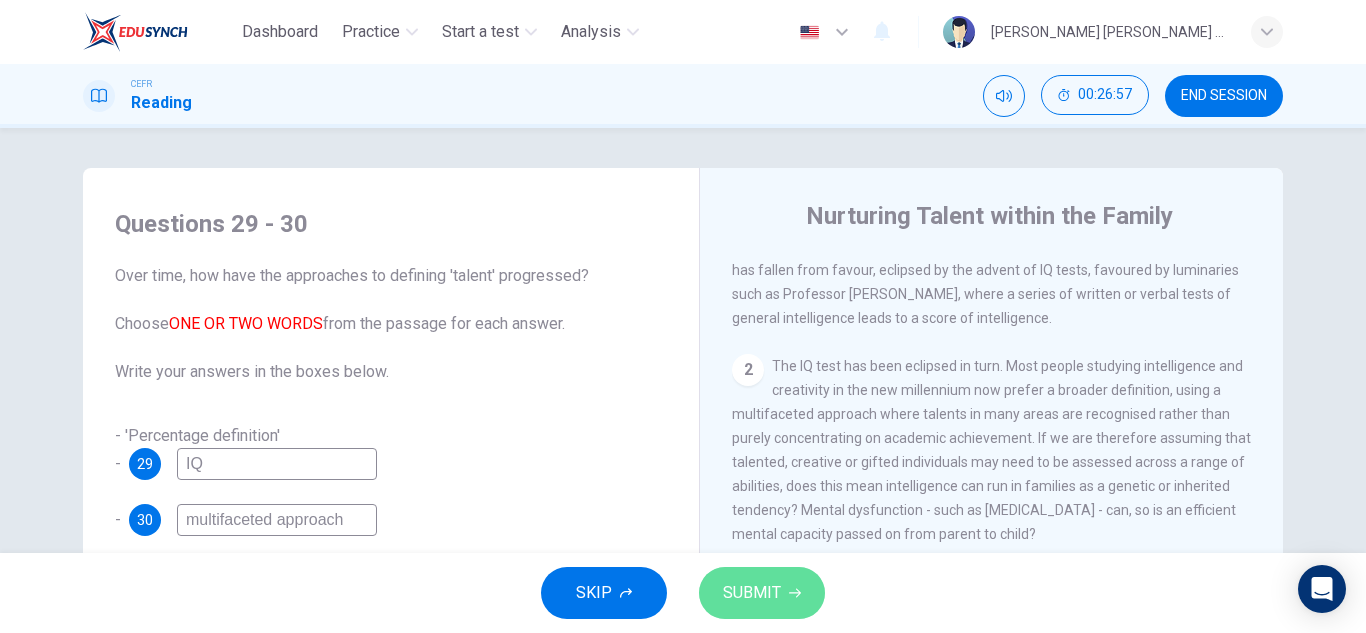 click on "SUBMIT" at bounding box center (762, 593) 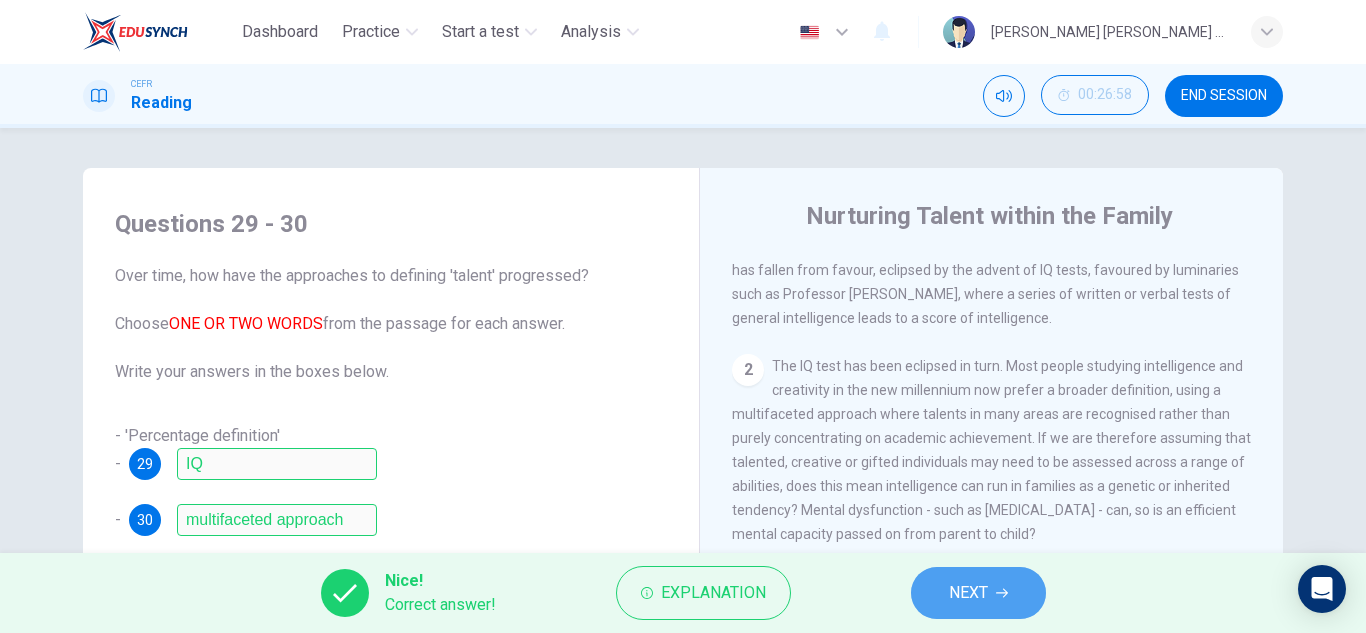 click on "NEXT" at bounding box center (968, 593) 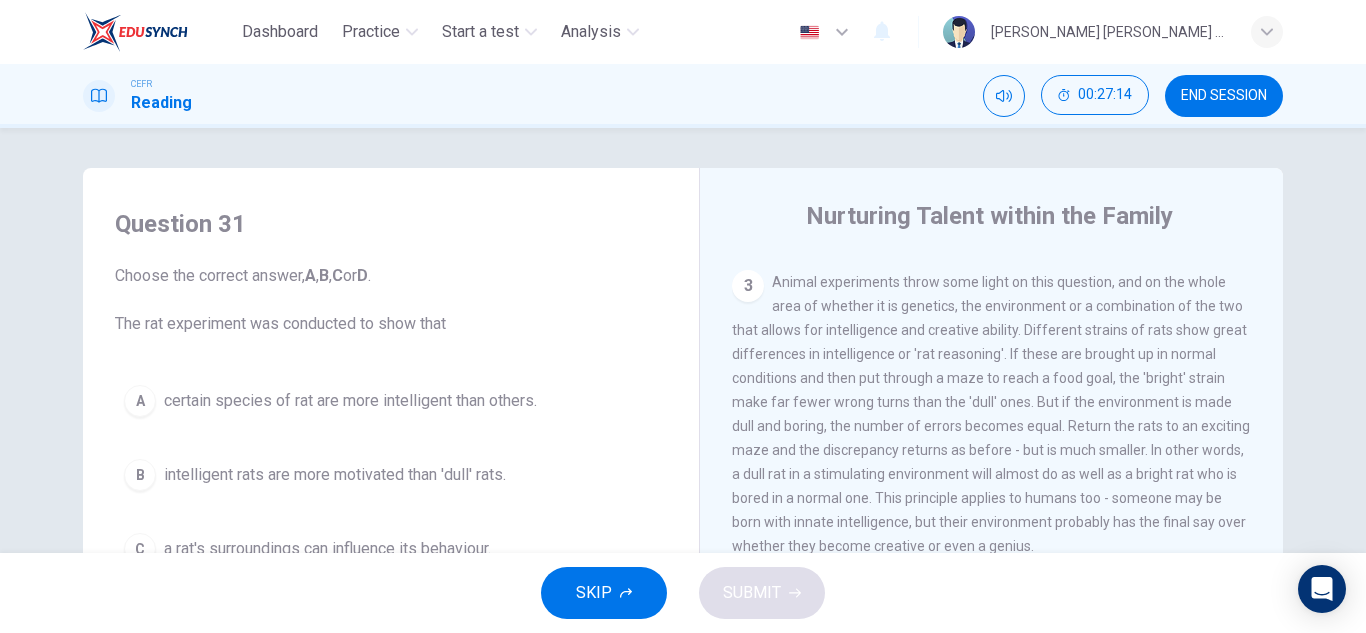 scroll, scrollTop: 840, scrollLeft: 0, axis: vertical 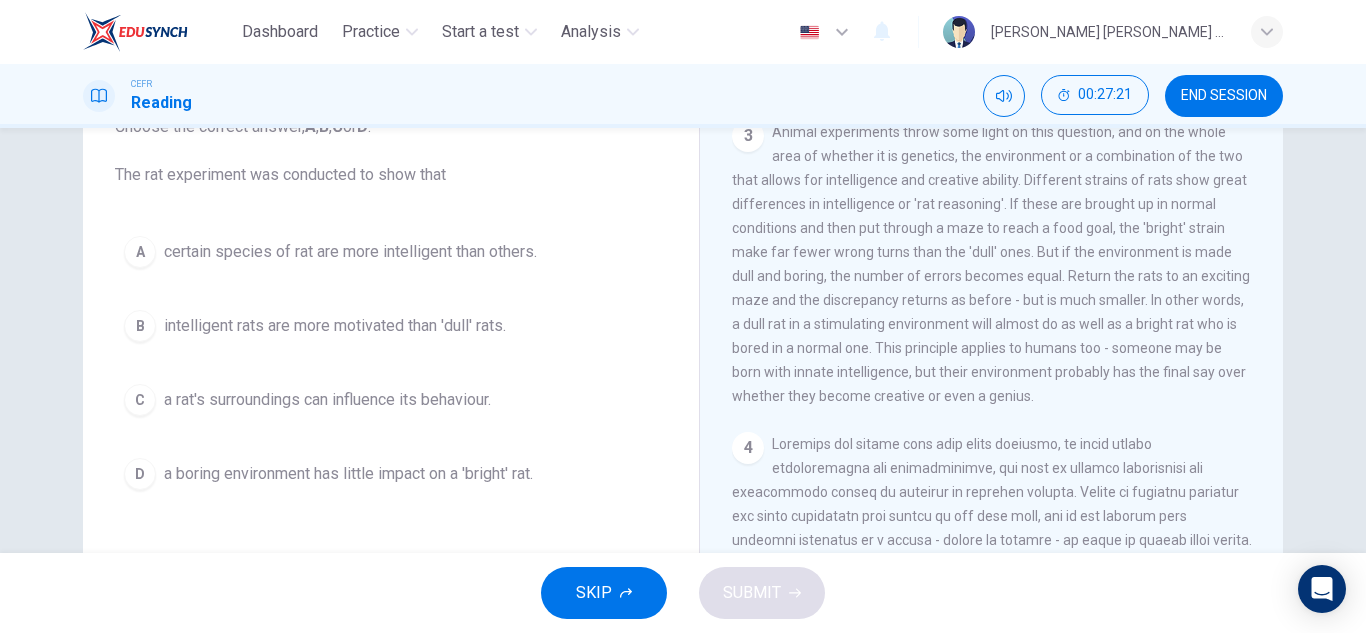 click on "A certain species of rat are more intelligent than others. B intelligent rats are more motivated than 'dull' rats. C a rat's surroundings can influence its behaviour. D a boring environment has little impact on a 'bright' rat." at bounding box center [391, 363] 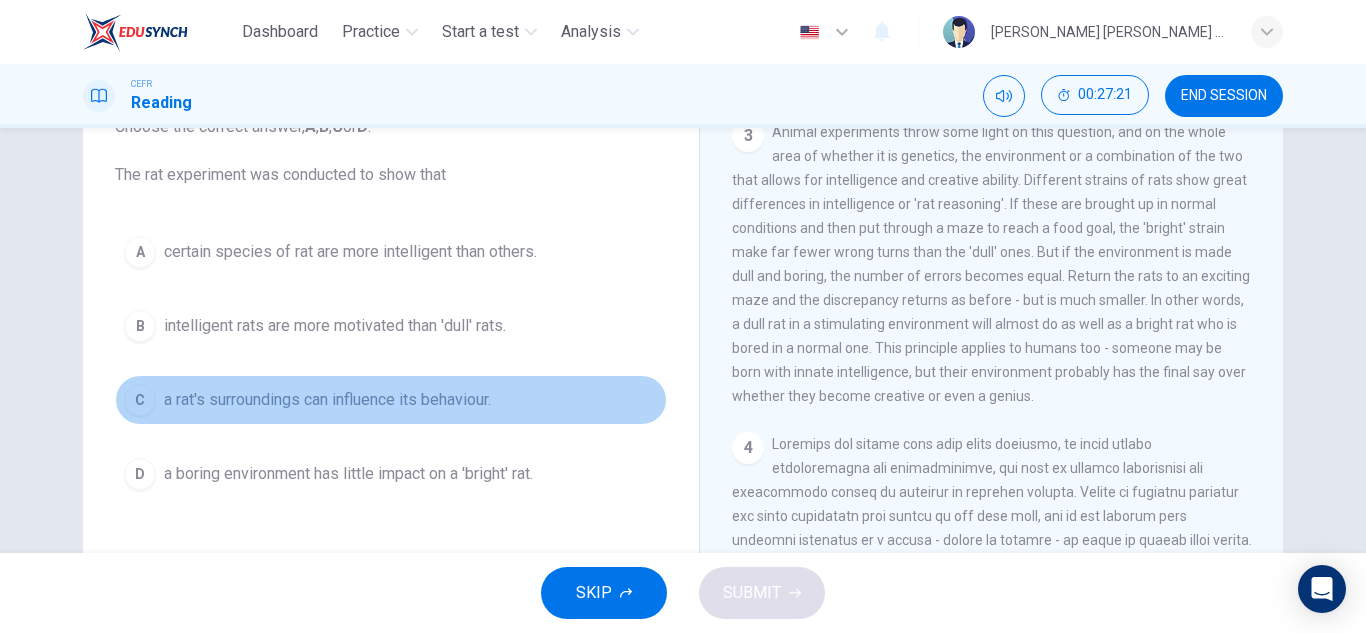 click on "C a rat's surroundings can influence its behaviour." at bounding box center (391, 400) 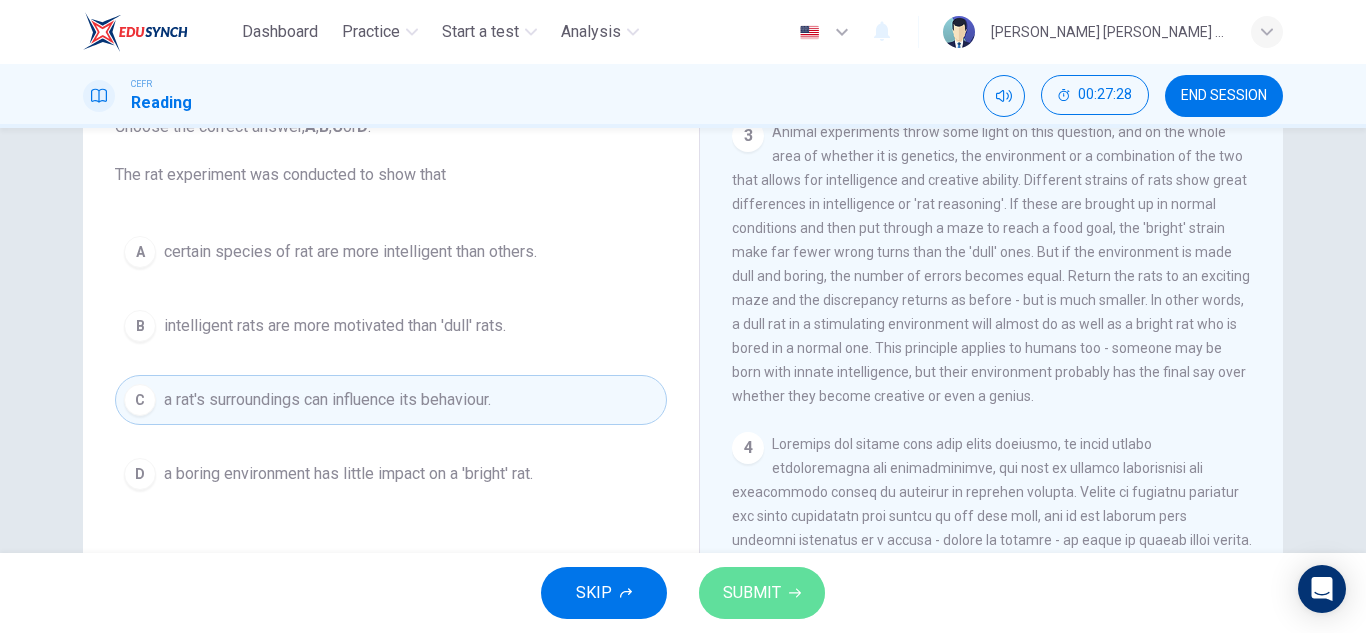 click on "SUBMIT" at bounding box center (762, 593) 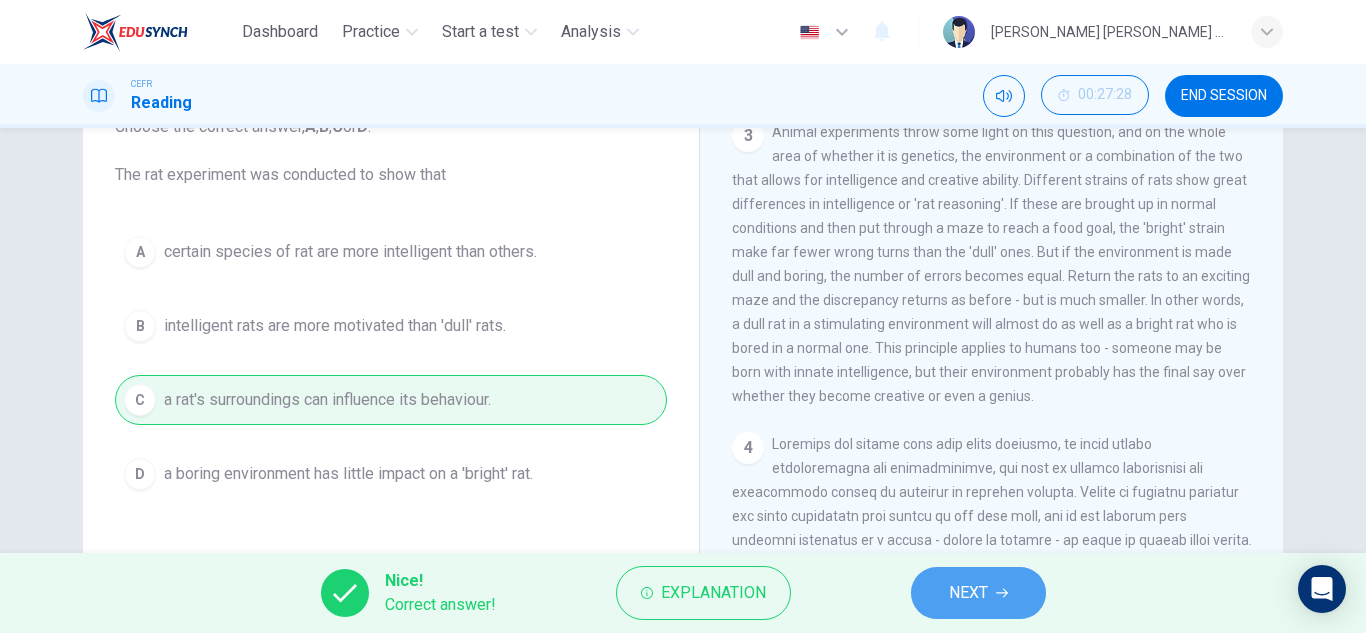click on "NEXT" at bounding box center (968, 593) 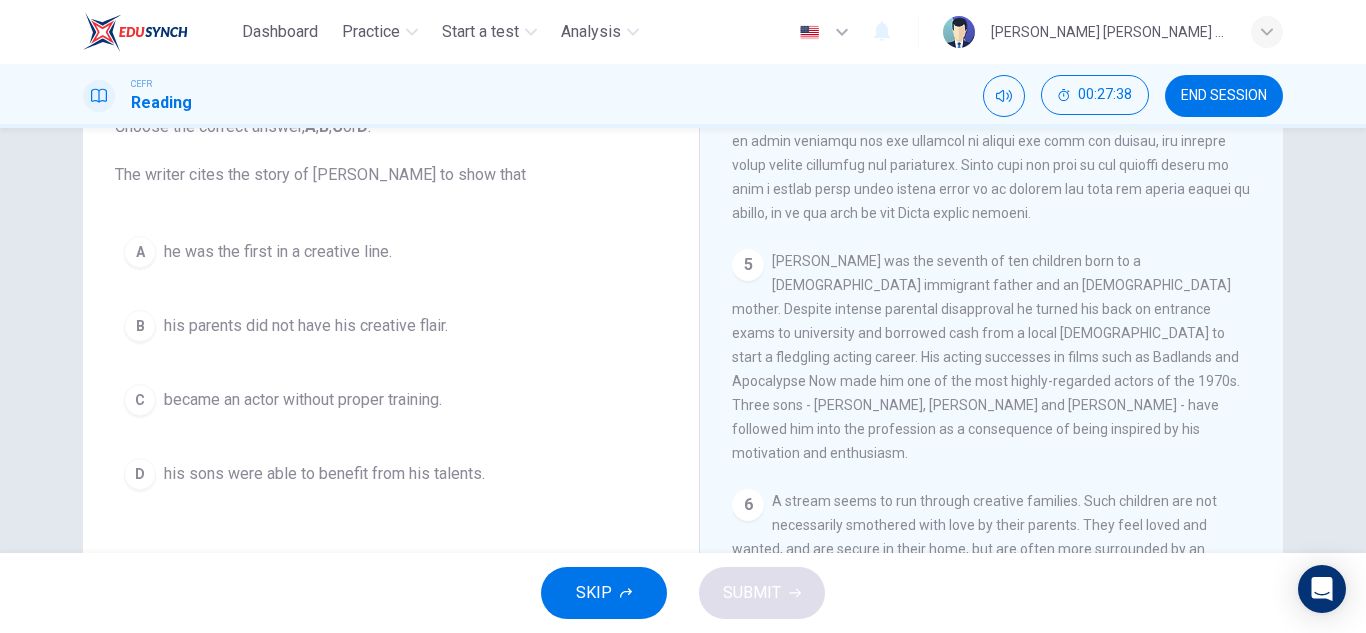 scroll, scrollTop: 1456, scrollLeft: 0, axis: vertical 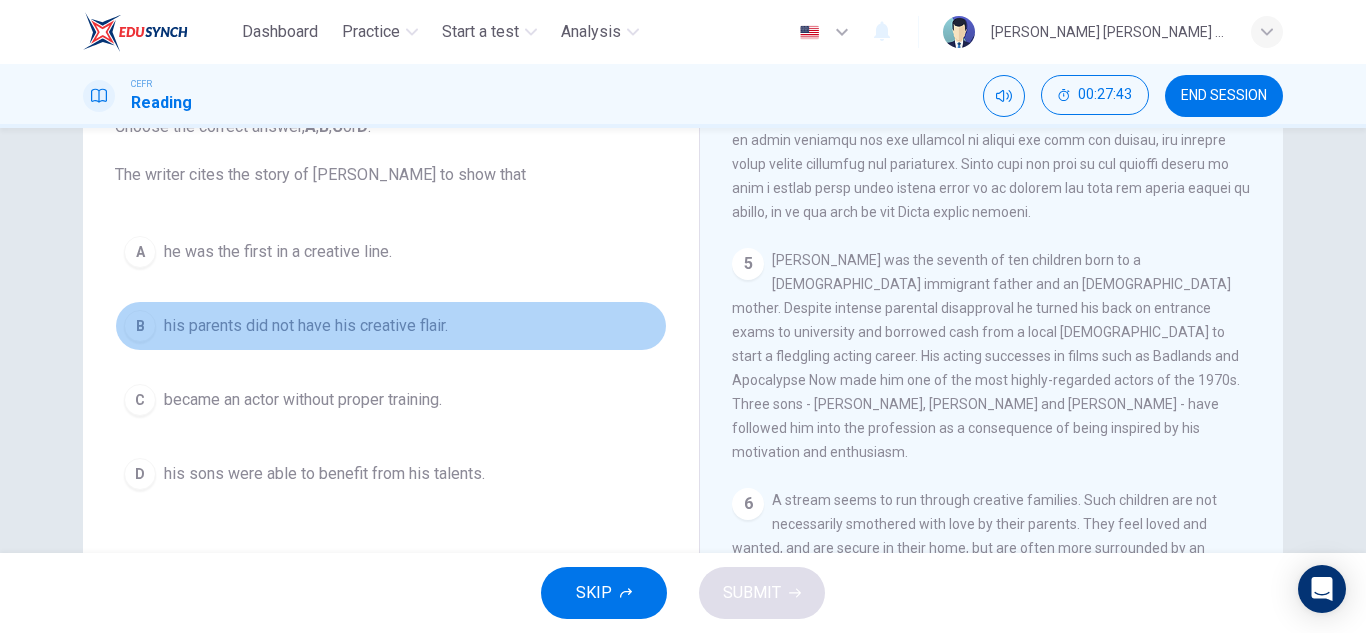 click on "his parents did not have his creative flair." at bounding box center [306, 326] 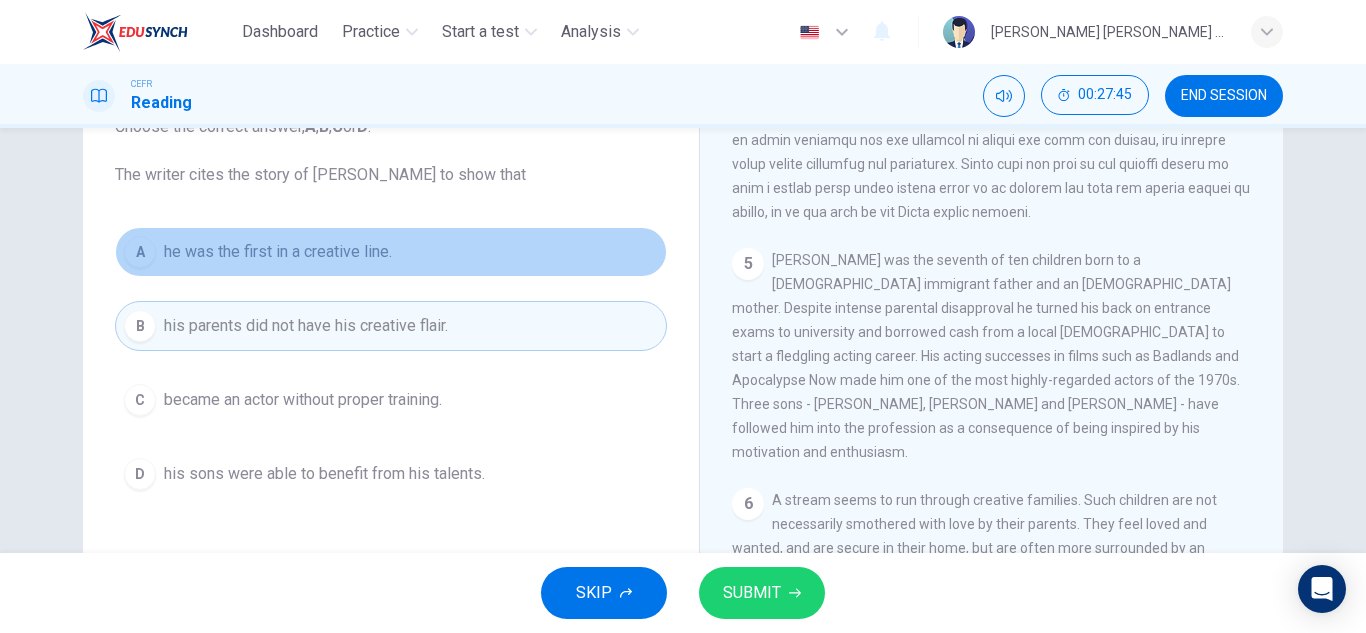click on "he was the first in a creative line." at bounding box center (278, 252) 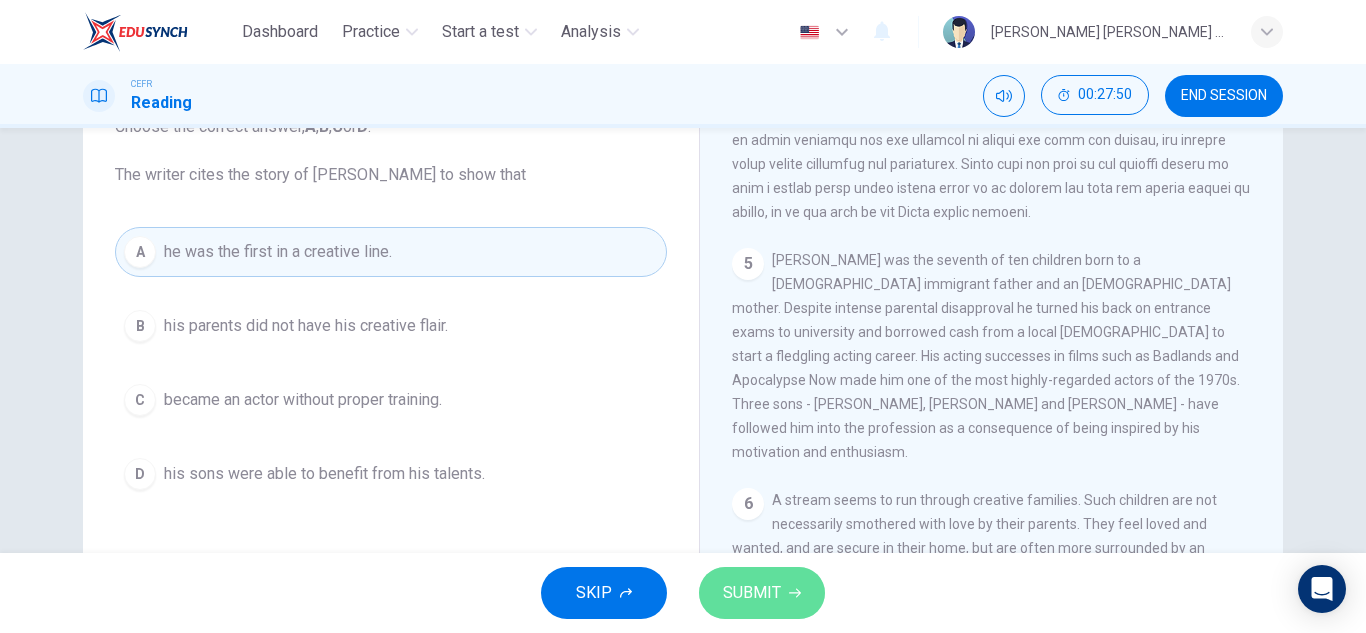 click on "SUBMIT" at bounding box center [752, 593] 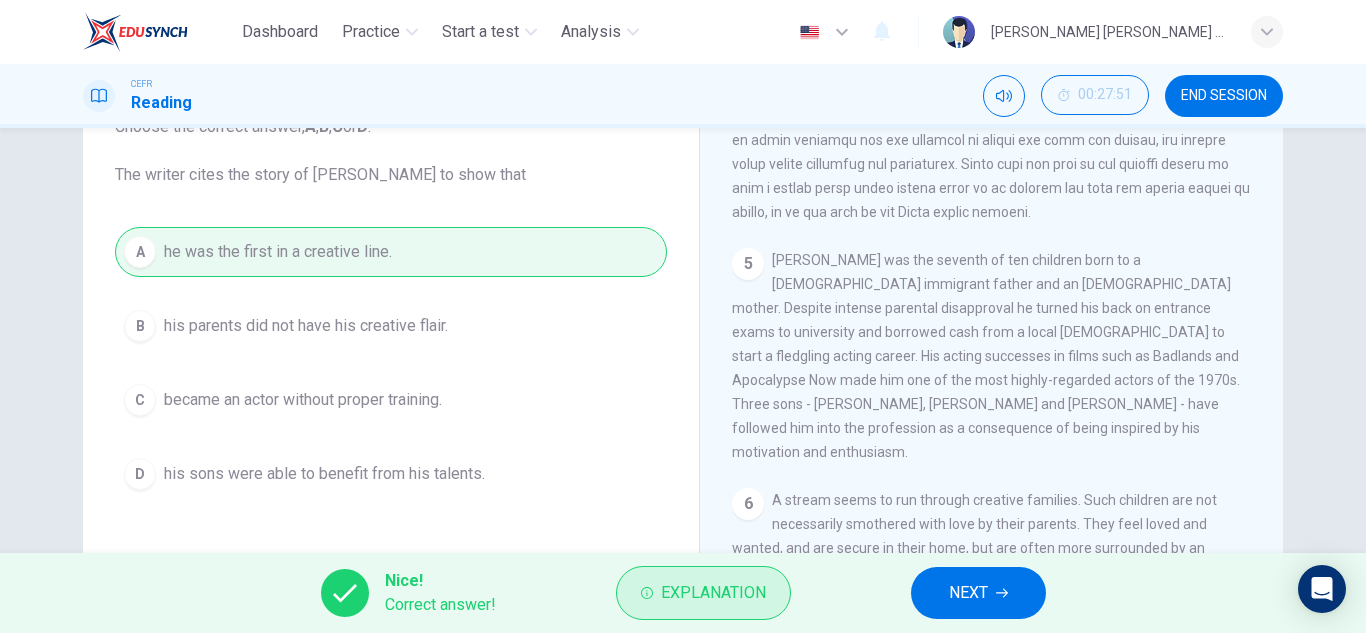 click on "Explanation" at bounding box center (703, 593) 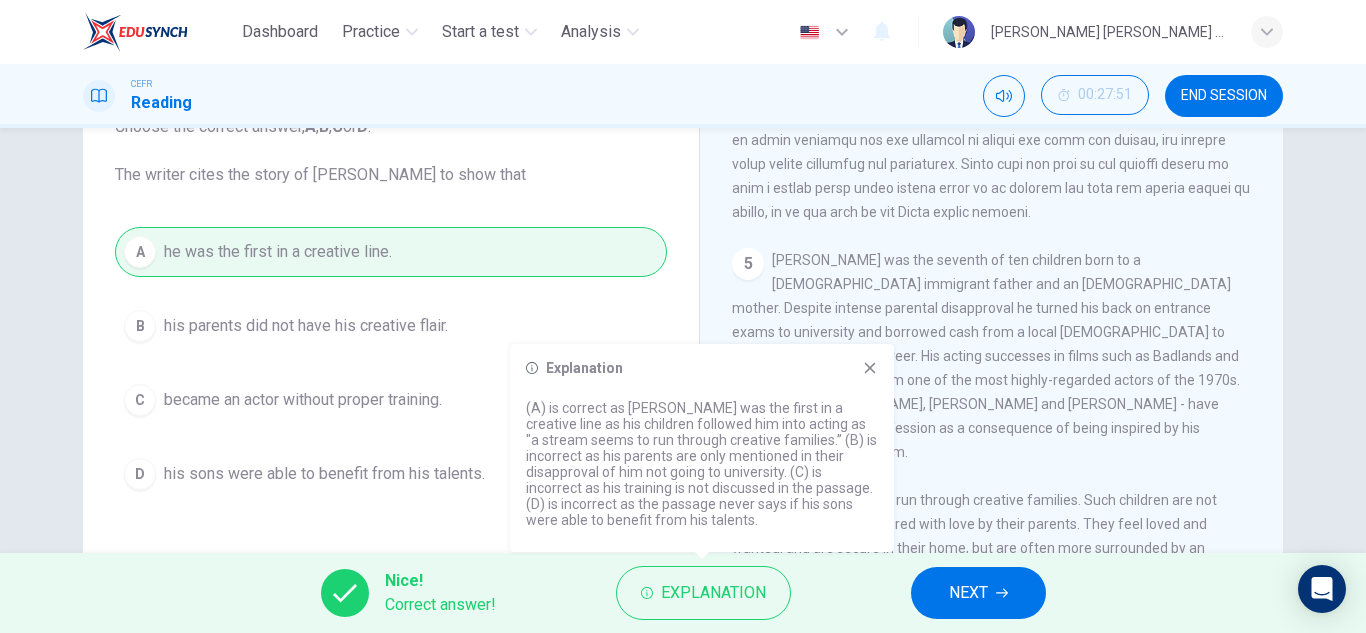 click on "Explanation (A) is correct as [PERSON_NAME] was the first in a creative line as his children followed him into acting as "a stream seems to run through creative families.” (B) is incorrect as his parents are only mentioned in their disapproval of him not going to university. (C) is incorrect as his training is not discussed in the passage. (D) is incorrect as the passage never says if his sons were able to benefit from his talents." at bounding box center [702, 448] 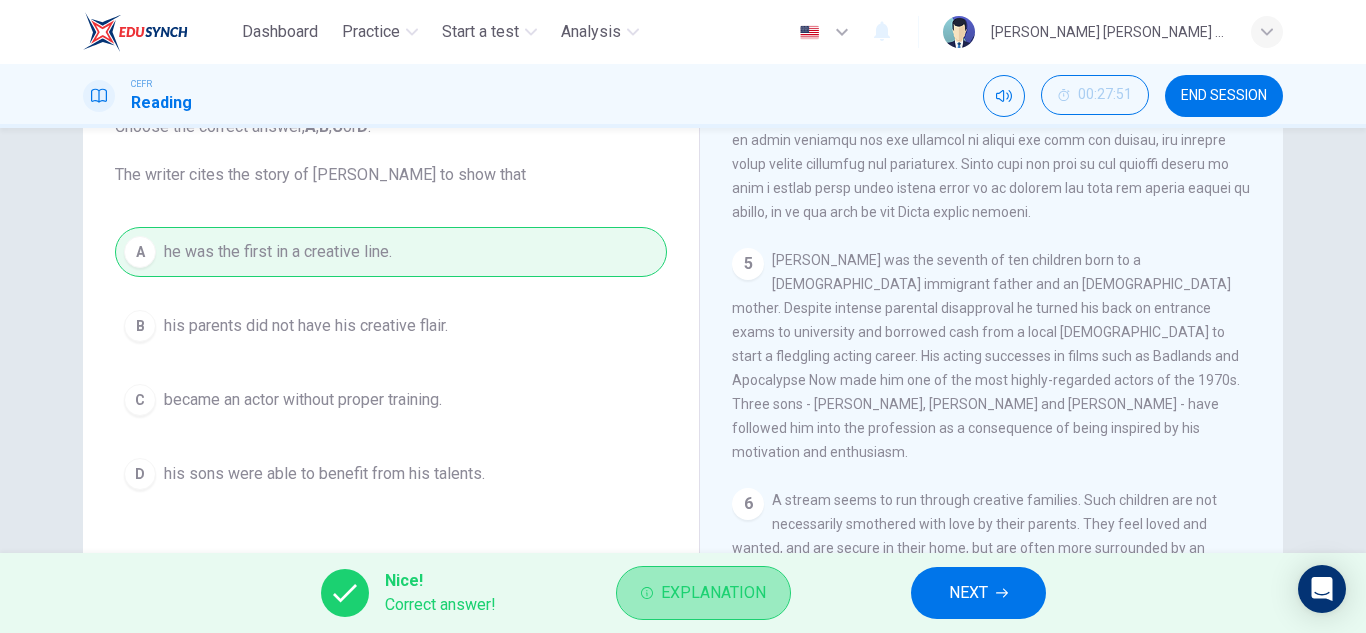 click on "Explanation" at bounding box center (713, 593) 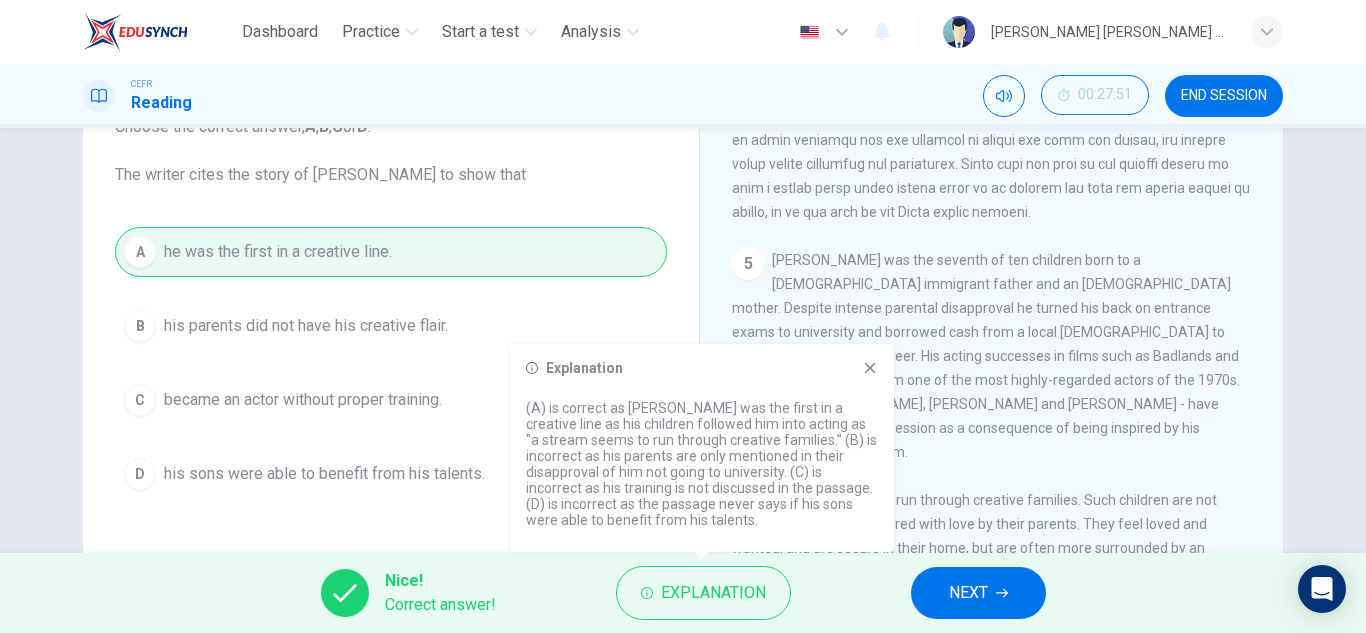 click 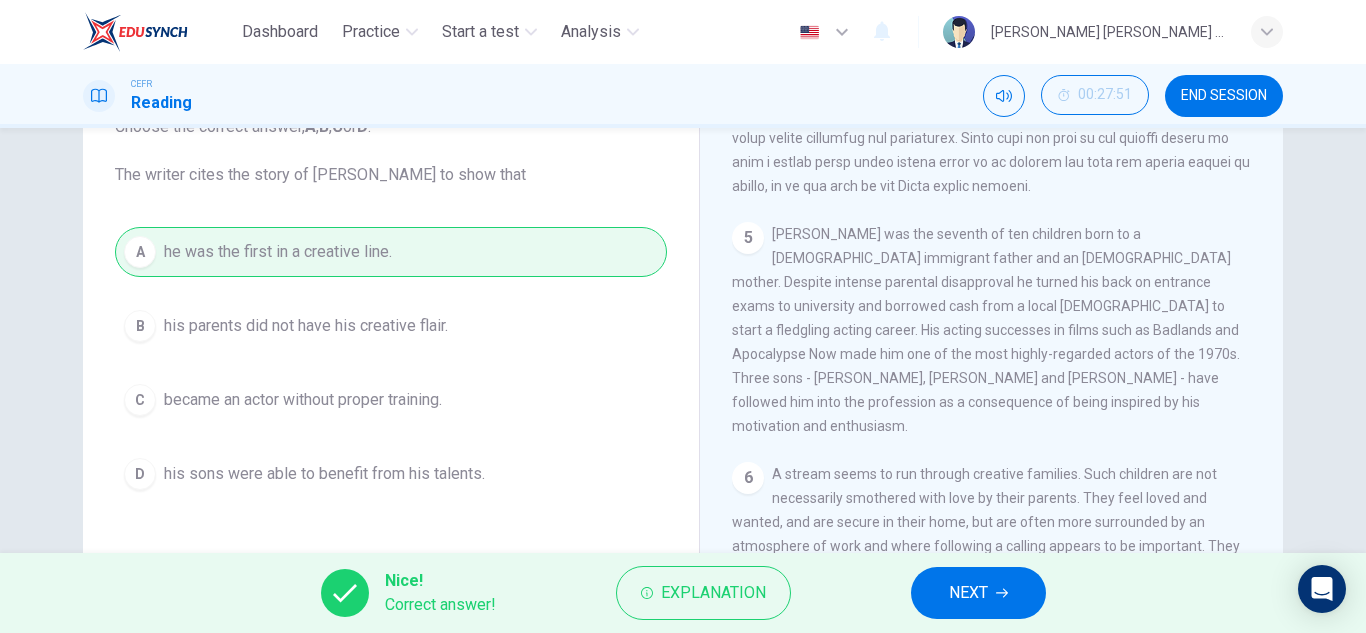 scroll, scrollTop: 1485, scrollLeft: 0, axis: vertical 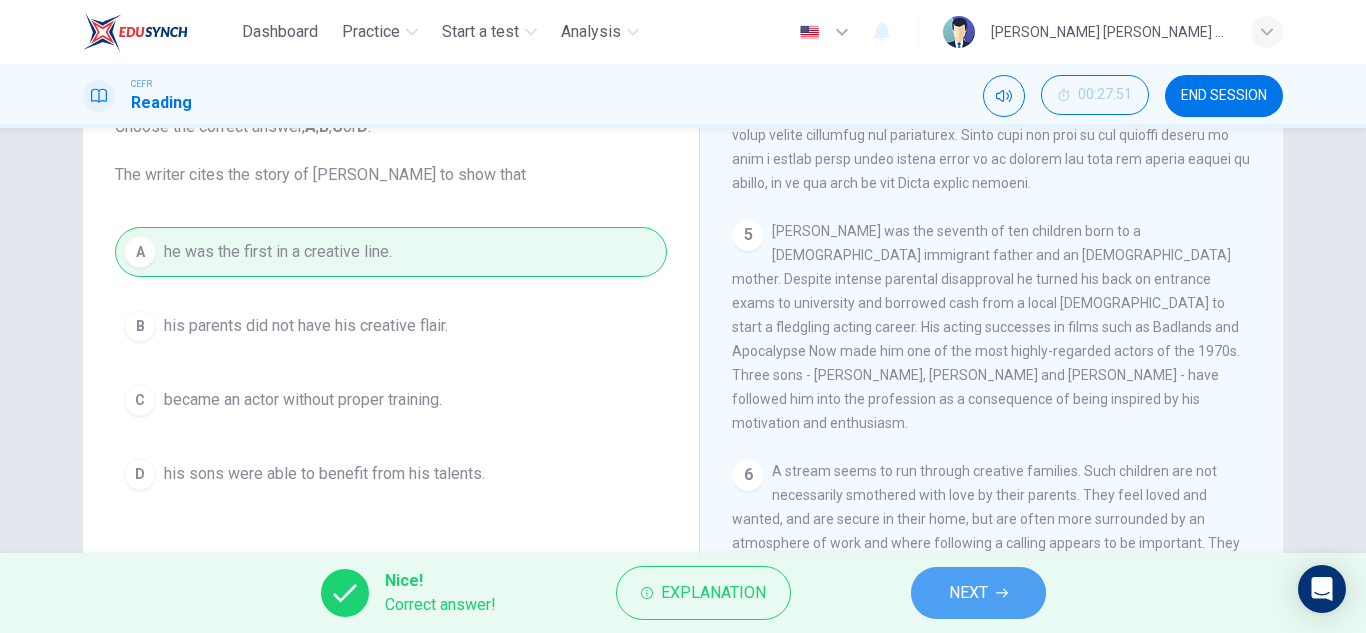 click on "NEXT" at bounding box center [968, 593] 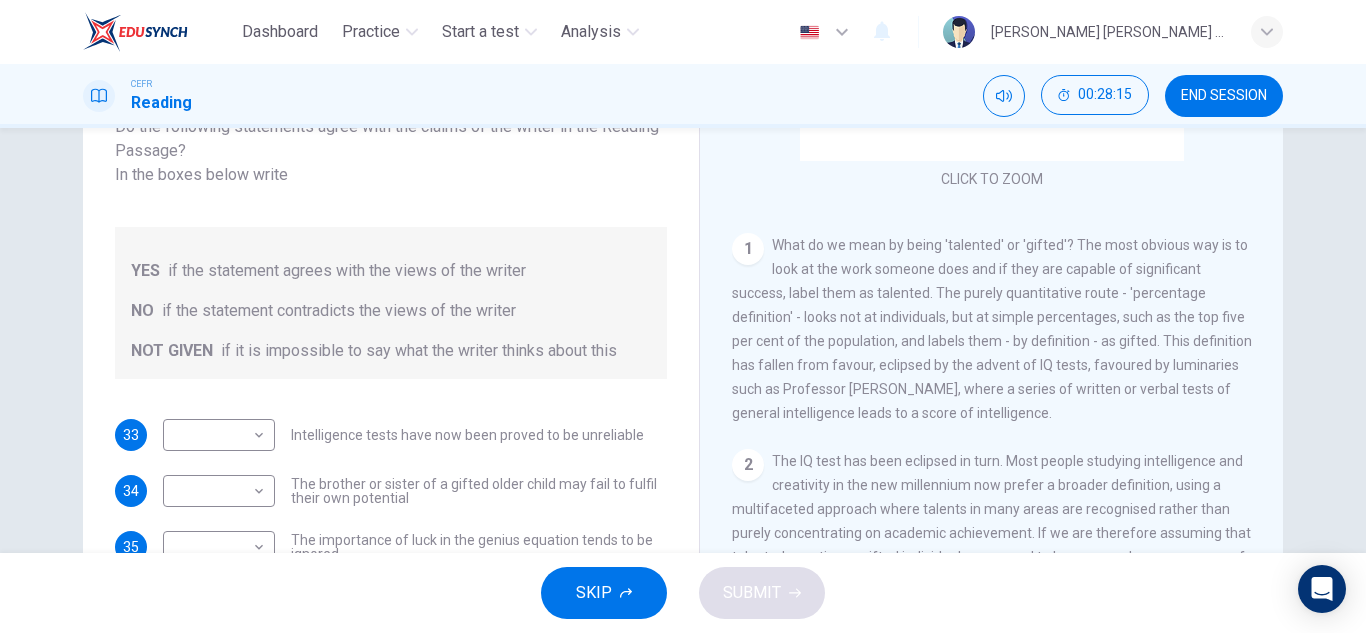 scroll, scrollTop: 384, scrollLeft: 0, axis: vertical 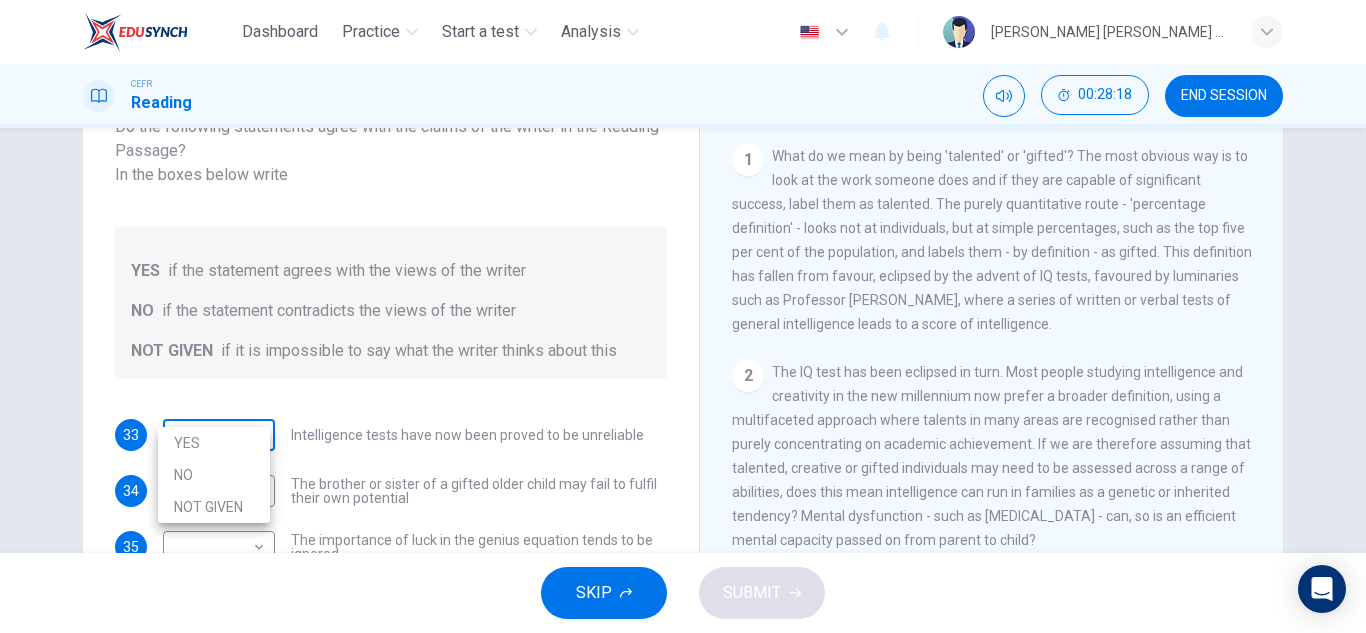 click on "Dashboard Practice Start a test Analysis English en ​ [PERSON_NAME] [PERSON_NAME] [PERSON_NAME] CEFR Reading 00:28:18 END SESSION Questions 33 - 37 Do the following statements agree with the claims of the writer in the Reading Passage?
In the boxes below write YES if the statement agrees with the views of the writer NO if the statement contradicts the views of the writer NOT GIVEN if it is impossible to say what the writer thinks about this 33 ​ ​ Intelligence tests have now been proved to be unreliable 34 ​ ​ The brother or sister of a gifted older child may fail to fulfil their own potential 35 ​ ​ The importance of luck in the genius equation tends to be ignored 36 ​ ​ [PERSON_NAME] was acutely aware of his own remarkable talent 37 ​ ​ [PERSON_NAME] and [PERSON_NAME] would have achieved success in any era Nurturing Talent within the Family CLICK TO ZOOM Click to Zoom 1 2 3 4 5 6 7 8 SKIP SUBMIT EduSynch - Online Language Proficiency Testing
Dashboard Practice Start a test Analysis Notifications © Copyright  YES" at bounding box center [683, 316] 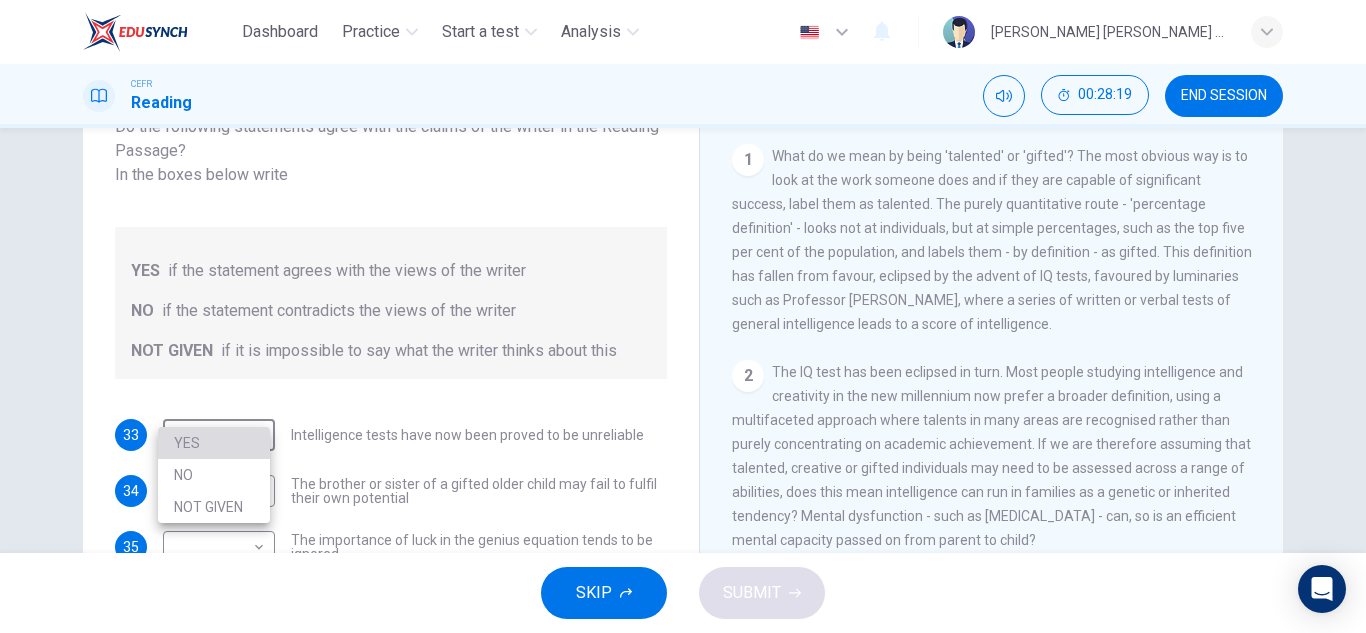 click on "YES" at bounding box center [214, 443] 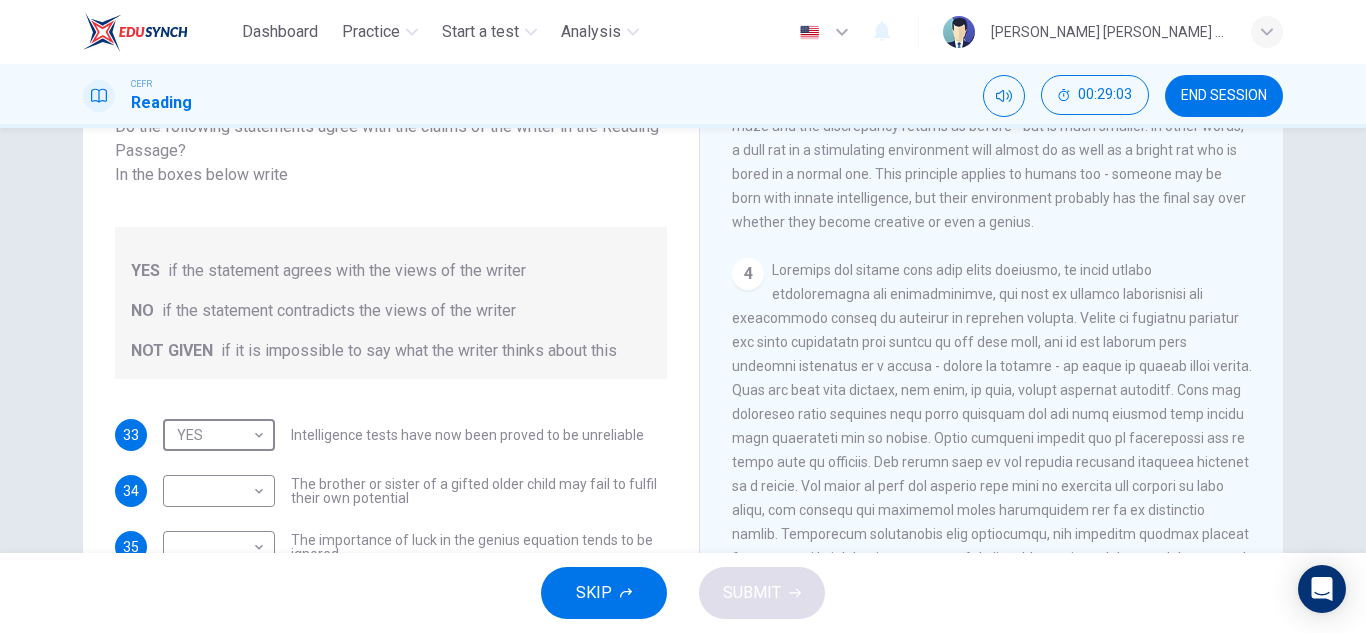 scroll, scrollTop: 1015, scrollLeft: 0, axis: vertical 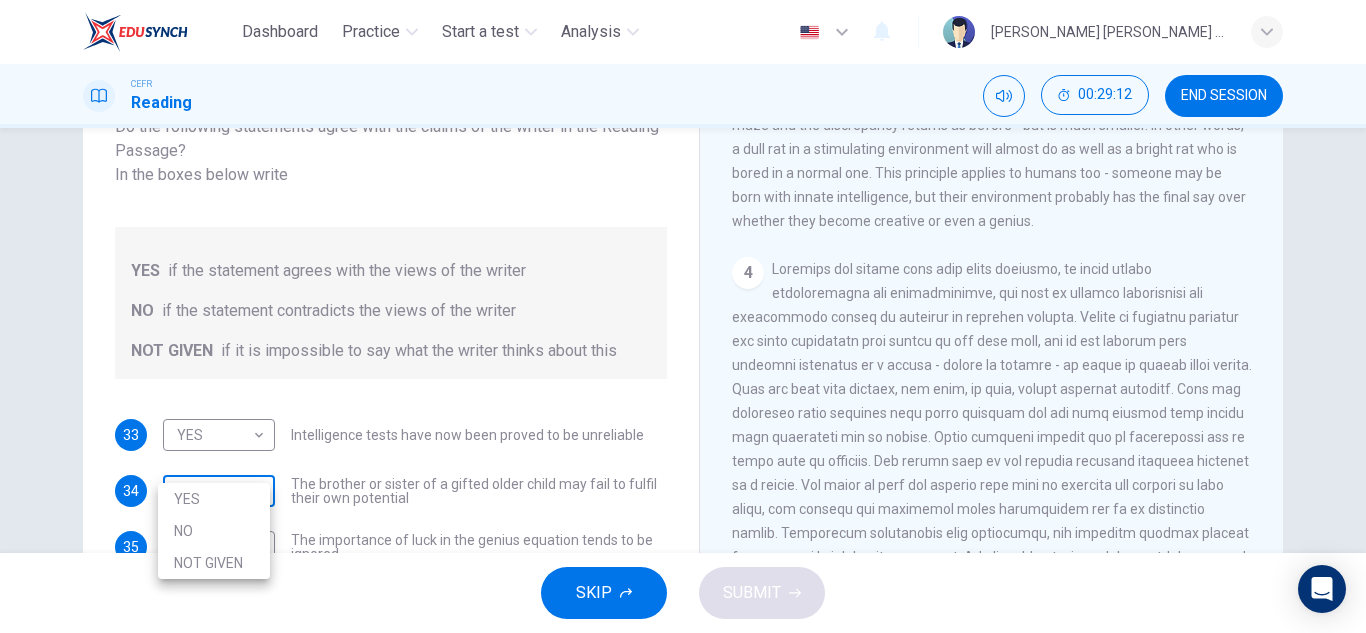 click on "Dashboard Practice Start a test Analysis English en ​ [PERSON_NAME] [PERSON_NAME] [PERSON_NAME] CEFR Reading 00:29:12 END SESSION Questions 33 - 37 Do the following statements agree with the claims of the writer in the Reading Passage?
In the boxes below write YES if the statement agrees with the views of the writer NO if the statement contradicts the views of the writer NOT GIVEN if it is impossible to say what the writer thinks about this 33 YES YES ​ Intelligence tests have now been proved to be unreliable 34 ​ ​ The brother or sister of a gifted older child may fail to fulfil their own potential 35 ​ ​ The importance of luck in the genius equation tends to be ignored 36 ​ ​ [PERSON_NAME] was acutely aware of his own remarkable talent 37 ​ ​ [PERSON_NAME] and [PERSON_NAME] would have achieved success in any era Nurturing Talent within the Family CLICK TO ZOOM Click to Zoom 1 2 3 4 5 6 7 8 SKIP SUBMIT EduSynch - Online Language Proficiency Testing
Dashboard Practice Start a test Analysis Notifications © Copyright" at bounding box center [683, 316] 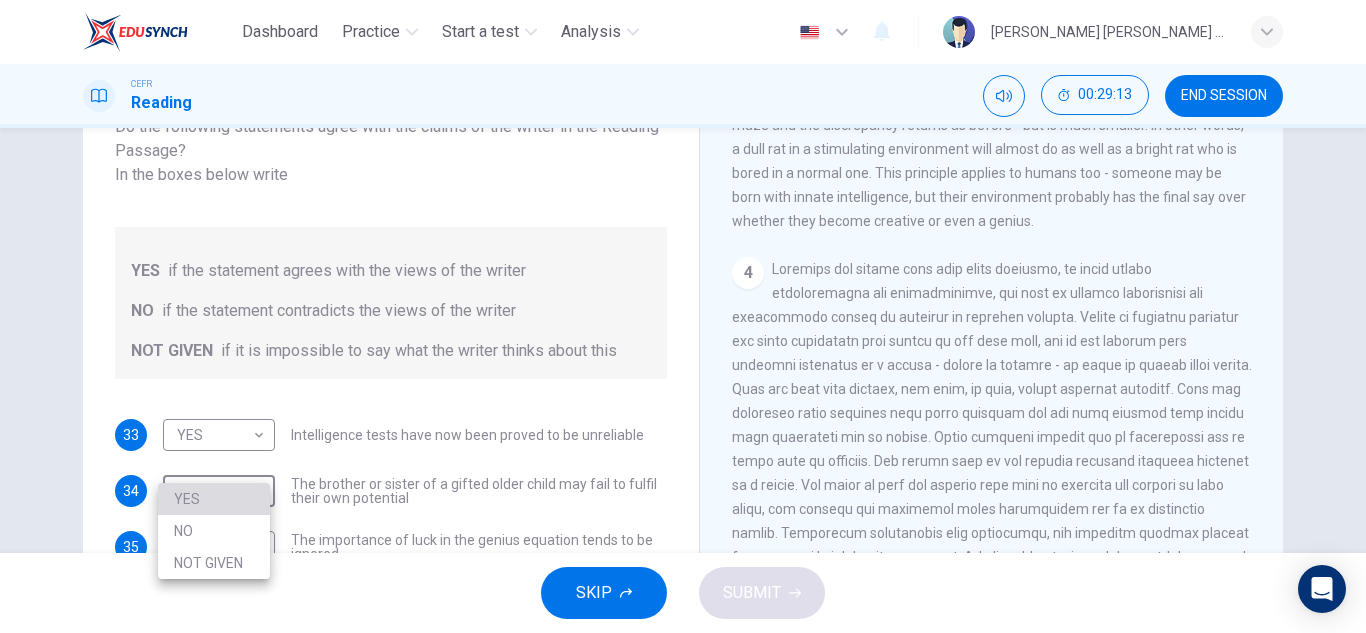 click on "YES" at bounding box center [214, 499] 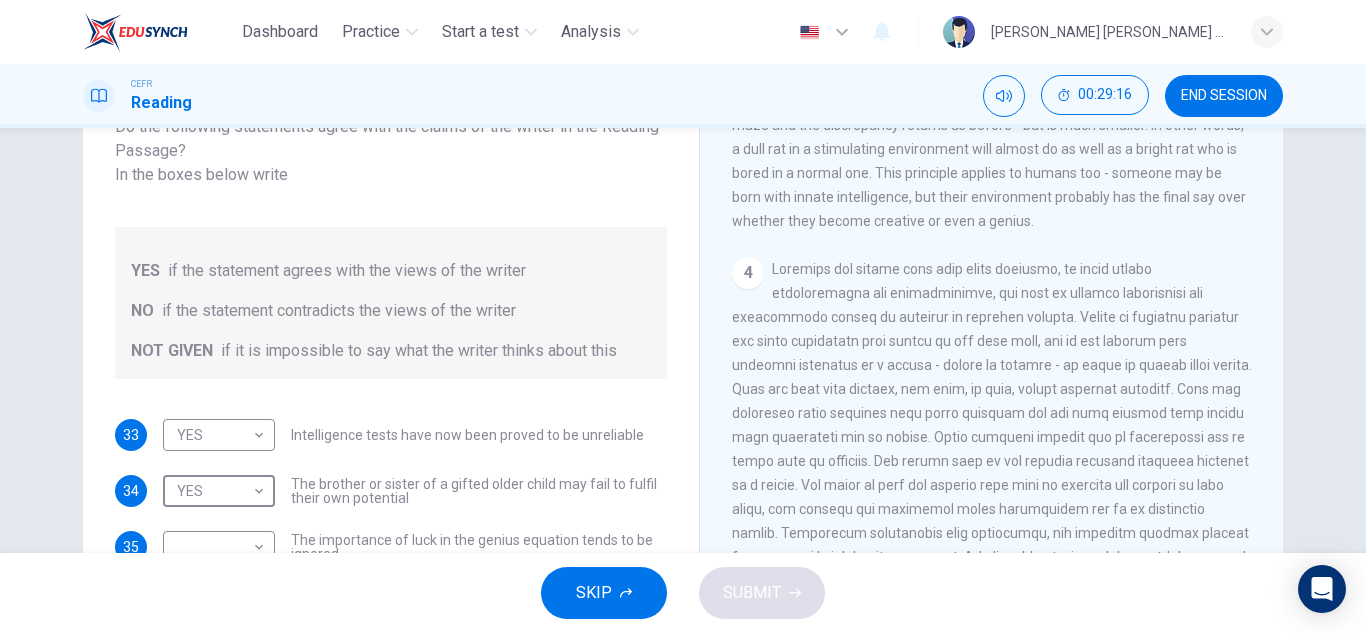 scroll, scrollTop: 1135, scrollLeft: 0, axis: vertical 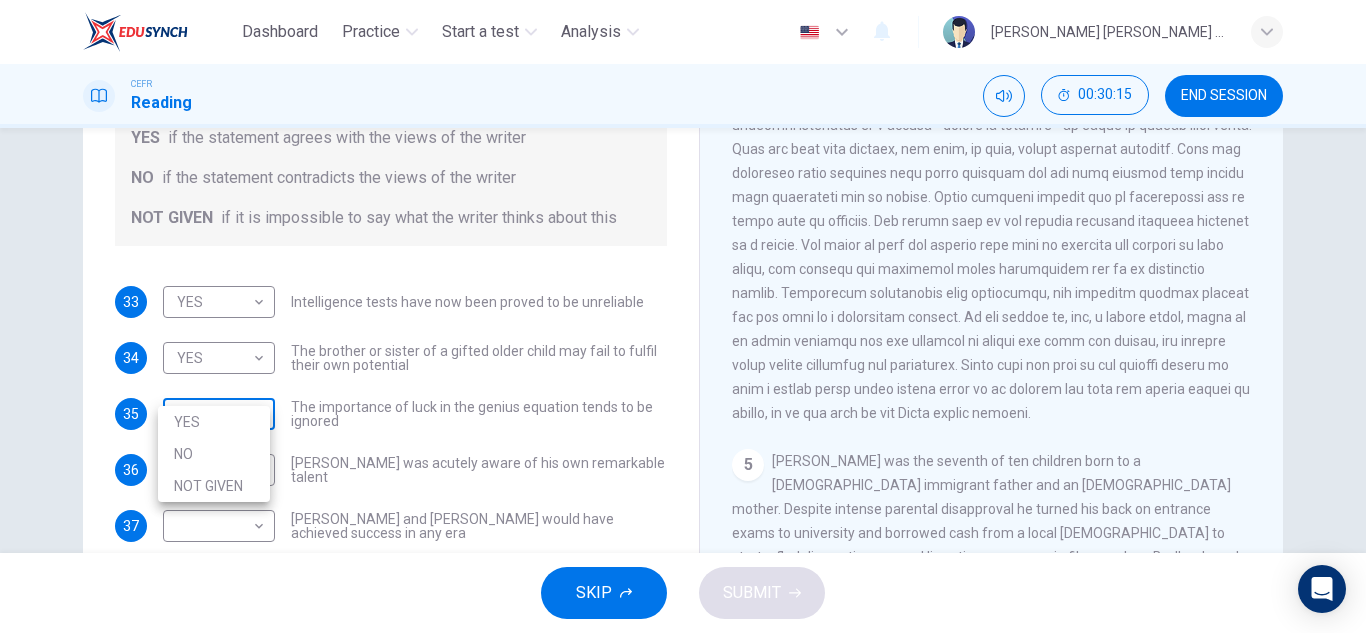 click on "Dashboard Practice Start a test Analysis English en ​ [PERSON_NAME] [PERSON_NAME] [PERSON_NAME] CEFR Reading 00:30:15 END SESSION Questions 33 - 37 Do the following statements agree with the claims of the writer in the Reading Passage?
In the boxes below write YES if the statement agrees with the views of the writer NO if the statement contradicts the views of the writer NOT GIVEN if it is impossible to say what the writer thinks about this 33 YES YES ​ Intelligence tests have now been proved to be unreliable 34 YES YES ​ The brother or sister of a gifted older child may fail to fulfil their own potential 35 ​ ​ The importance of luck in the genius equation tends to be ignored 36 ​ ​ [PERSON_NAME] was acutely aware of his own remarkable talent 37 ​ ​ [PERSON_NAME] and [PERSON_NAME] would have achieved success in any era Nurturing Talent within the Family CLICK TO ZOOM Click to Zoom 1 2 3 4 5 6 7 8 SKIP SUBMIT EduSynch - Online Language Proficiency Testing
Dashboard Practice Start a test Analysis Notifications 2025 YES" at bounding box center [683, 316] 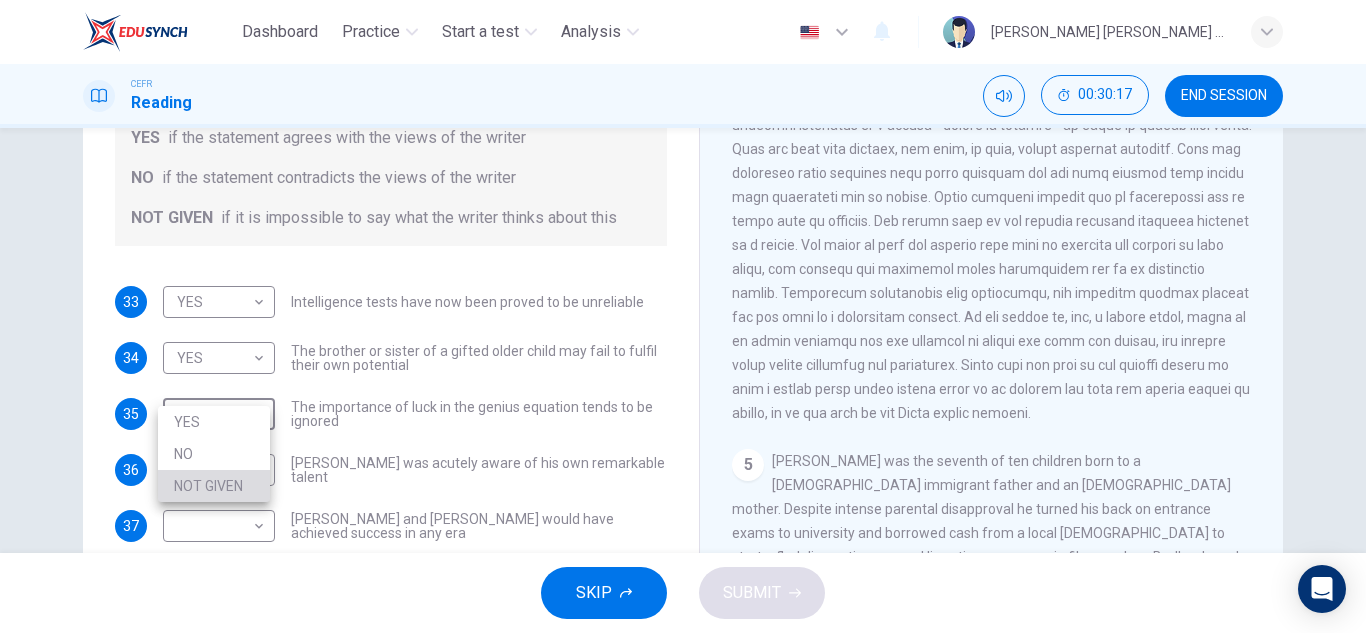 click on "NOT GIVEN" at bounding box center [214, 486] 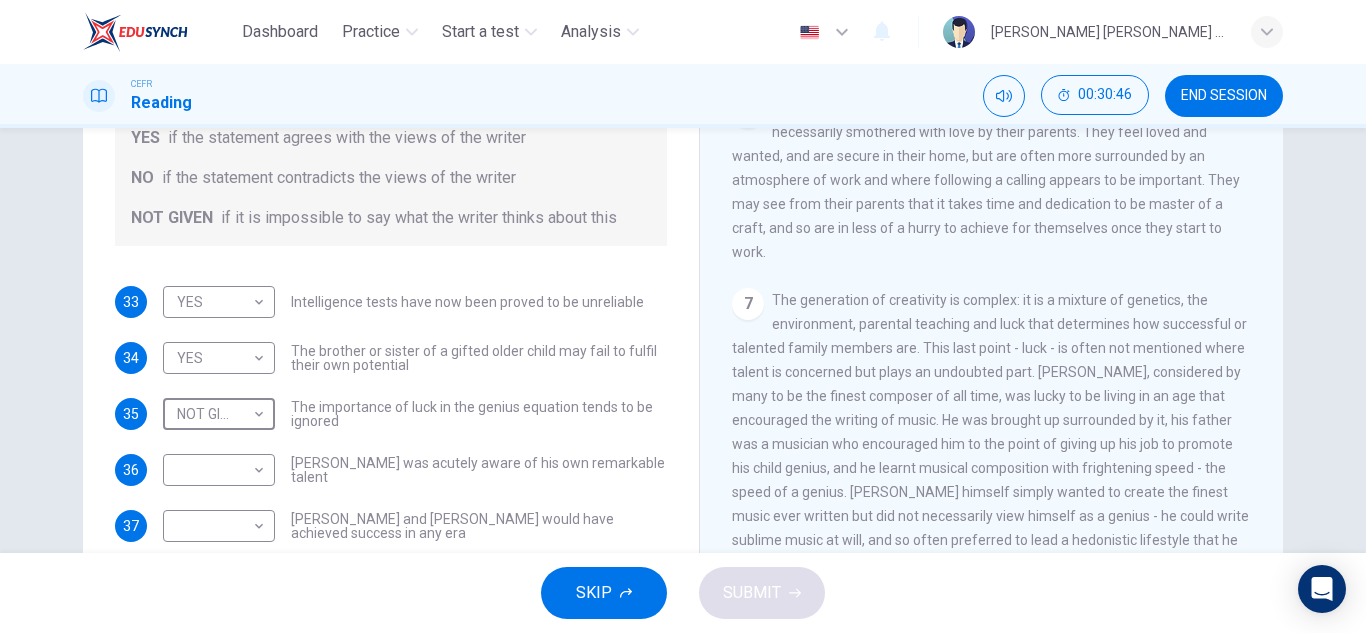 scroll, scrollTop: 1716, scrollLeft: 0, axis: vertical 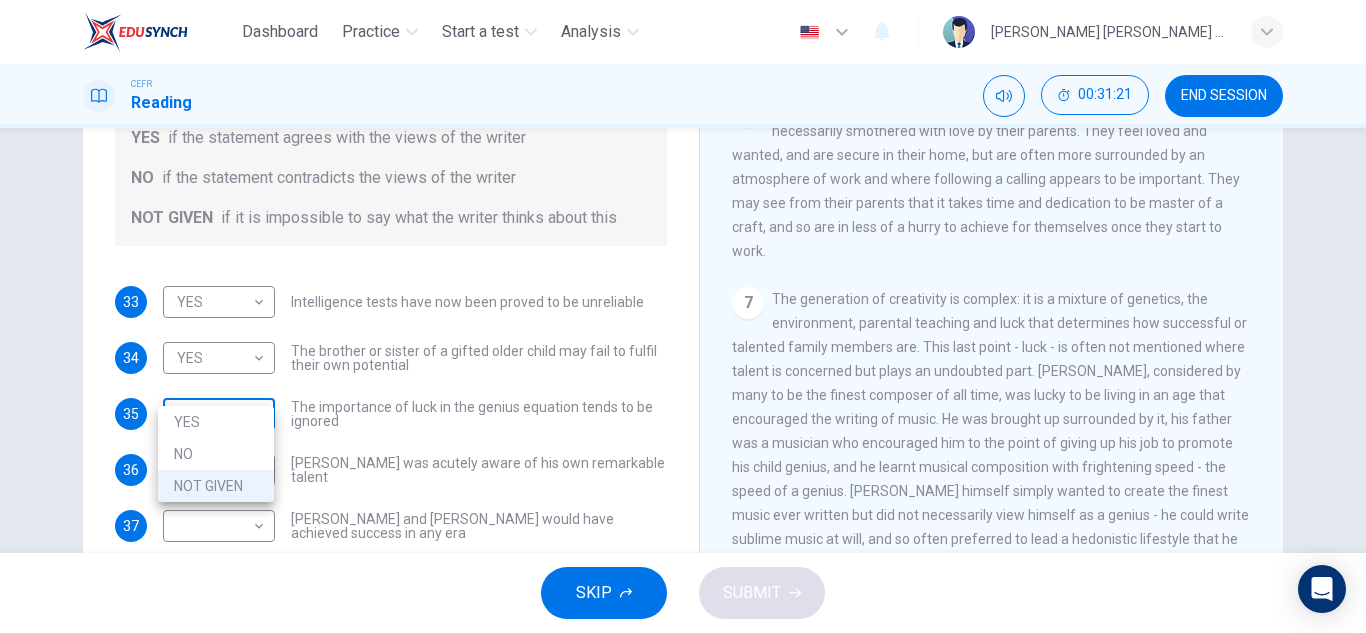 click on "Dashboard Practice Start a test Analysis English en ​ [PERSON_NAME] [PERSON_NAME] [PERSON_NAME] CEFR Reading 00:31:21 END SESSION Questions 33 - 37 Do the following statements agree with the claims of the writer in the Reading Passage?
In the boxes below write YES if the statement agrees with the views of the writer NO if the statement contradicts the views of the writer NOT GIVEN if it is impossible to say what the writer thinks about this 33 YES YES ​ Intelligence tests have now been proved to be unreliable 34 YES YES ​ The brother or sister of a gifted older child may fail to fulfil their own potential 35 NOT GIVEN NOT GIVEN ​ The importance of luck in the genius equation tends to be ignored 36 ​ ​ [PERSON_NAME] was acutely aware of his own remarkable talent 37 ​ ​ [PERSON_NAME] and [PERSON_NAME] would have achieved success in any era Nurturing Talent within the Family CLICK TO ZOOM Click to Zoom 1 2 3 4 5 6 7 8 SKIP SUBMIT EduSynch - Online Language Proficiency Testing
Dashboard Practice Start a test Analysis 2025 NO" at bounding box center (683, 316) 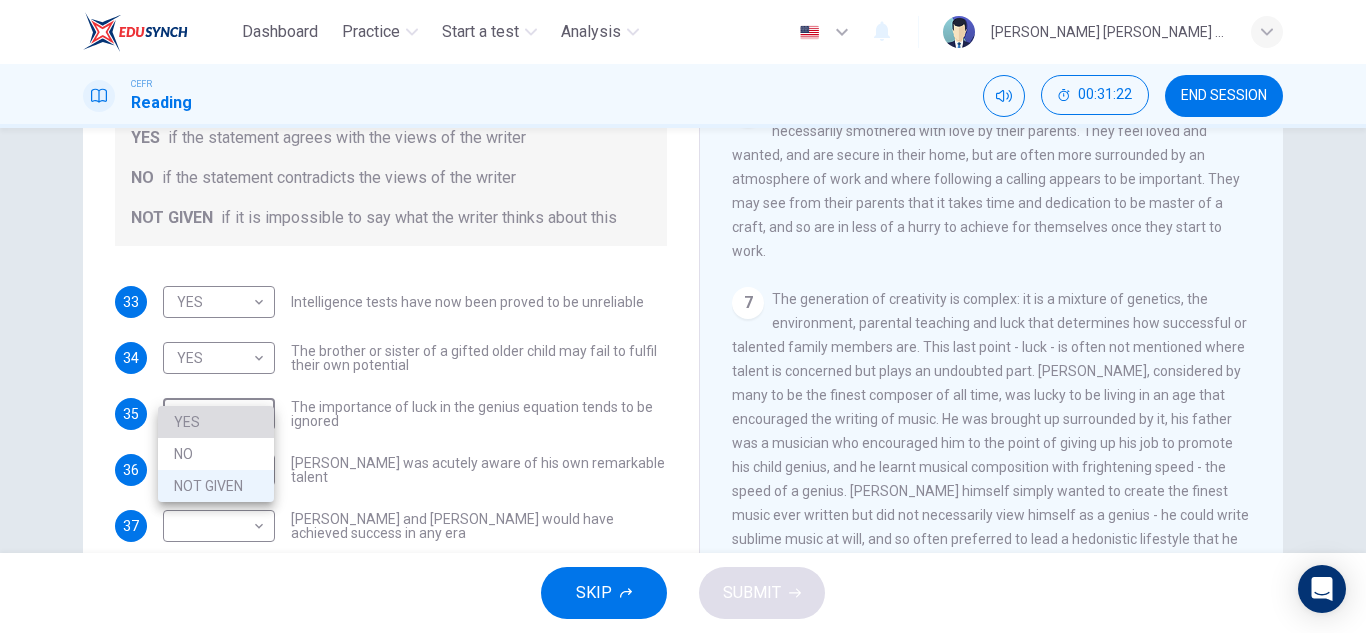 click on "YES" at bounding box center (216, 422) 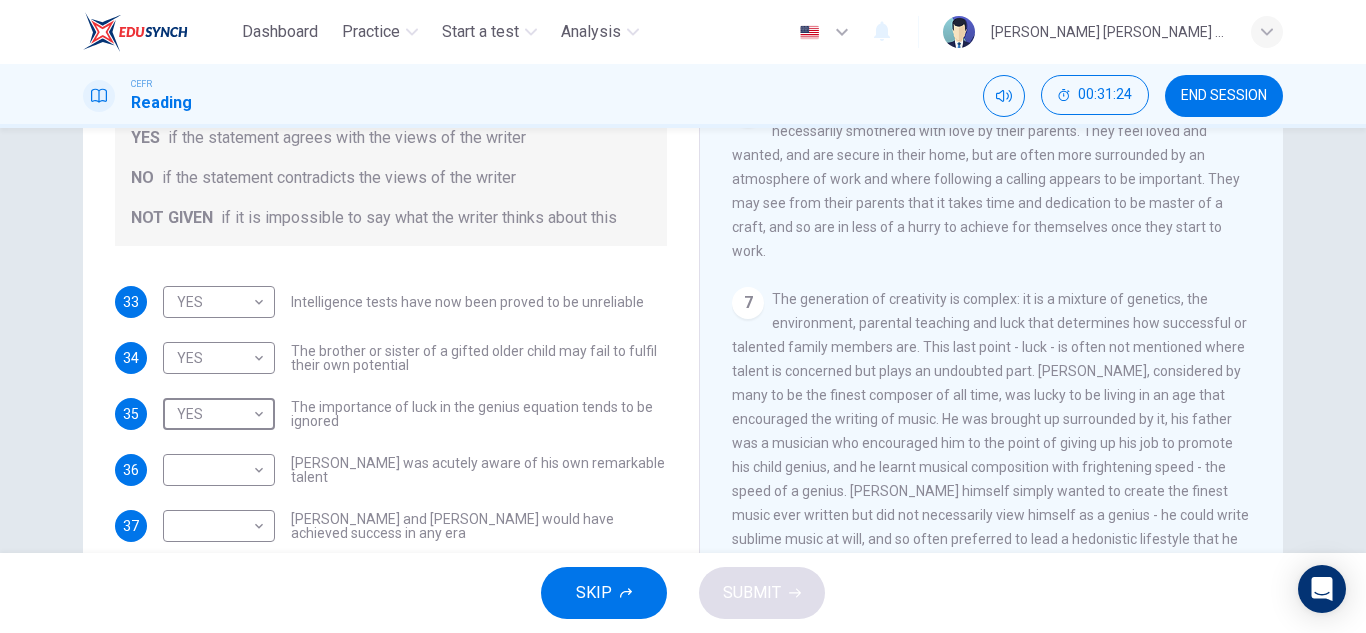 click on "[PERSON_NAME] was acutely aware of his own remarkable talent" at bounding box center [479, 470] 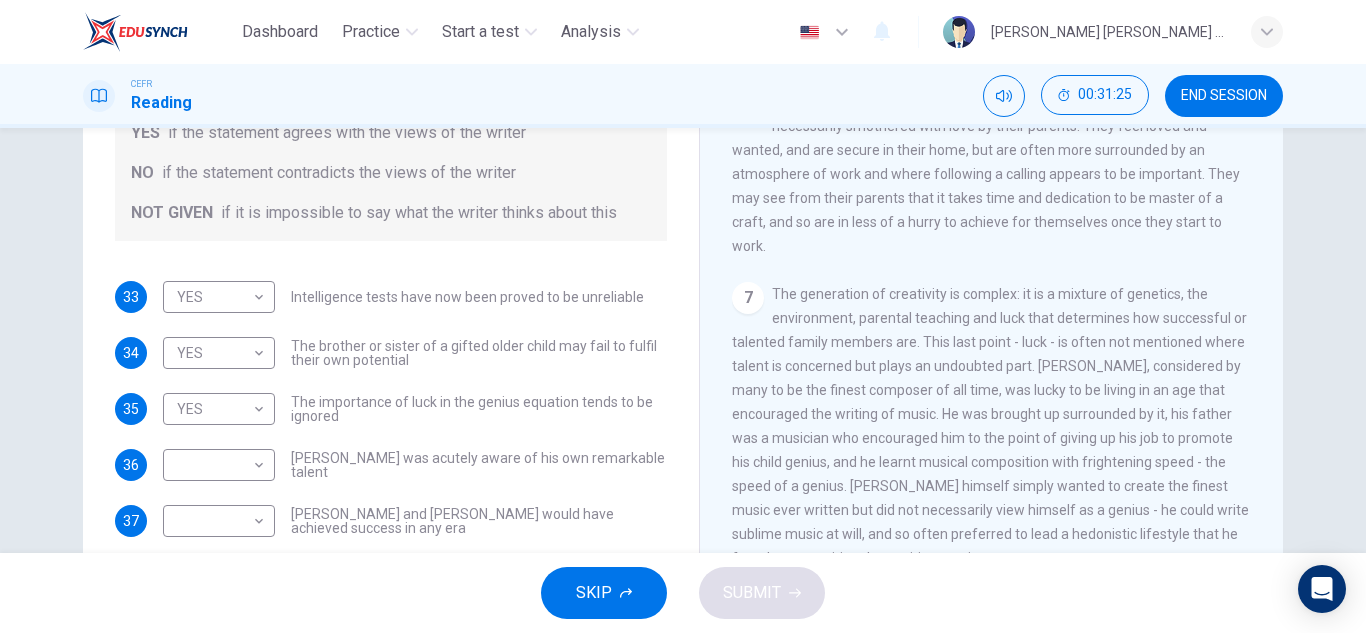 scroll, scrollTop: 288, scrollLeft: 0, axis: vertical 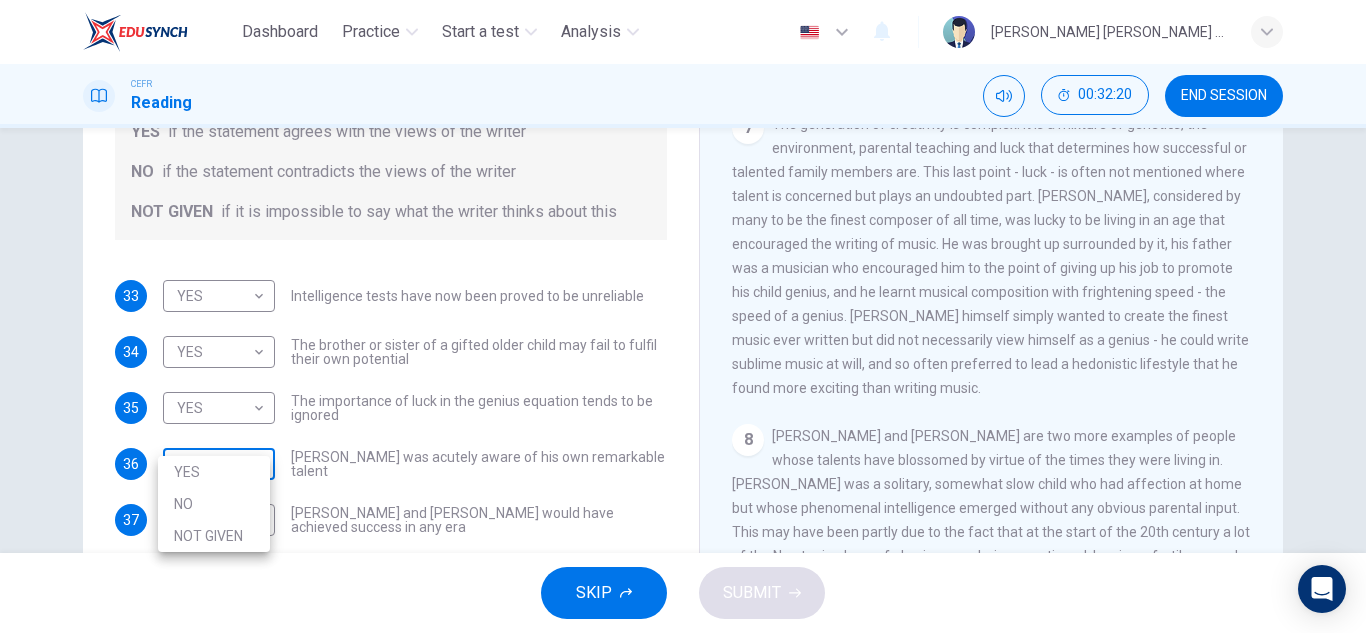 click on "Dashboard Practice Start a test Analysis English en ​ [PERSON_NAME] [PERSON_NAME] [PERSON_NAME] CEFR Reading 00:32:20 END SESSION Questions 33 - 37 Do the following statements agree with the claims of the writer in the Reading Passage?
In the boxes below write YES if the statement agrees with the views of the writer NO if the statement contradicts the views of the writer NOT GIVEN if it is impossible to say what the writer thinks about this 33 YES YES ​ Intelligence tests have now been proved to be unreliable 34 YES YES ​ The brother or sister of a gifted older child may fail to fulfil their own potential 35 YES YES ​ The importance of luck in the genius equation tends to be ignored 36 ​ ​ [PERSON_NAME] was acutely aware of his own remarkable talent 37 ​ ​ [PERSON_NAME] and [PERSON_NAME] would have achieved success in any era Nurturing Talent within the Family CLICK TO ZOOM Click to Zoom 1 2 3 4 5 6 7 8 SKIP SUBMIT EduSynch - Online Language Proficiency Testing
Dashboard Practice Start a test Analysis Notifications 2025" at bounding box center [683, 316] 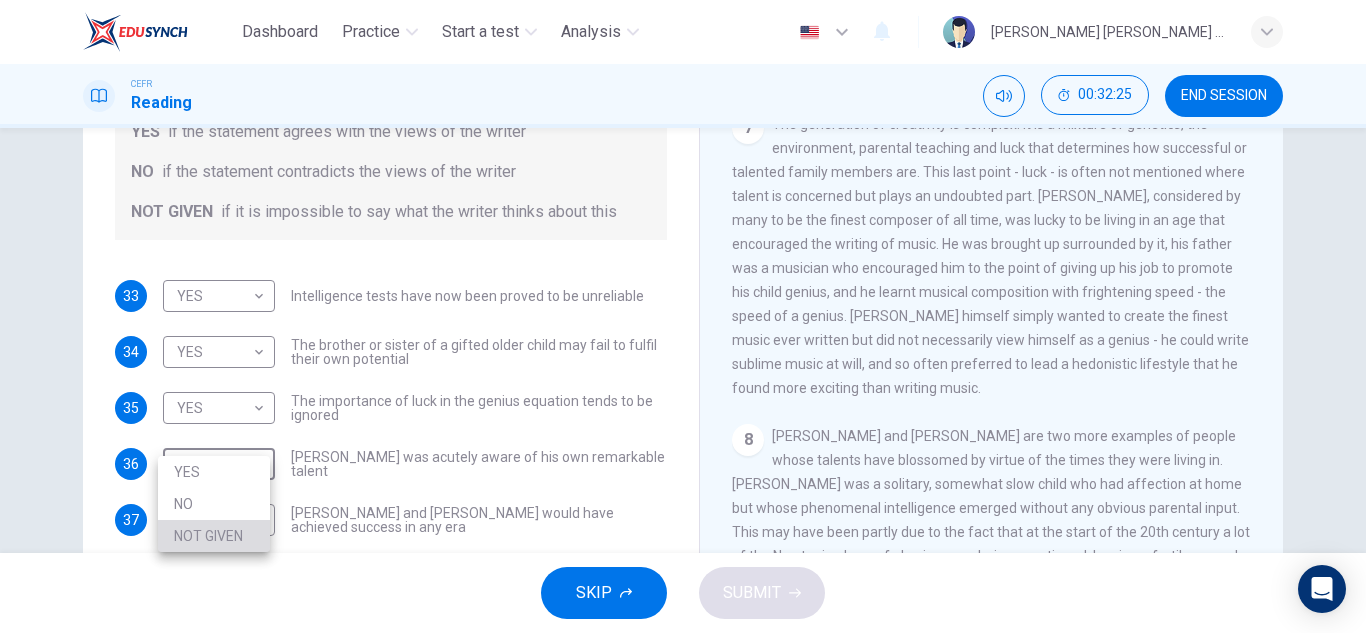 click on "NOT GIVEN" at bounding box center [214, 536] 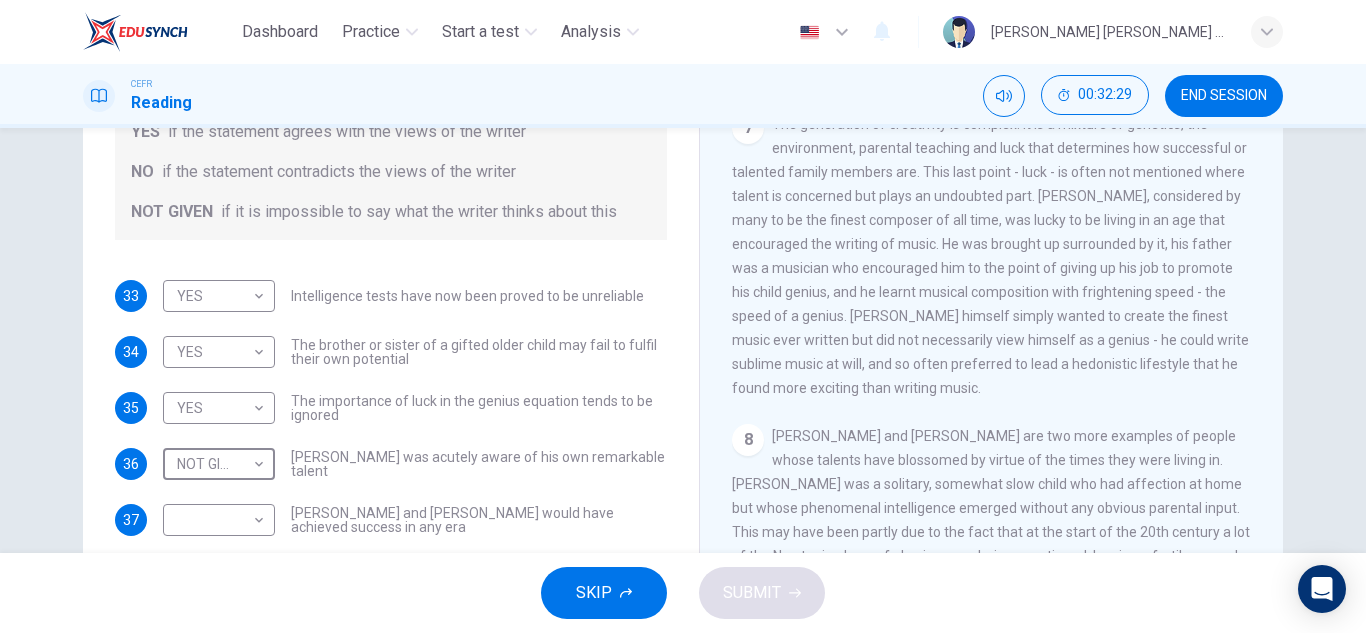 scroll, scrollTop: 1950, scrollLeft: 0, axis: vertical 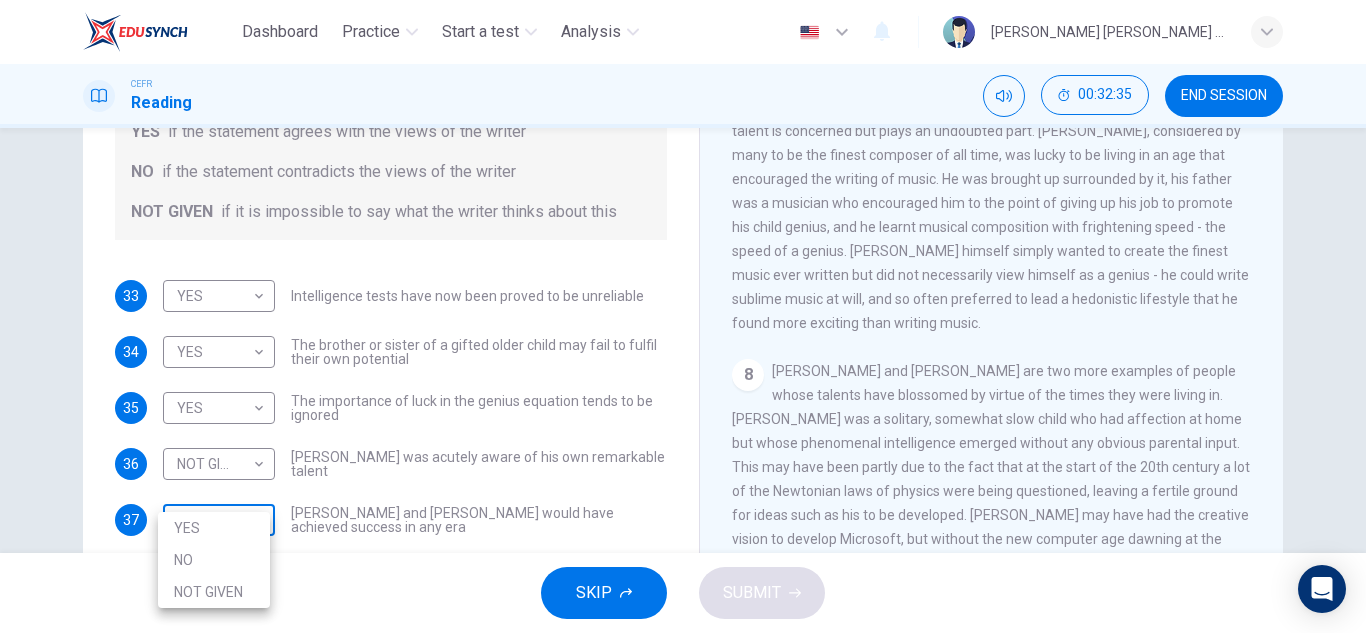 click on "Dashboard Practice Start a test Analysis English en ​ [PERSON_NAME] [PERSON_NAME] [PERSON_NAME] CEFR Reading 00:32:35 END SESSION Questions 33 - 37 Do the following statements agree with the claims of the writer in the Reading Passage?
In the boxes below write YES if the statement agrees with the views of the writer NO if the statement contradicts the views of the writer NOT GIVEN if it is impossible to say what the writer thinks about this 33 YES YES ​ Intelligence tests have now been proved to be unreliable 34 YES YES ​ The brother or sister of a gifted older child may fail to fulfil their own potential 35 YES YES ​ The importance of luck in the genius equation tends to be ignored 36 NOT GIVEN NOT GIVEN ​ [PERSON_NAME] was acutely aware of his own remarkable talent 37 ​ ​ [PERSON_NAME] and [PERSON_NAME] would have achieved success in any era Nurturing Talent within the Family CLICK TO ZOOM Click to Zoom 1 2 3 4 5 6 7 8 SKIP SUBMIT EduSynch - Online Language Proficiency Testing
Dashboard Practice Start a test Analysis YES" at bounding box center (683, 316) 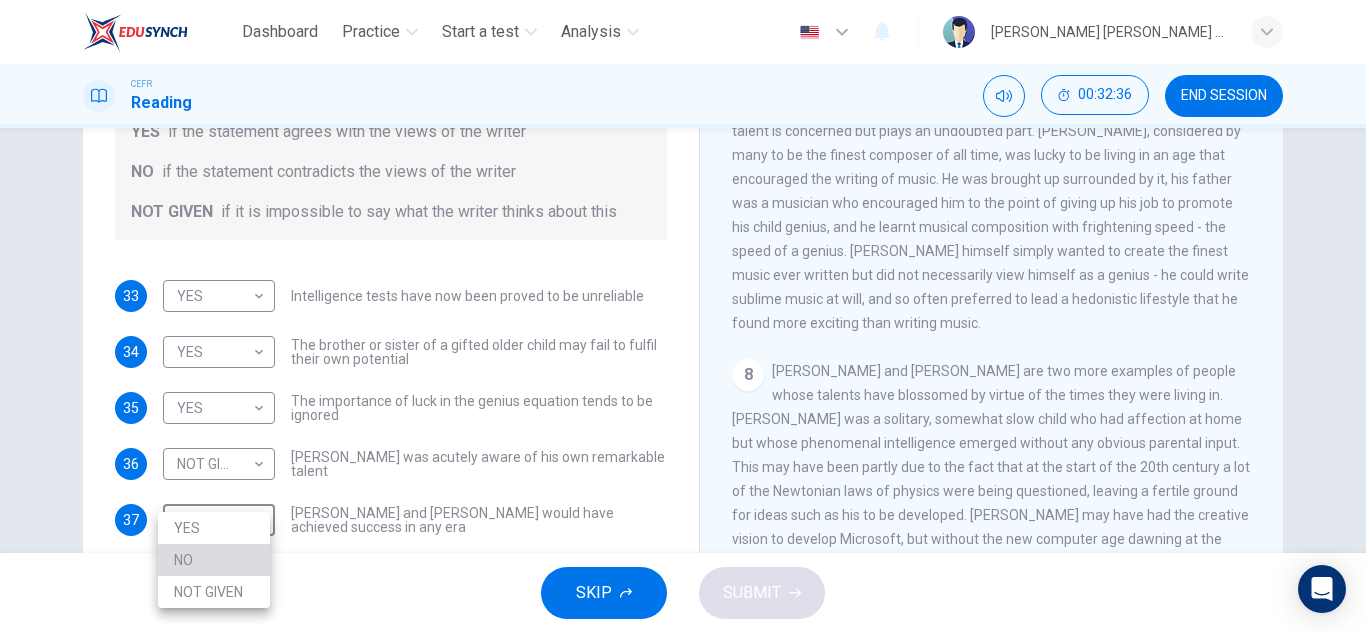 click on "NO" at bounding box center (214, 560) 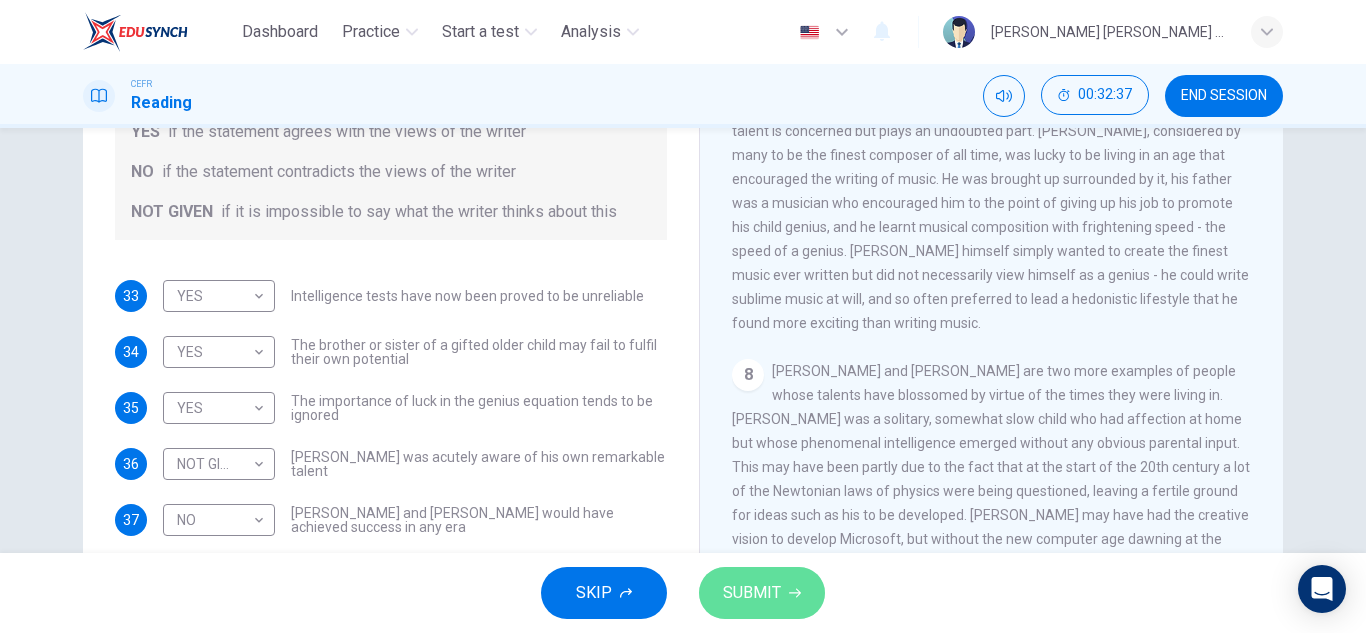 click on "SUBMIT" at bounding box center [752, 593] 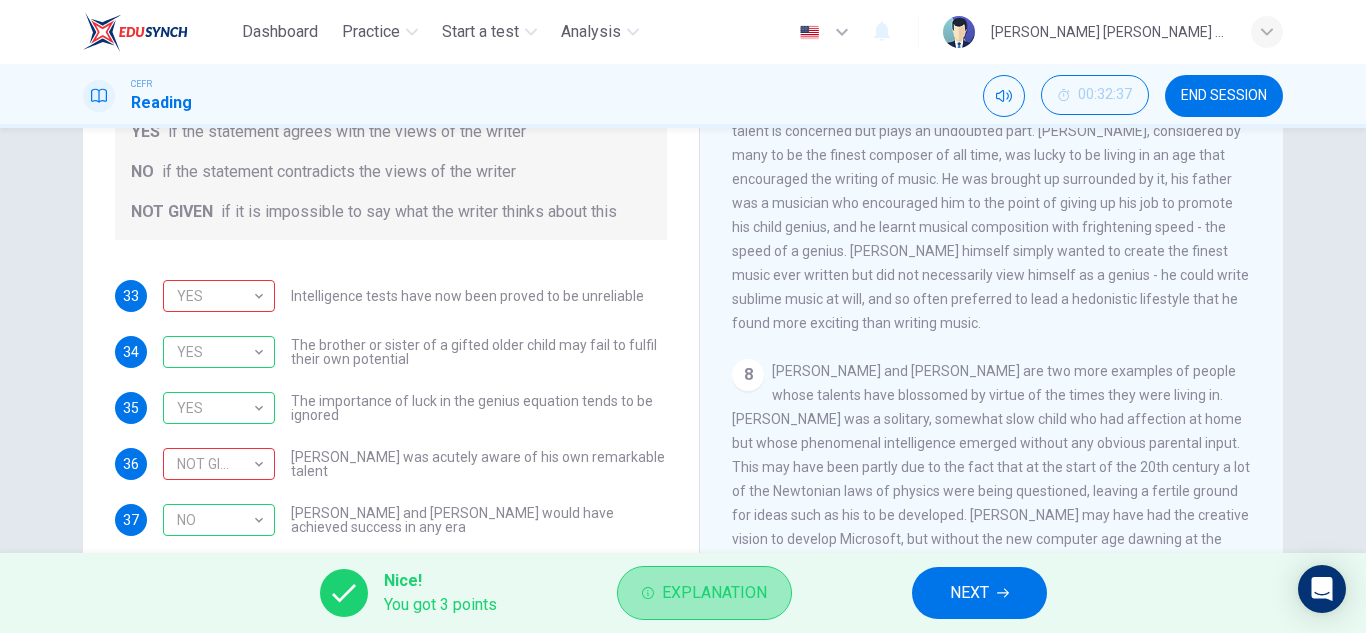 click on "Explanation" at bounding box center (704, 593) 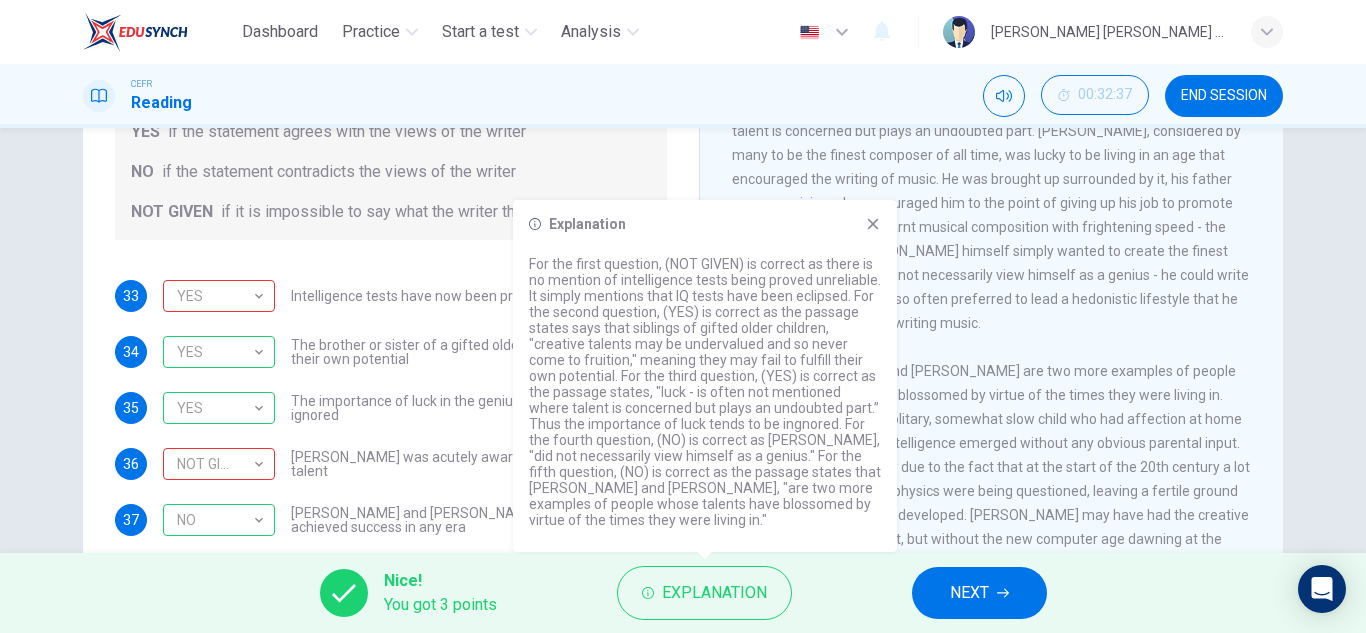 click 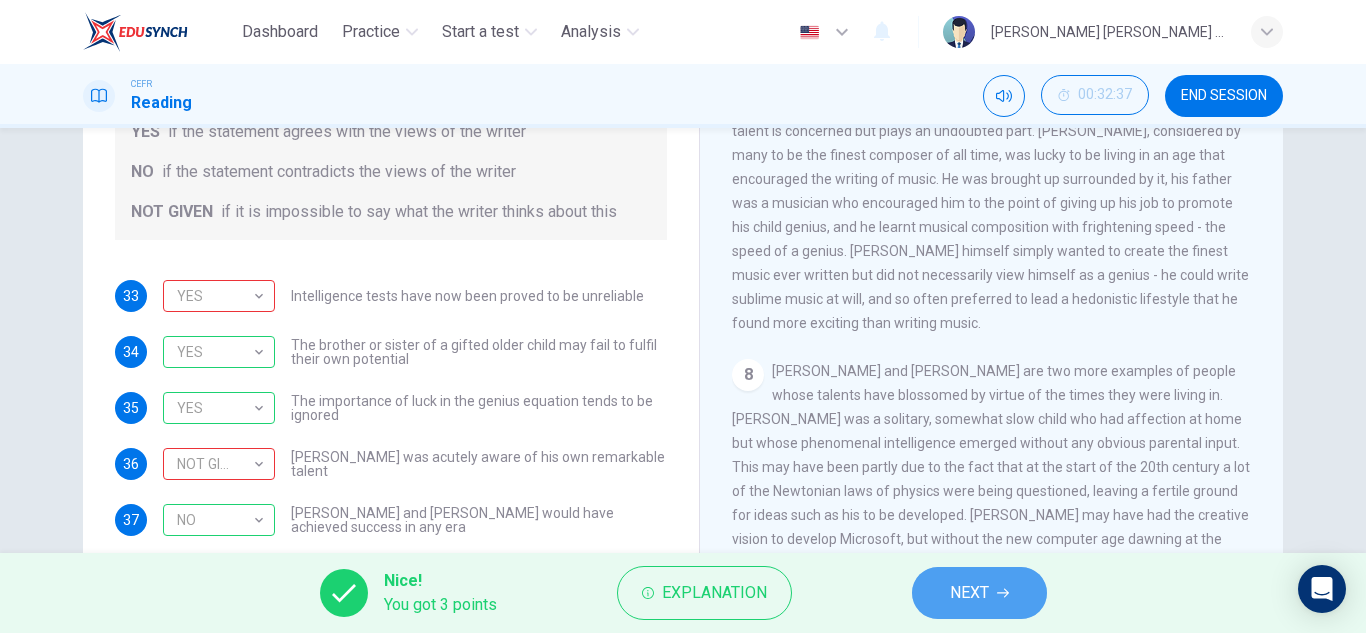 click on "NEXT" at bounding box center (969, 593) 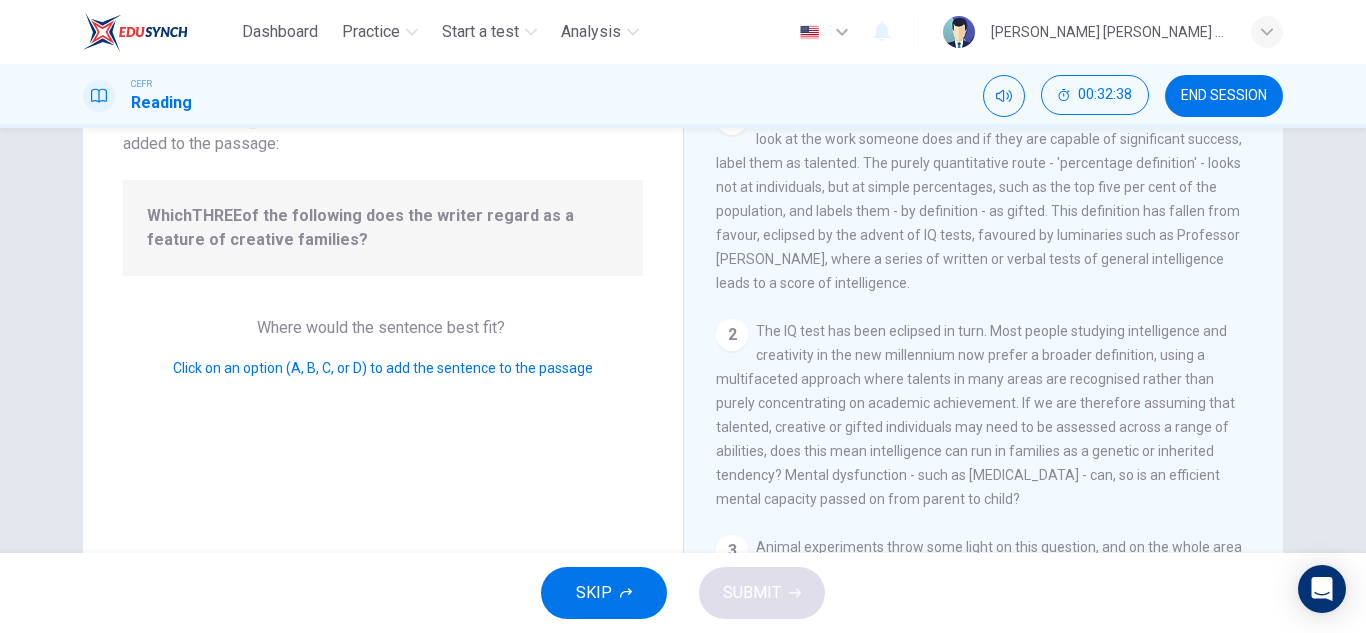scroll, scrollTop: 152, scrollLeft: 0, axis: vertical 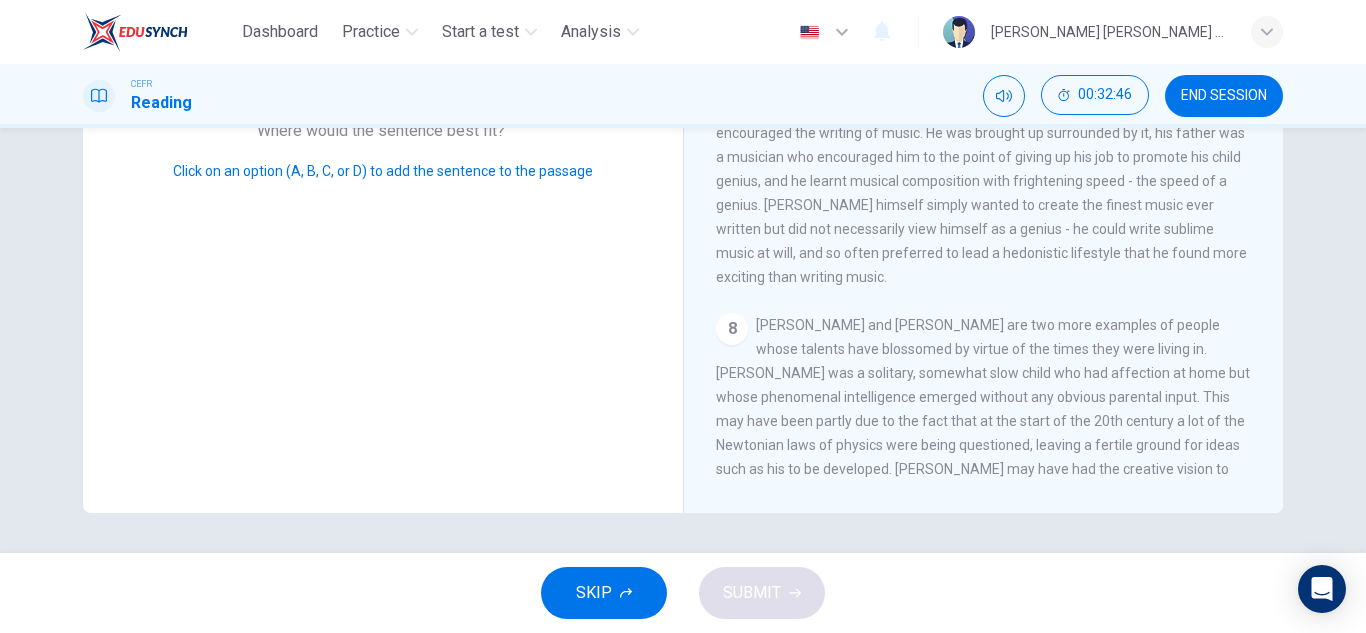 click on "[PERSON_NAME] and [PERSON_NAME] are two more examples of people whose talents have blossomed by virtue of the times they were living in. [PERSON_NAME] was a solitary, somewhat slow child who had affection at home but whose phenomenal intelligence emerged without any obvious parental input. This may have been partly due to the fact that at the start of the 20th century a lot of the Newtonian laws of physics were being questioned, leaving a fertile ground for ideas such as his to be developed. [PERSON_NAME] may have had the creative vision to develop Microsoft, but without the new computer age dawning at the same time he may never have achieved the position on the world stage he now occupies." at bounding box center [983, 421] 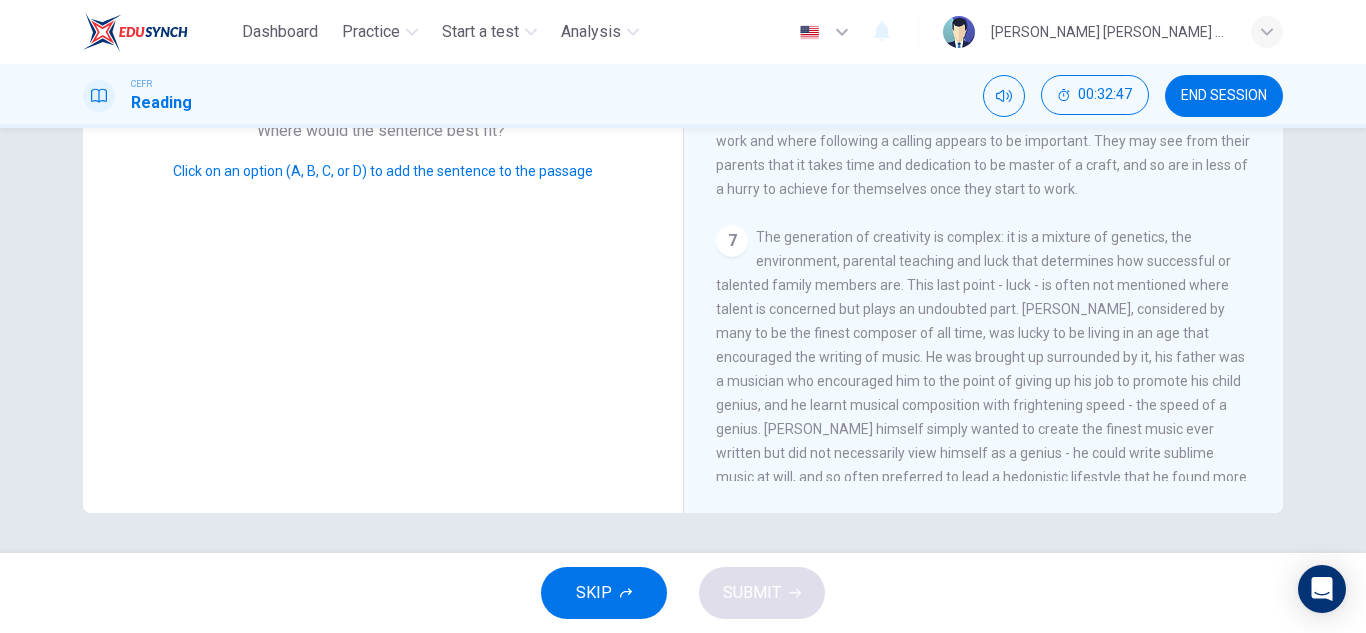 click on "The generation of creativity is complex: it is a mixture of genetics, the environment, parental teaching and luck that determines how successful or talented family members are. This last point - luck - is often not mentioned where talent is concerned but plays an undoubted part. [PERSON_NAME], considered by many to be the finest composer of all time, was lucky to be living in an age that encouraged the writing of music. He was brought up surrounded by it, his father was a musician who encouraged him to the point of giving up his job to promote his child genius, and he learnt musical composition with frightening speed - the speed of a genius. [PERSON_NAME] himself simply wanted to create the finest music ever written but did not necessarily view himself as a genius - he could write sublime music at will, and so often preferred to lead a hedonistic lifestyle that he found more exciting than writing music." at bounding box center [981, 369] 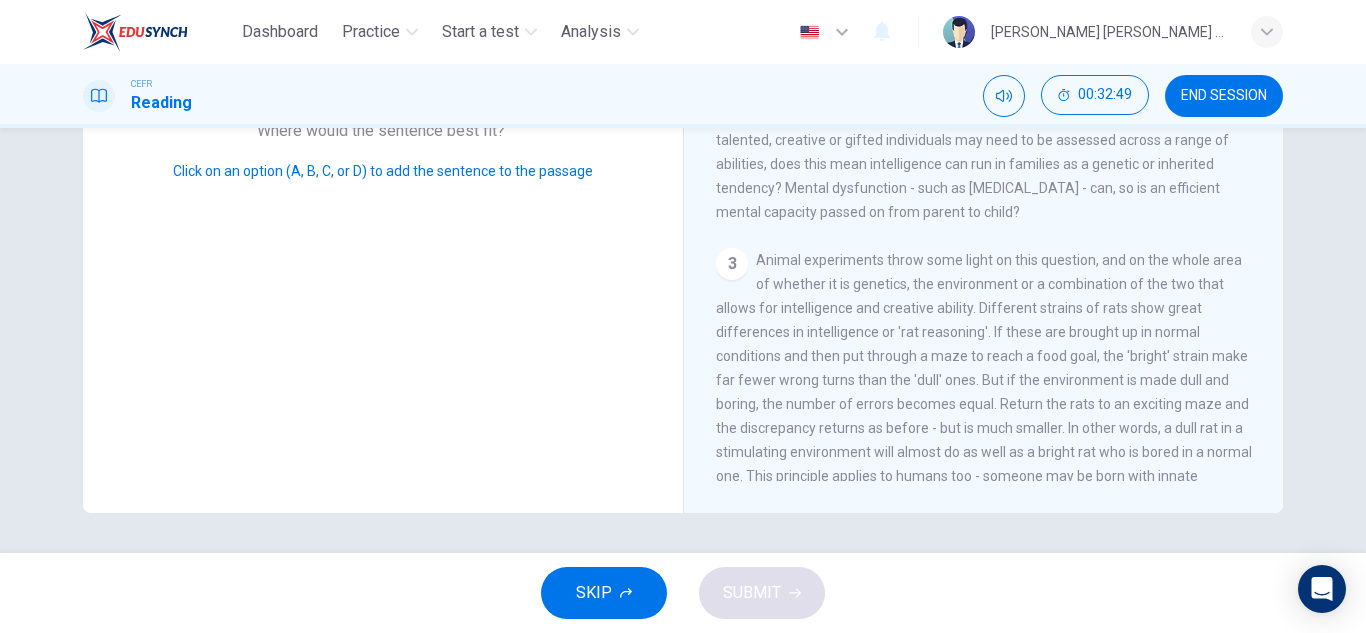 scroll, scrollTop: 0, scrollLeft: 0, axis: both 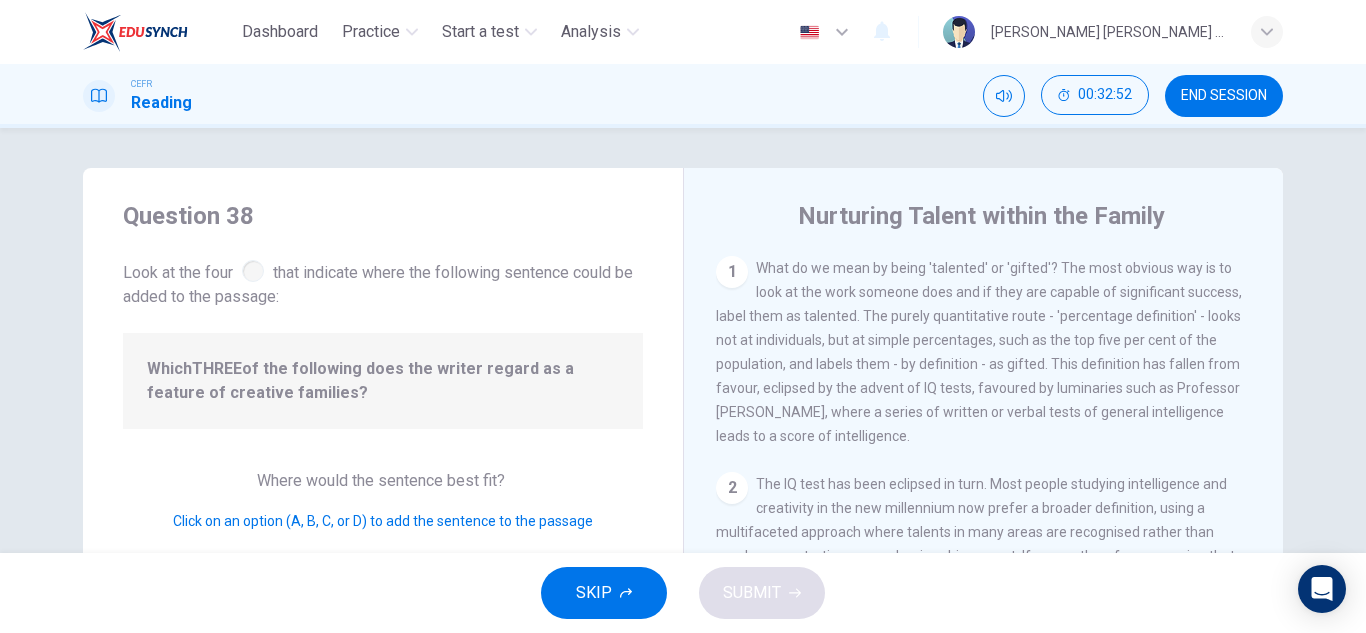 click on "2" at bounding box center [732, 488] 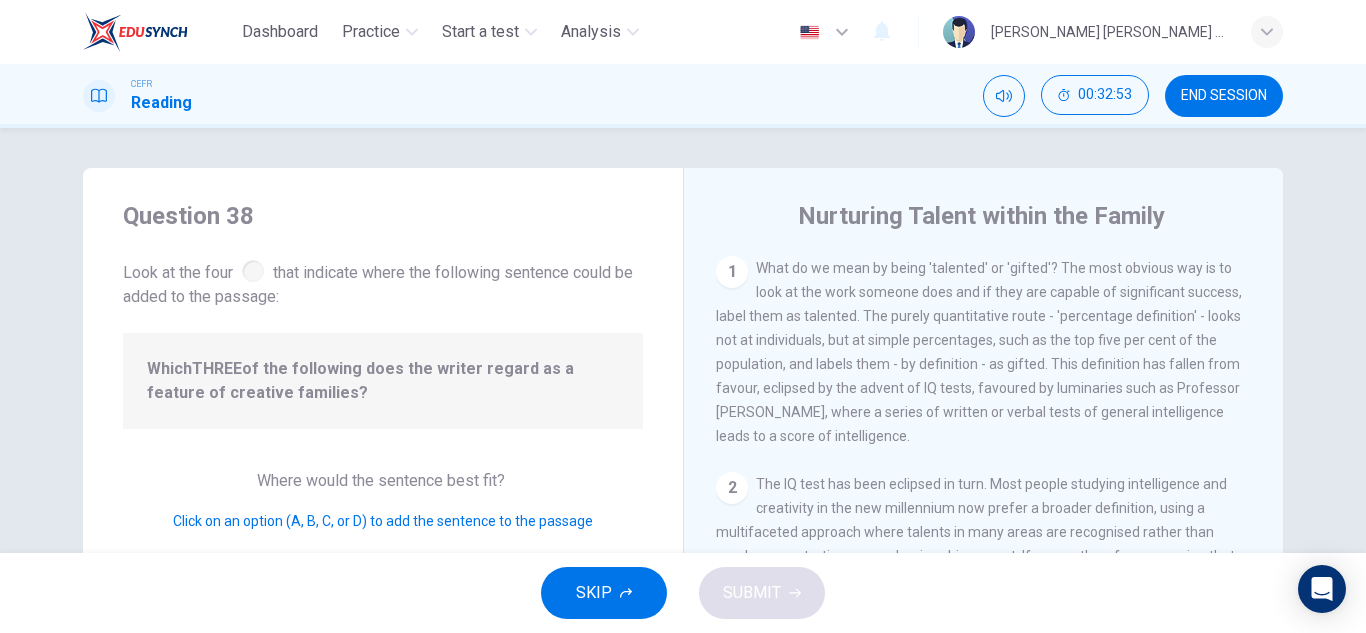 click on "Which  THREE  of the following does the writer regard as a feature of creative families?" at bounding box center (383, 381) 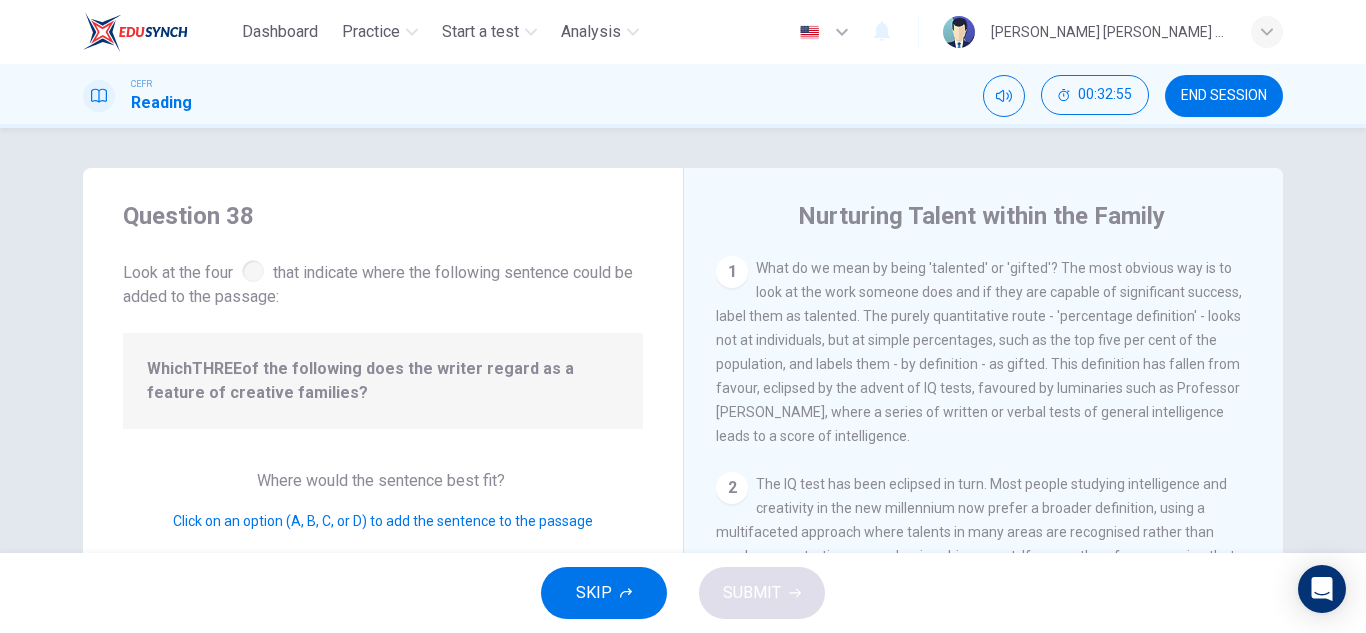 drag, startPoint x: 244, startPoint y: 271, endPoint x: 326, endPoint y: 322, distance: 96.56604 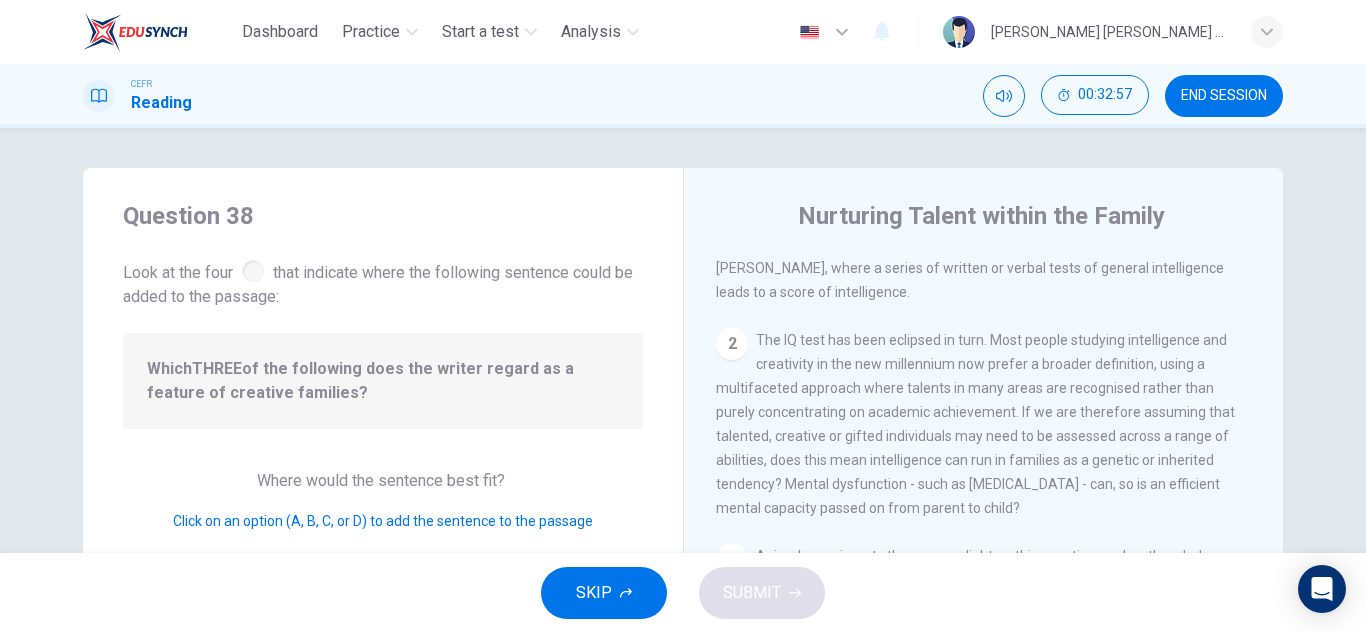 scroll, scrollTop: 145, scrollLeft: 0, axis: vertical 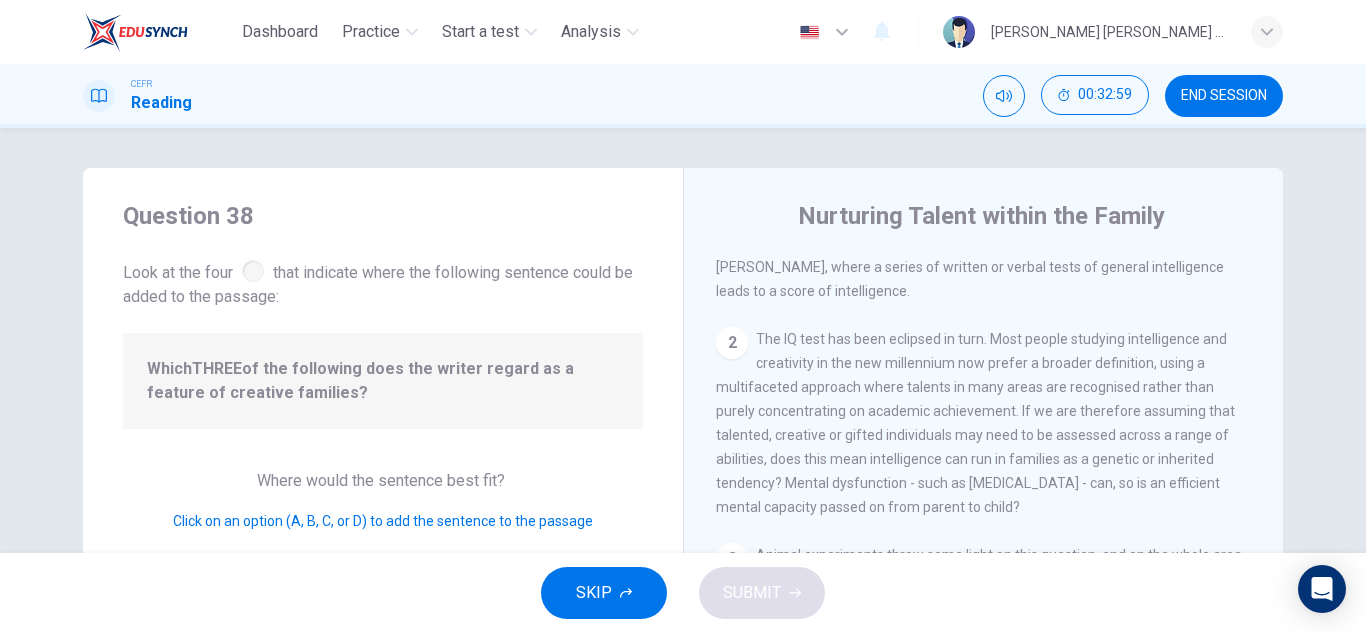 click on "Click on an option (A, B, C, or D) to add the sentence to the passage" at bounding box center (383, 521) 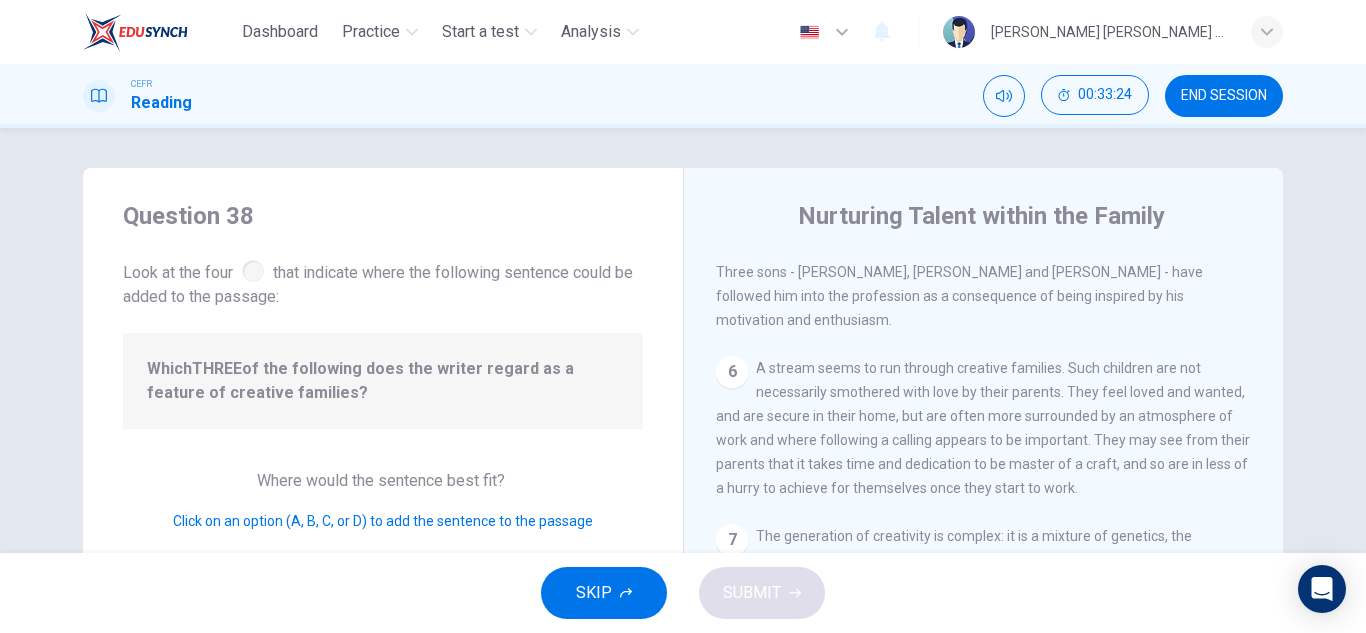 scroll, scrollTop: 1489, scrollLeft: 0, axis: vertical 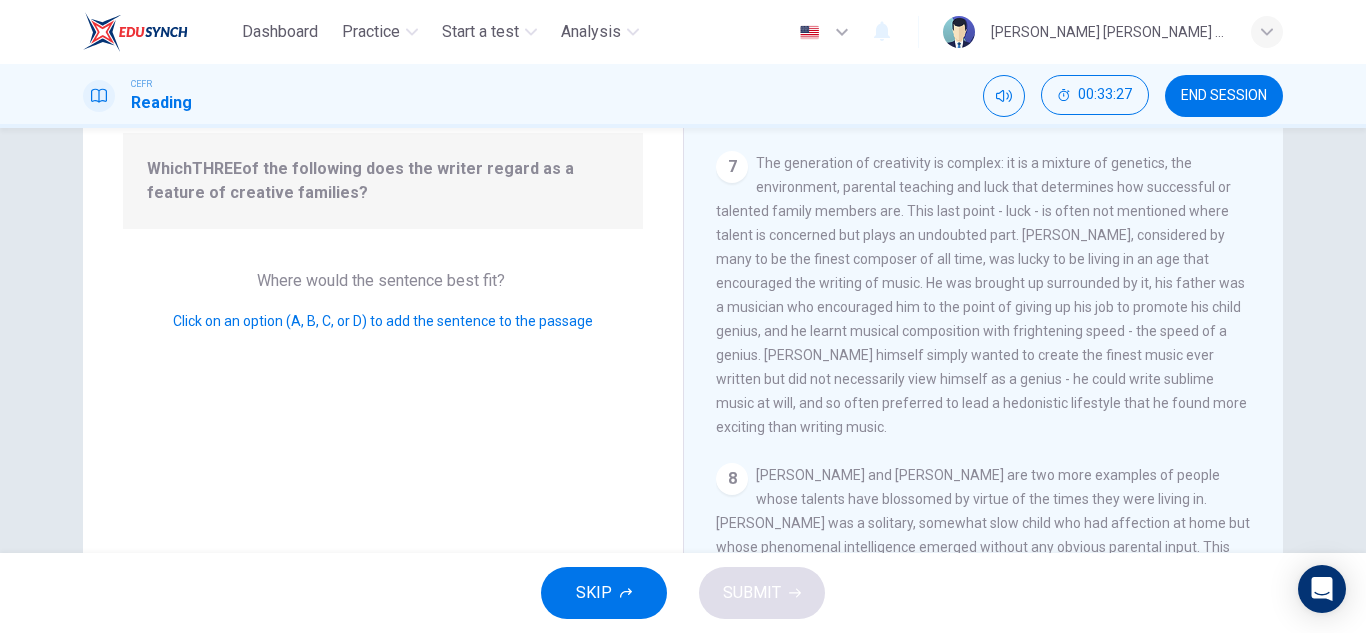 click on "8" at bounding box center [732, 479] 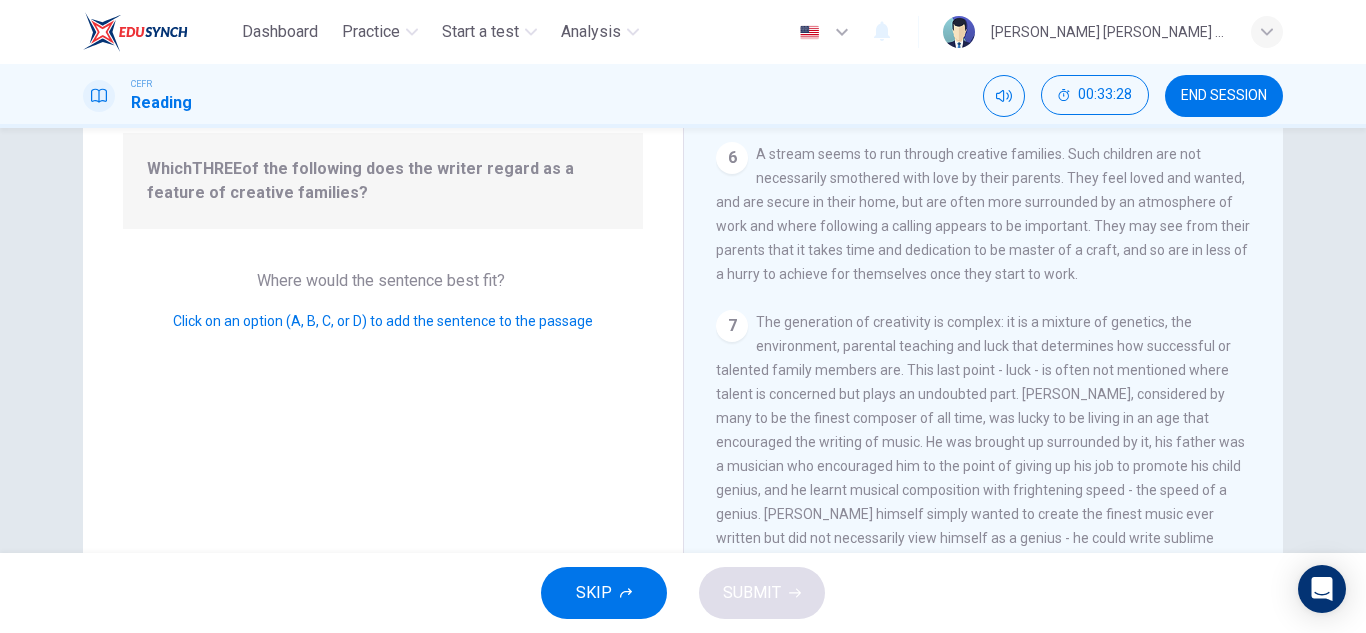 scroll, scrollTop: 1270, scrollLeft: 0, axis: vertical 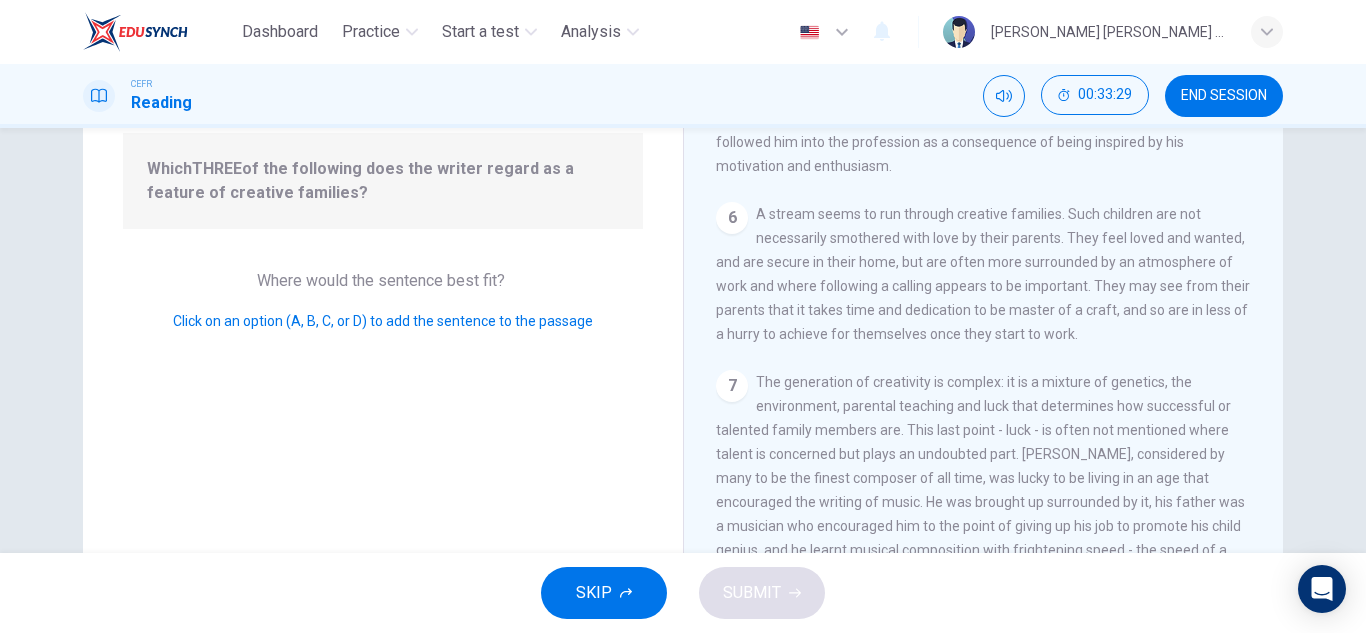 click on "7" at bounding box center [732, 386] 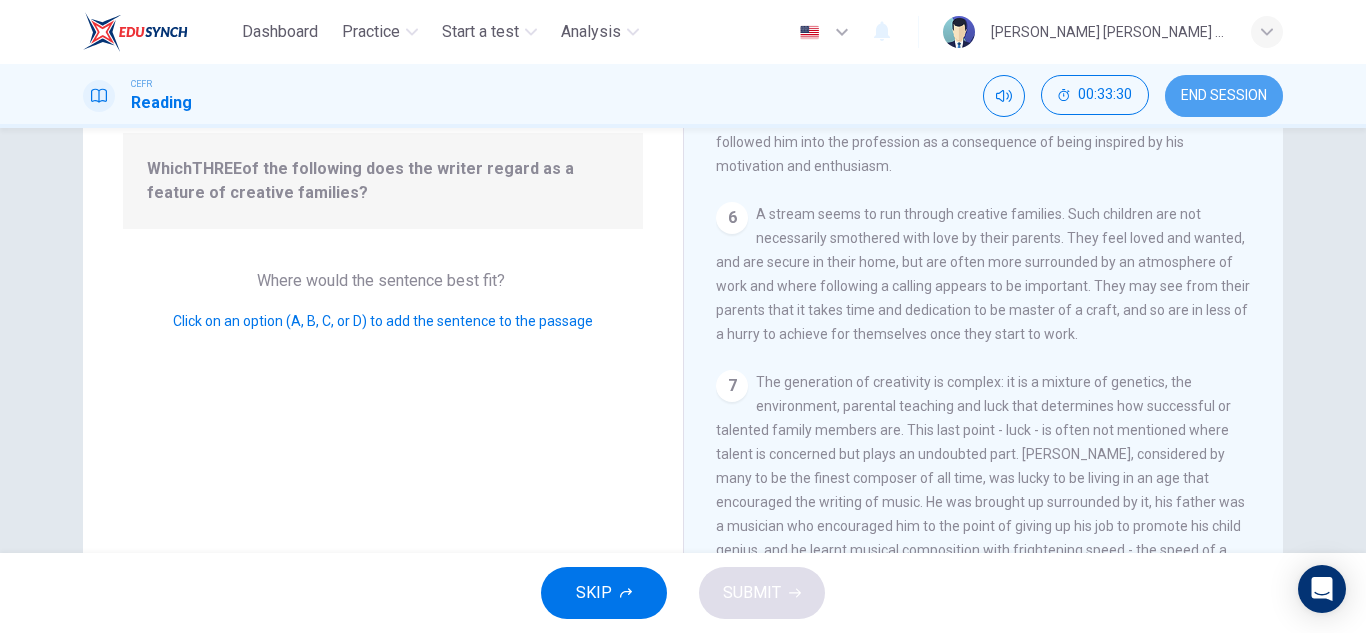 click on "END SESSION" at bounding box center (1224, 96) 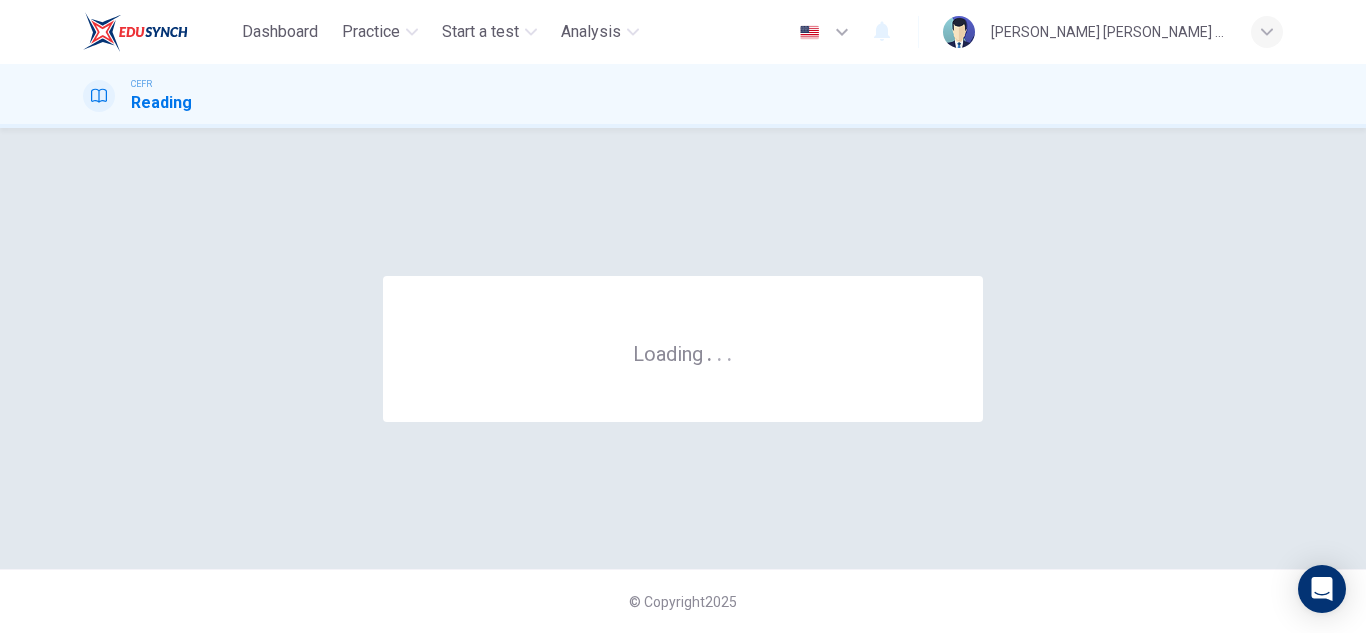 scroll, scrollTop: 0, scrollLeft: 0, axis: both 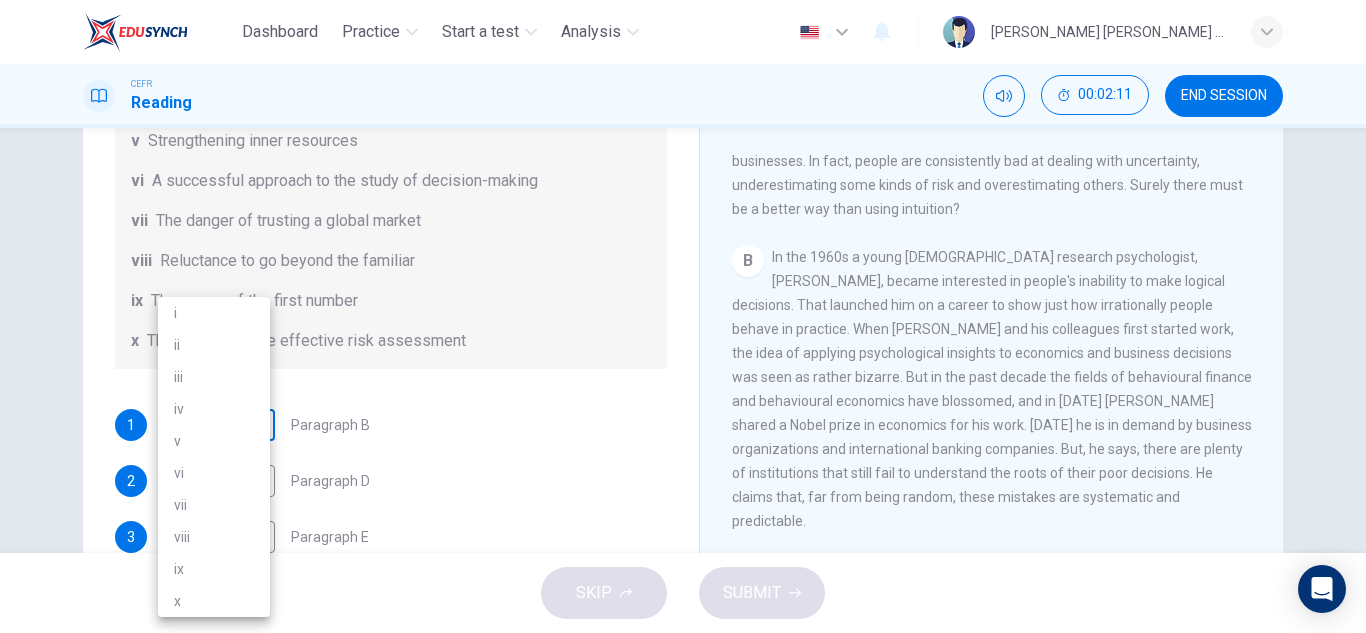 click on "Dashboard Practice Start a test Analysis English en ​ ALIYA JAMILA BINTI SABRI CEFR Reading 00:02:11 END SESSION Questions 1 - 6 Reading Passage 1 has nine paragraphs  A-I
Choose the correct heading for Paragraphs  B  and  D-H  from the list of headings below.
Write the correct number  (i-xi)  in the boxes below. List of Headings i Not identifying the correct priorities ii A solution for the long term iii The difficulty of changing your mind iv Why looking back is unhelpful v Strengthening inner resources vi A successful approach to the study of decision-making vii The danger of trusting a global market viii Reluctance to go beyond the familiar ix The power of the first number x The need for more effective risk assessment 1 ​ ​ Paragraph B 2 ​ ​ Paragraph D 3 ​ ​ Paragraph E 4 ​ ​ Paragraph F 5 ​ ​ Paragraph G 6 ​ ​ Paragraph H Why Risks Can Go Wrong CLICK TO ZOOM Click to Zoom A B C D E F G H I SKIP SUBMIT EduSynch - Online Language Proficiency Testing
Dashboard Practice" at bounding box center (683, 316) 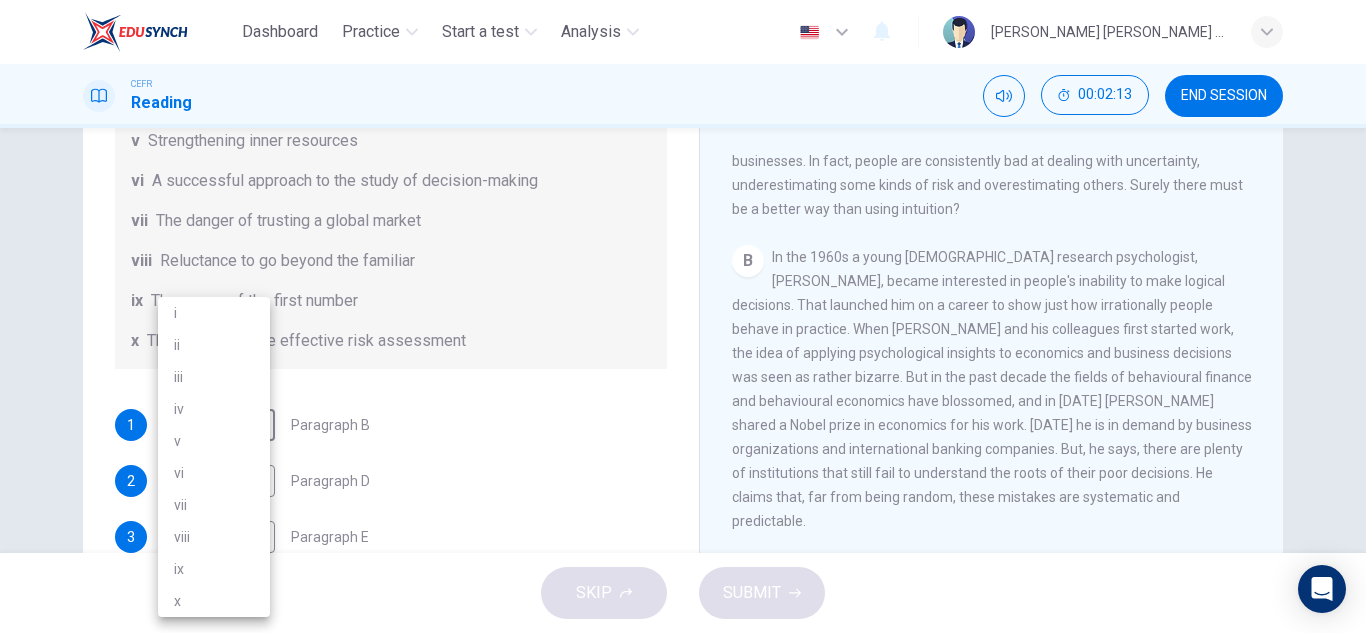 click on "i" at bounding box center [214, 313] 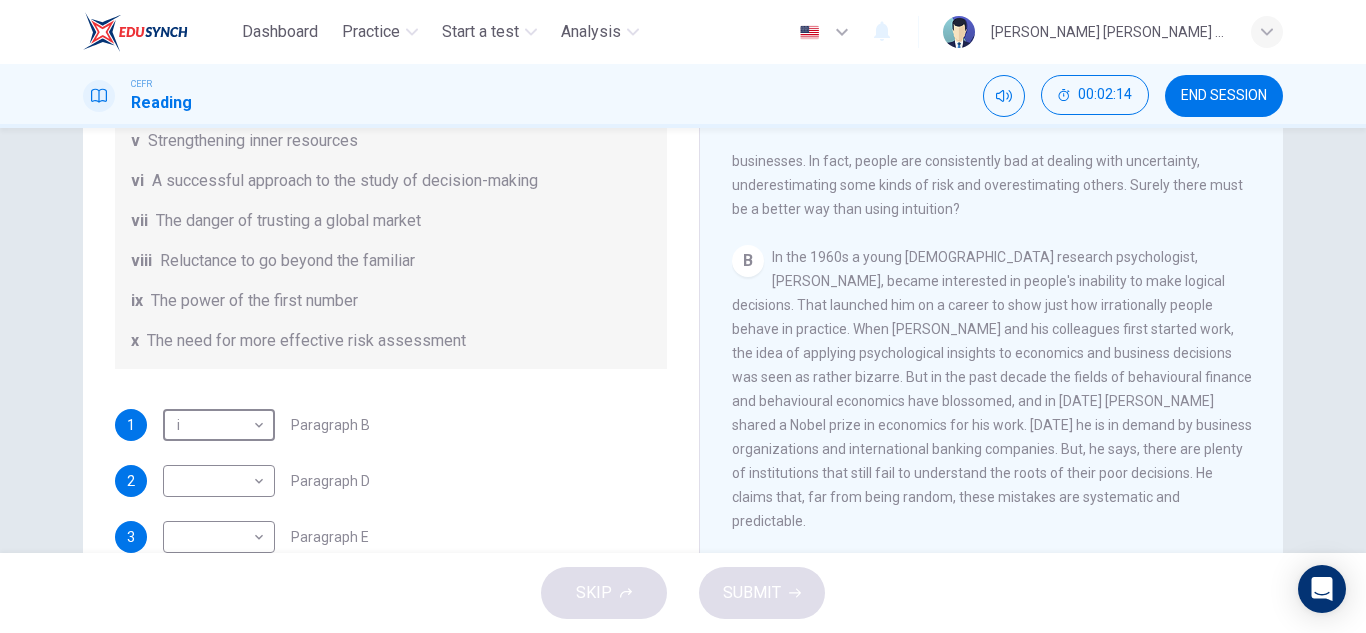 scroll, scrollTop: 350, scrollLeft: 0, axis: vertical 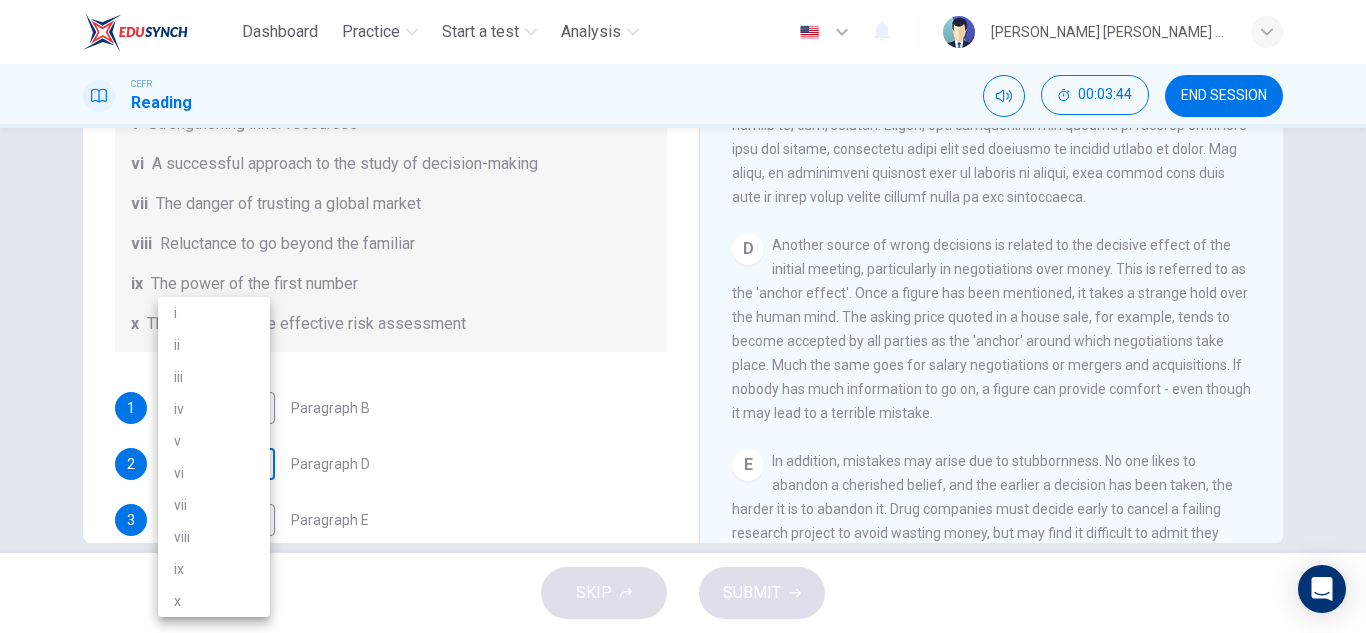 click on "Dashboard Practice Start a test Analysis English en ​ ALIYA JAMILA BINTI SABRI CEFR Reading 00:03:44 END SESSION Questions 1 - 6 Reading Passage 1 has nine paragraphs  A-I
Choose the correct heading for Paragraphs  B  and  D-H  from the list of headings below.
Write the correct number  (i-xi)  in the boxes below. List of Headings i Not identifying the correct priorities ii A solution for the long term iii The difficulty of changing your mind iv Why looking back is unhelpful v Strengthening inner resources vi A successful approach to the study of decision-making vii The danger of trusting a global market viii Reluctance to go beyond the familiar ix The power of the first number x The need for more effective risk assessment 1 i i ​ Paragraph B 2 ​ ​ Paragraph D 3 ​ ​ Paragraph E 4 ​ ​ Paragraph F 5 ​ ​ Paragraph G 6 ​ ​ Paragraph H Why Risks Can Go Wrong CLICK TO ZOOM Click to Zoom A B C D E F G H I SKIP SUBMIT EduSynch - Online Language Proficiency Testing
Dashboard Practice" at bounding box center (683, 316) 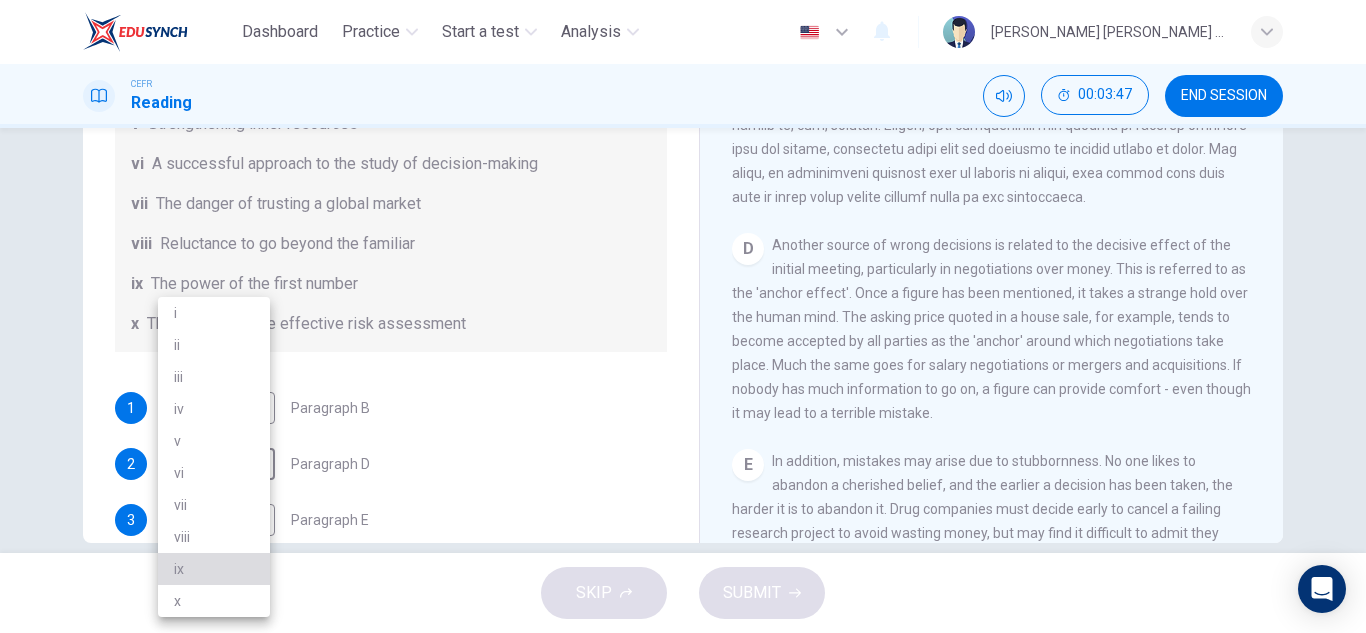 click on "ix" at bounding box center [214, 569] 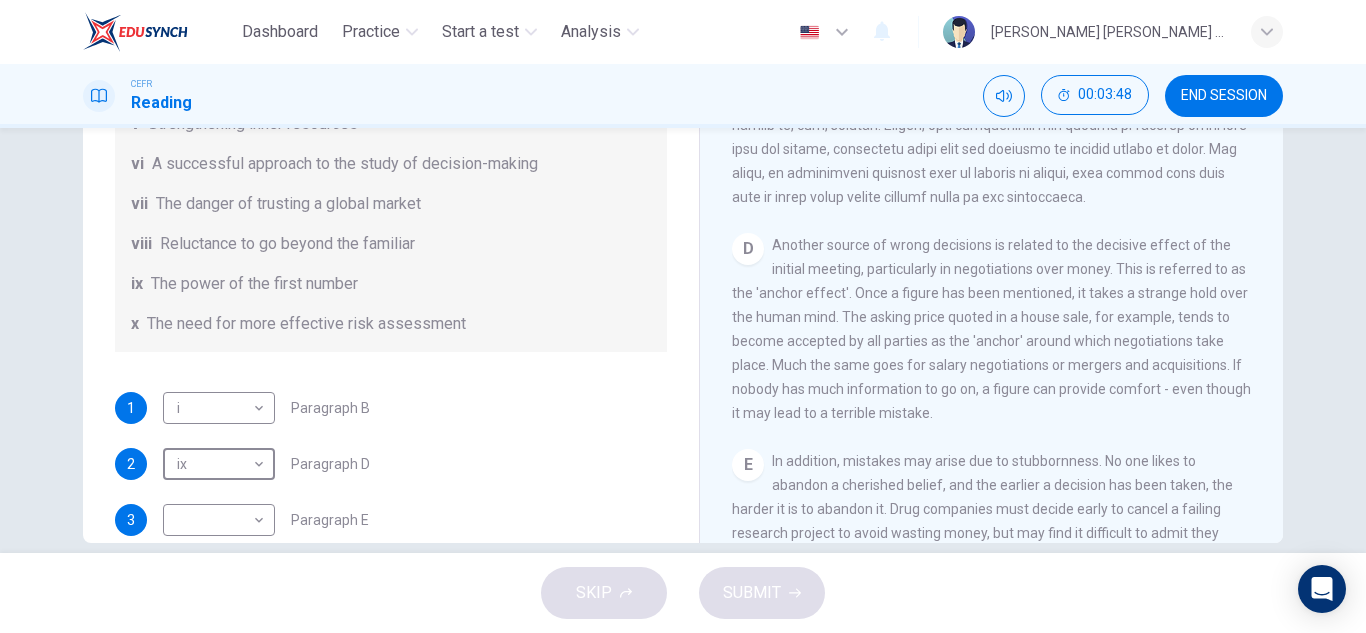 scroll, scrollTop: 350, scrollLeft: 0, axis: vertical 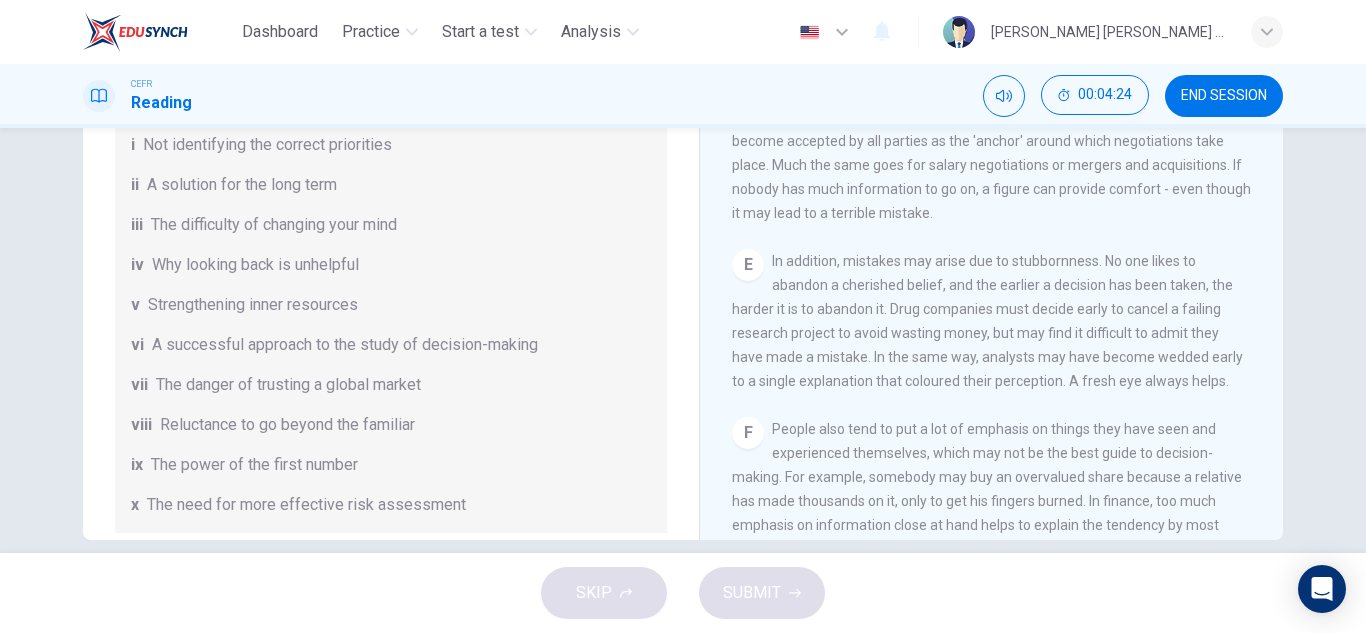 click on "vii The danger of trusting a global market" at bounding box center [391, 385] 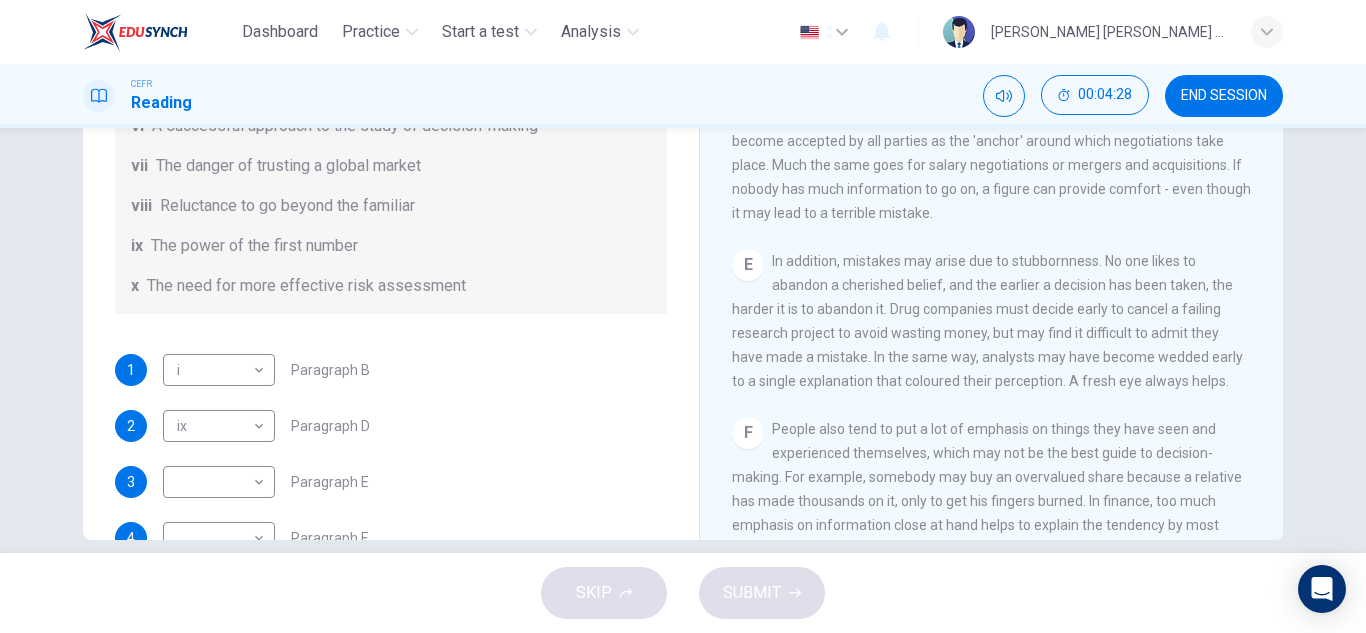 scroll, scrollTop: 220, scrollLeft: 0, axis: vertical 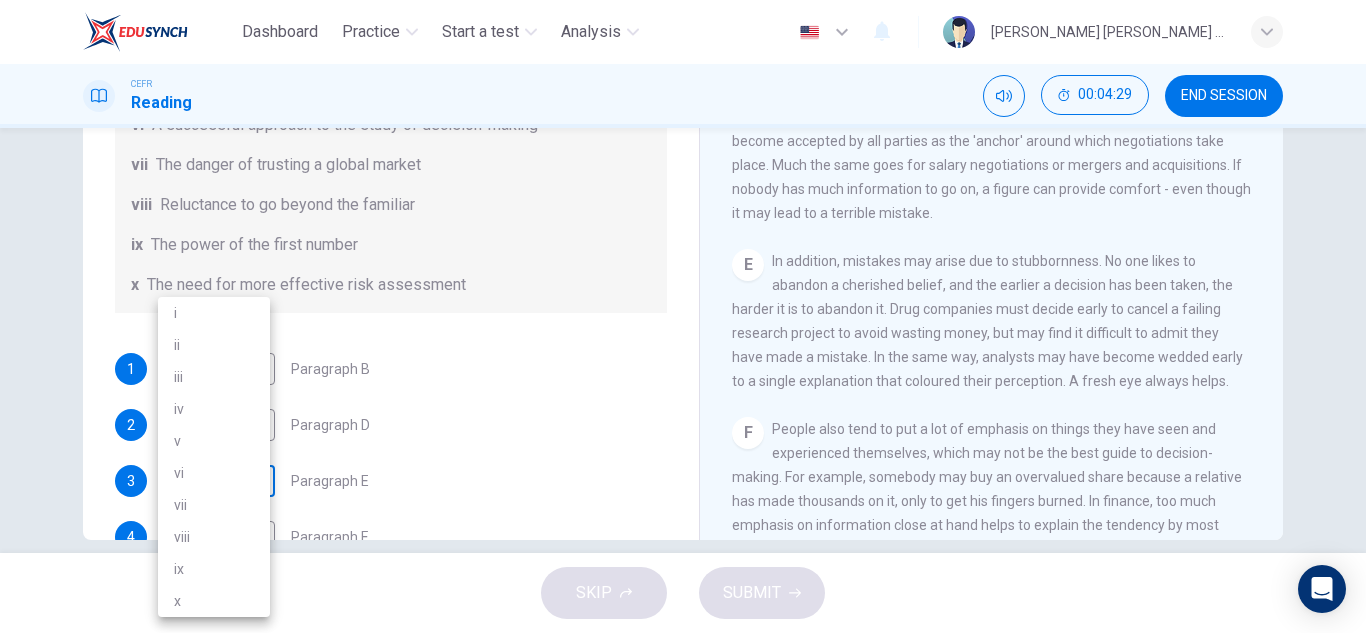 click on "Dashboard Practice Start a test Analysis English en ​ ALIYA JAMILA BINTI SABRI CEFR Reading 00:04:29 END SESSION Questions 1 - 6 Reading Passage 1 has nine paragraphs  A-I
Choose the correct heading for Paragraphs  B  and  D-H  from the list of headings below.
Write the correct number  (i-xi)  in the boxes below. List of Headings i Not identifying the correct priorities ii A solution for the long term iii The difficulty of changing your mind iv Why looking back is unhelpful v Strengthening inner resources vi A successful approach to the study of decision-making vii The danger of trusting a global market viii Reluctance to go beyond the familiar ix The power of the first number x The need for more effective risk assessment 1 i i ​ Paragraph B 2 ix ix ​ Paragraph D 3 ​ ​ Paragraph E 4 ​ ​ Paragraph F 5 ​ ​ Paragraph G 6 ​ ​ Paragraph H Why Risks Can Go Wrong CLICK TO ZOOM Click to Zoom A B C D E F G H I SKIP SUBMIT EduSynch - Online Language Proficiency Testing
Dashboard 2025 i" at bounding box center [683, 316] 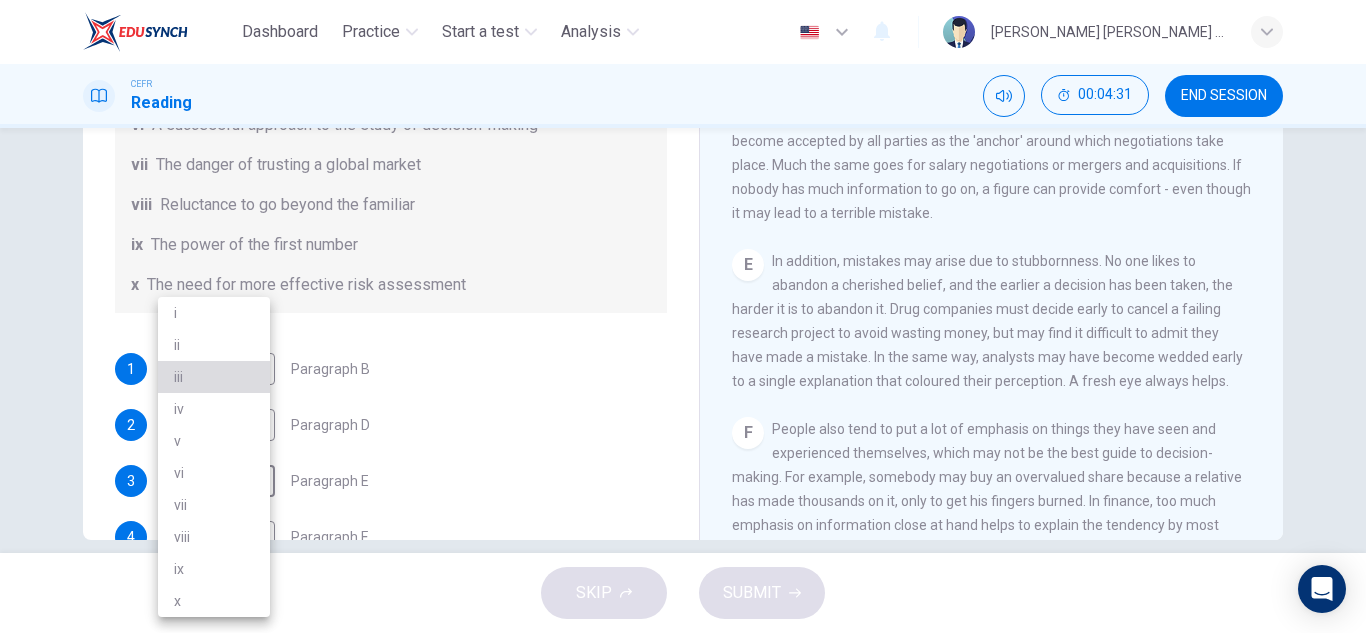 click on "iii" at bounding box center [214, 377] 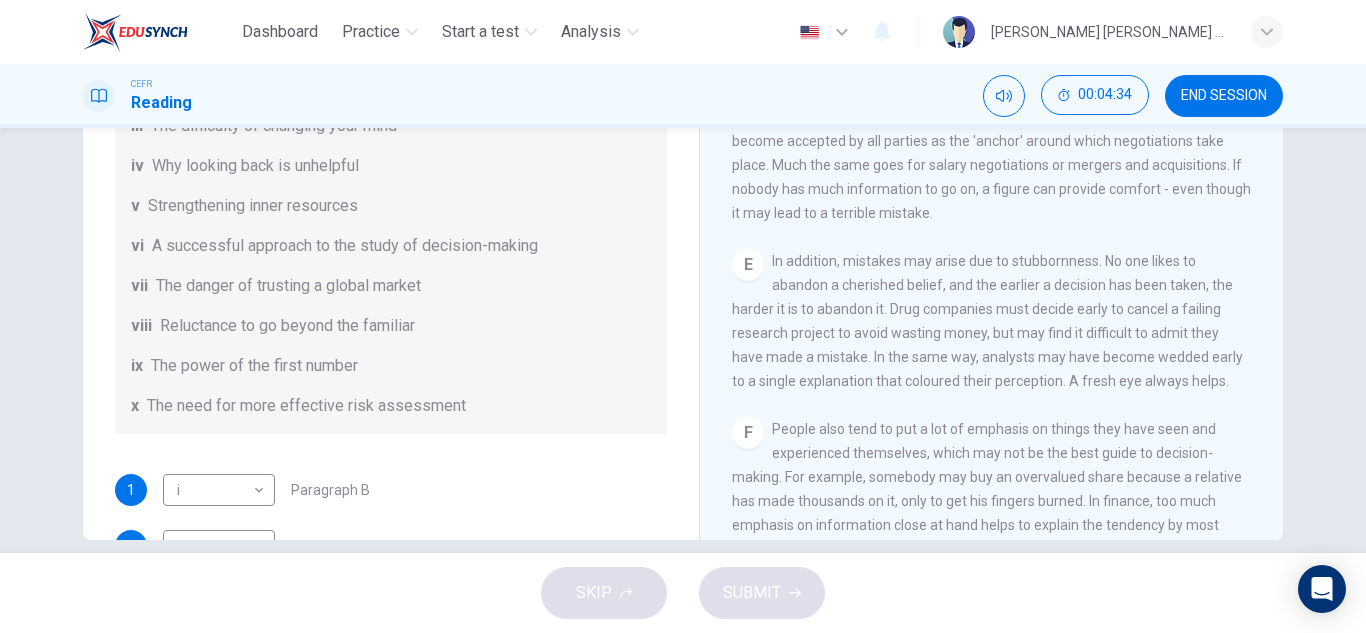 scroll, scrollTop: 92, scrollLeft: 0, axis: vertical 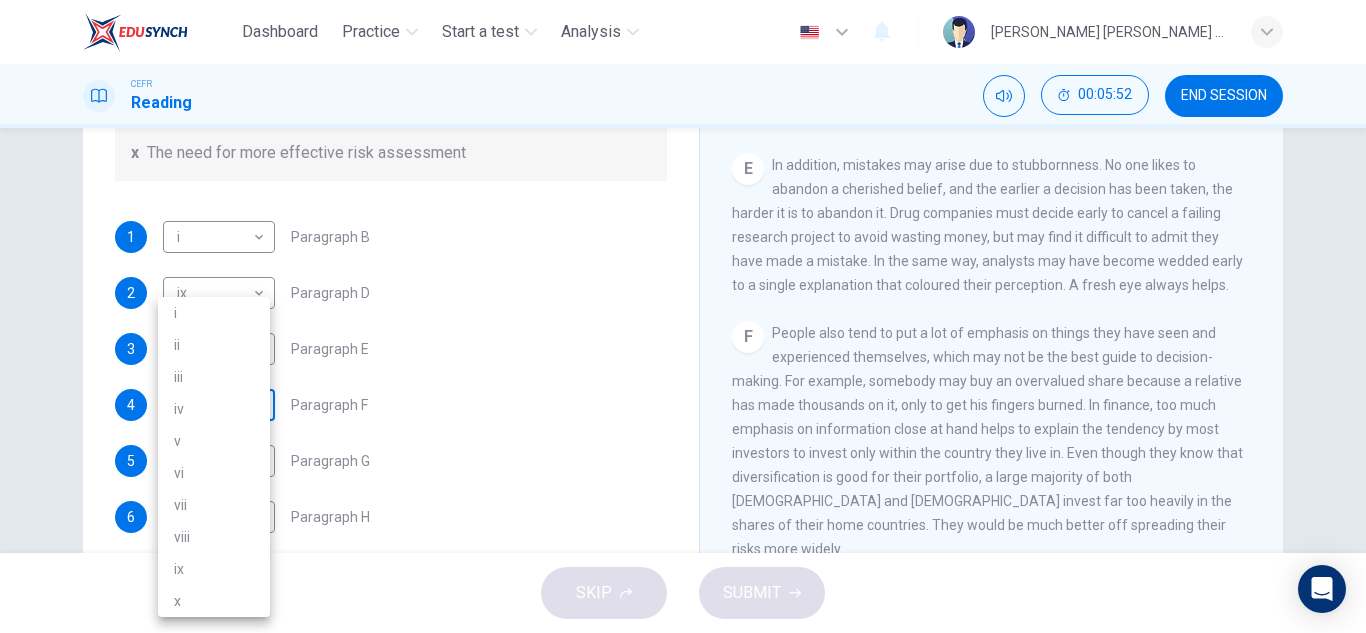 click on "Dashboard Practice Start a test Analysis English en ​ ALIYA JAMILA BINTI SABRI CEFR Reading 00:05:52 END SESSION Questions 1 - 6 Reading Passage 1 has nine paragraphs  A-I
Choose the correct heading for Paragraphs  B  and  D-H  from the list of headings below.
Write the correct number  (i-xi)  in the boxes below. List of Headings i Not identifying the correct priorities ii A solution for the long term iii The difficulty of changing your mind iv Why looking back is unhelpful v Strengthening inner resources vi A successful approach to the study of decision-making vii The danger of trusting a global market viii Reluctance to go beyond the familiar ix The power of the first number x The need for more effective risk assessment 1 i i ​ Paragraph B 2 ix ix ​ Paragraph D 3 iii iii ​ Paragraph E 4 ​ ​ Paragraph F 5 ​ ​ Paragraph G 6 ​ ​ Paragraph H Why Risks Can Go Wrong CLICK TO ZOOM Click to Zoom A B C D E F G H I SKIP SUBMIT EduSynch - Online Language Proficiency Testing
Dashboard i v" at bounding box center (683, 316) 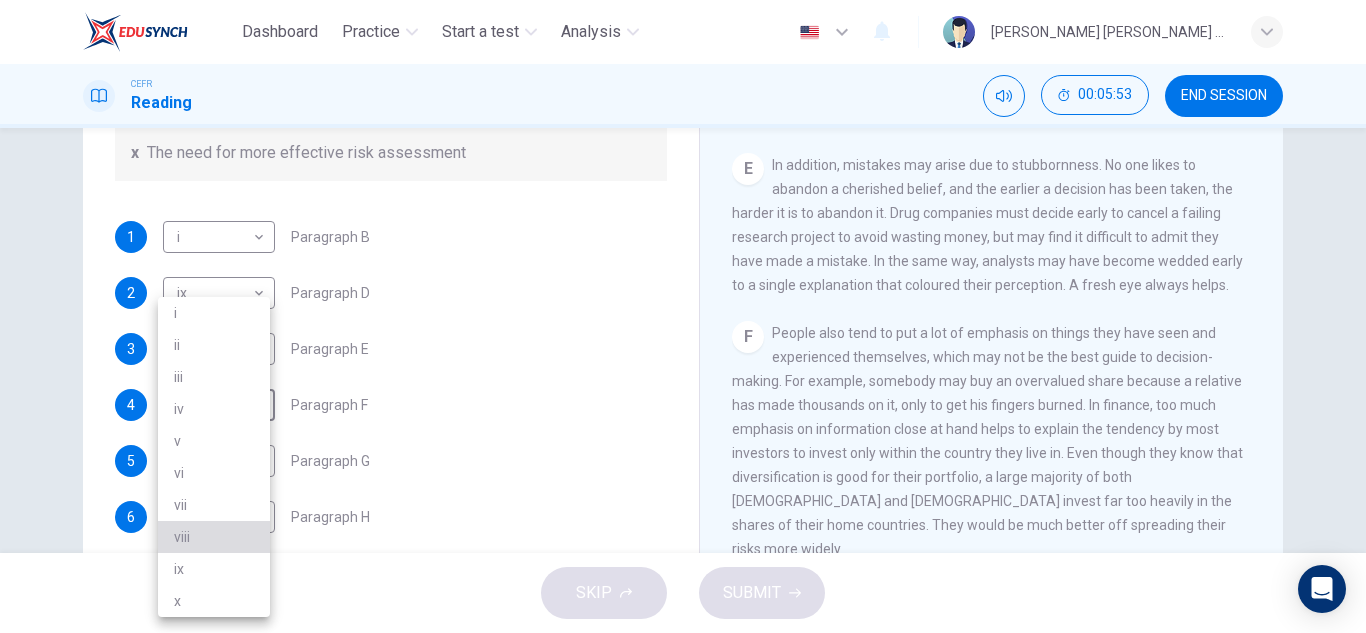 click on "viii" at bounding box center [214, 537] 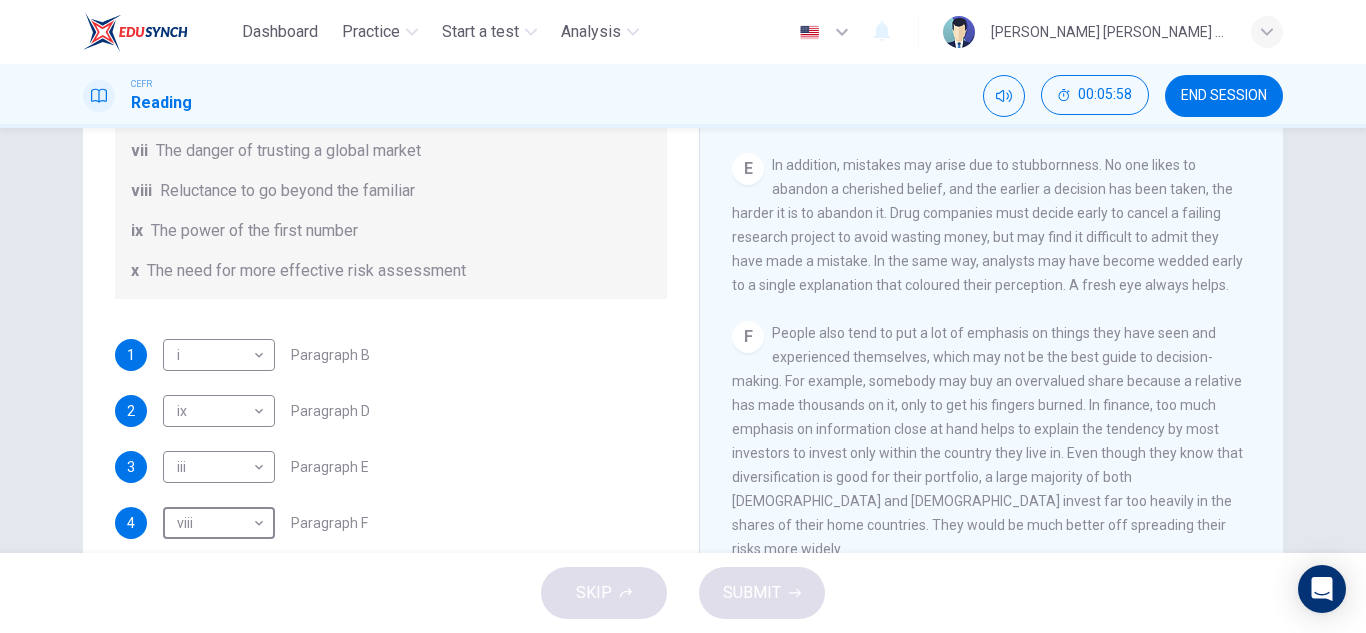 scroll, scrollTop: 385, scrollLeft: 0, axis: vertical 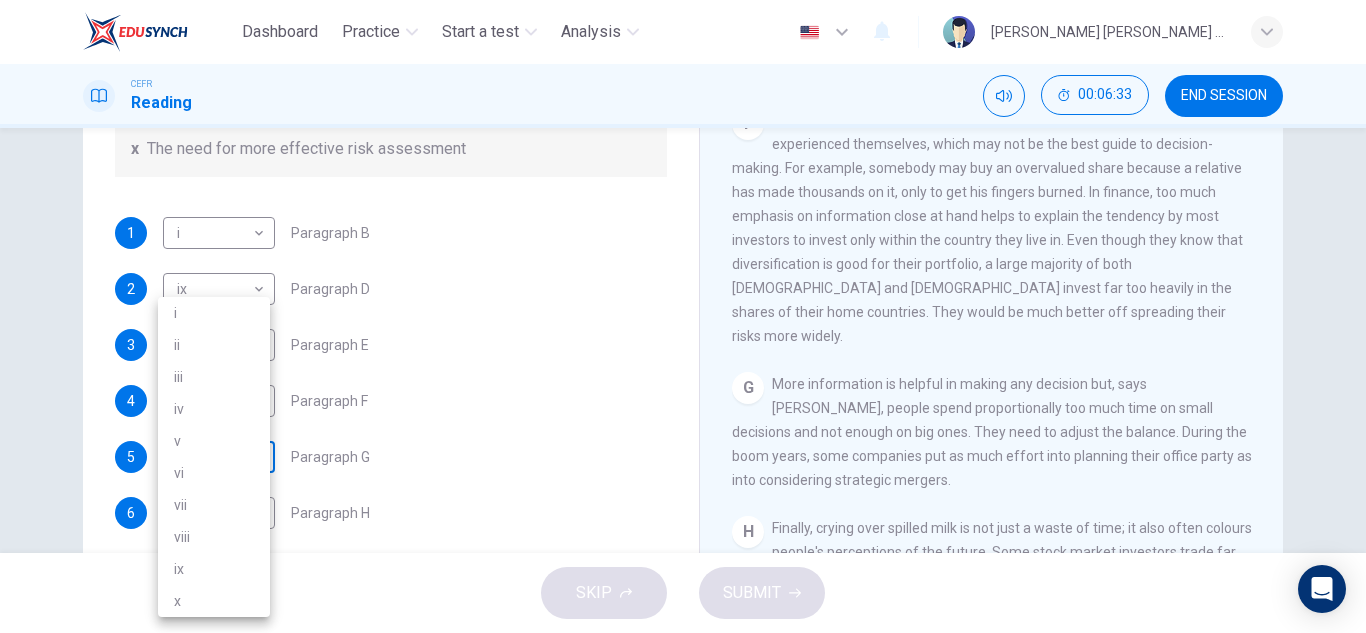 click on "Dashboard Practice Start a test Analysis English en ​ ALIYA JAMILA BINTI SABRI CEFR Reading 00:06:33 END SESSION Questions 1 - 6 Reading Passage 1 has nine paragraphs  A-I
Choose the correct heading for Paragraphs  B  and  D-H  from the list of headings below.
Write the correct number  (i-xi)  in the boxes below. List of Headings i Not identifying the correct priorities ii A solution for the long term iii The difficulty of changing your mind iv Why looking back is unhelpful v Strengthening inner resources vi A successful approach to the study of decision-making vii The danger of trusting a global market viii Reluctance to go beyond the familiar ix The power of the first number x The need for more effective risk assessment 1 i i ​ Paragraph B 2 ix ix ​ Paragraph D 3 iii iii ​ Paragraph E 4 viii viii ​ Paragraph F 5 ​ ​ Paragraph G 6 ​ ​ Paragraph H Why Risks Can Go Wrong CLICK TO ZOOM Click to Zoom A B C D E F G H I SKIP SUBMIT EduSynch - Online Language Proficiency Testing
2025 i" at bounding box center (683, 316) 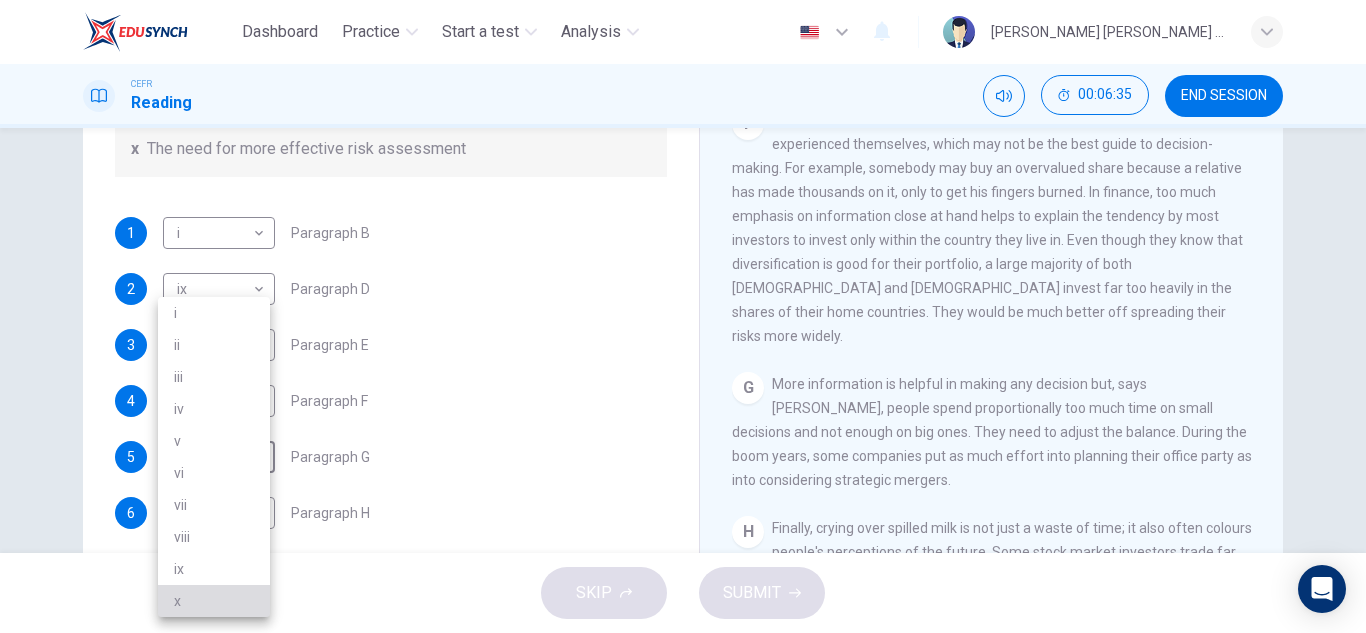 click on "x" at bounding box center (214, 601) 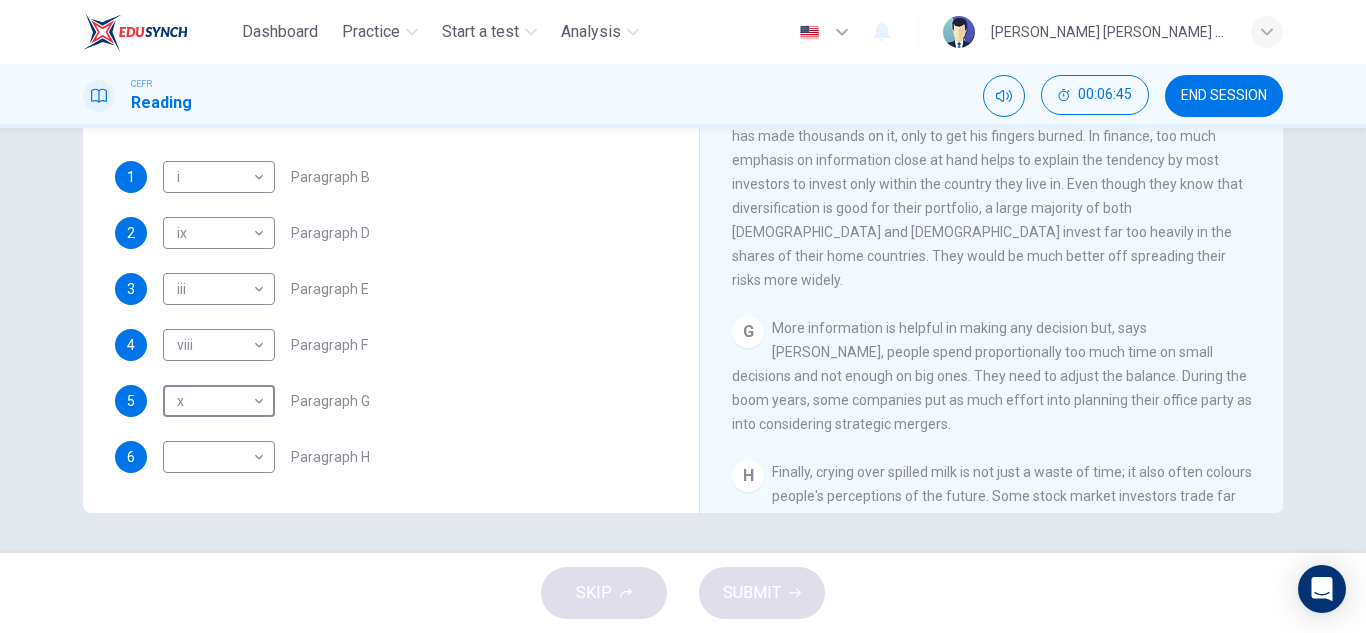 scroll, scrollTop: 0, scrollLeft: 0, axis: both 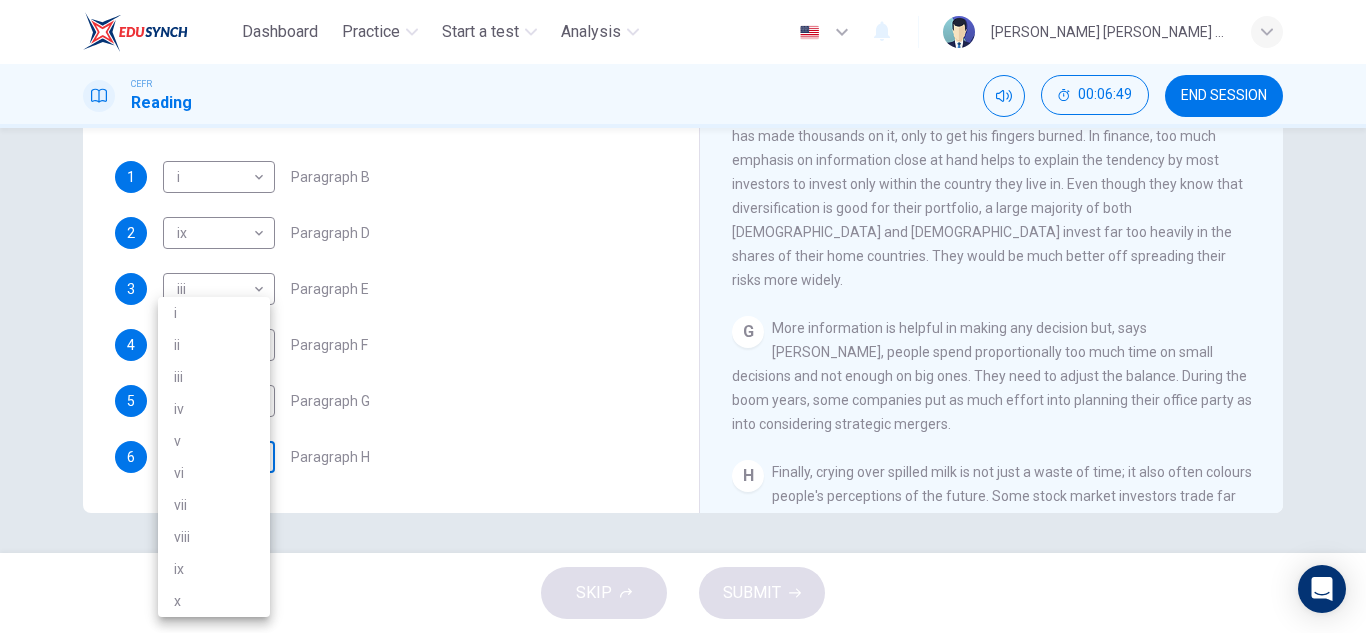 click on "Dashboard Practice Start a test Analysis English en ​ ALIYA JAMILA BINTI SABRI CEFR Reading 00:06:49 END SESSION Questions 1 - 6 Reading Passage 1 has nine paragraphs  A-I
Choose the correct heading for Paragraphs  B  and  D-H  from the list of headings below.
Write the correct number  (i-xi)  in the boxes below. List of Headings i Not identifying the correct priorities ii A solution for the long term iii The difficulty of changing your mind iv Why looking back is unhelpful v Strengthening inner resources vi A successful approach to the study of decision-making vii The danger of trusting a global market viii Reluctance to go beyond the familiar ix The power of the first number x The need for more effective risk assessment 1 i i ​ Paragraph B 2 ix ix ​ Paragraph D 3 iii iii ​ Paragraph E 4 viii viii ​ Paragraph F 5 x x ​ Paragraph G 6 ​ ​ Paragraph H Why Risks Can Go Wrong CLICK TO ZOOM Click to Zoom A B C D E F G H I SKIP SUBMIT EduSynch - Online Language Proficiency Testing
2025 i" at bounding box center [683, 316] 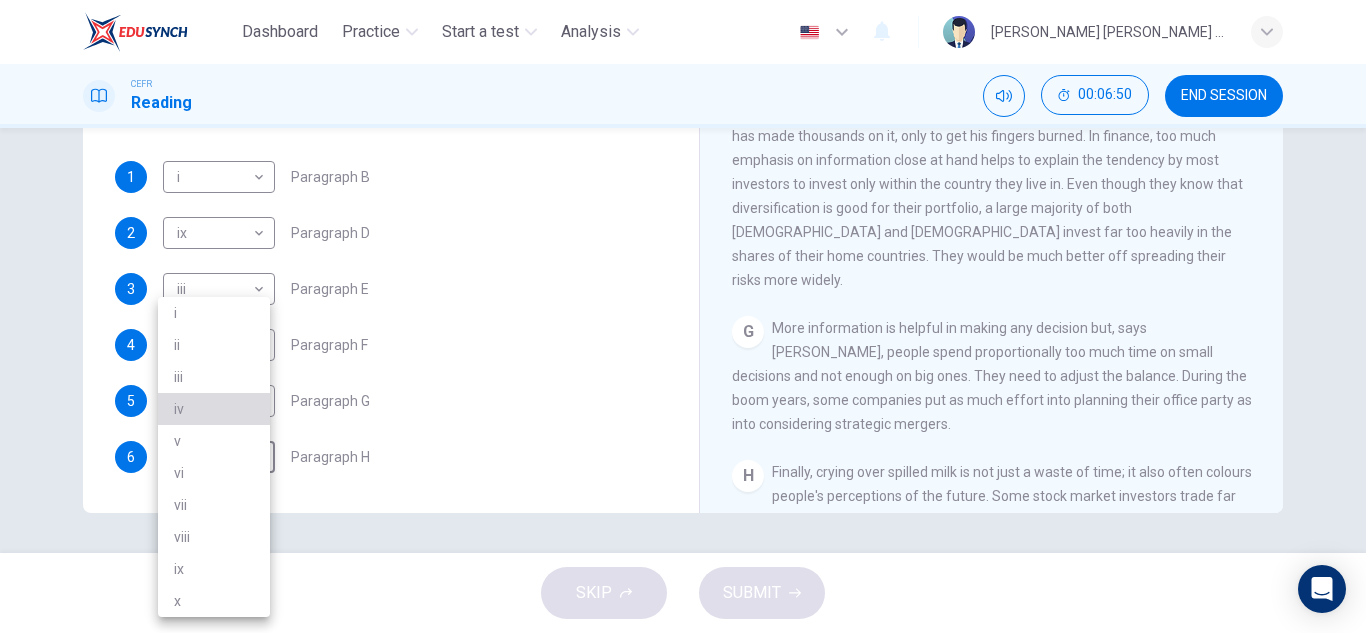 click on "iv" at bounding box center [214, 409] 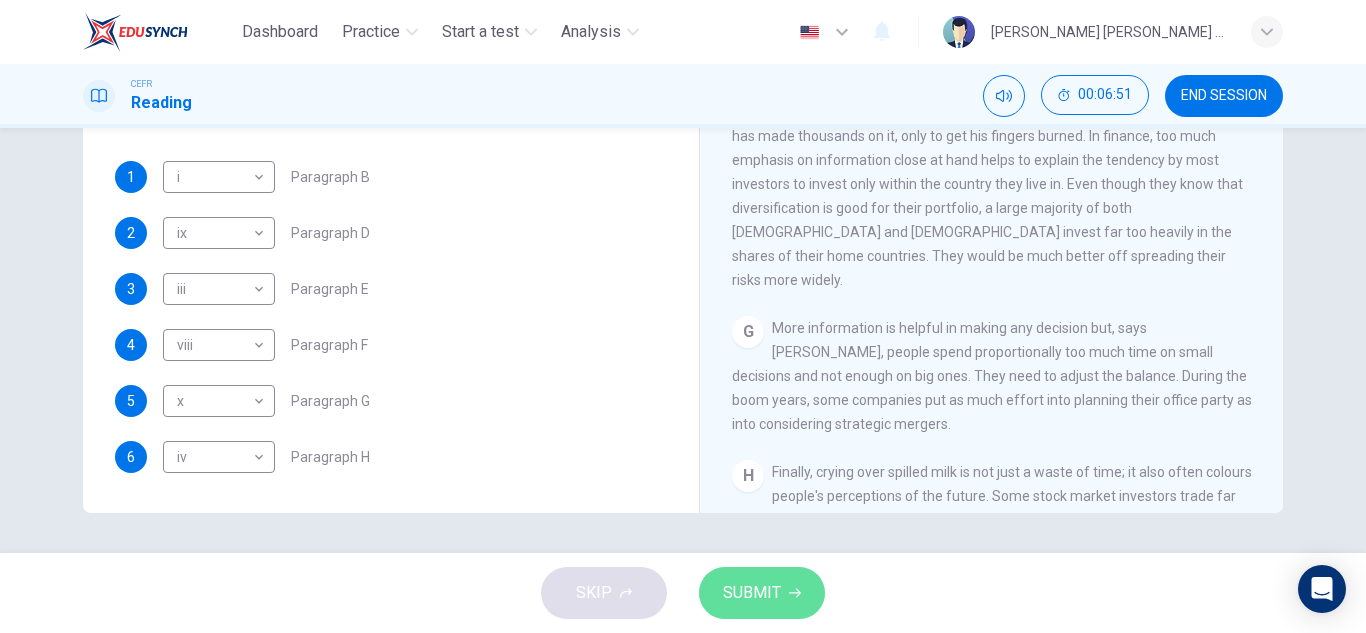 click on "SUBMIT" at bounding box center (752, 593) 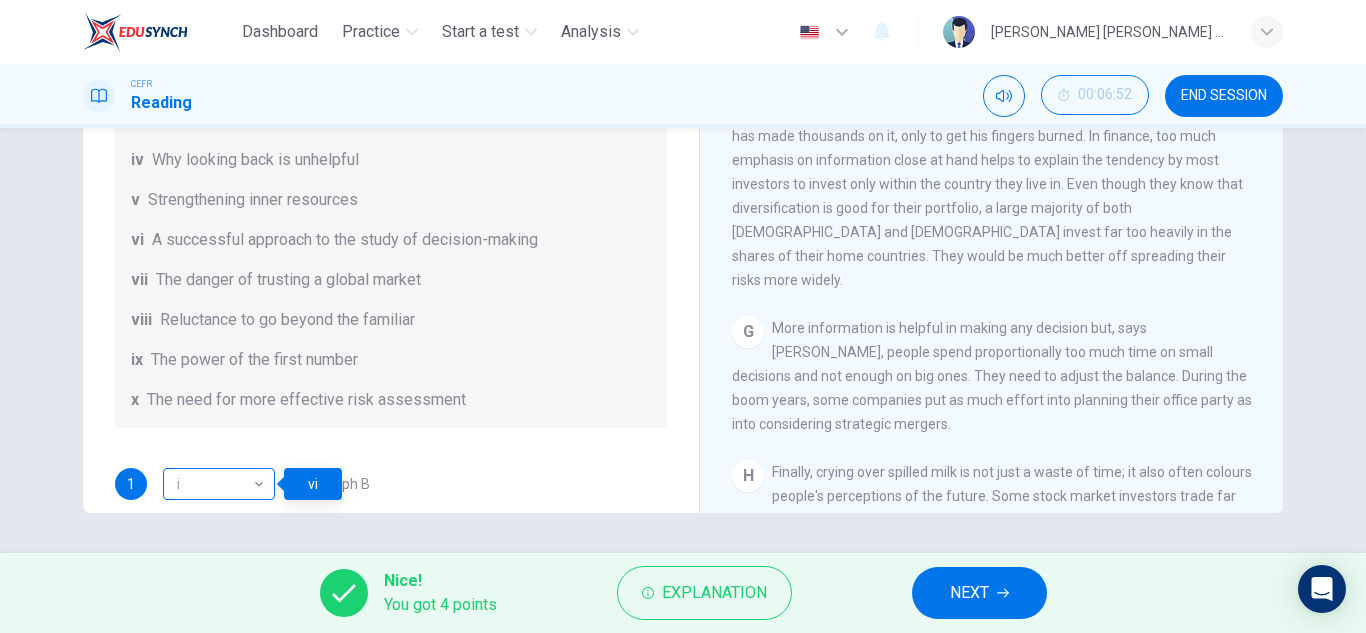 scroll, scrollTop: 79, scrollLeft: 0, axis: vertical 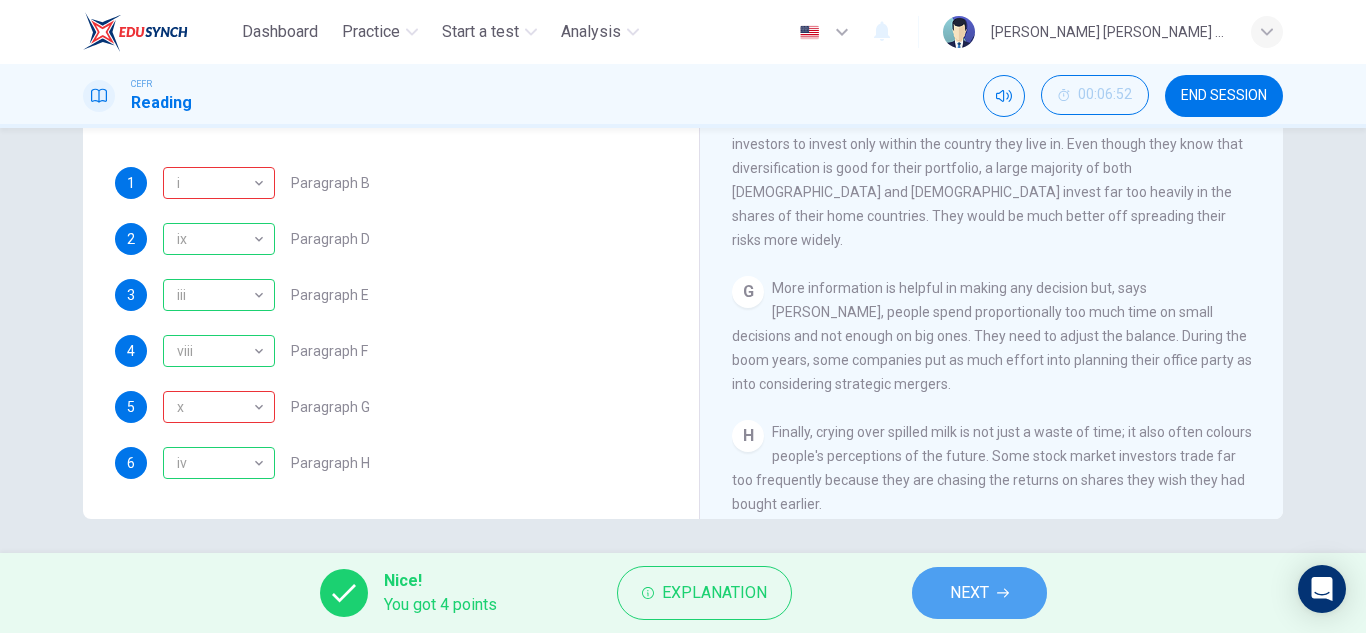 click 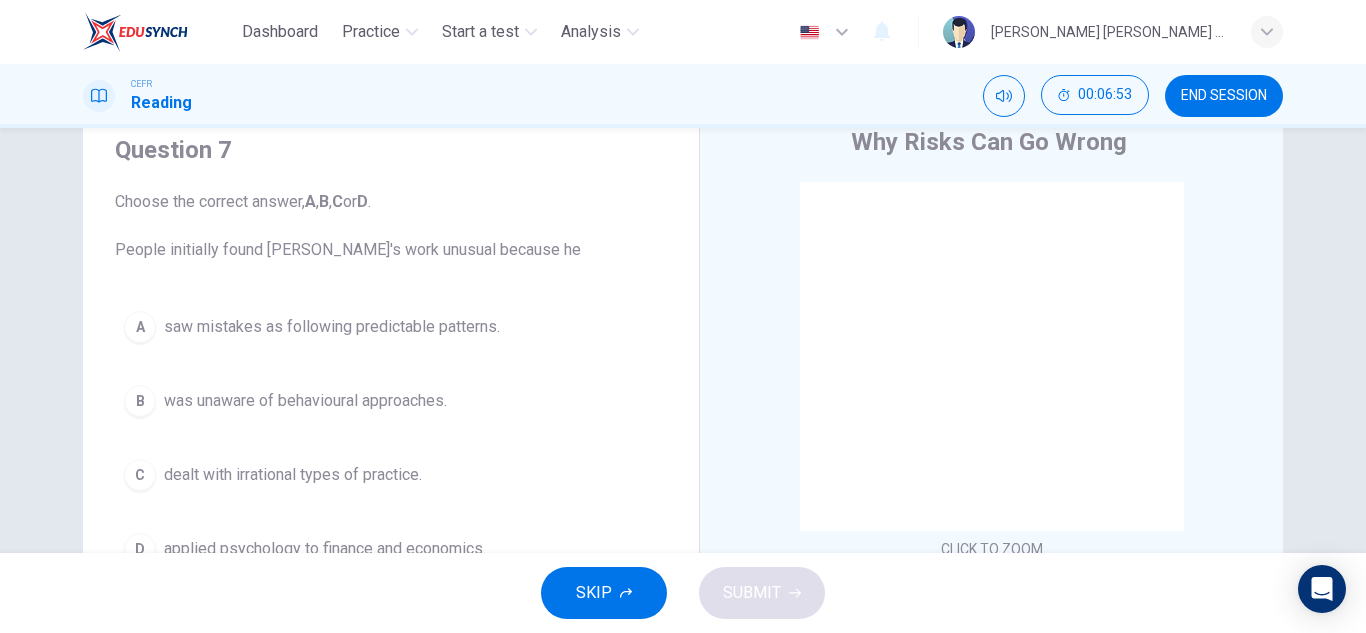 scroll, scrollTop: 73, scrollLeft: 0, axis: vertical 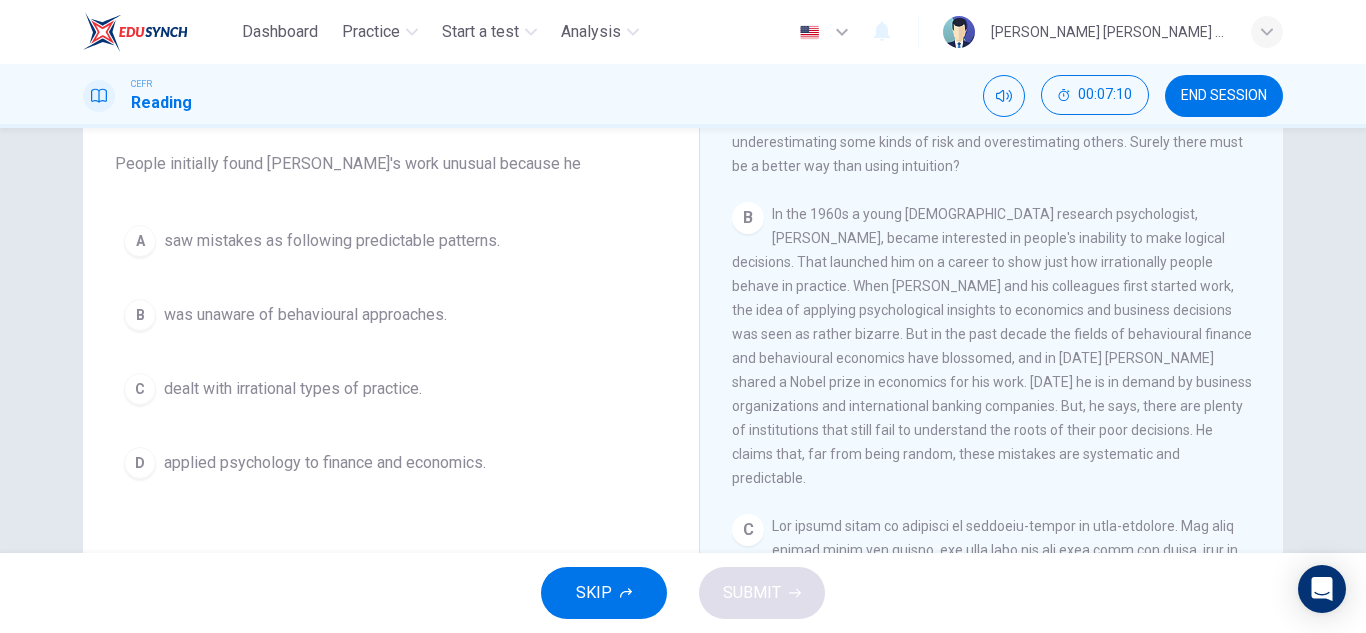 click on "applied psychology to finance and economics." at bounding box center (325, 463) 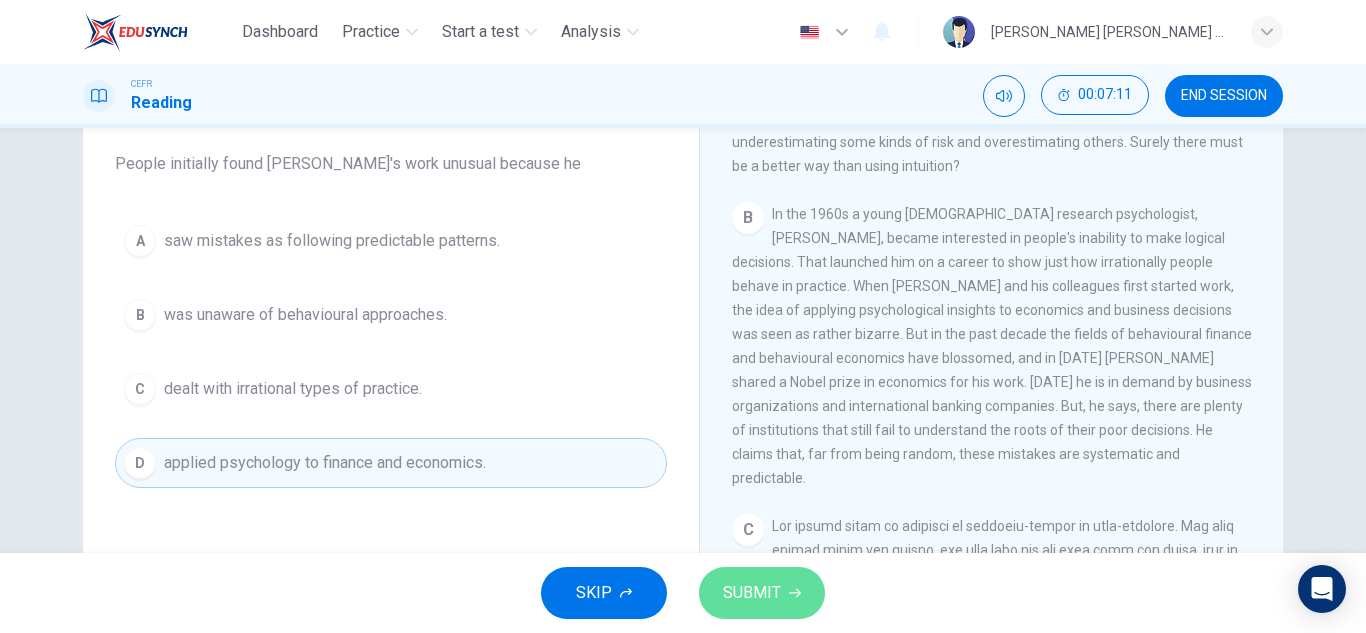 click on "SUBMIT" at bounding box center [752, 593] 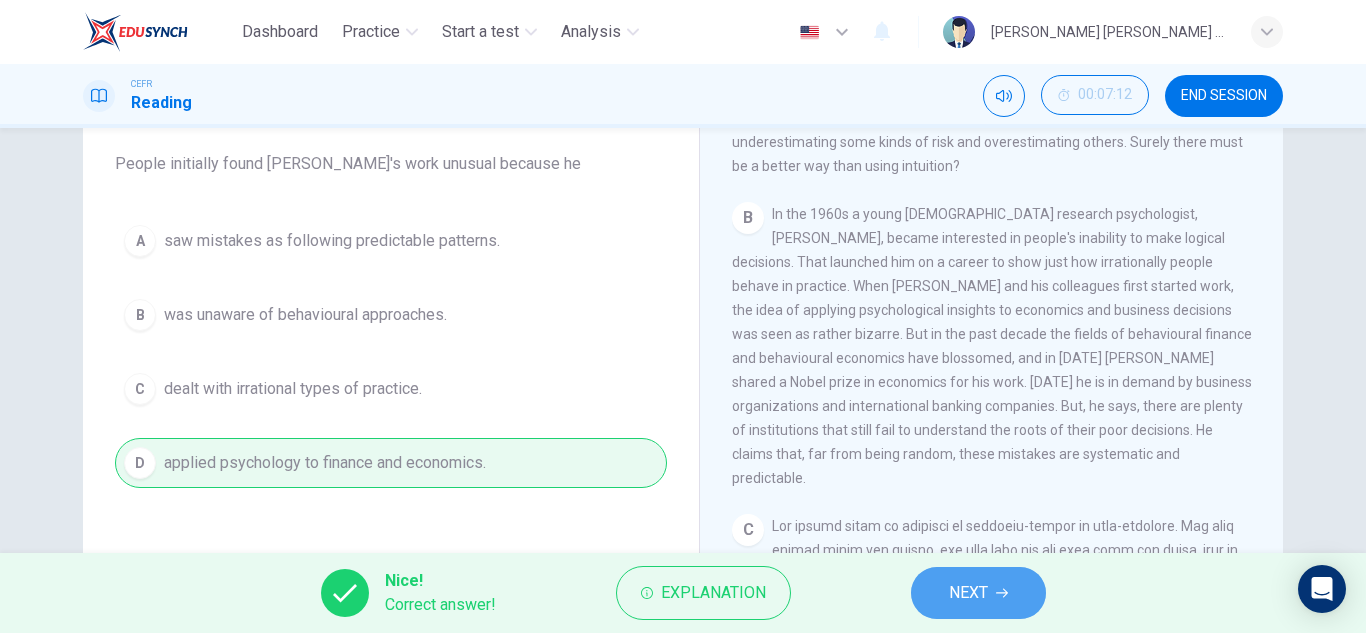 click 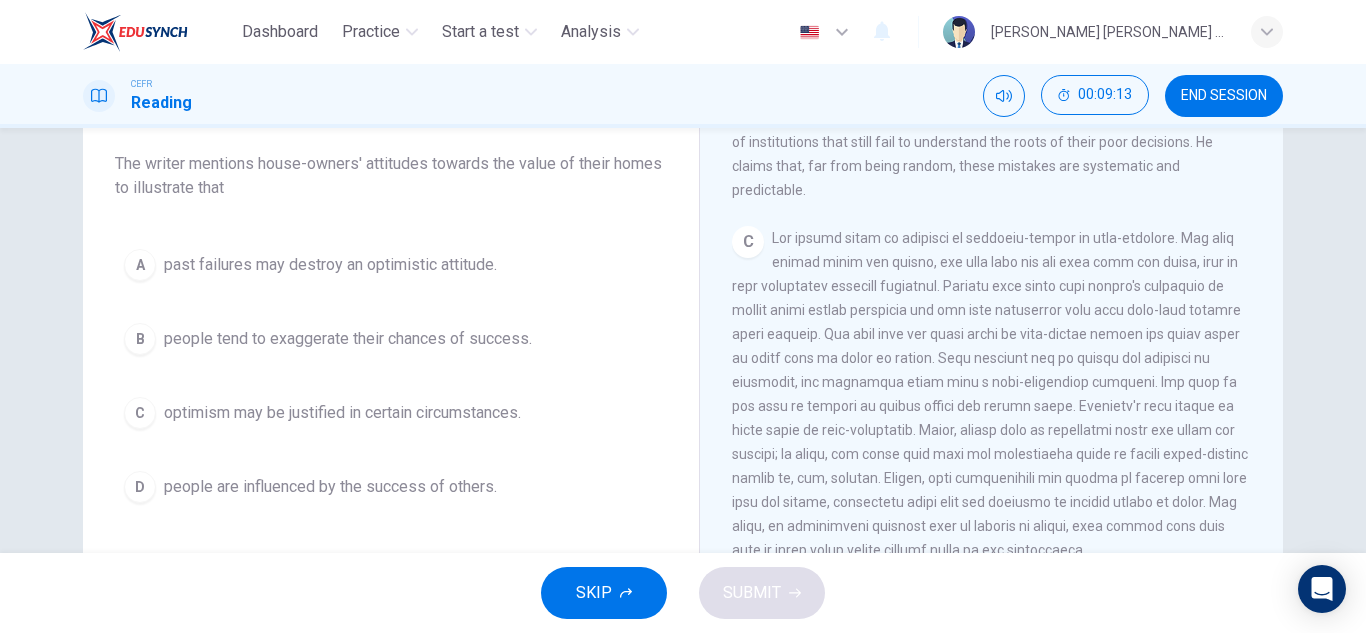 scroll, scrollTop: 745, scrollLeft: 0, axis: vertical 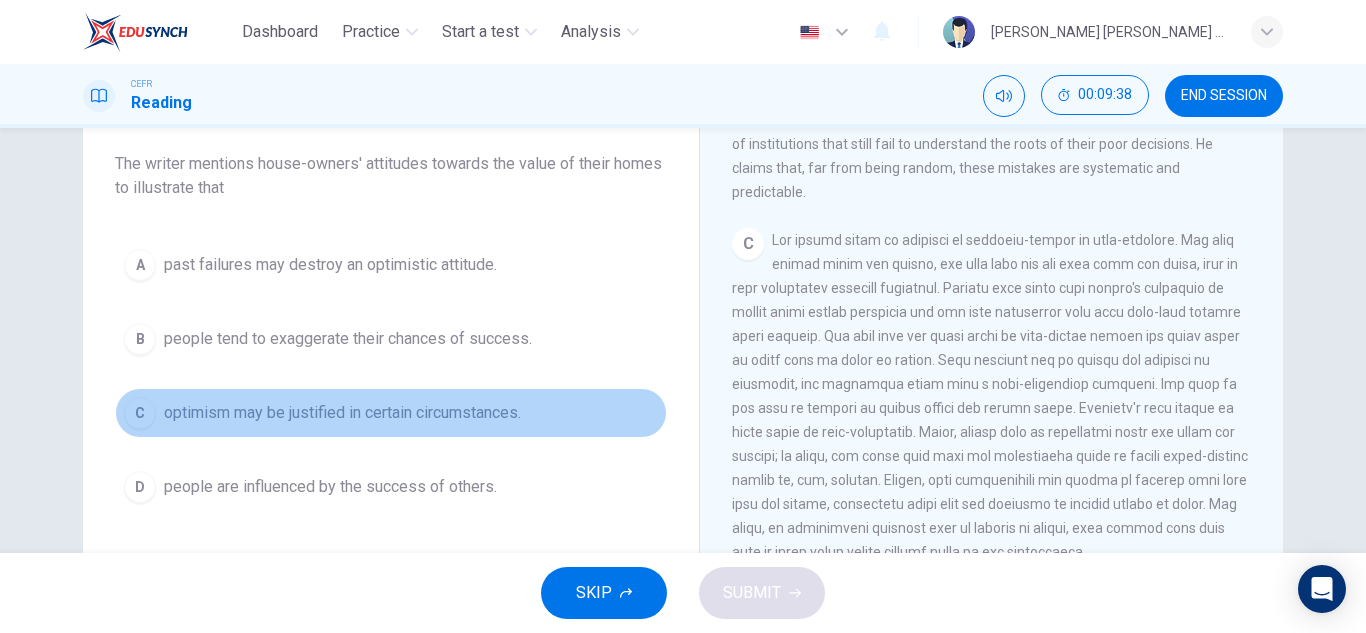 click on "optimism may be justified in certain circumstances." at bounding box center (342, 413) 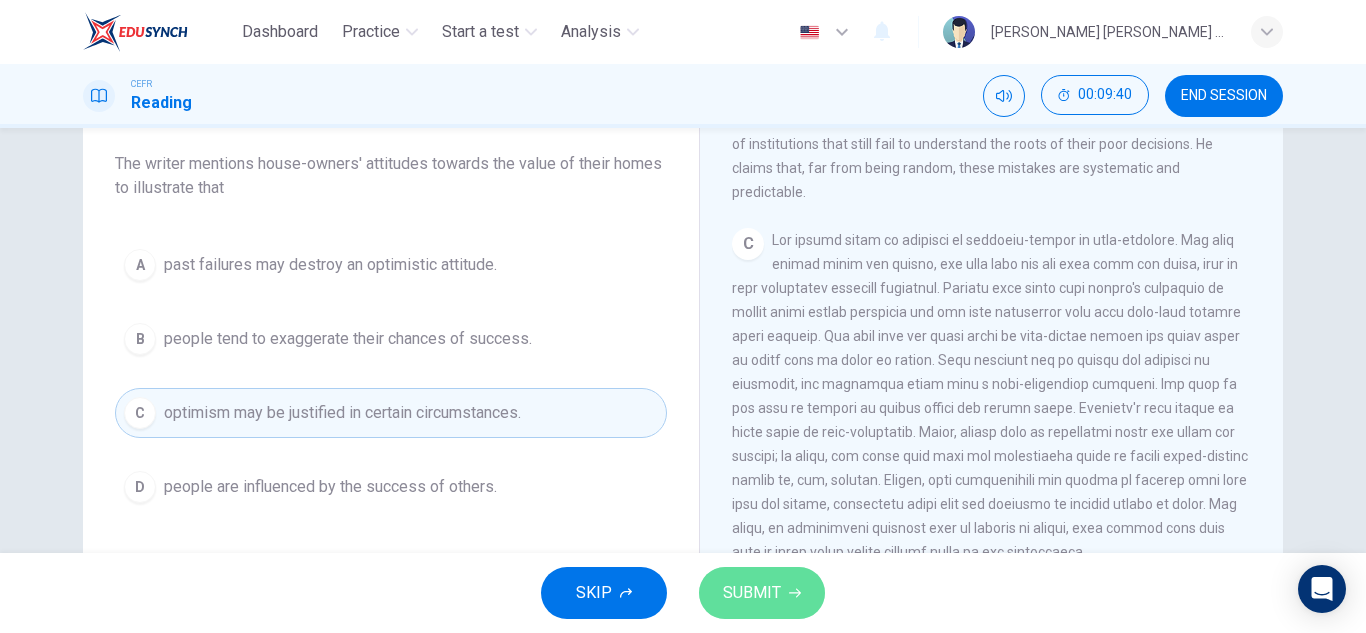 click on "SUBMIT" at bounding box center (752, 593) 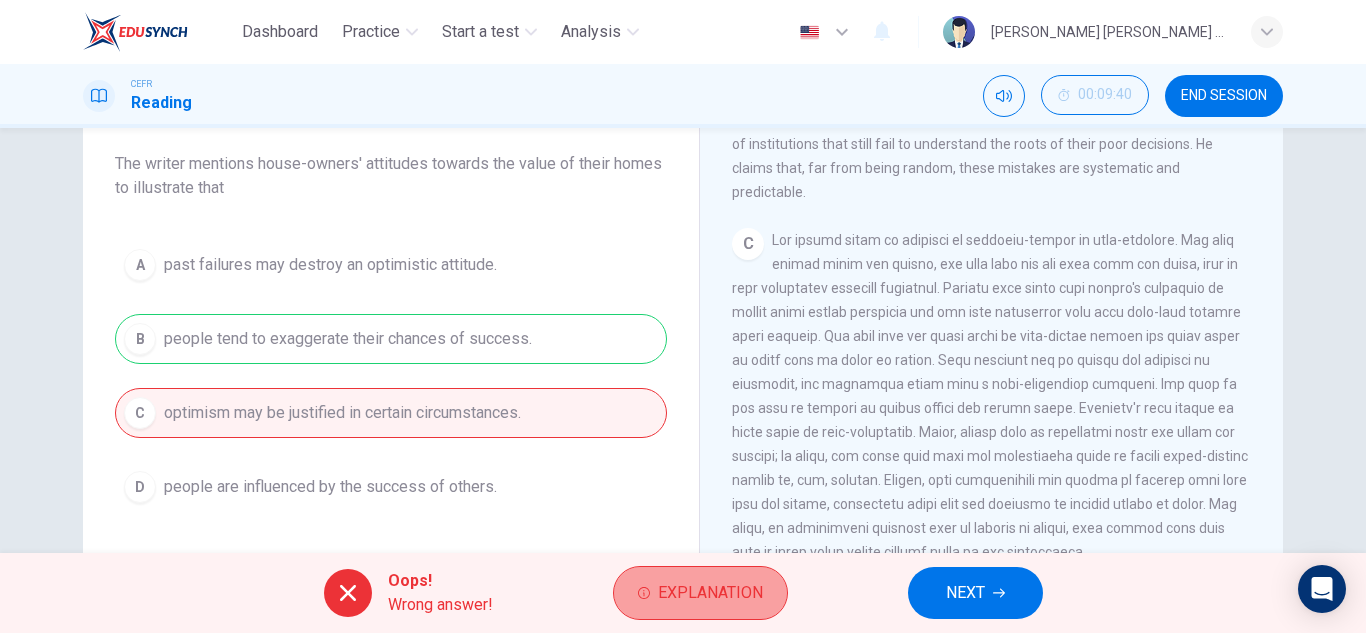 click on "Explanation" at bounding box center [710, 593] 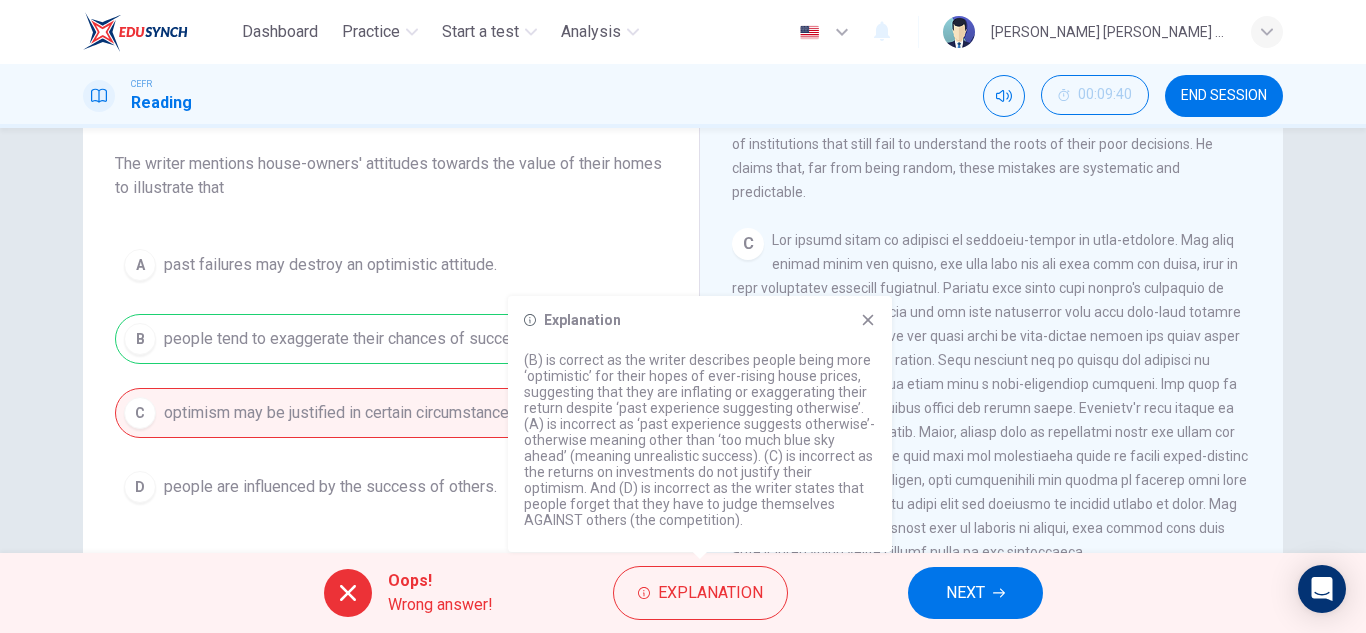 click 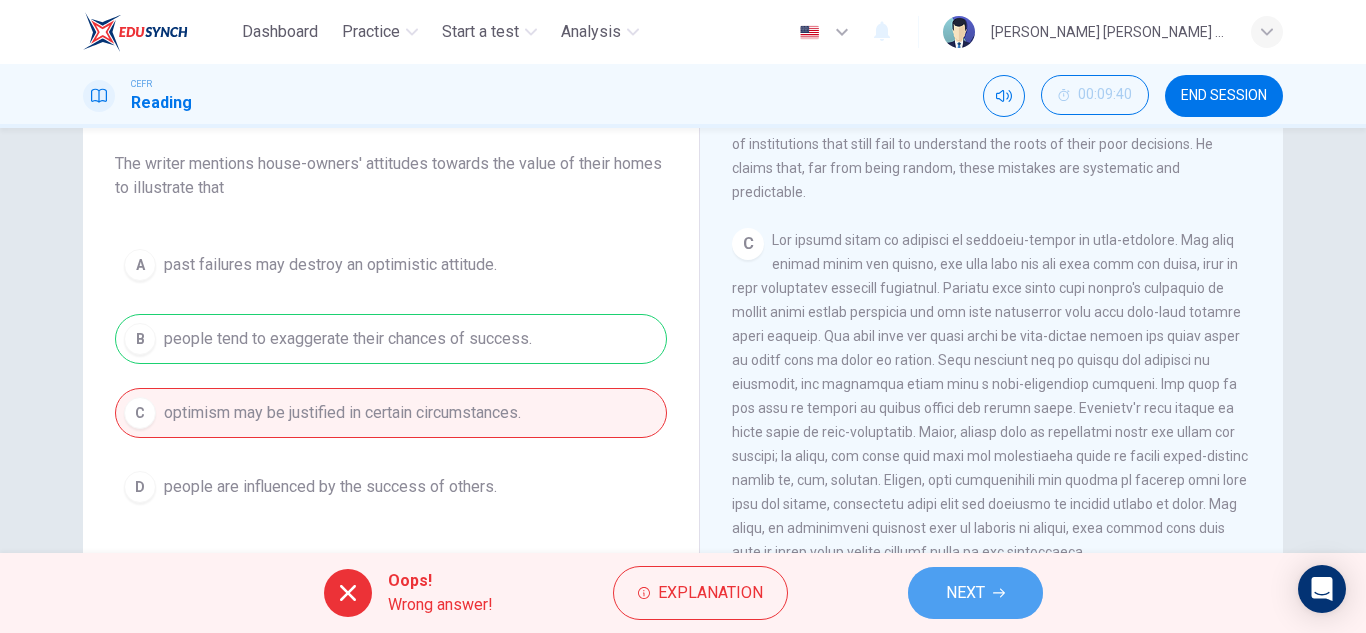 click on "NEXT" at bounding box center [965, 593] 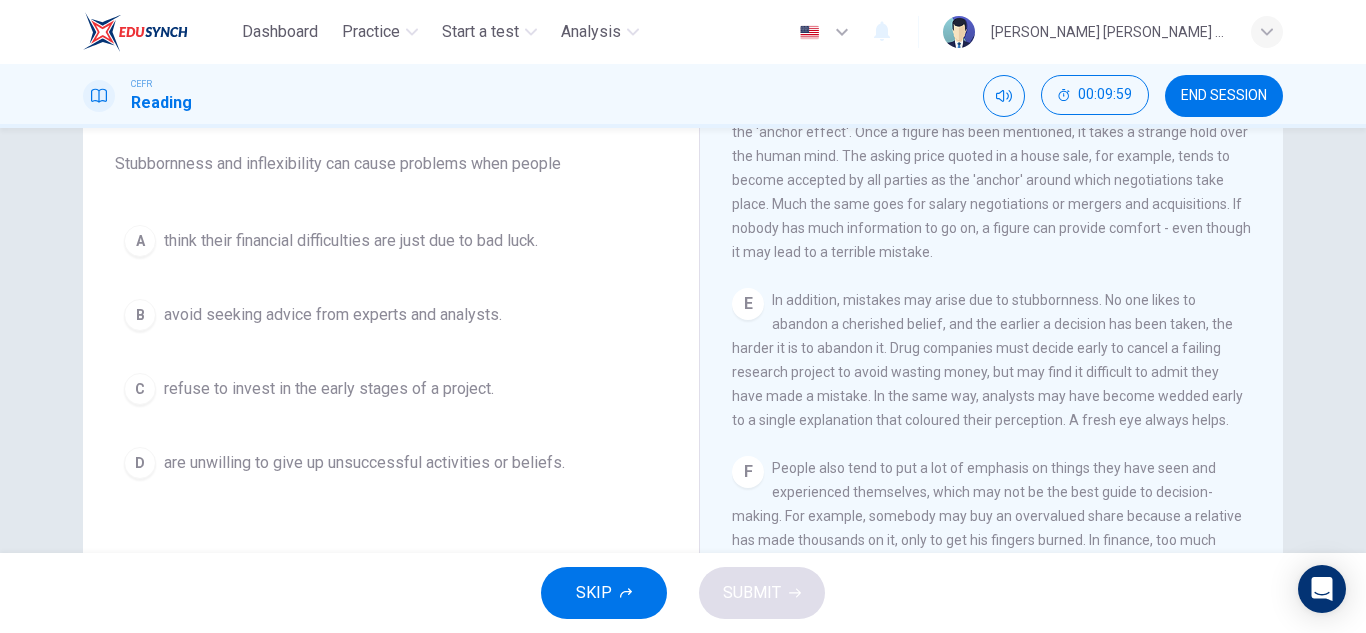 scroll, scrollTop: 1262, scrollLeft: 0, axis: vertical 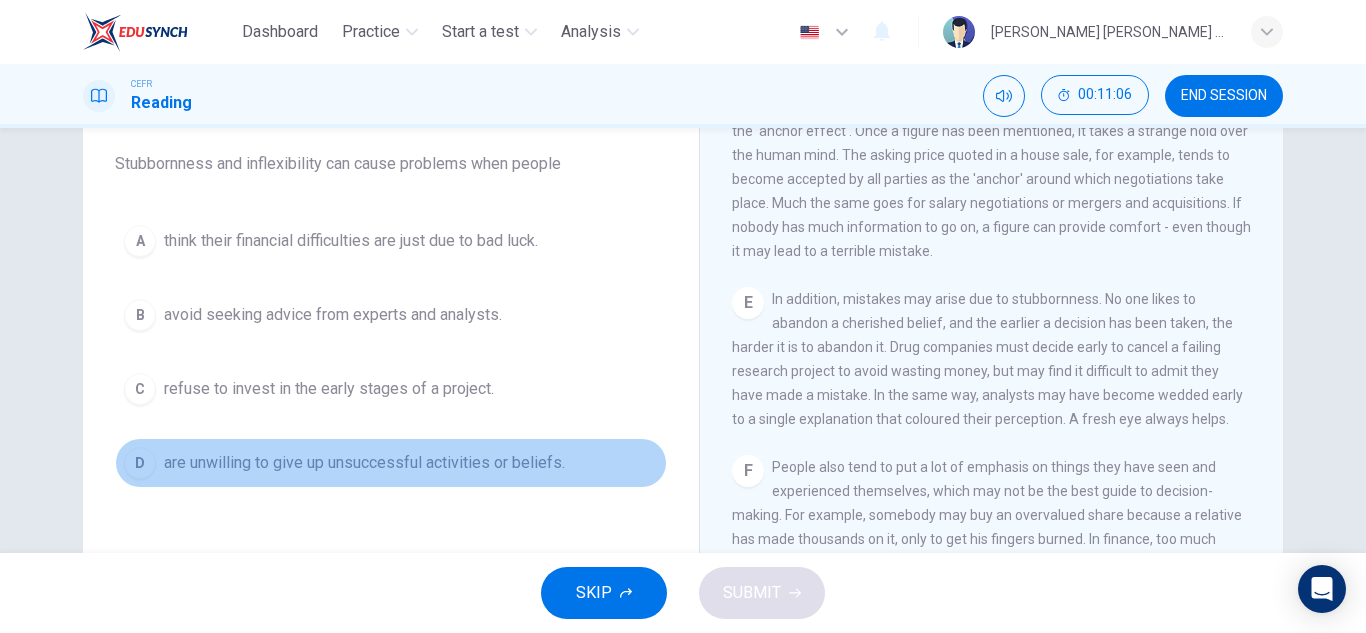 click on "are unwilling to give up unsuccessful activities or beliefs." at bounding box center (364, 463) 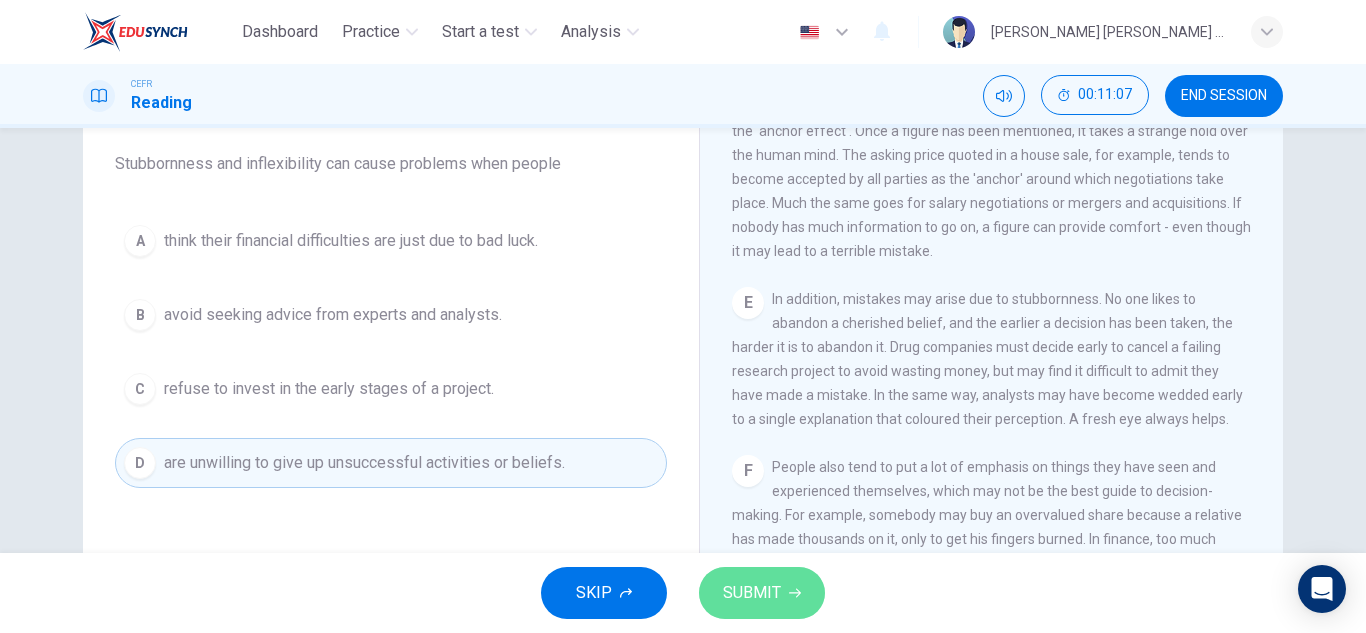 click on "SUBMIT" at bounding box center (752, 593) 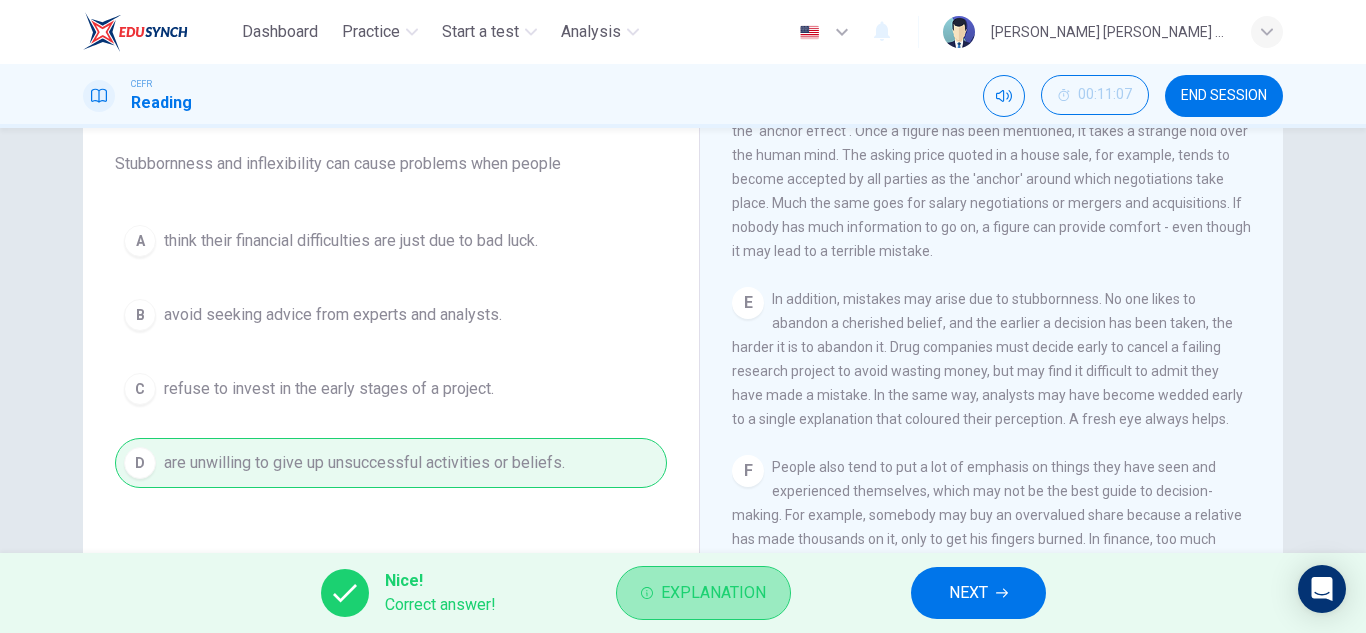 click on "Explanation" at bounding box center [713, 593] 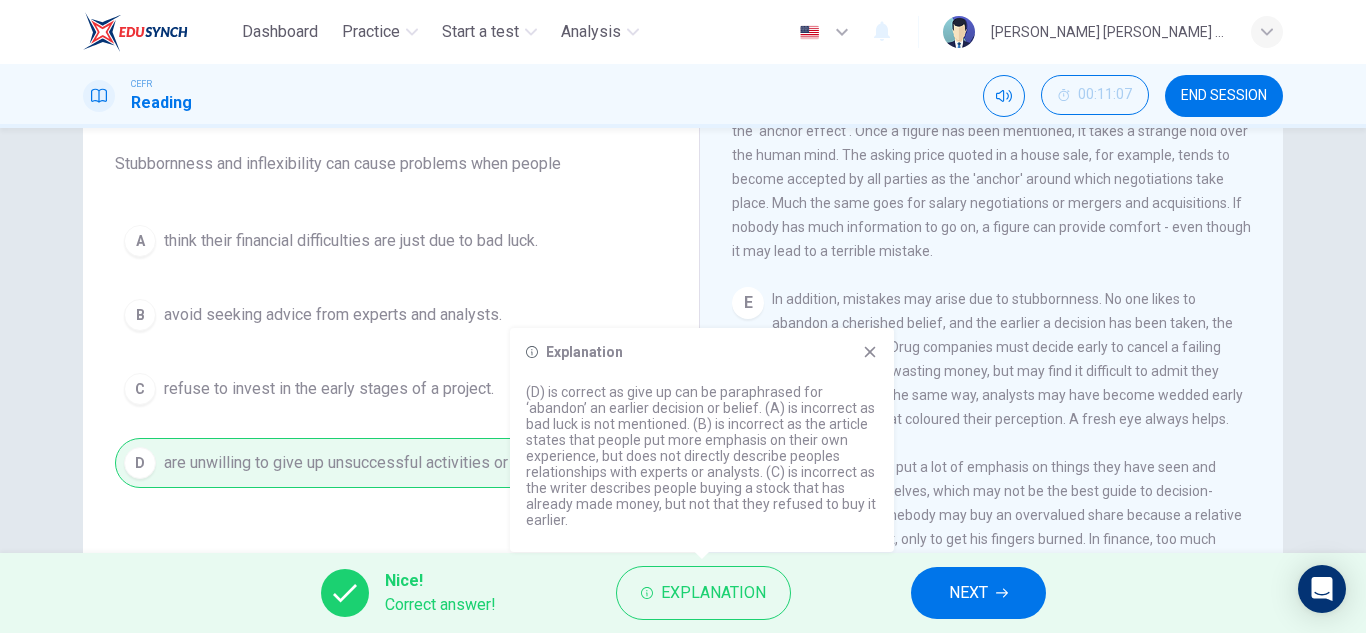 click on "Explanation (D) is correct as give up can be paraphrased for ‘abandon’ an earlier decision or belief. (A) is incorrect as bad luck is not mentioned. (B) is incorrect as the article states that people put more emphasis on their own experience, but does not directly describe peoples relationships with experts or analysts. (C) is incorrect as the writer describes people buying a stock that has already made money, but not that they refused to buy it earlier." at bounding box center [702, 440] 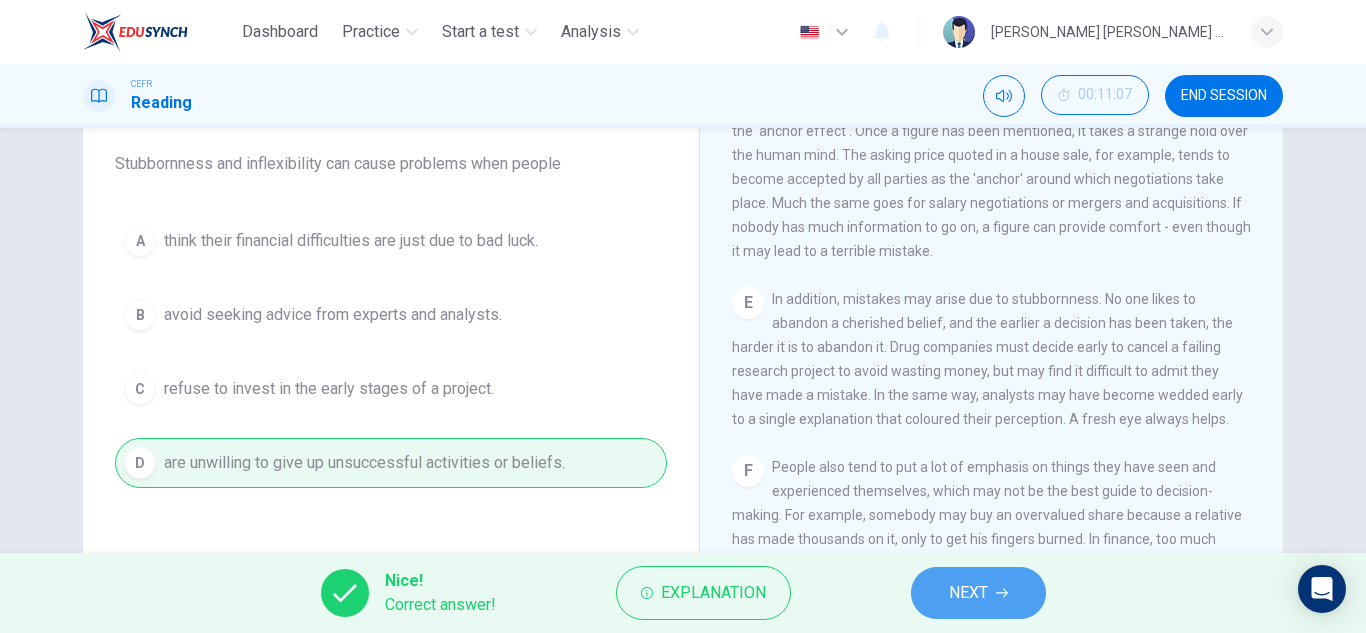click on "NEXT" at bounding box center [978, 593] 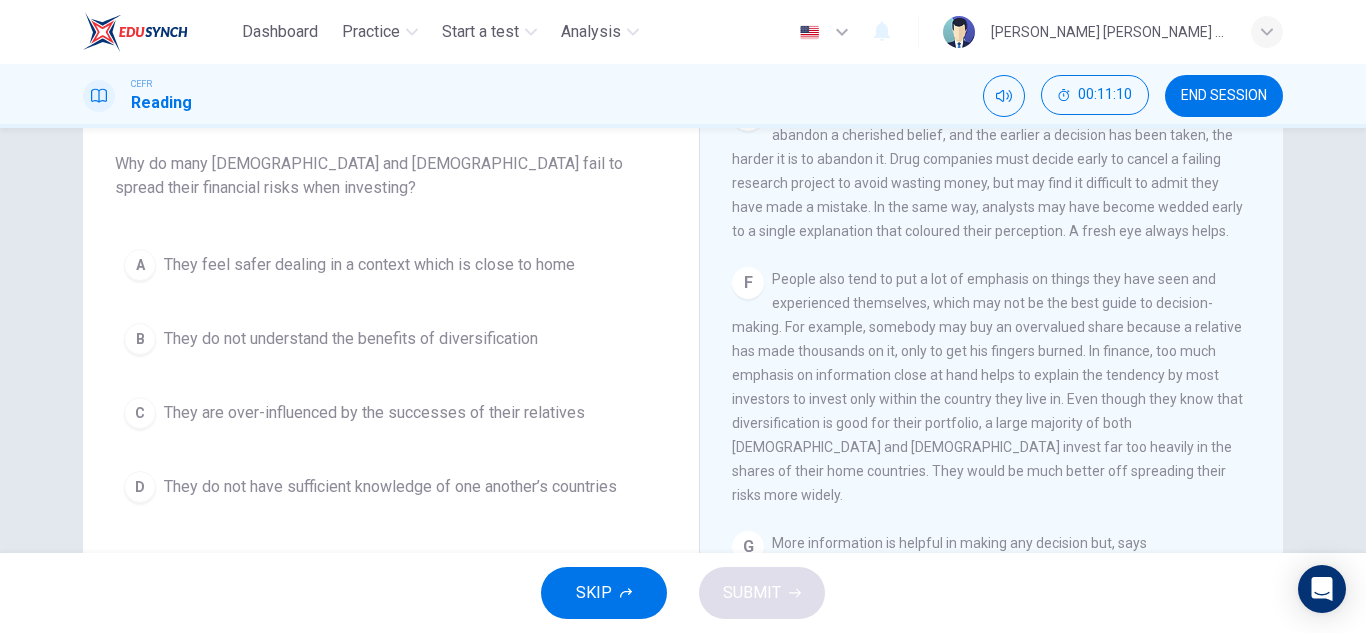 scroll, scrollTop: 1458, scrollLeft: 0, axis: vertical 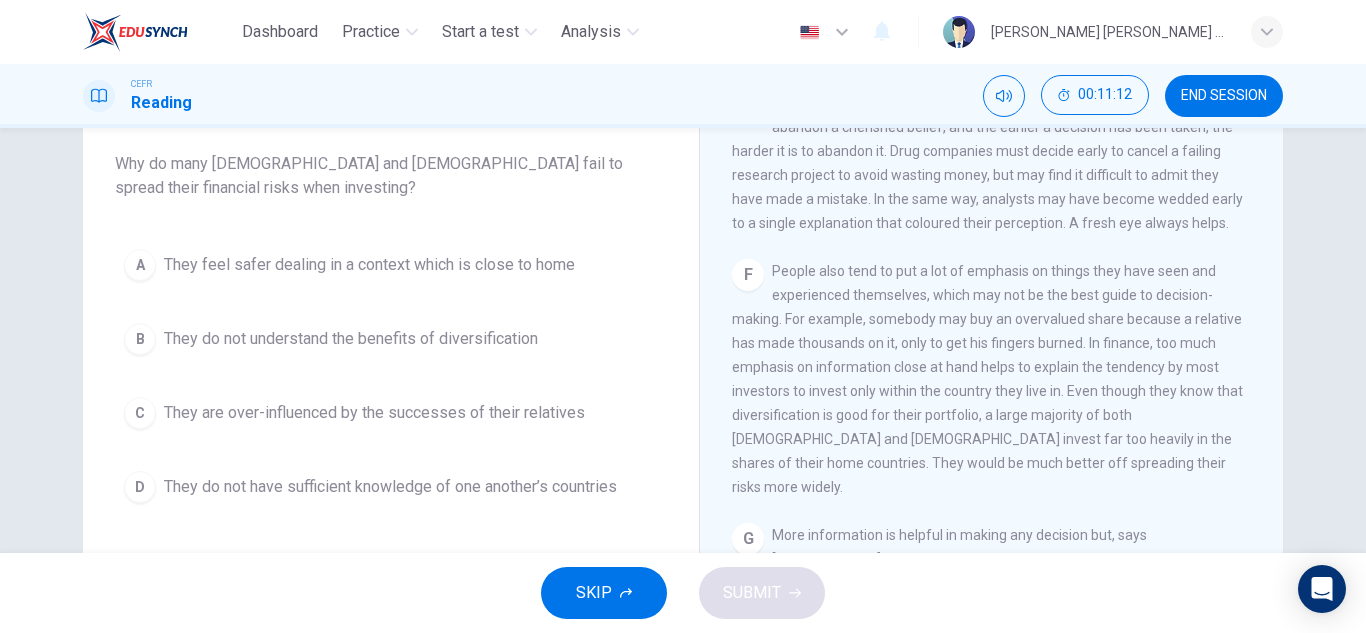 click on "People also tend to put a lot of emphasis on things they have seen and experienced themselves, which may not be the best guide to decision-making. For example, somebody may buy an overvalued share because a relative has made thousands on it, only to get his fingers burned. In finance, too much emphasis on information close at hand helps to explain the tendency by most investors to invest only within the country they live in. Even though they know that diversification is good for their portfolio, a large majority of both Americans and Europeans invest far too heavily in the shares of their home countries. They would be much better off spreading their risks more widely." at bounding box center (987, 379) 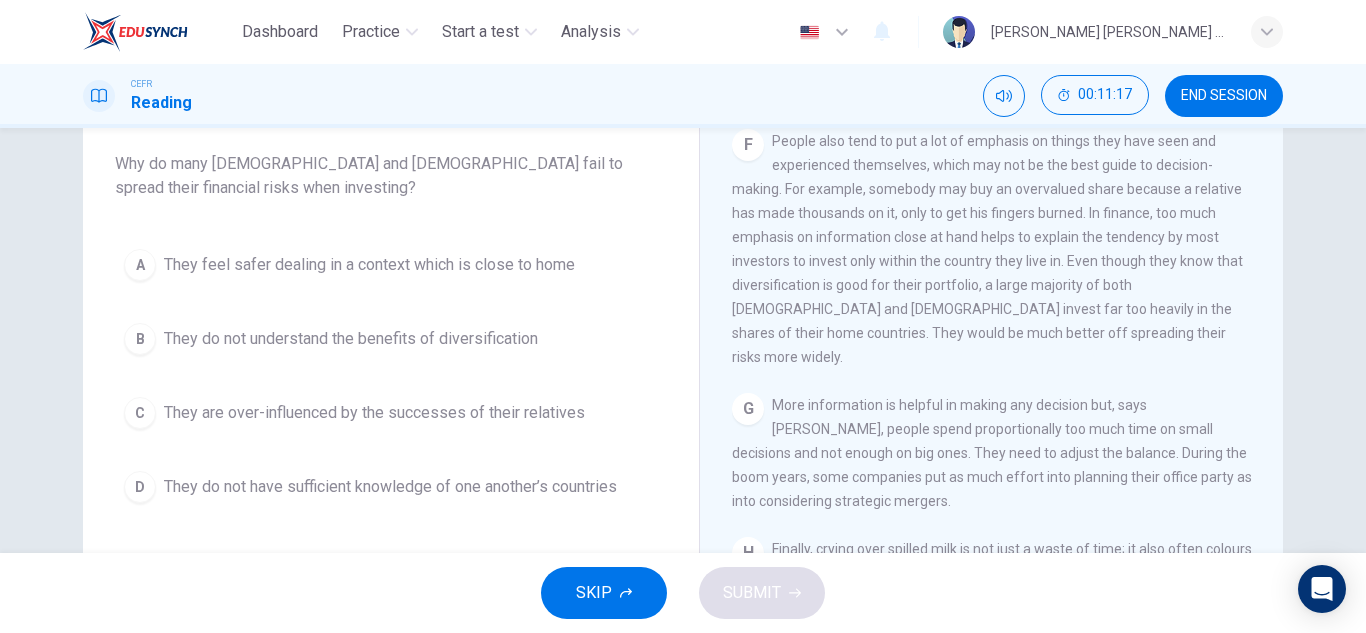 scroll, scrollTop: 1734, scrollLeft: 0, axis: vertical 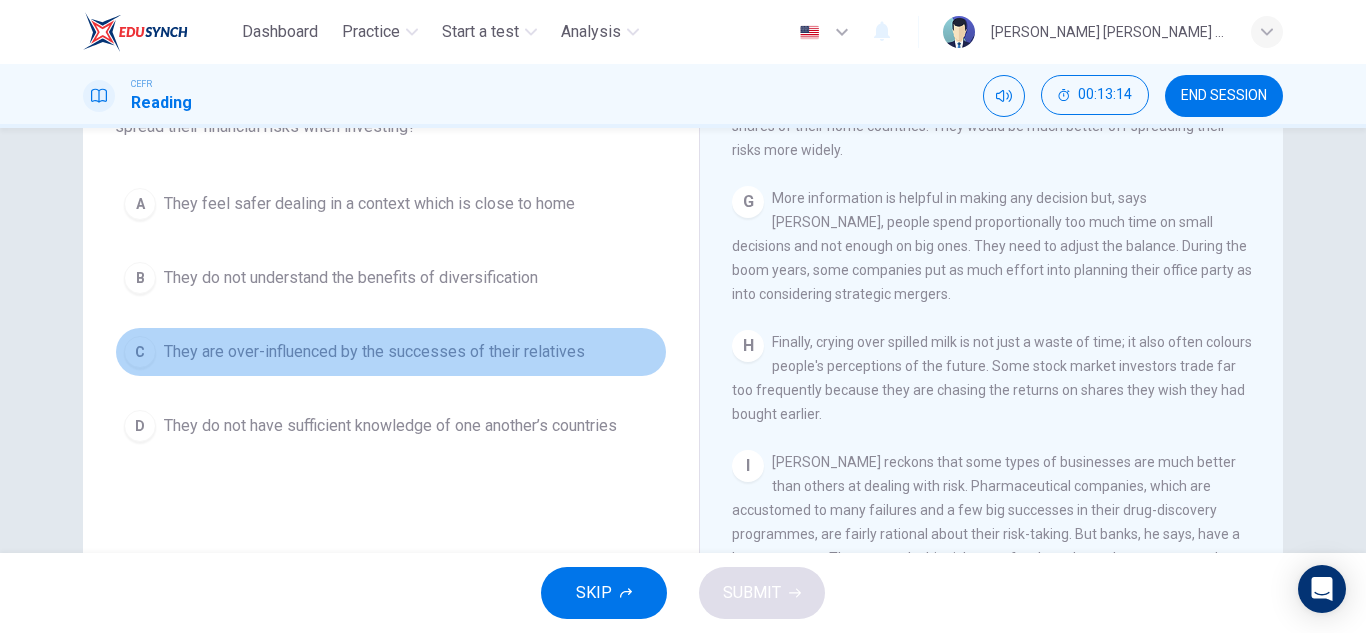 click on "They are over-influenced by the successes of their relatives" at bounding box center [374, 352] 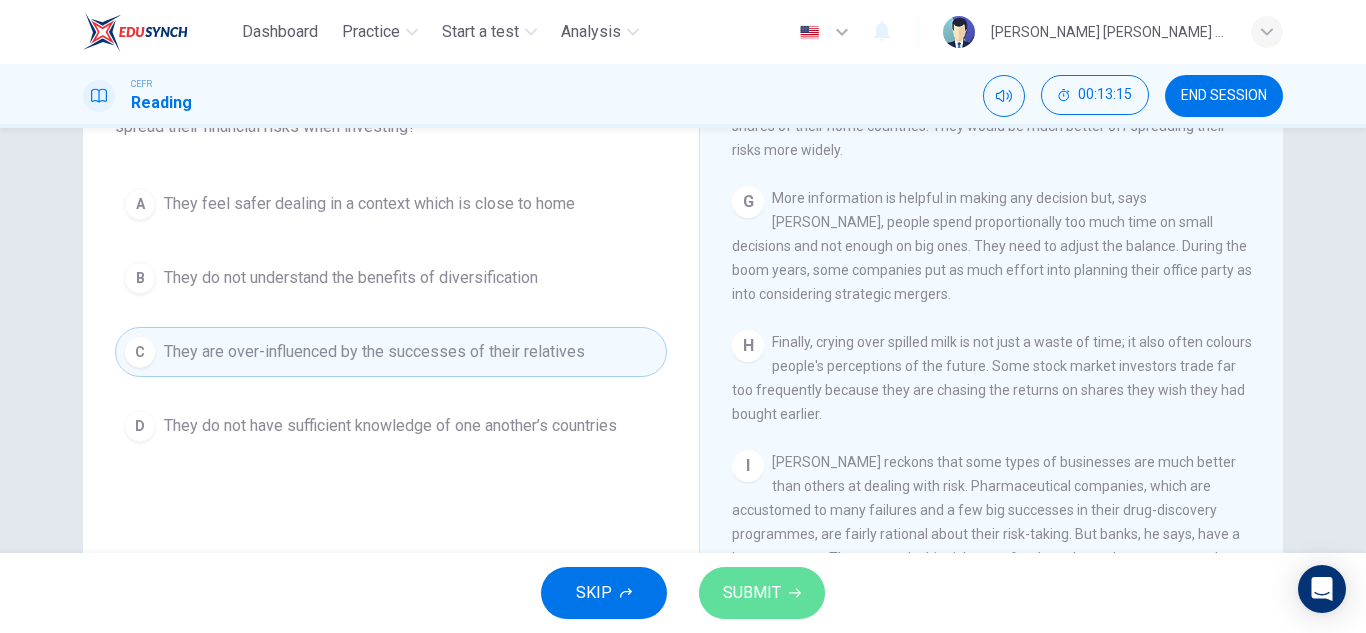 click on "SUBMIT" at bounding box center [752, 593] 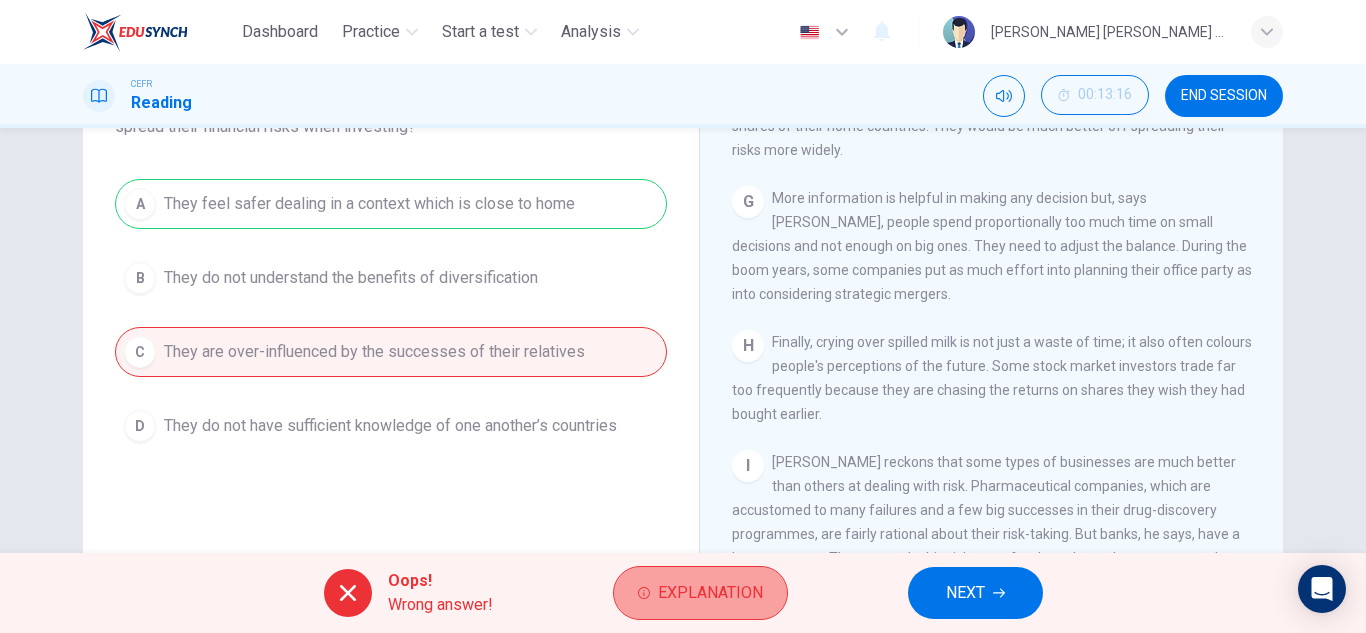 click on "Explanation" at bounding box center [710, 593] 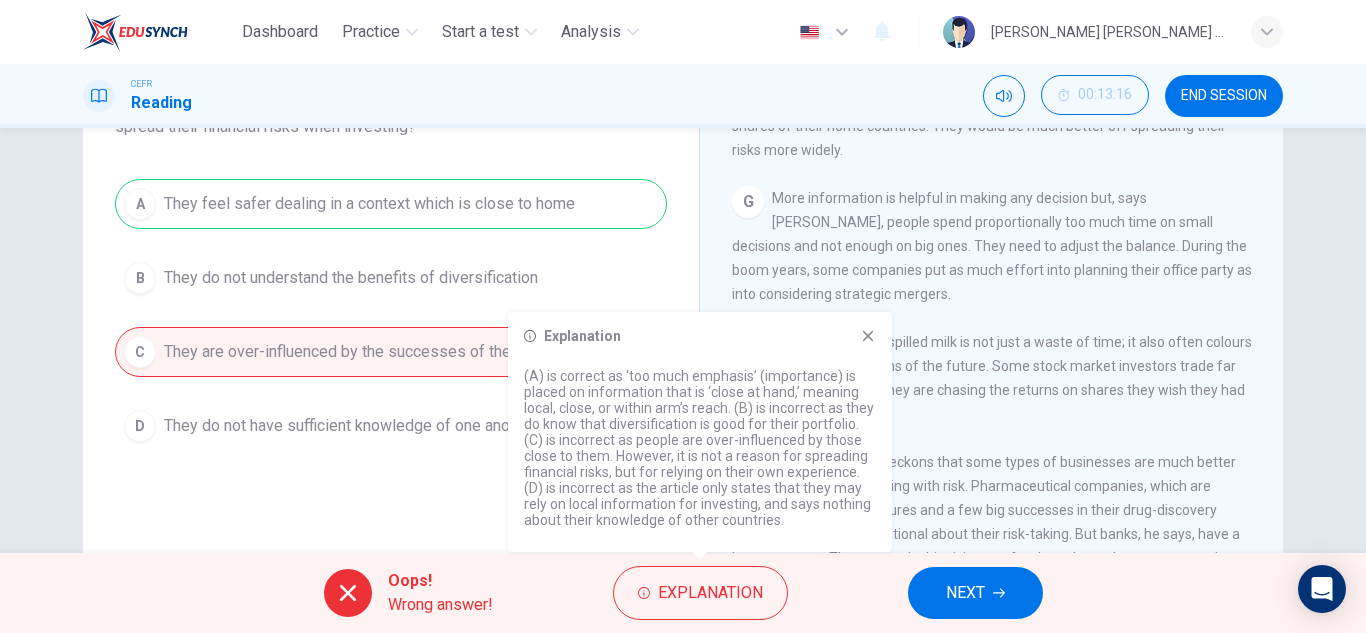 click 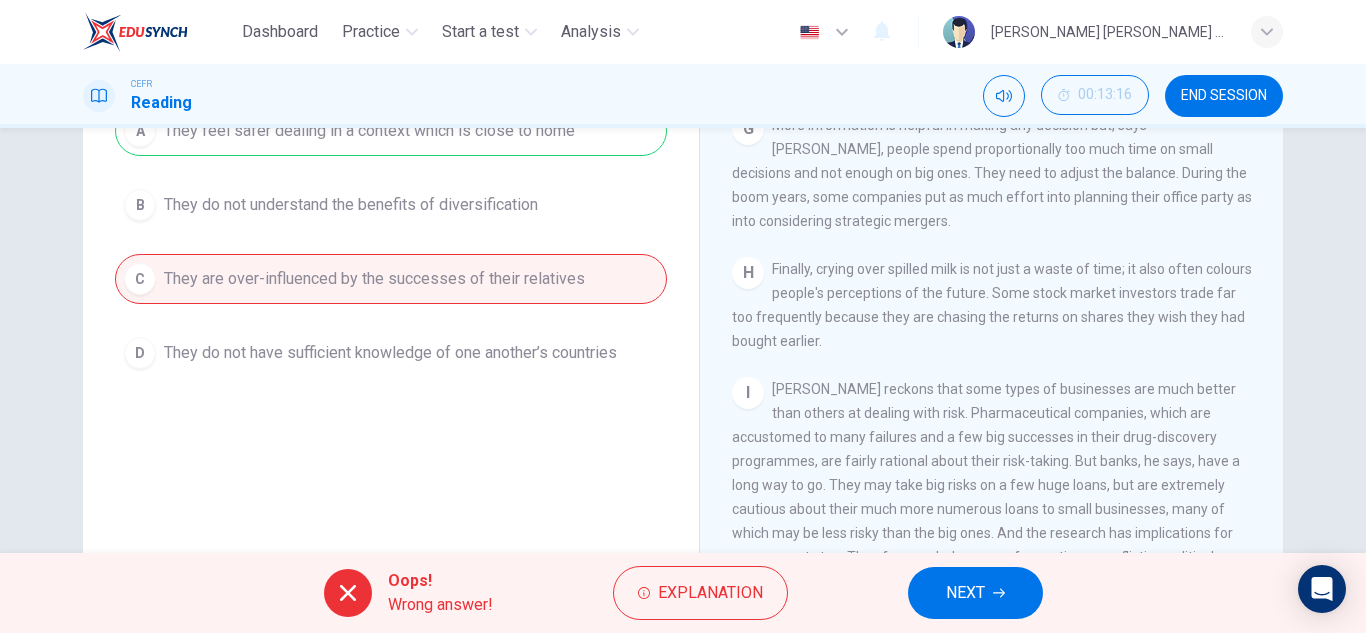 scroll, scrollTop: 350, scrollLeft: 0, axis: vertical 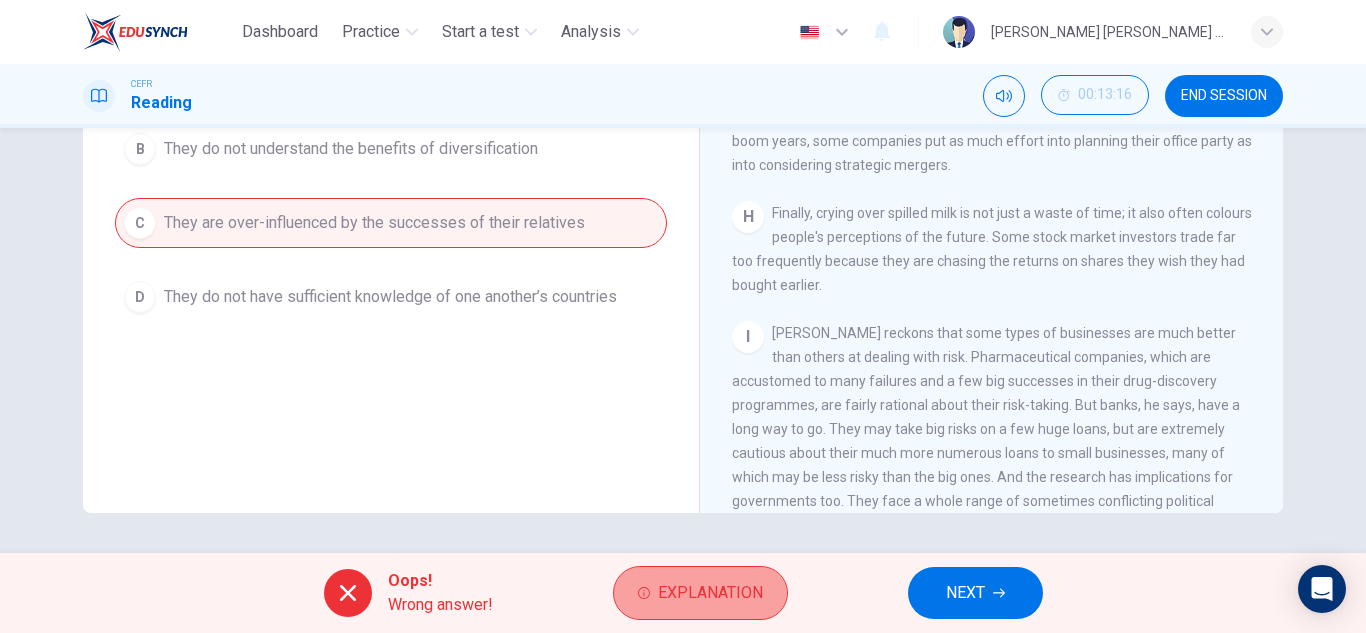 click on "Explanation" at bounding box center (710, 593) 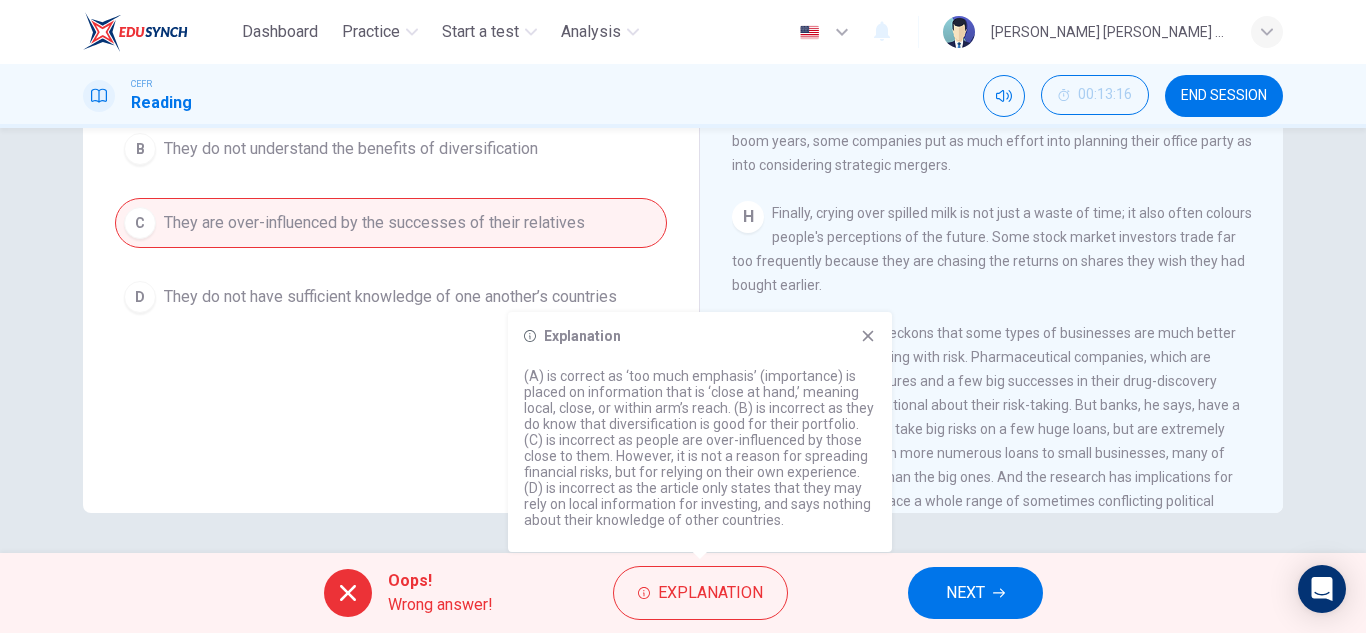 click 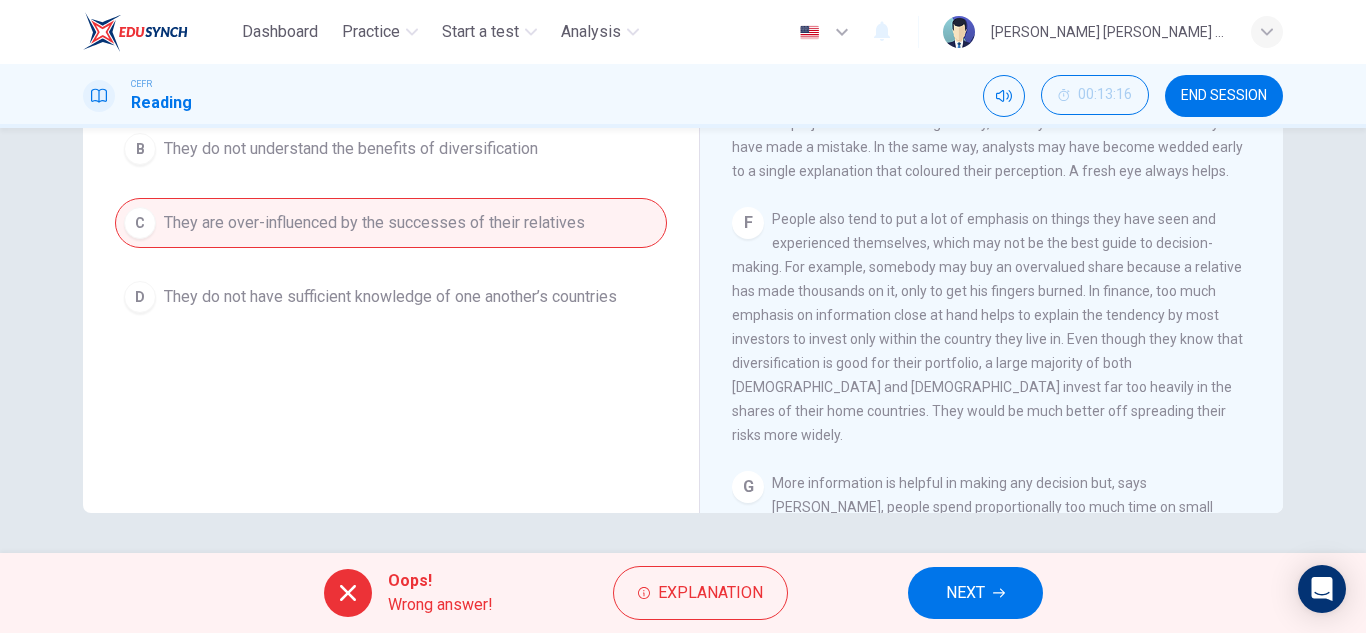 scroll, scrollTop: 1319, scrollLeft: 0, axis: vertical 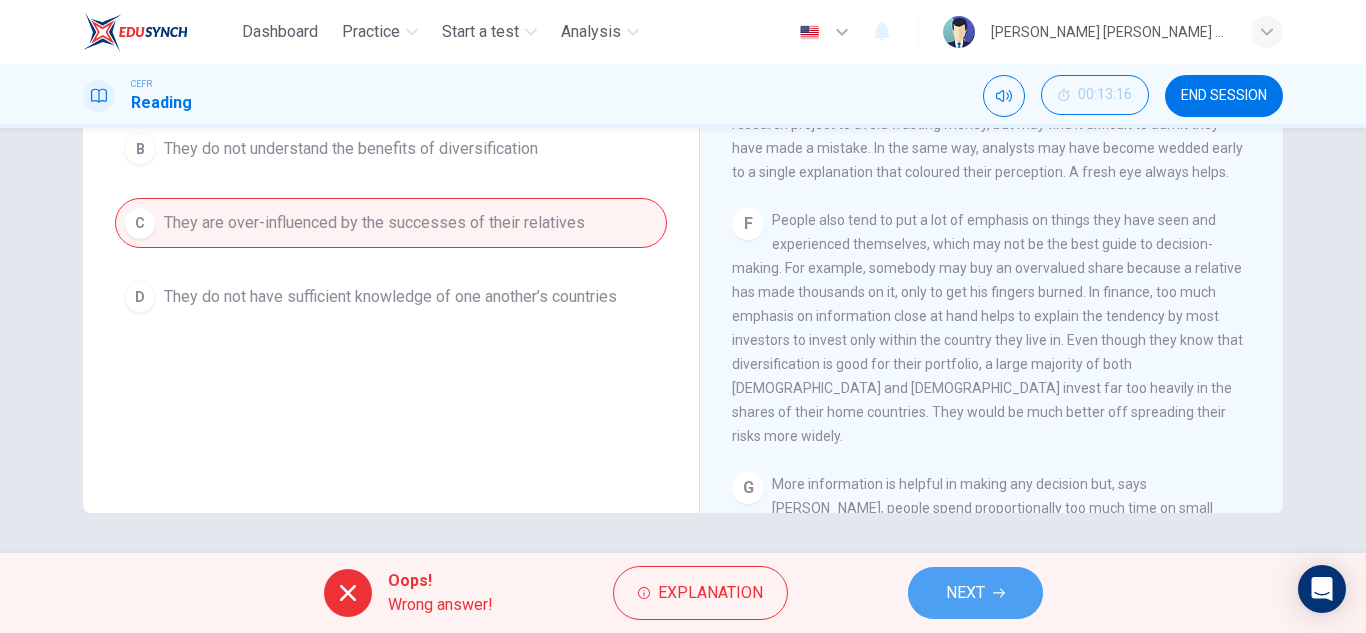 click on "NEXT" at bounding box center [975, 593] 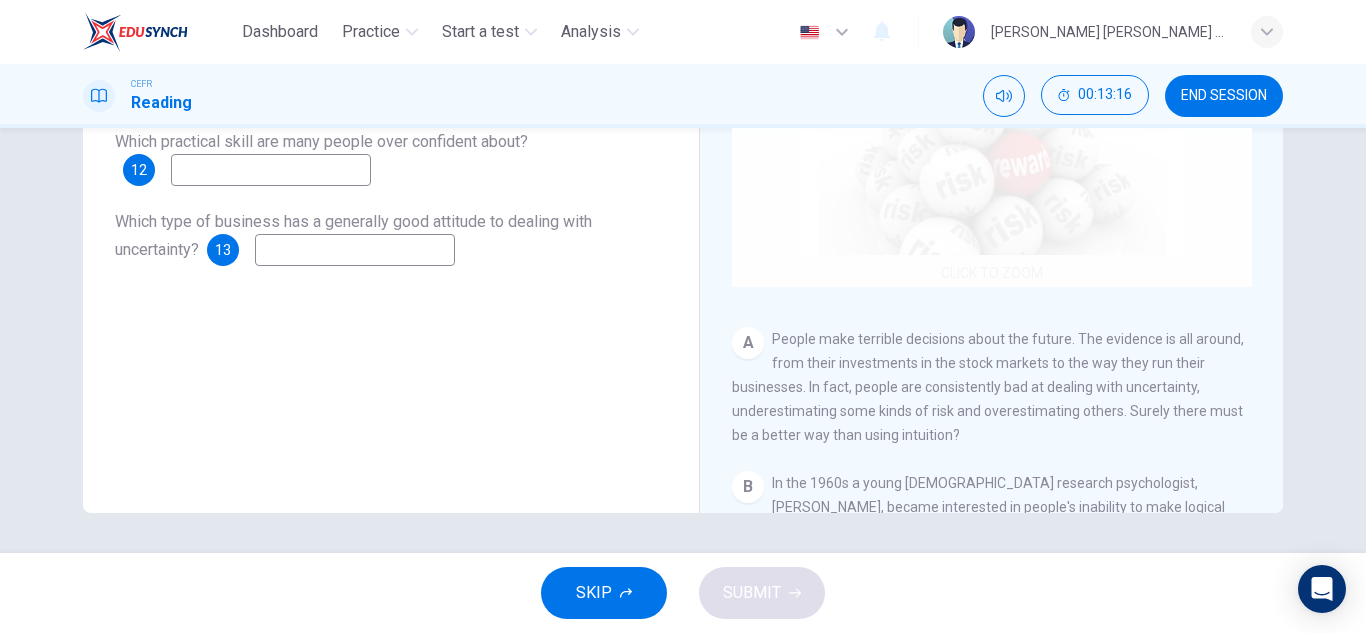 scroll, scrollTop: 106, scrollLeft: 0, axis: vertical 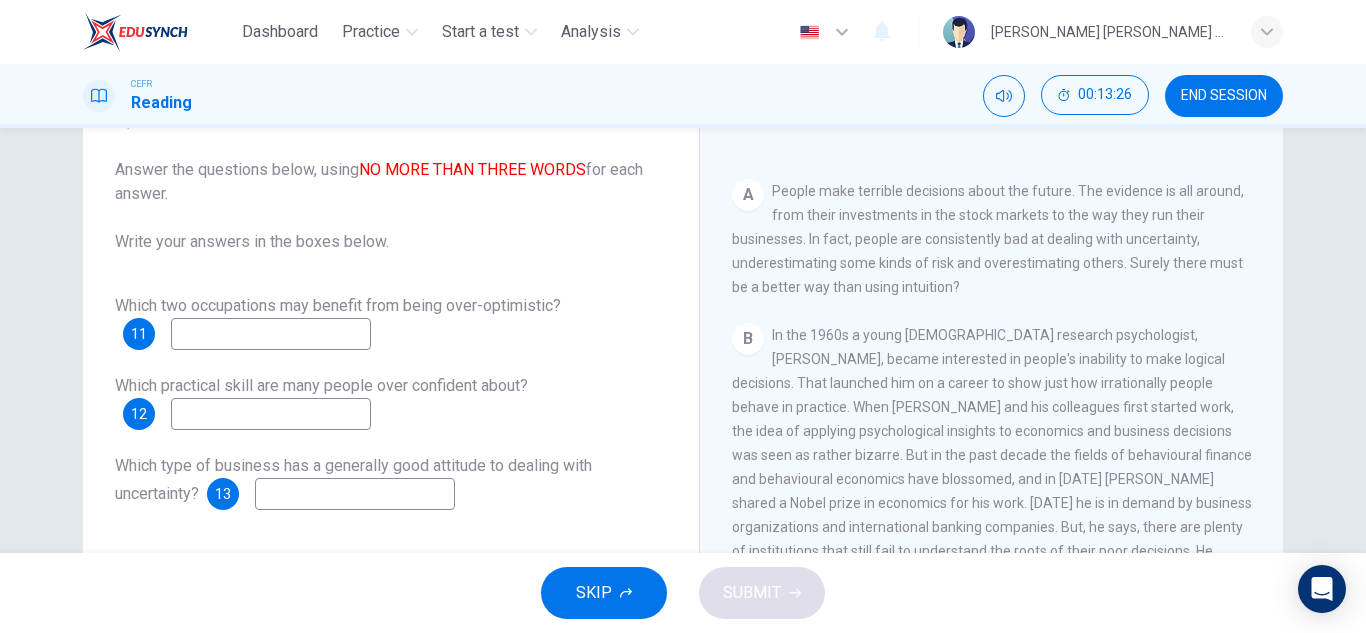 click on "In the 1960s a young American research psychologist, Daniel Kahneman, became interested in people's inability to make logical decisions. That launched him on a career to show just how irrationally people behave in practice. When Kahneman and his colleagues first started work, the idea of applying psychological insights to economics and business decisions was seen as rather bizarre. But in the past decade the fields of behavioural finance and behavioural economics have blossomed, and in 2002 Kahneman shared a Nobel prize in economics for his work. Today he is in demand by business organizations and international banking companies. But, he says, there are plenty of institutions that still fail to understand the roots of their poor decisions. He claims that, far from being random, these mistakes are systematic and predictable." at bounding box center [992, 467] 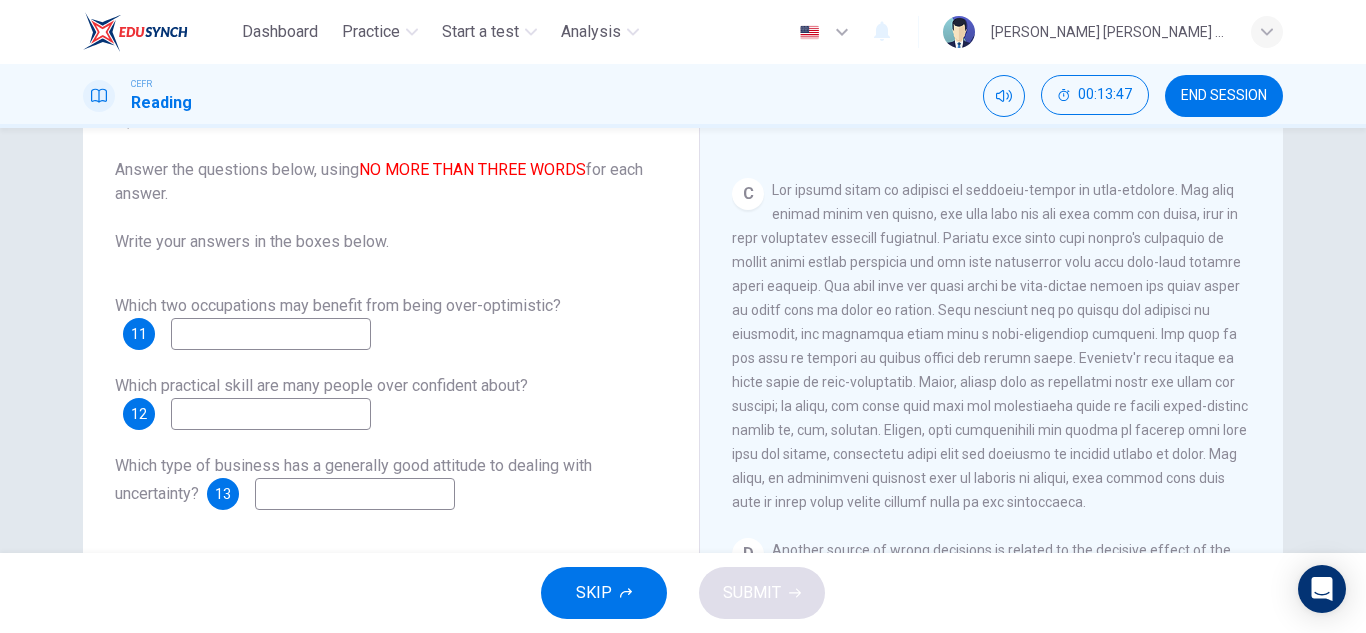 scroll, scrollTop: 854, scrollLeft: 0, axis: vertical 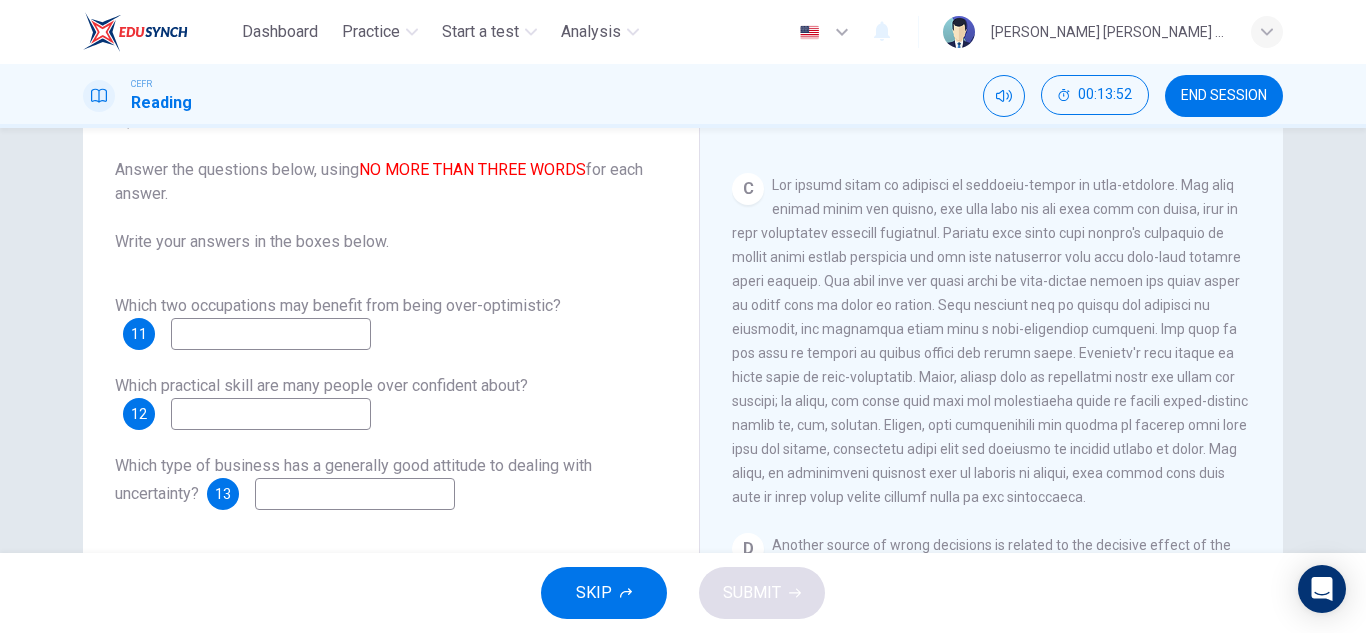 click at bounding box center [271, 334] 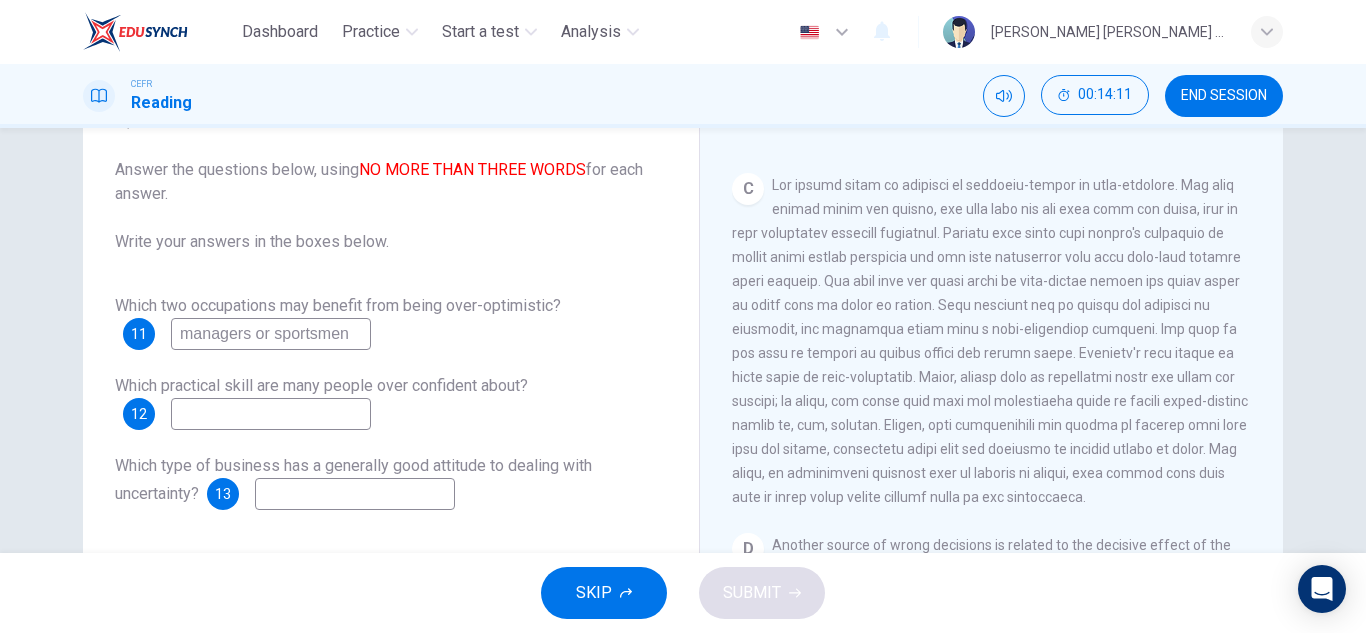 type on "managers or sportsmen" 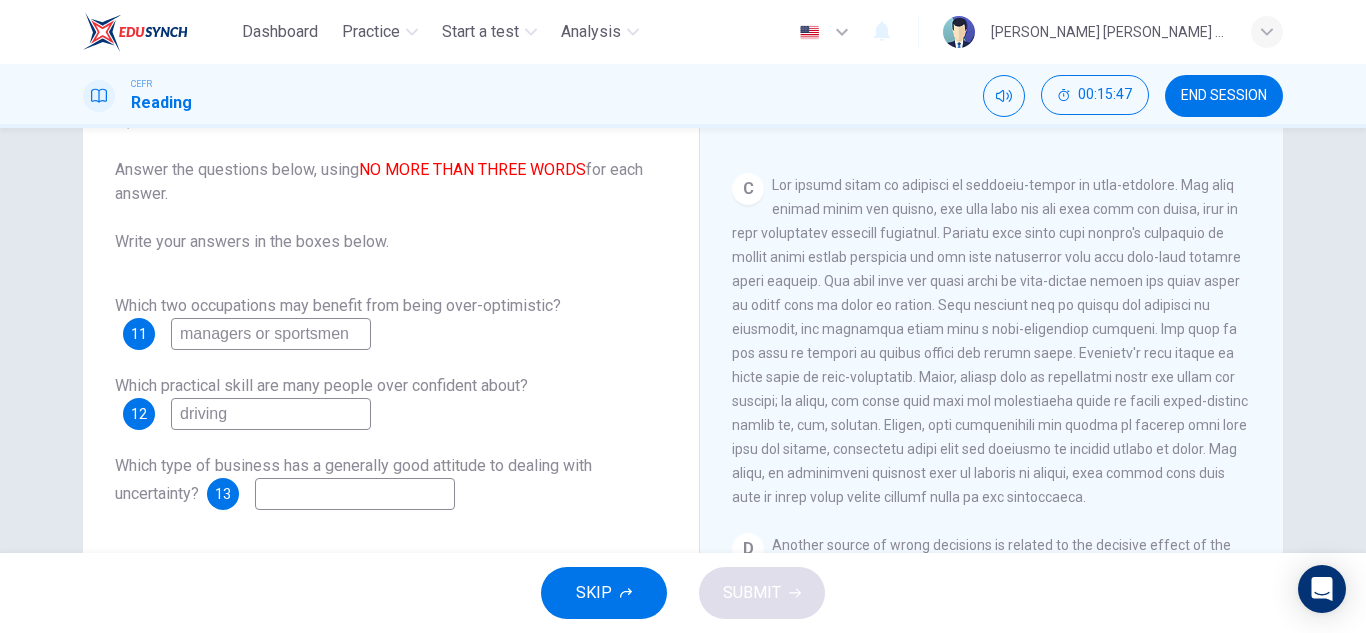 type on "driving" 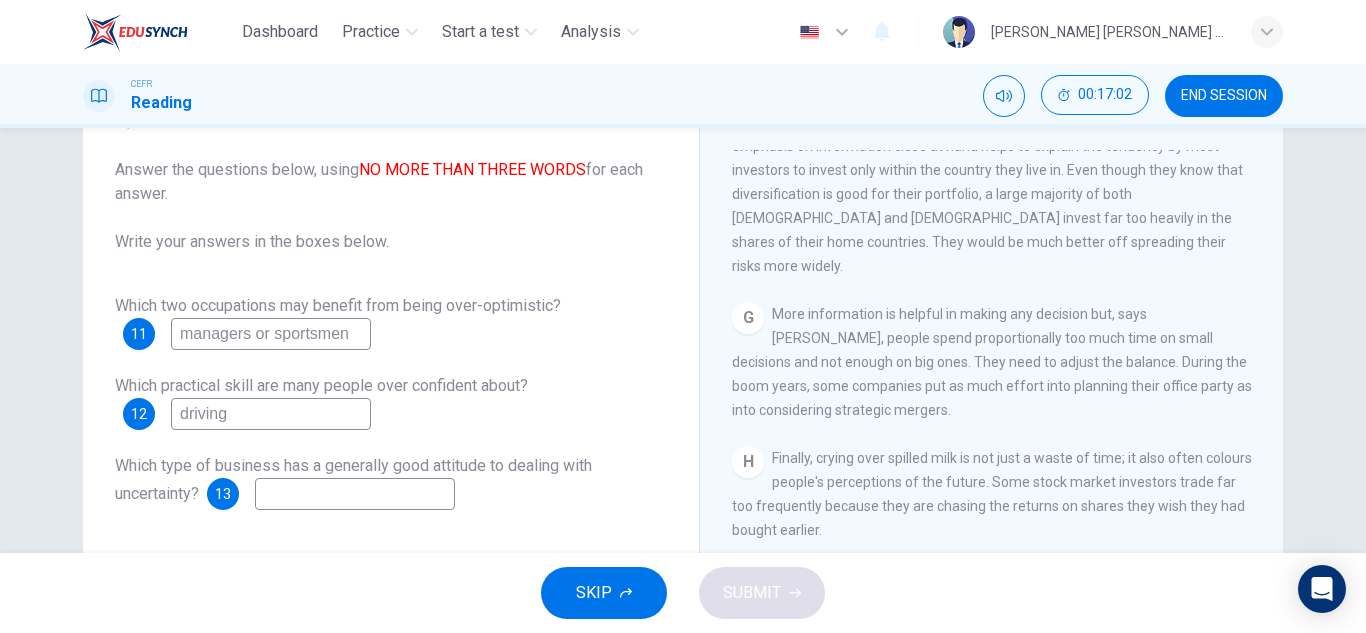 scroll, scrollTop: 1734, scrollLeft: 0, axis: vertical 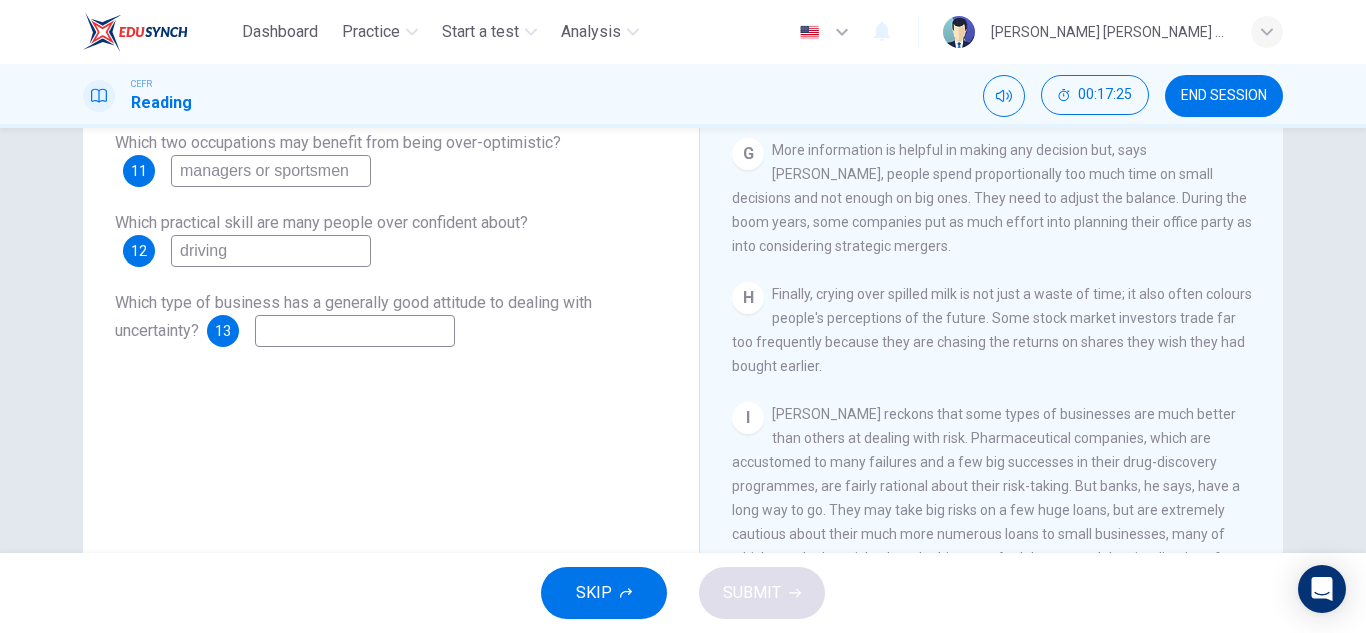 type on "p" 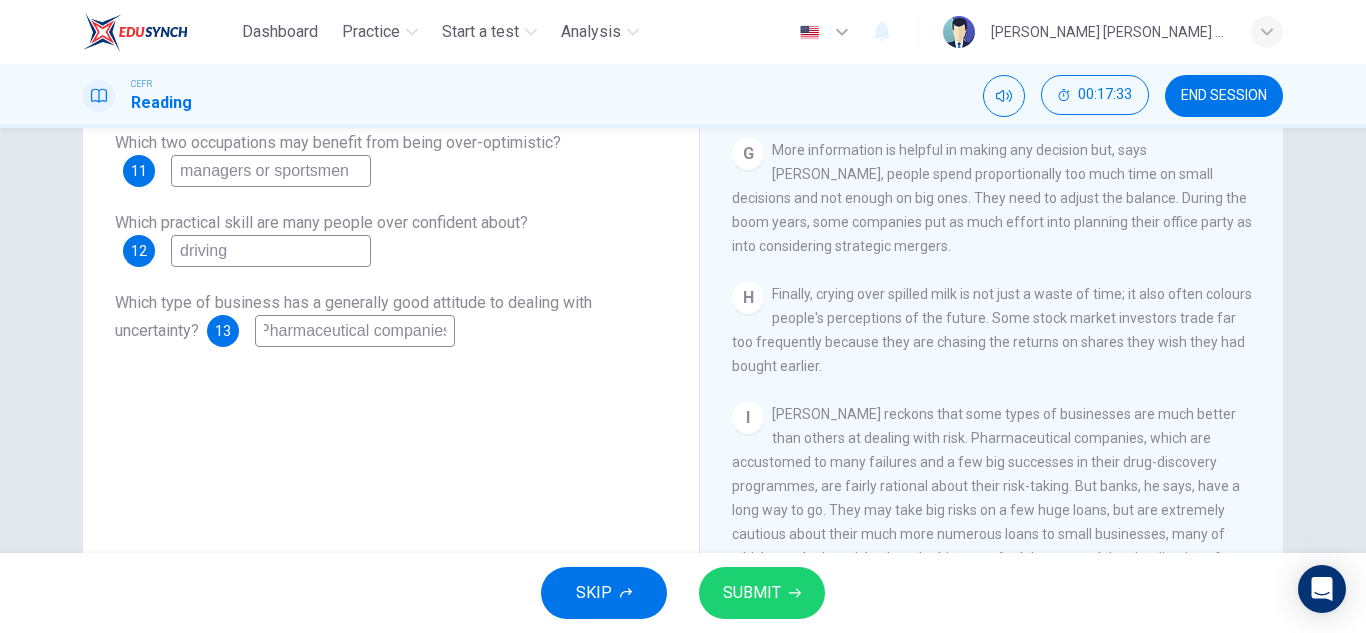 scroll, scrollTop: 0, scrollLeft: 13, axis: horizontal 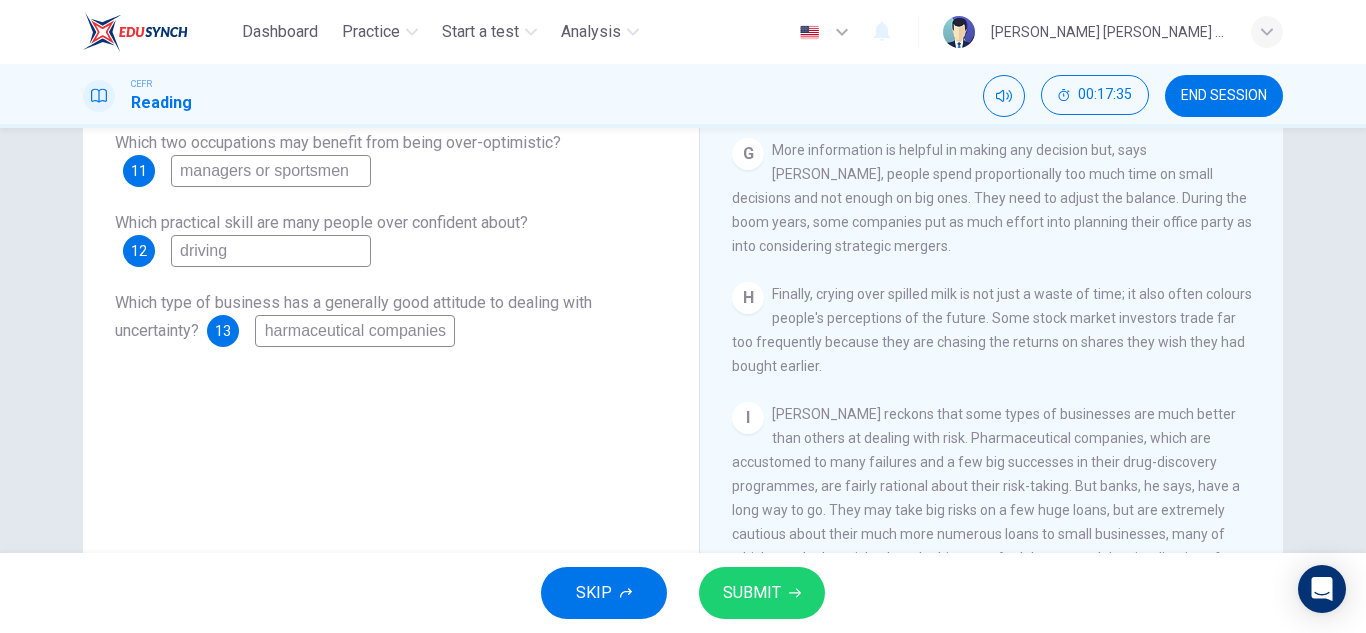 type on "Pharmaceutical companies" 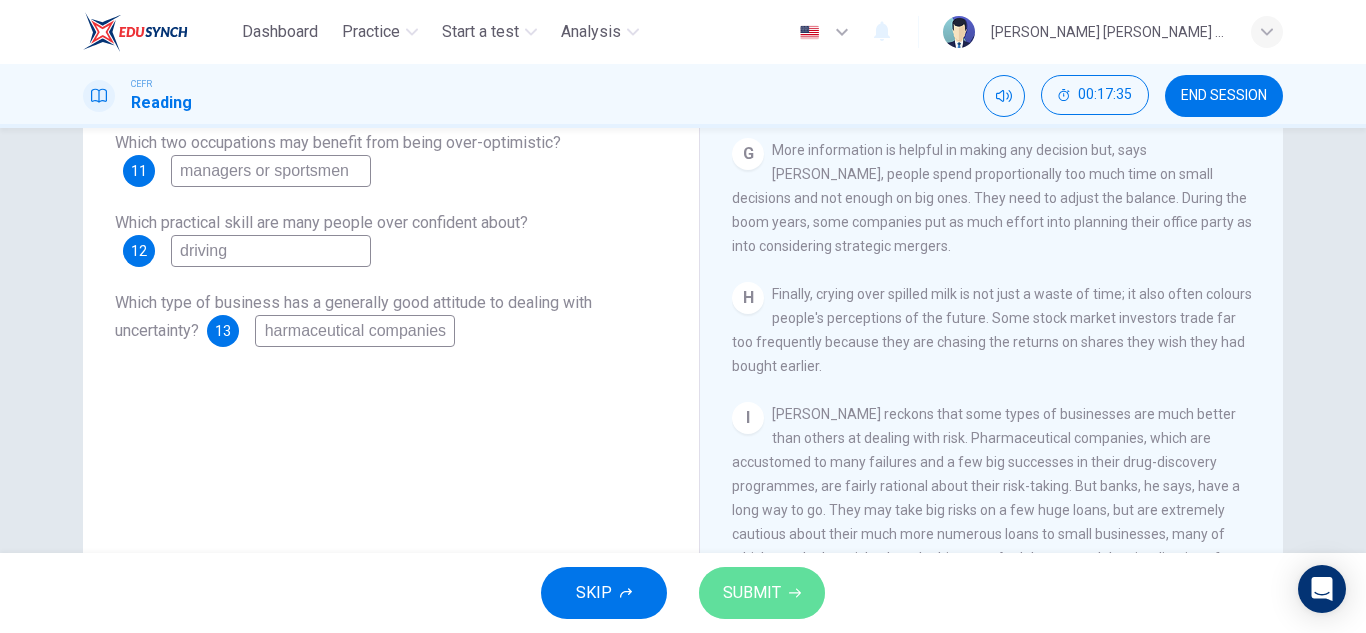 scroll, scrollTop: 0, scrollLeft: 0, axis: both 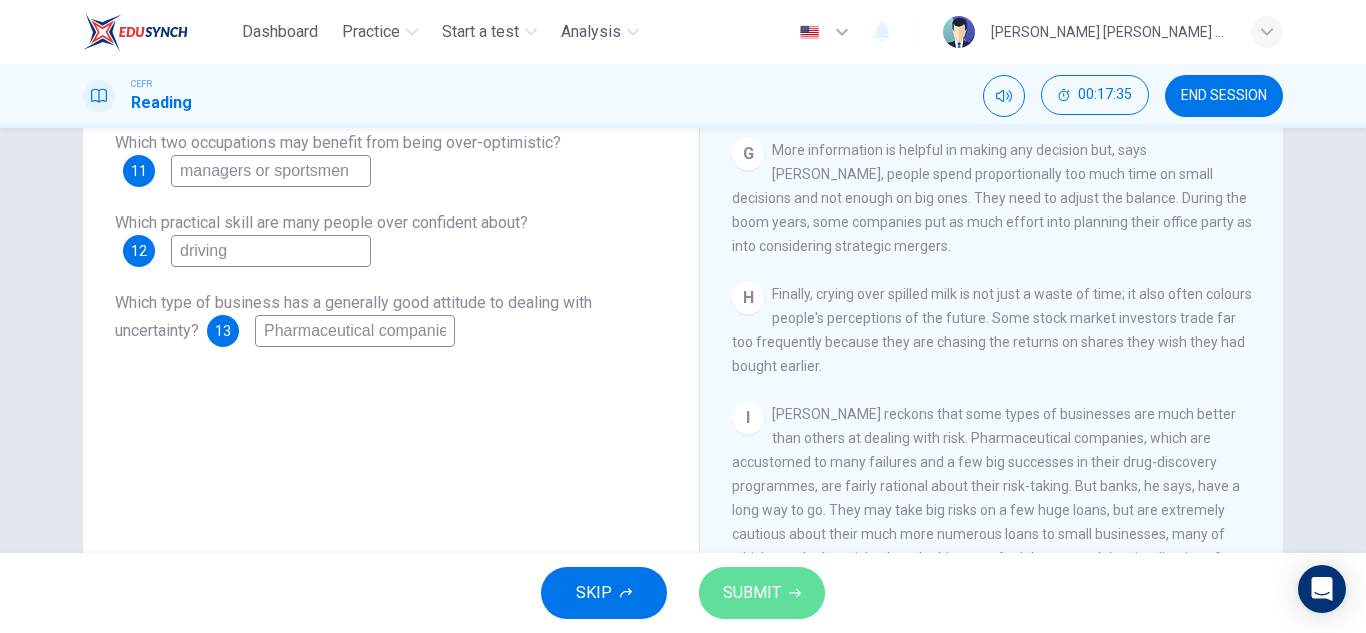 click on "SUBMIT" at bounding box center [752, 593] 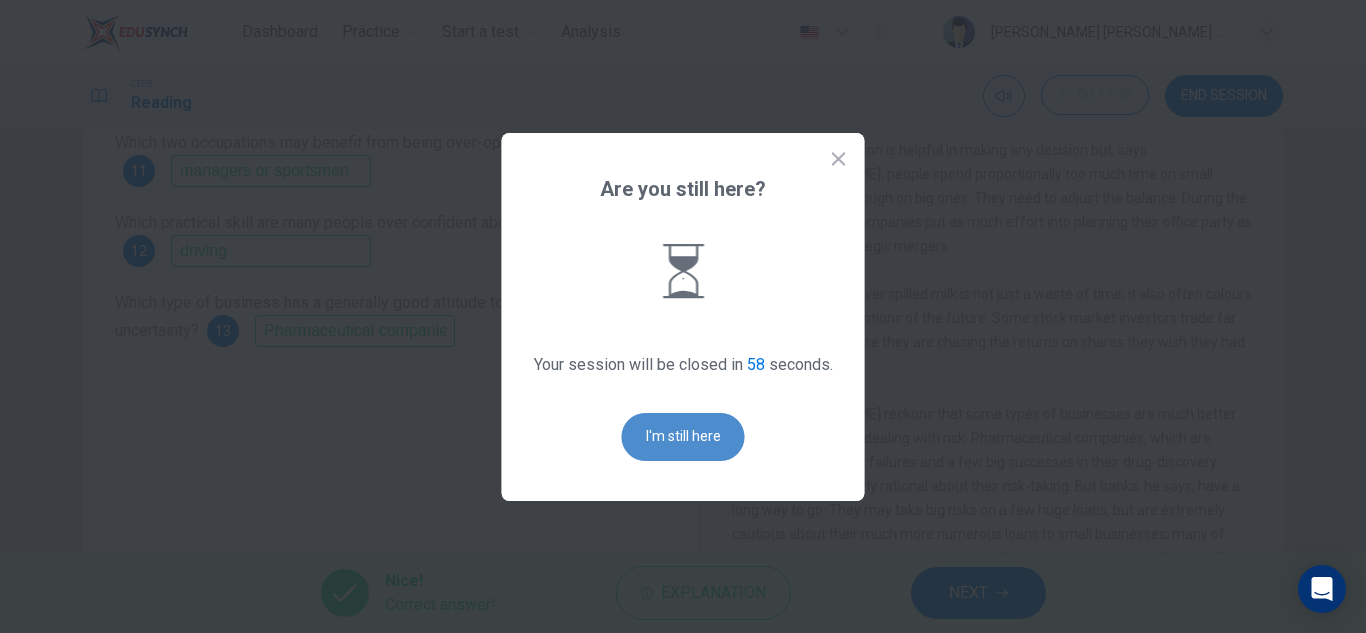 click on "I'm still here" at bounding box center (683, 437) 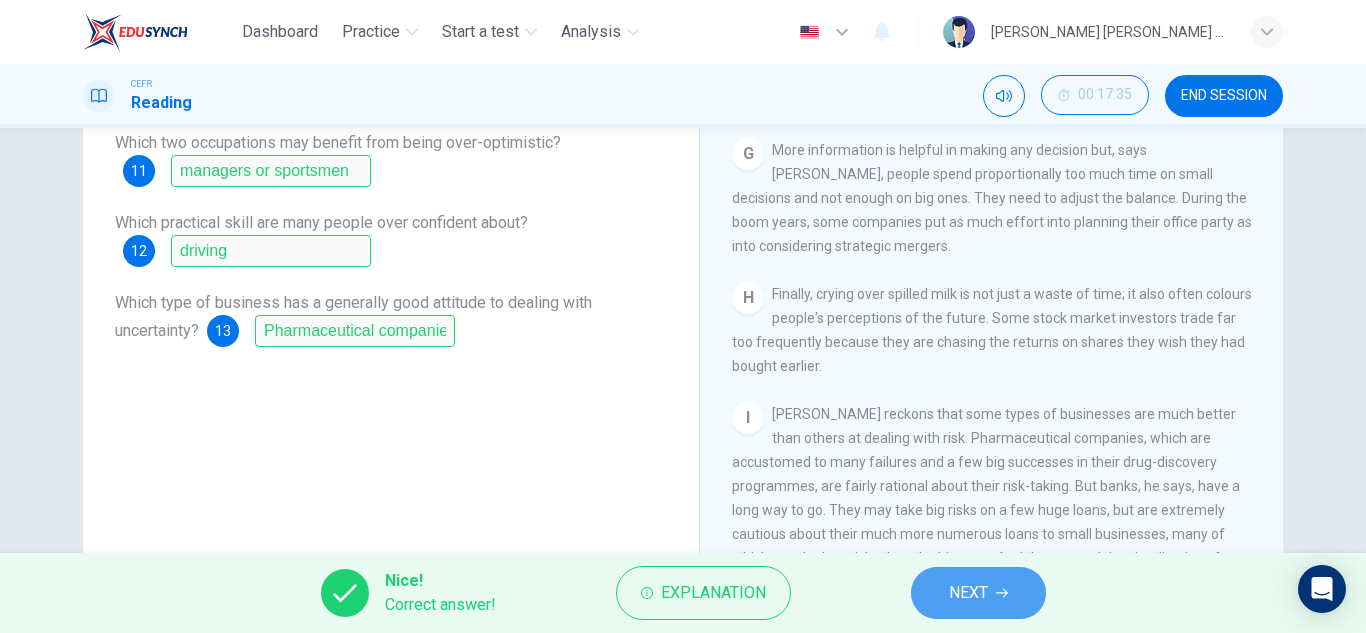 click on "NEXT" at bounding box center (978, 593) 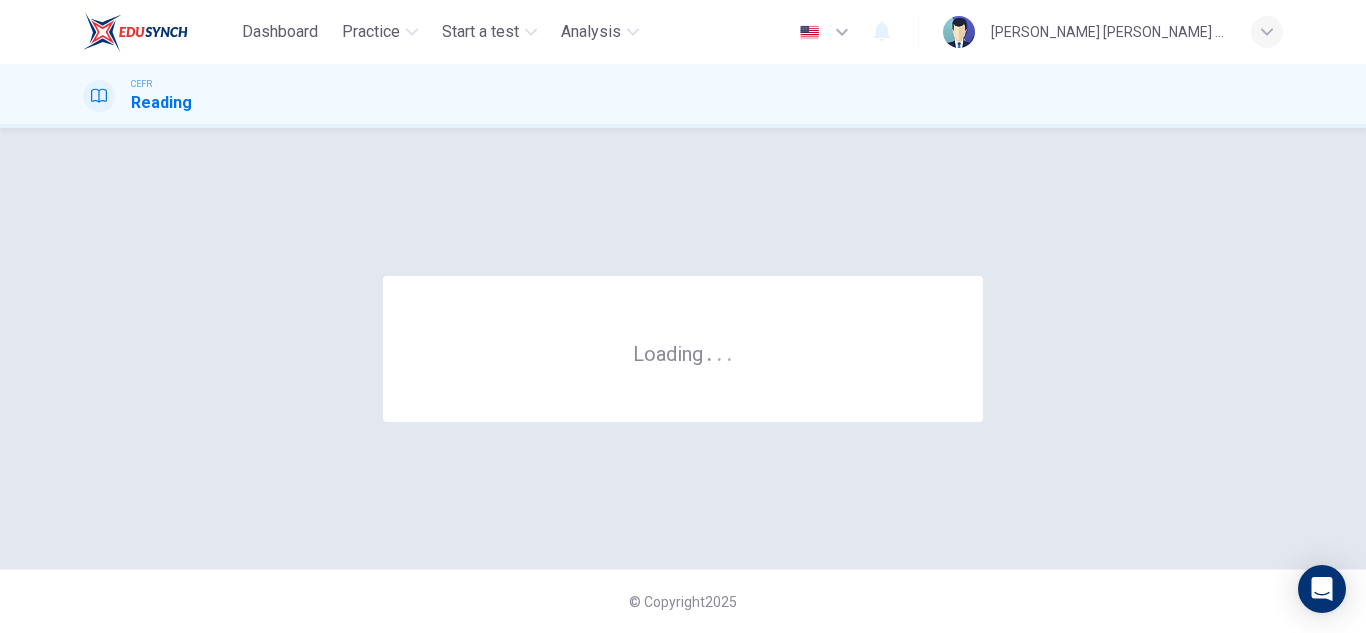 scroll, scrollTop: 0, scrollLeft: 0, axis: both 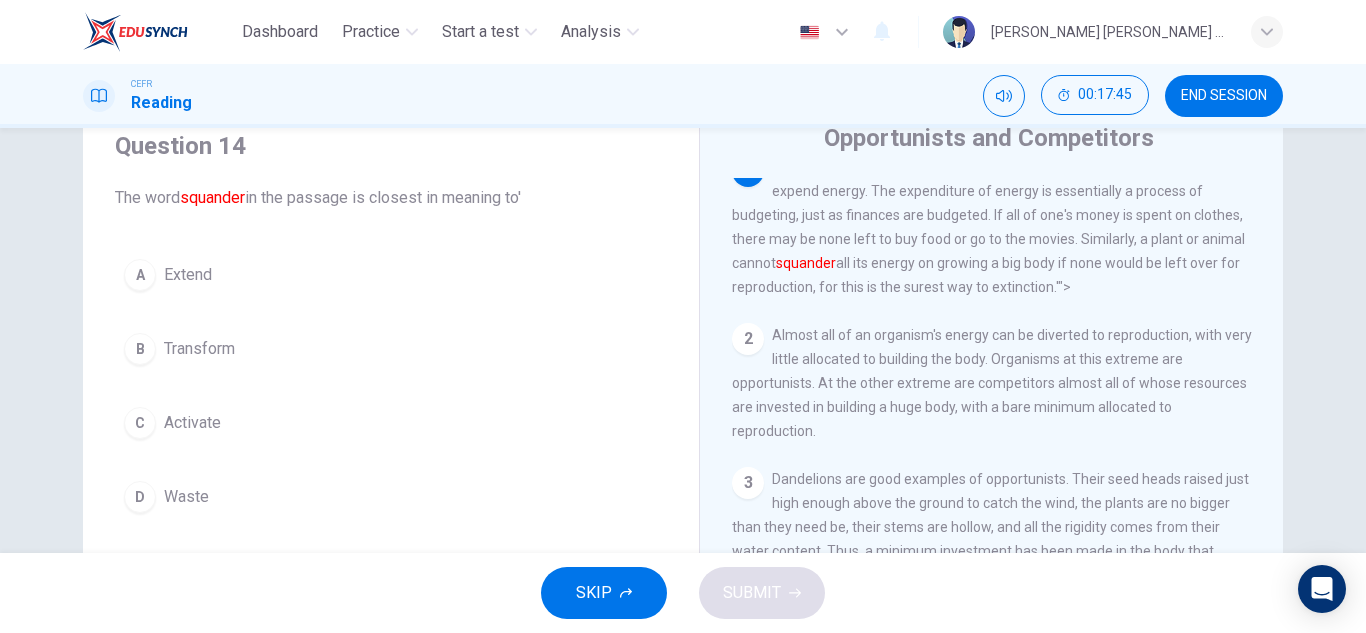 click on "D Waste" at bounding box center (391, 497) 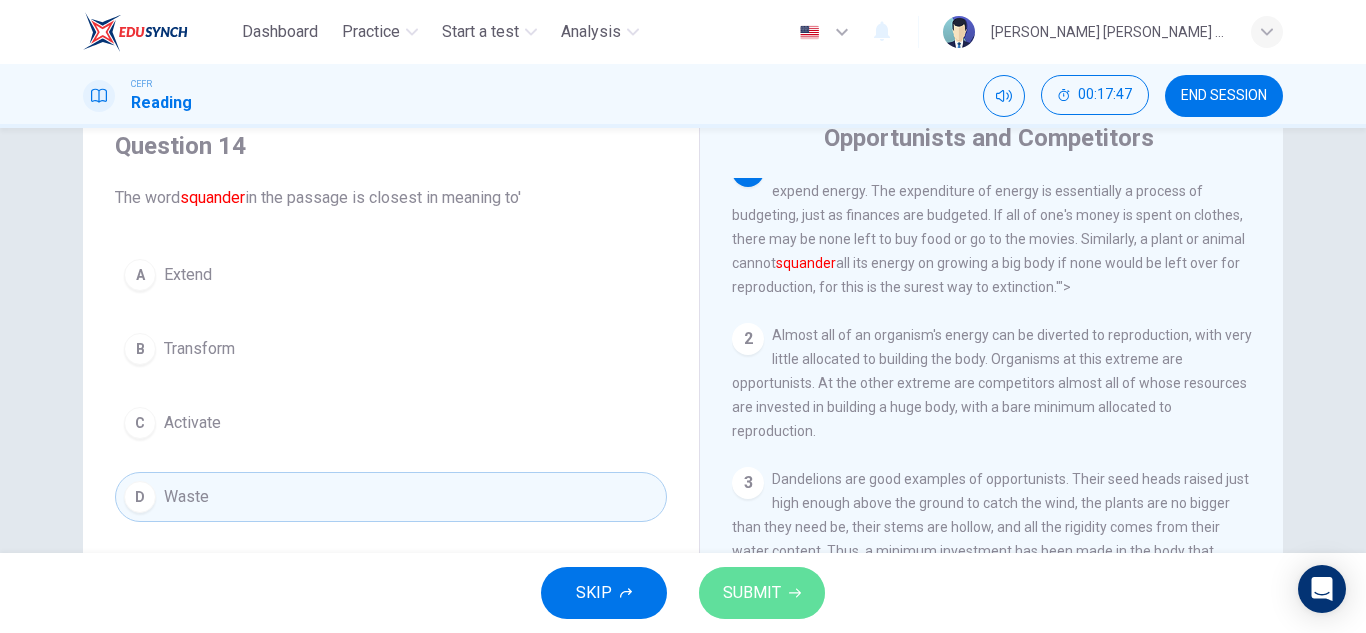 click on "SUBMIT" at bounding box center [752, 593] 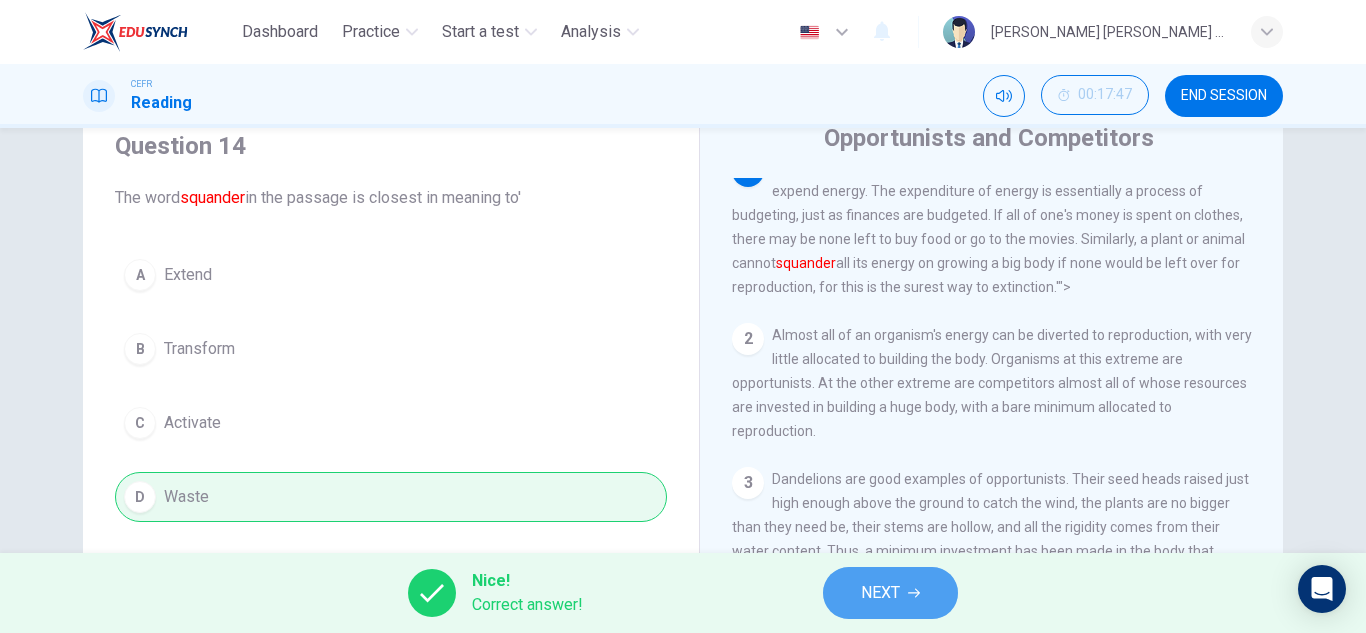click on "NEXT" at bounding box center [880, 593] 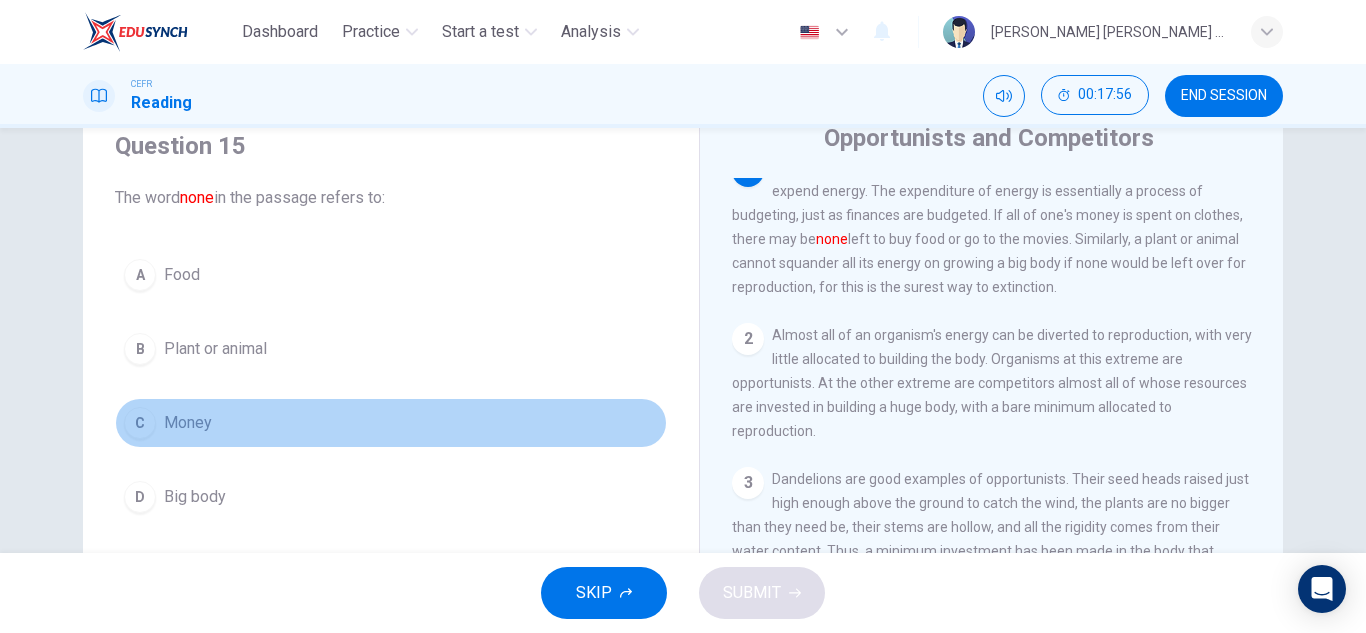 click on "C Money" at bounding box center [391, 423] 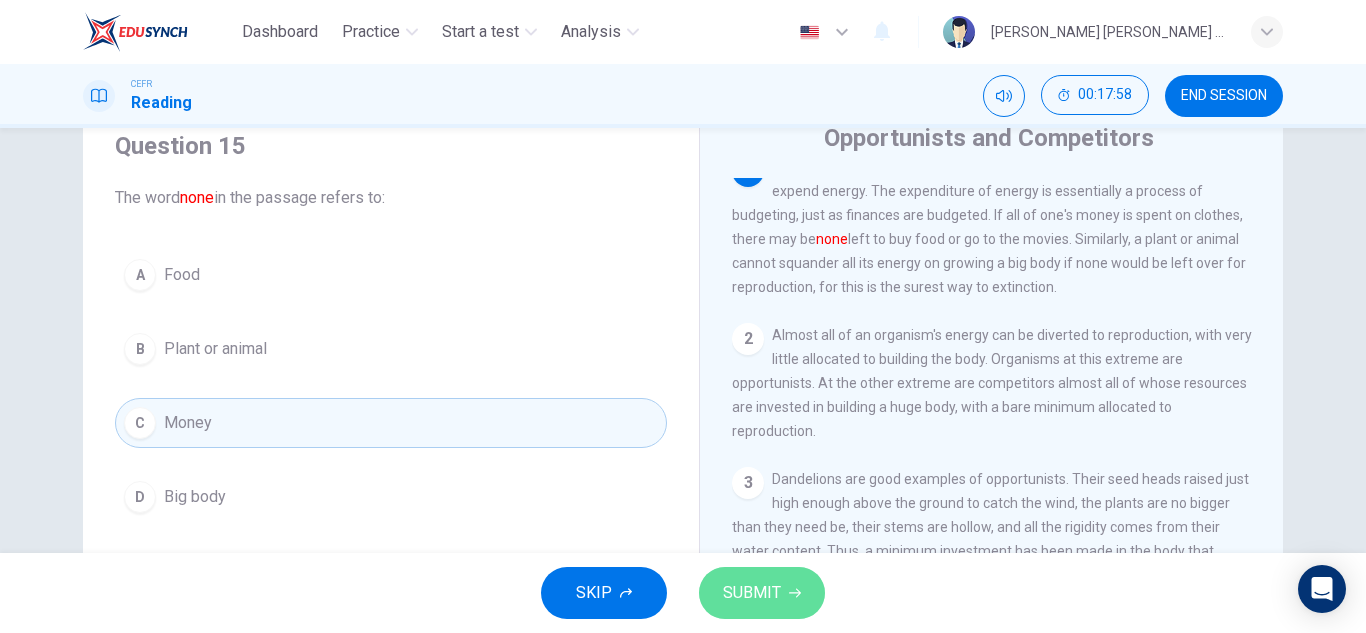 click on "SUBMIT" at bounding box center (762, 593) 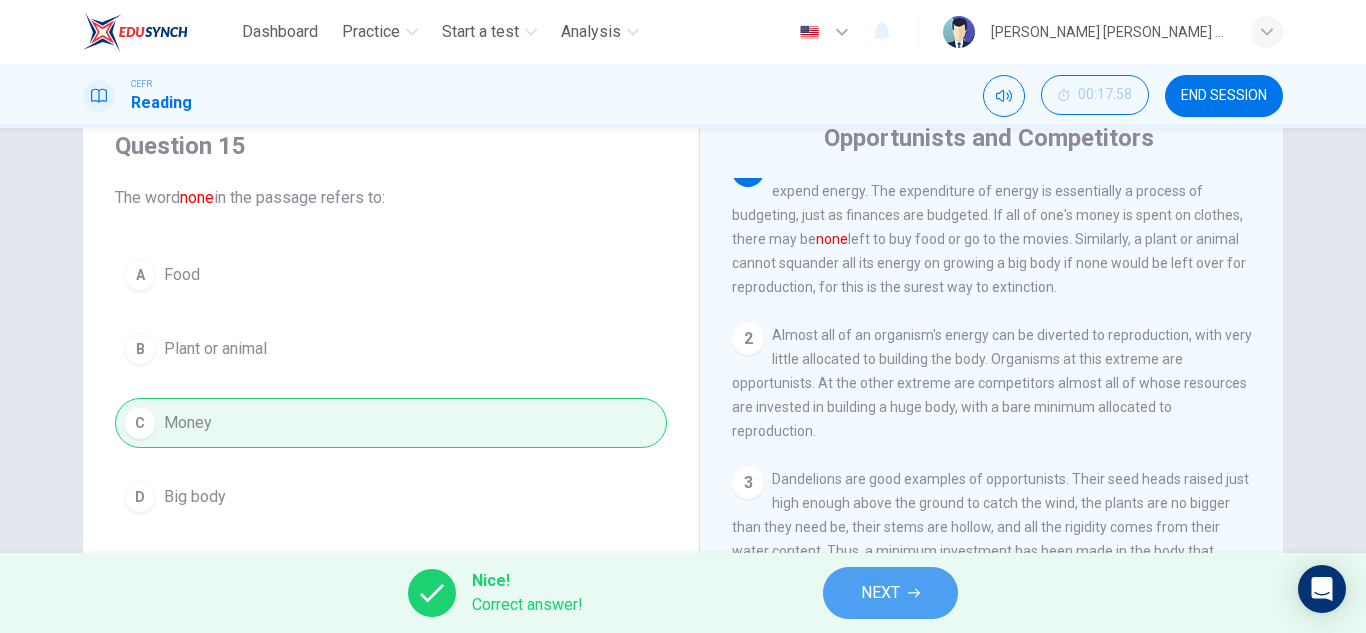 click on "NEXT" at bounding box center [880, 593] 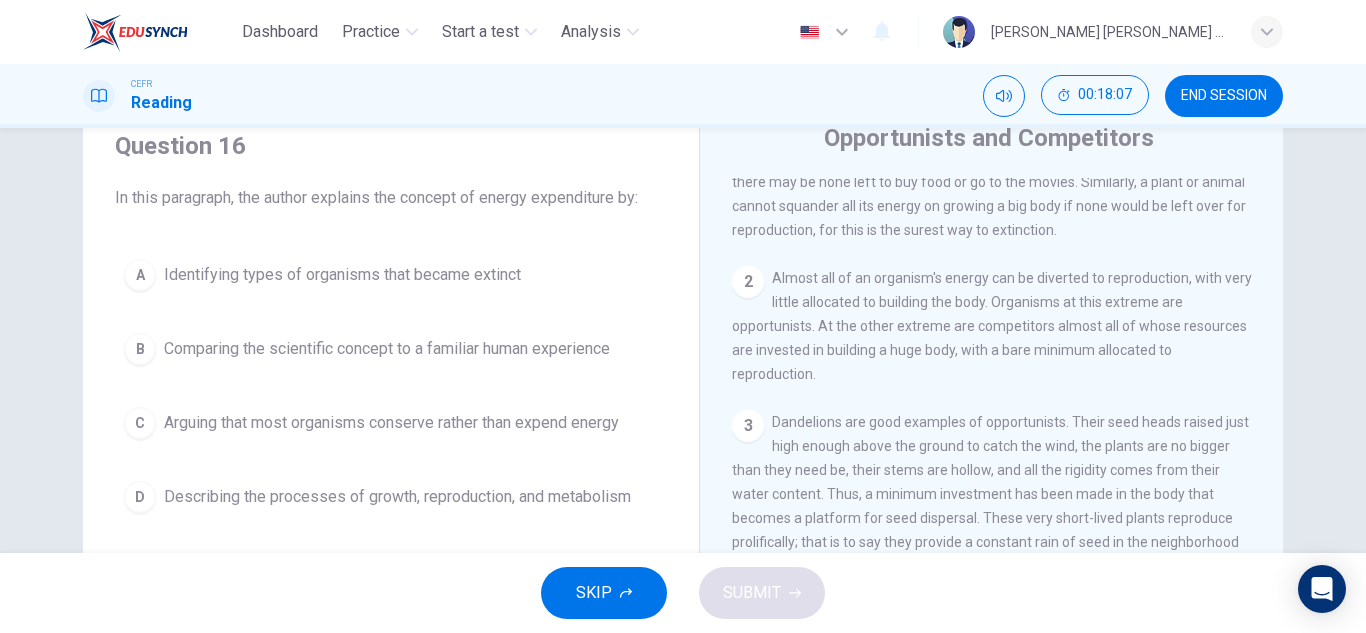 scroll, scrollTop: 0, scrollLeft: 0, axis: both 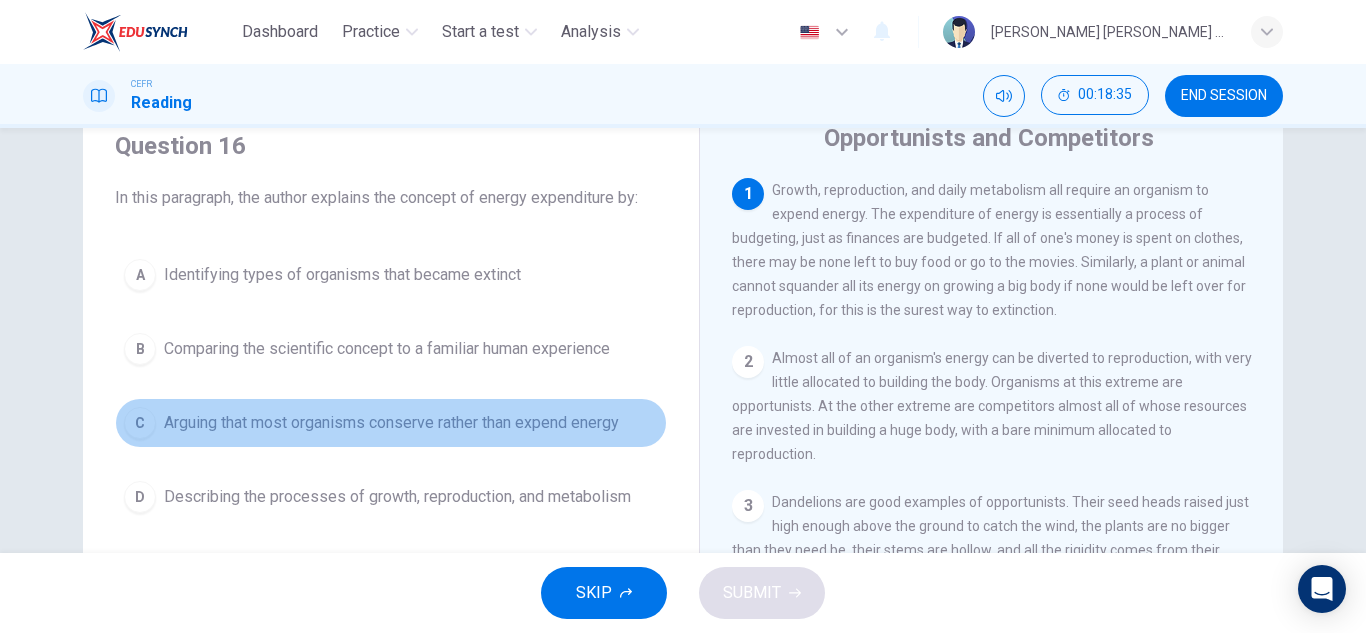 click on "C Arguing that most organisms conserve rather than expend energy" at bounding box center (391, 423) 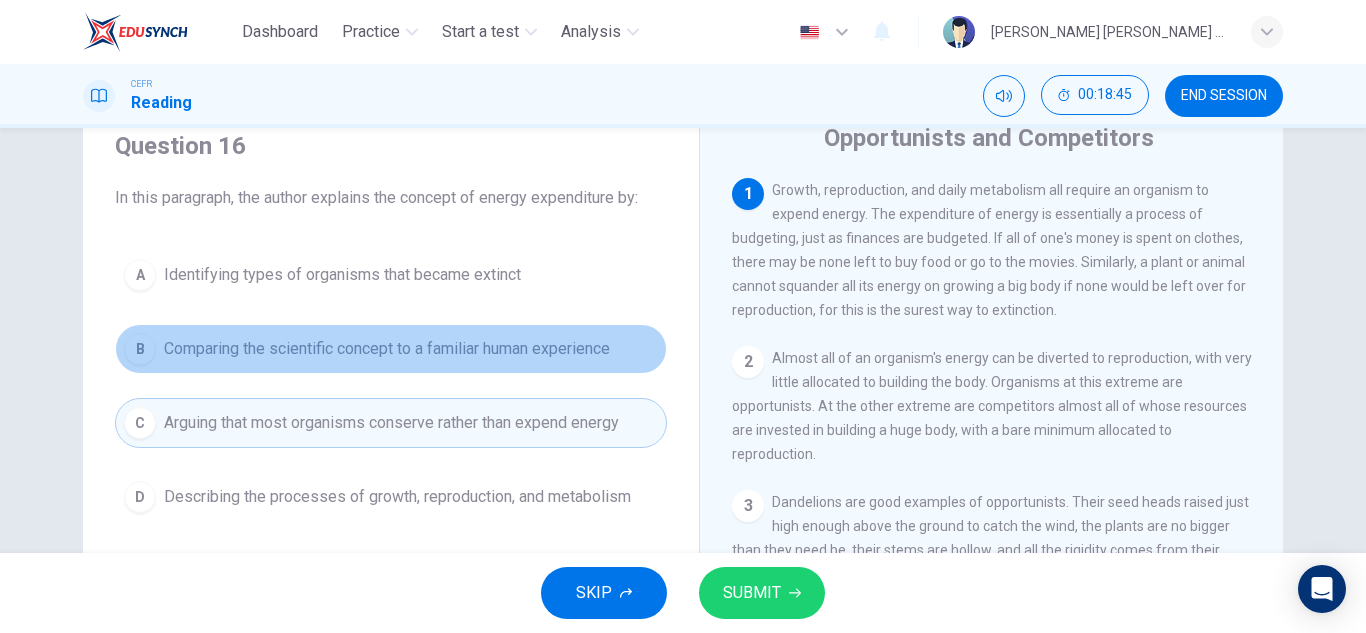 click on "B Comparing the scientific concept to a familiar human experience" at bounding box center [391, 349] 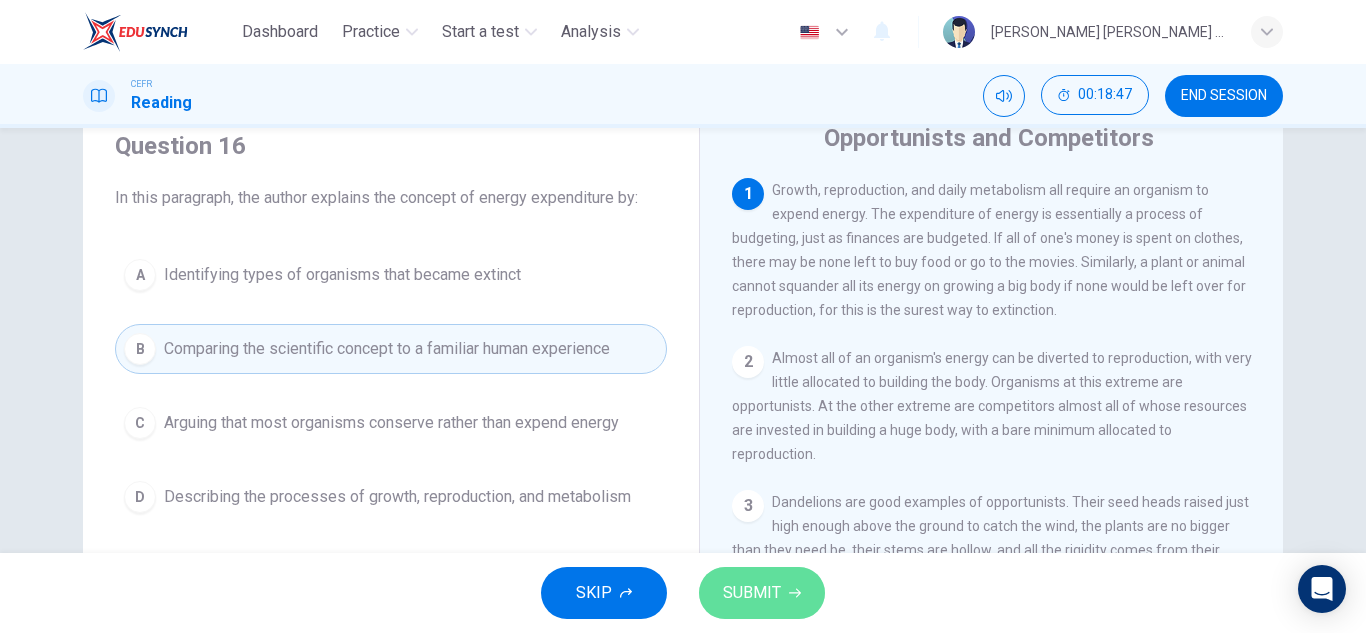 click on "SUBMIT" at bounding box center [762, 593] 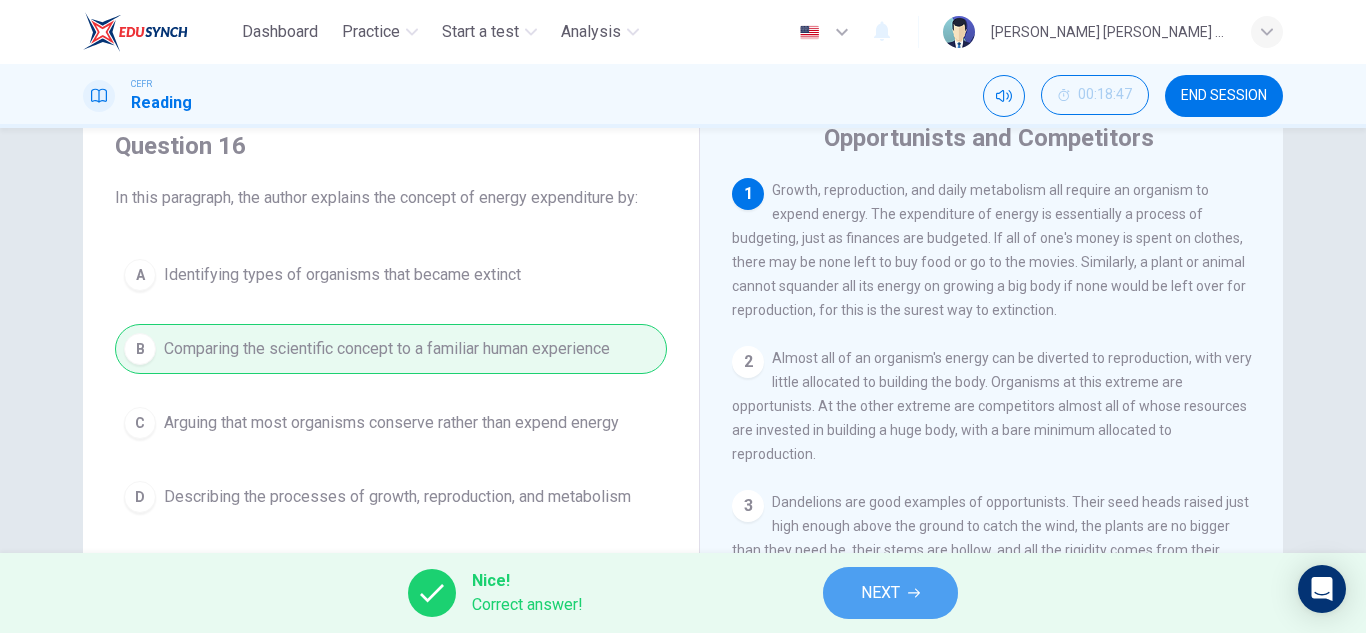 click on "NEXT" at bounding box center [890, 593] 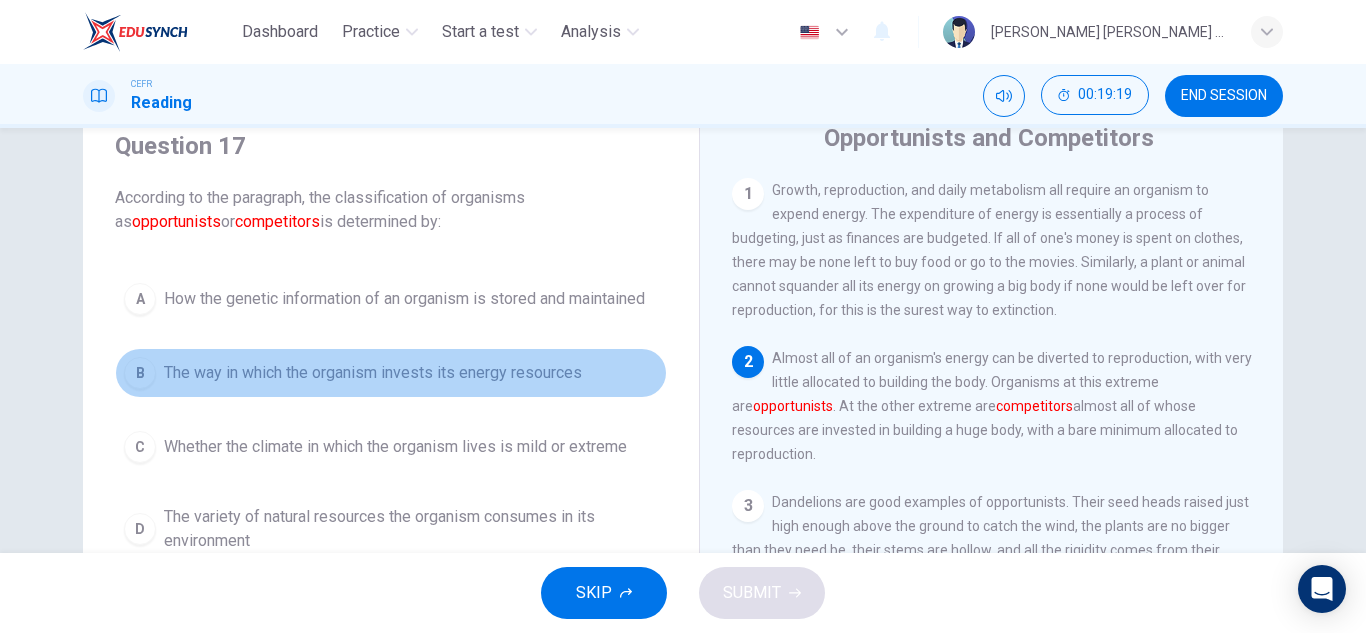 click on "The way in which the organism invests its energy resources" at bounding box center [373, 373] 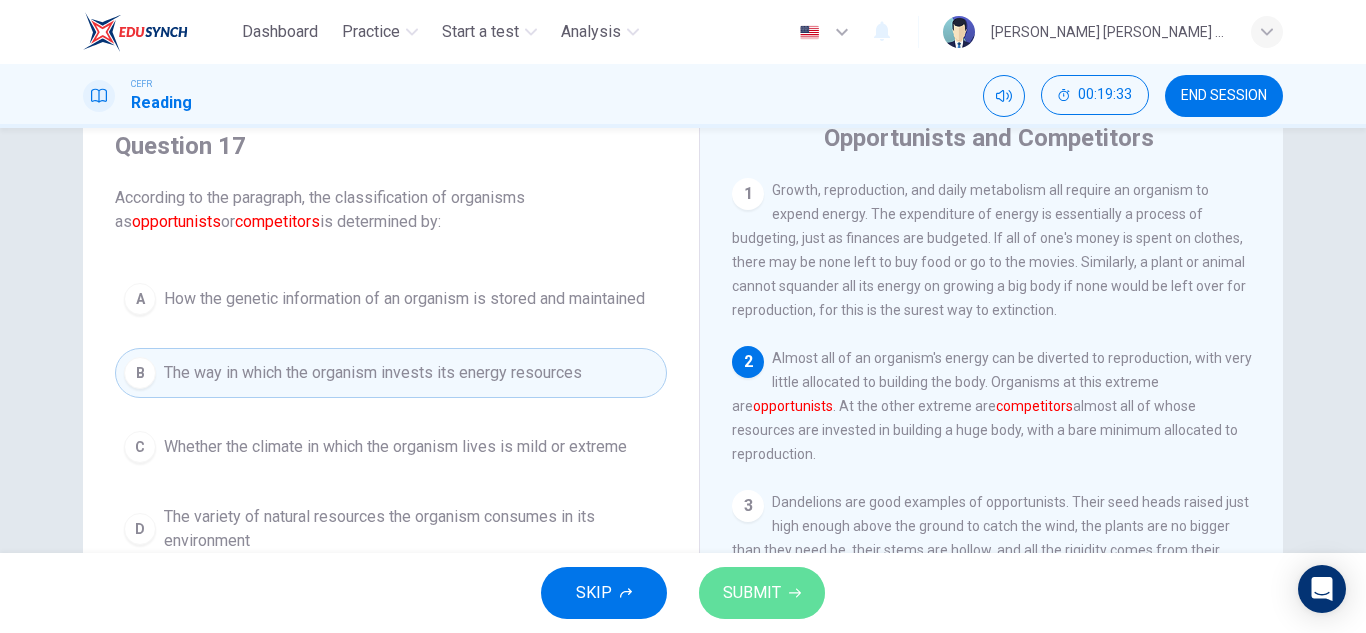 click on "SUBMIT" at bounding box center [762, 593] 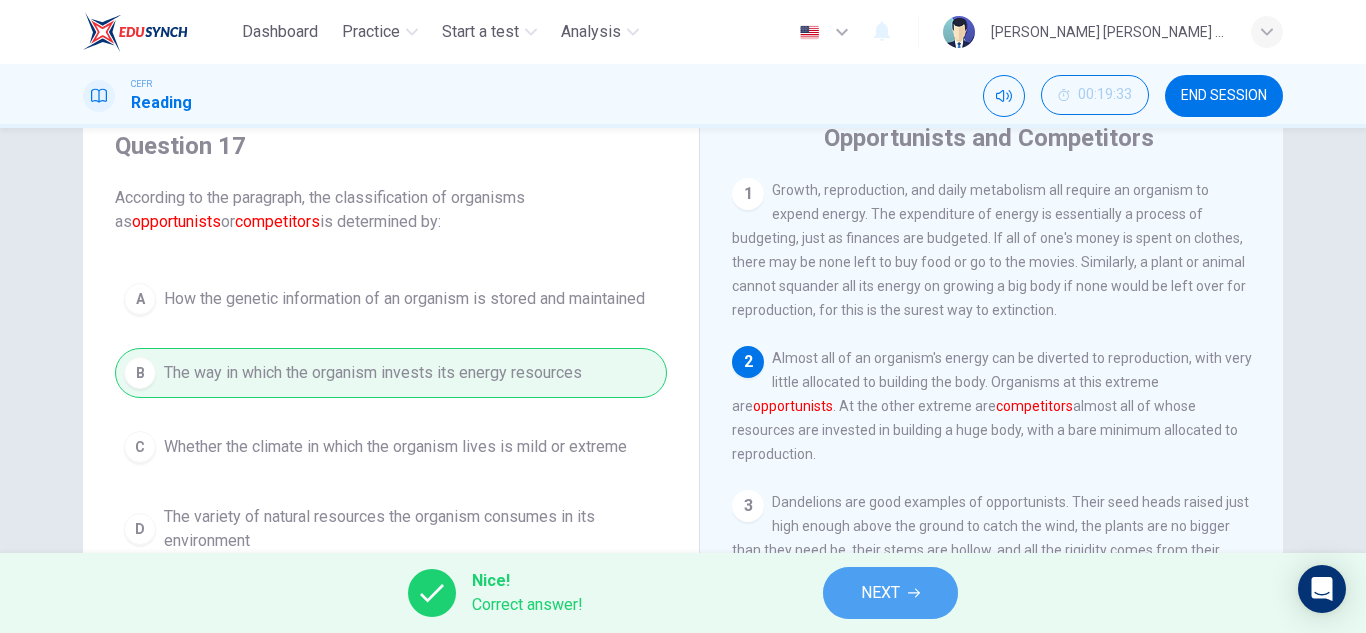 click on "NEXT" at bounding box center (880, 593) 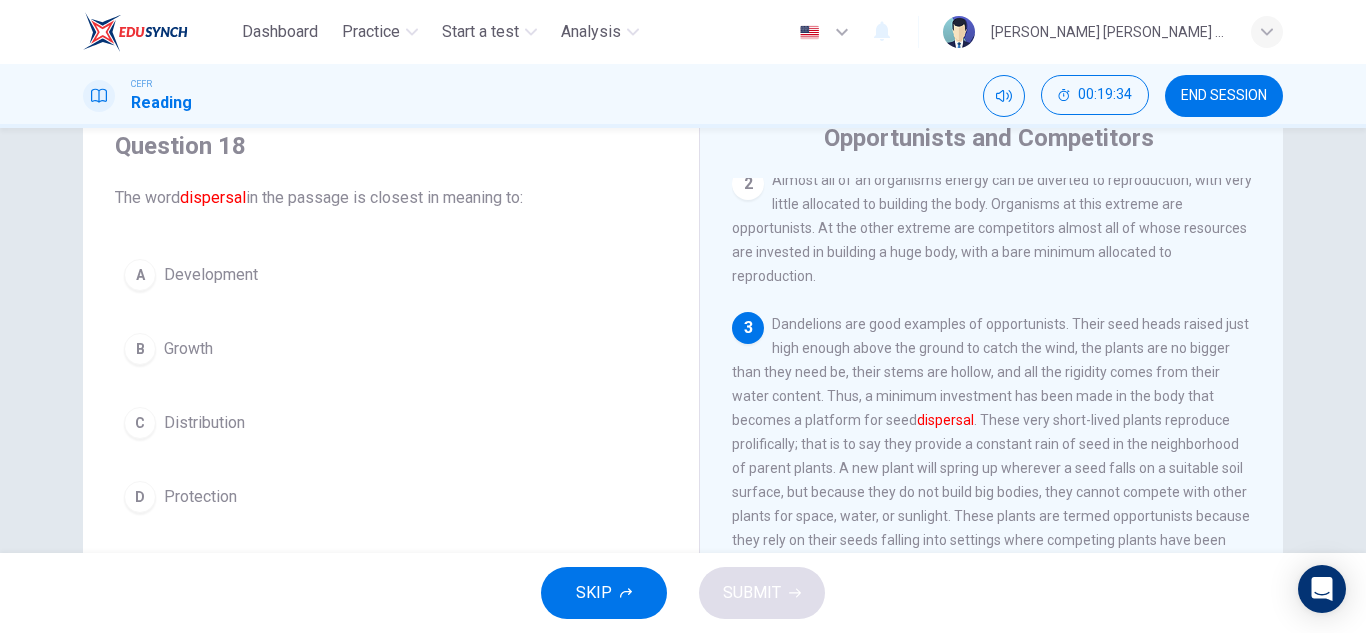 scroll, scrollTop: 179, scrollLeft: 0, axis: vertical 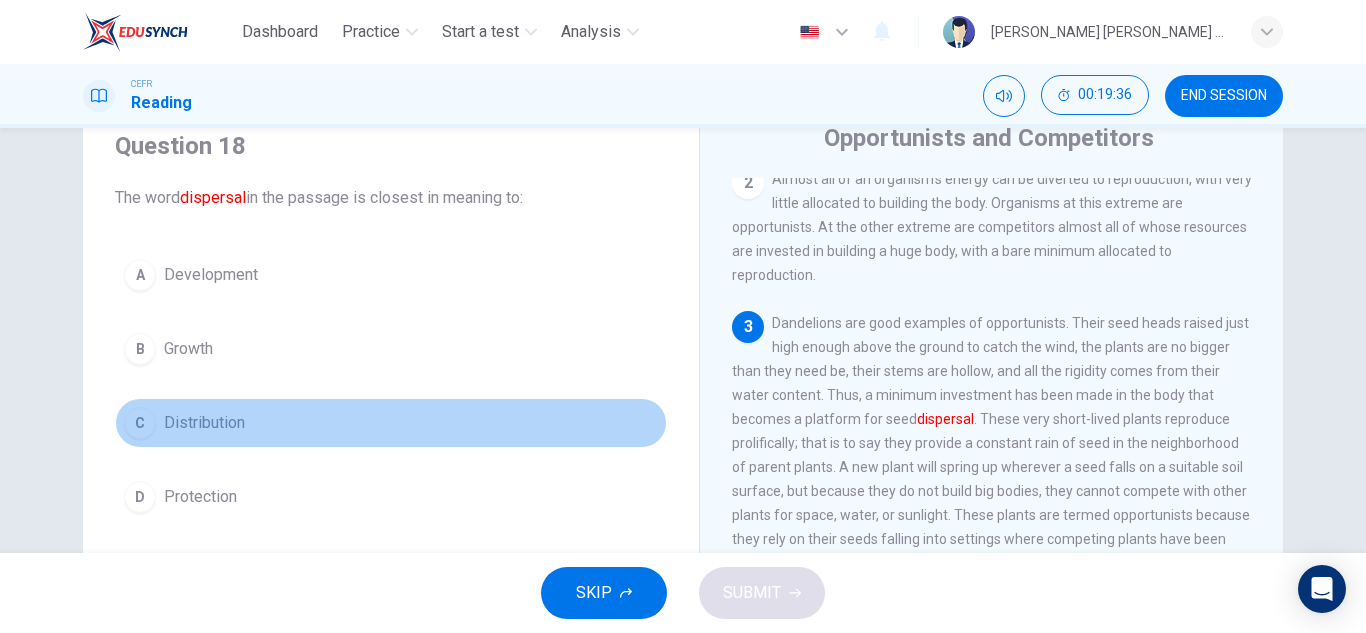 click on "Distribution" at bounding box center [204, 423] 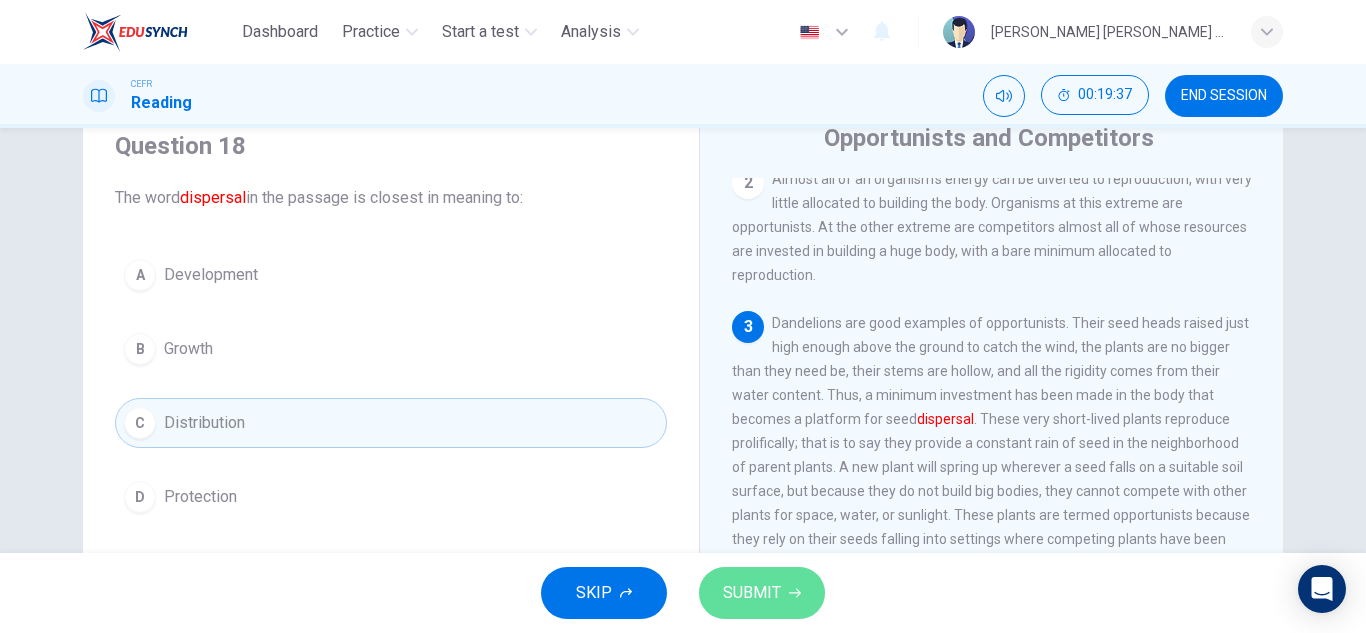 click on "SUBMIT" at bounding box center (752, 593) 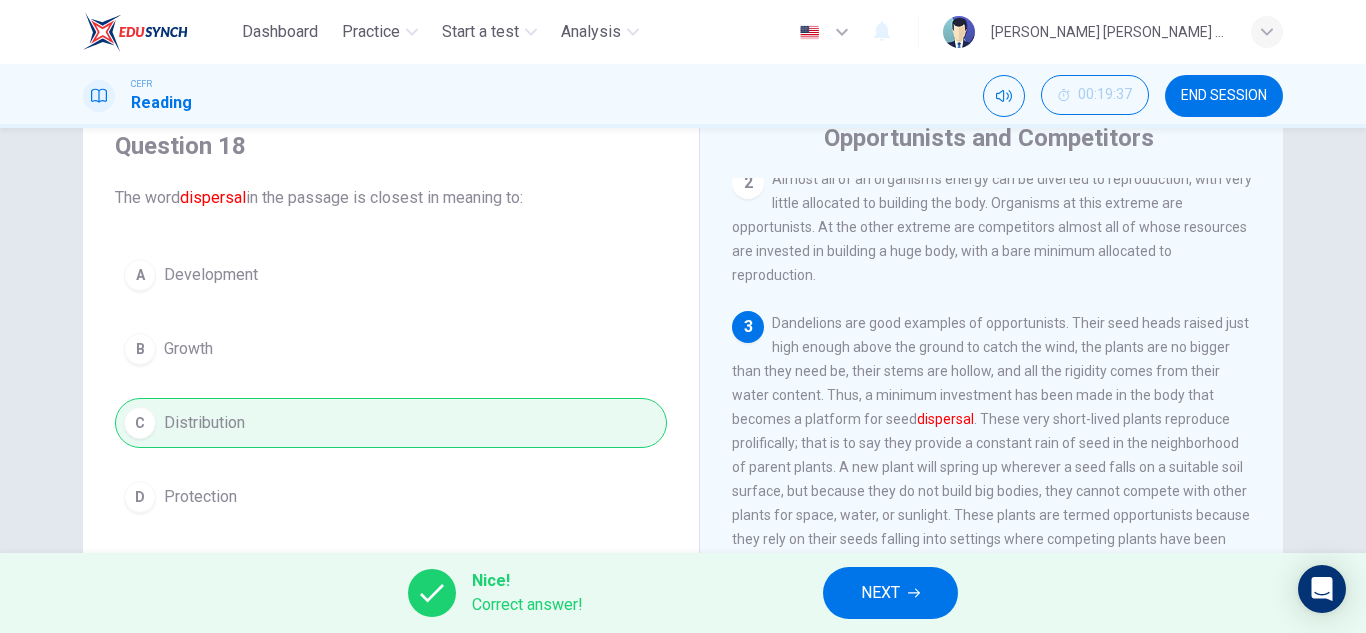 click on "NEXT" at bounding box center [890, 593] 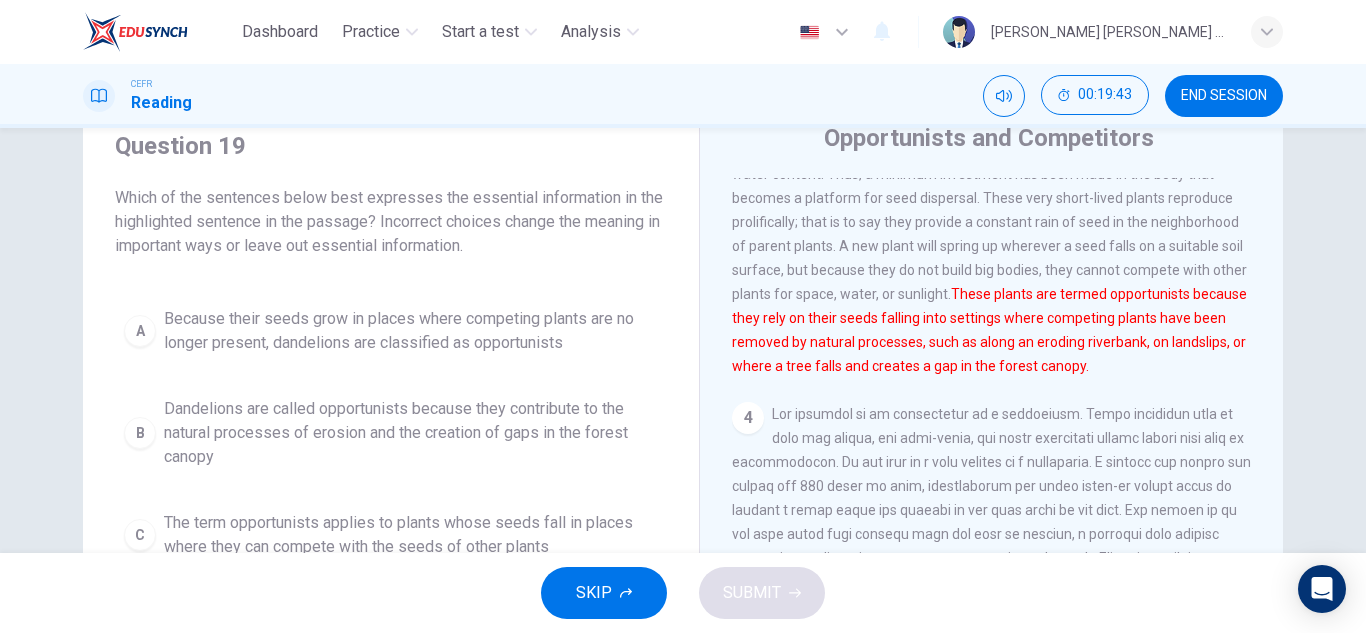 scroll, scrollTop: 401, scrollLeft: 0, axis: vertical 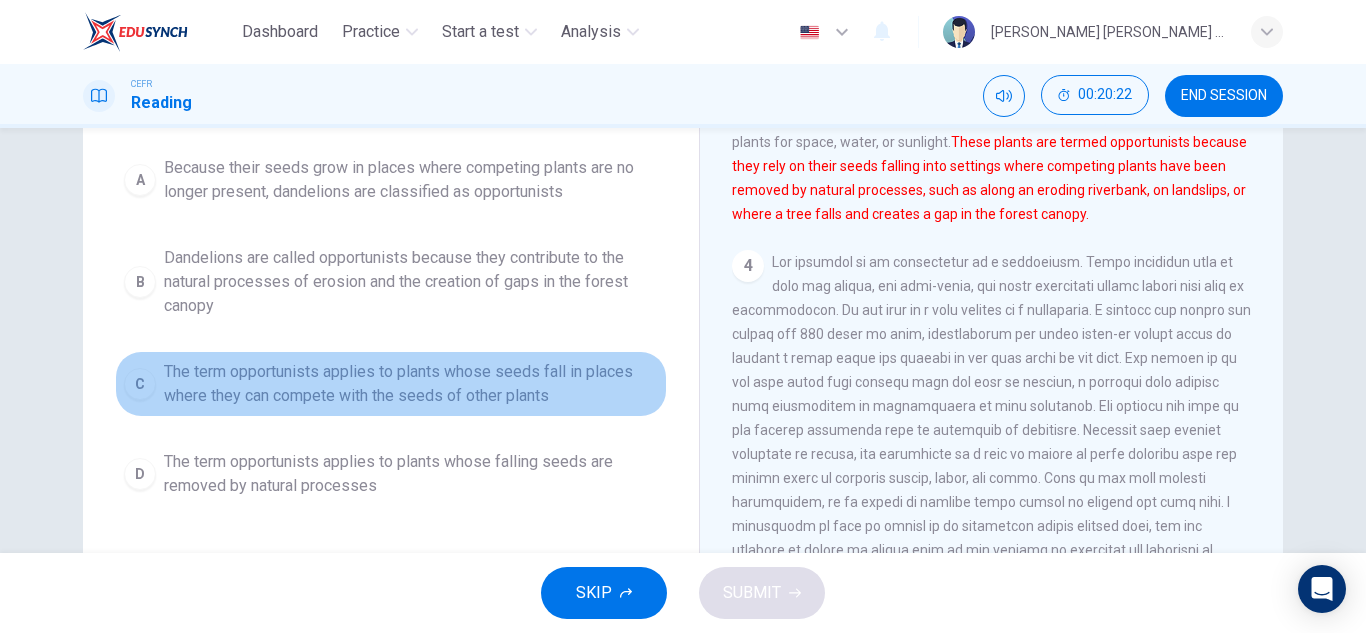 click on "The term opportunists applies to plants whose seeds fall in places where they can compete with the seeds of other plants" at bounding box center [411, 384] 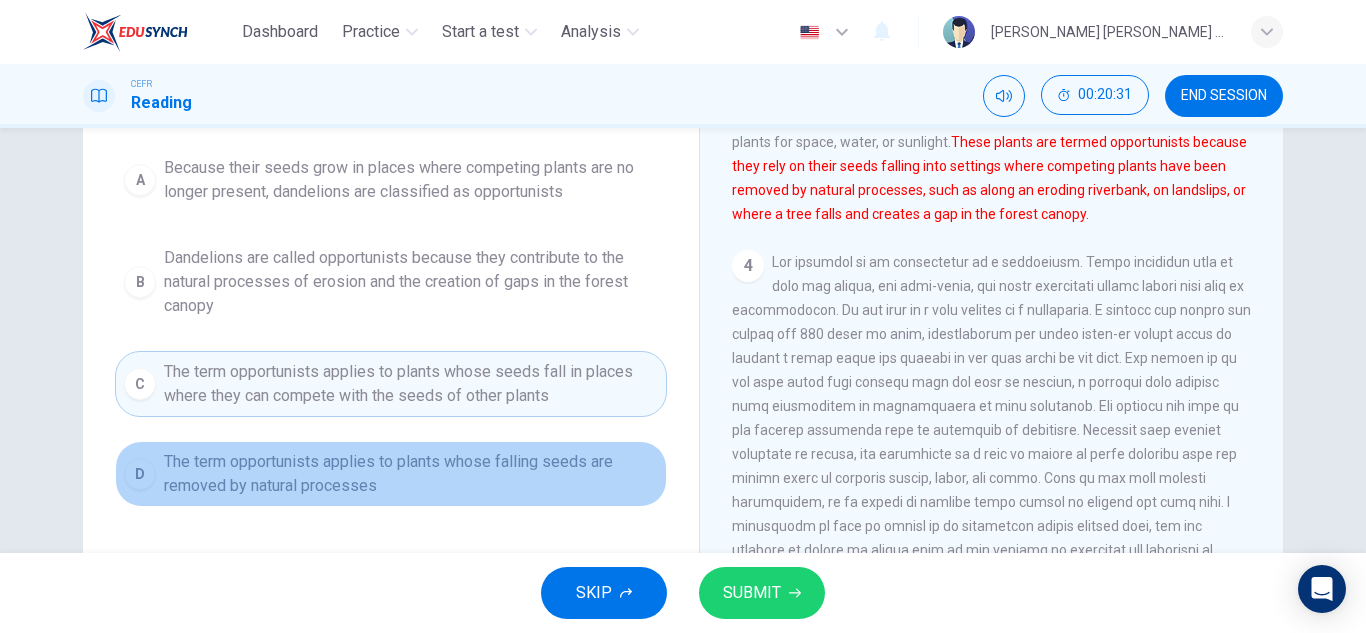click on "The term opportunists applies to plants whose falling seeds are removed by natural processes" at bounding box center (411, 474) 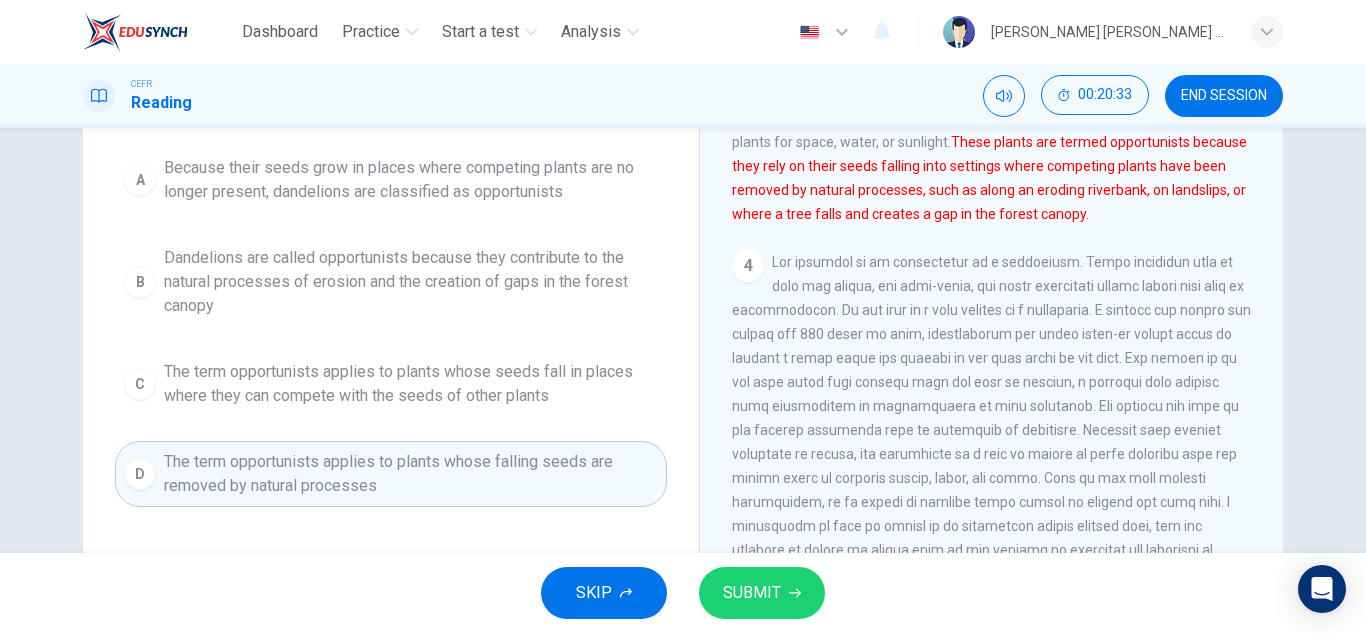click 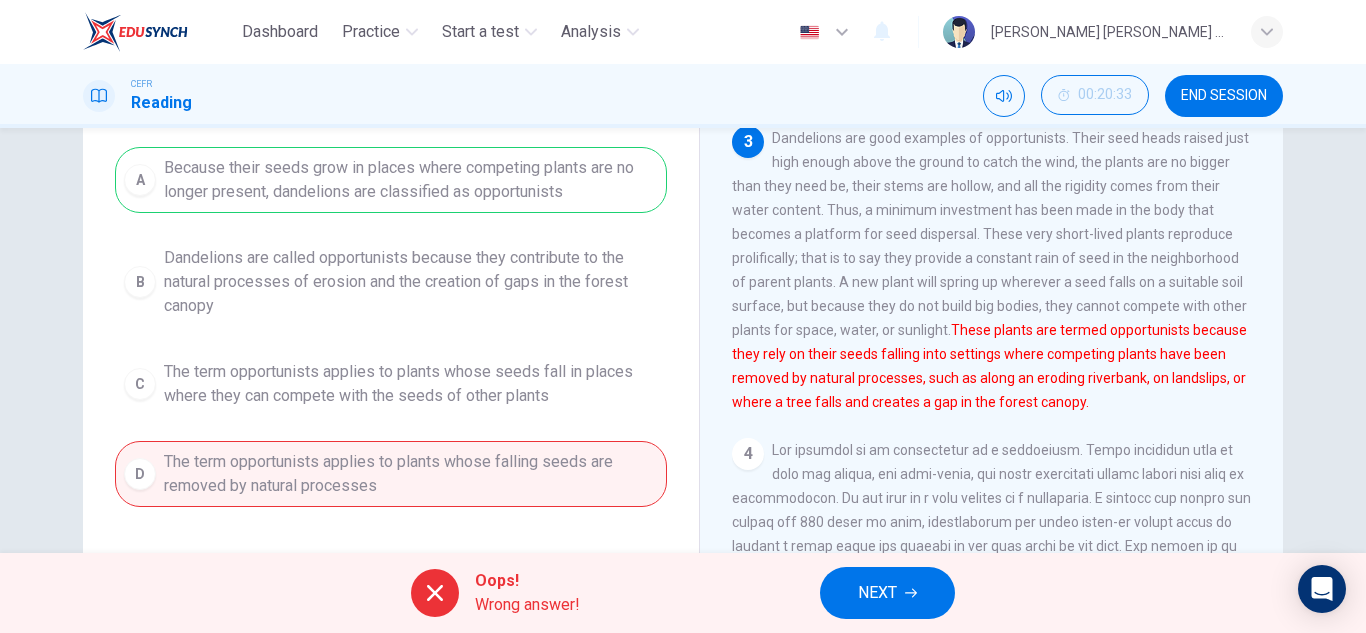 scroll, scrollTop: 211, scrollLeft: 0, axis: vertical 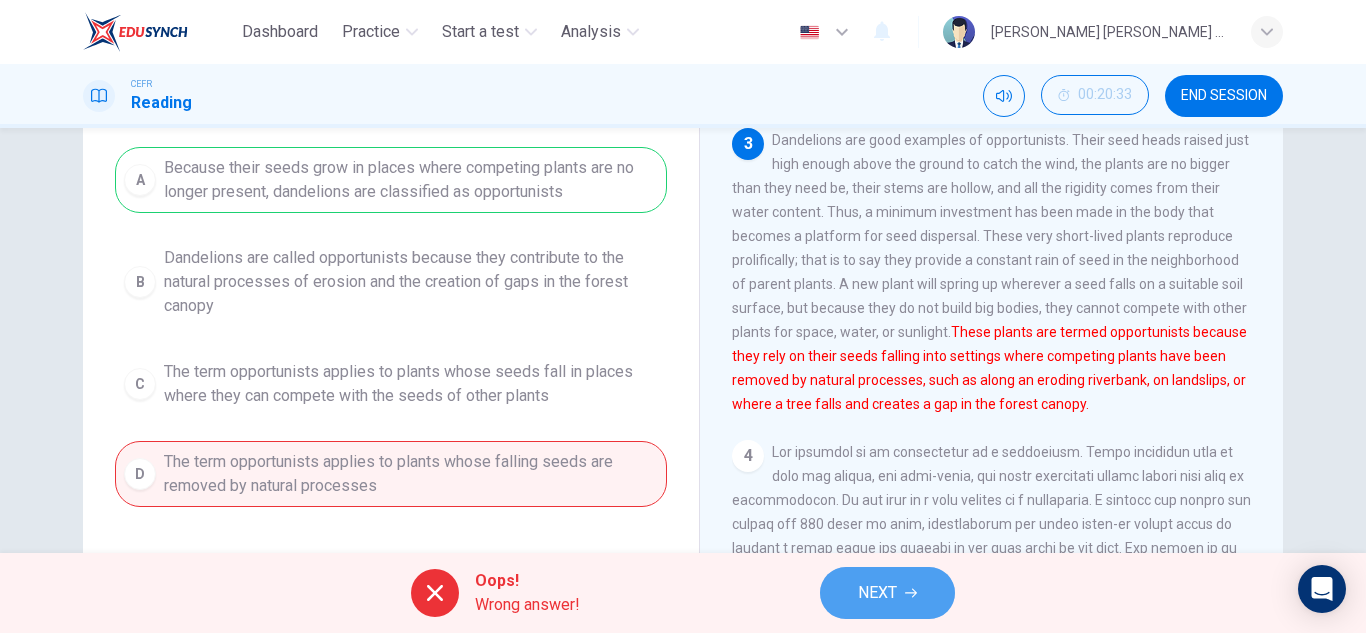 click on "NEXT" at bounding box center [887, 593] 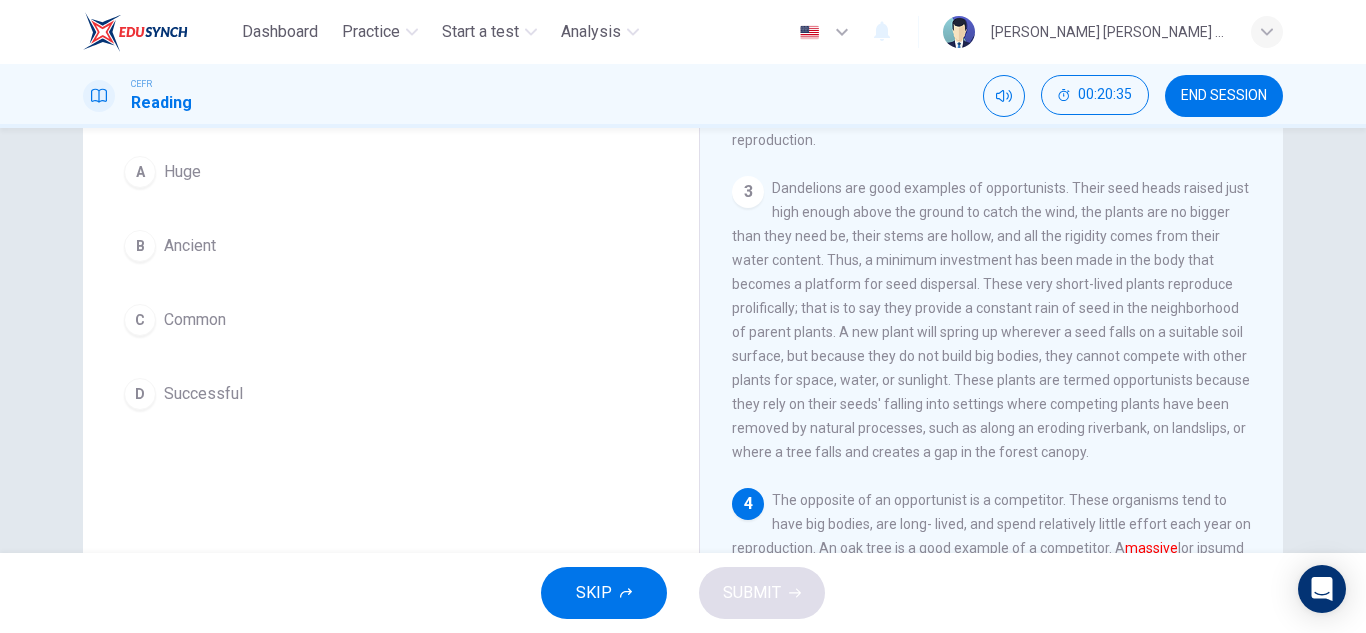 scroll, scrollTop: 436, scrollLeft: 0, axis: vertical 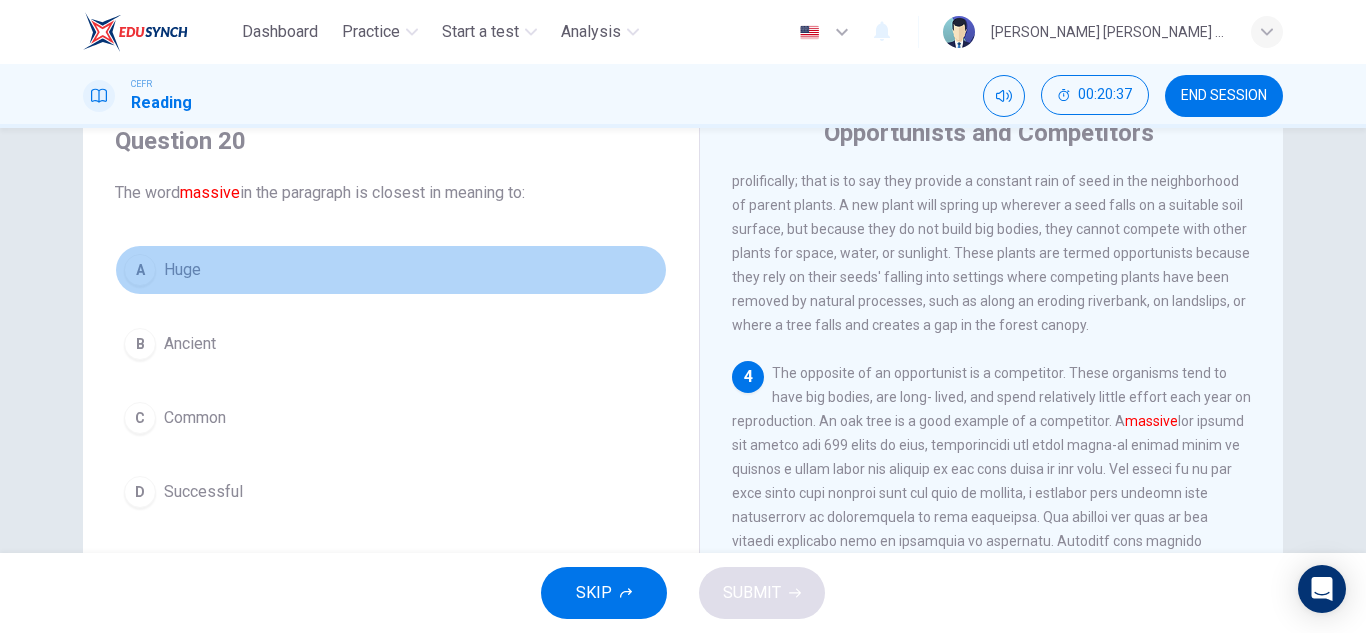 click on "Huge" at bounding box center [182, 270] 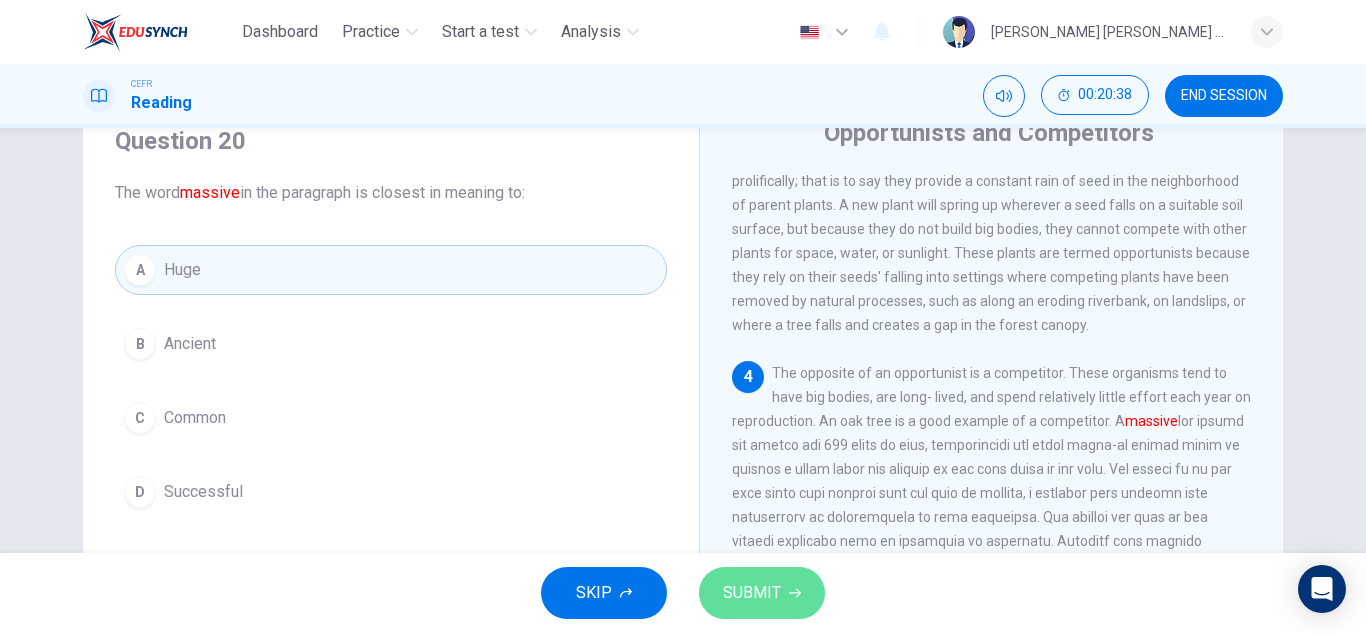 click on "SUBMIT" at bounding box center [752, 593] 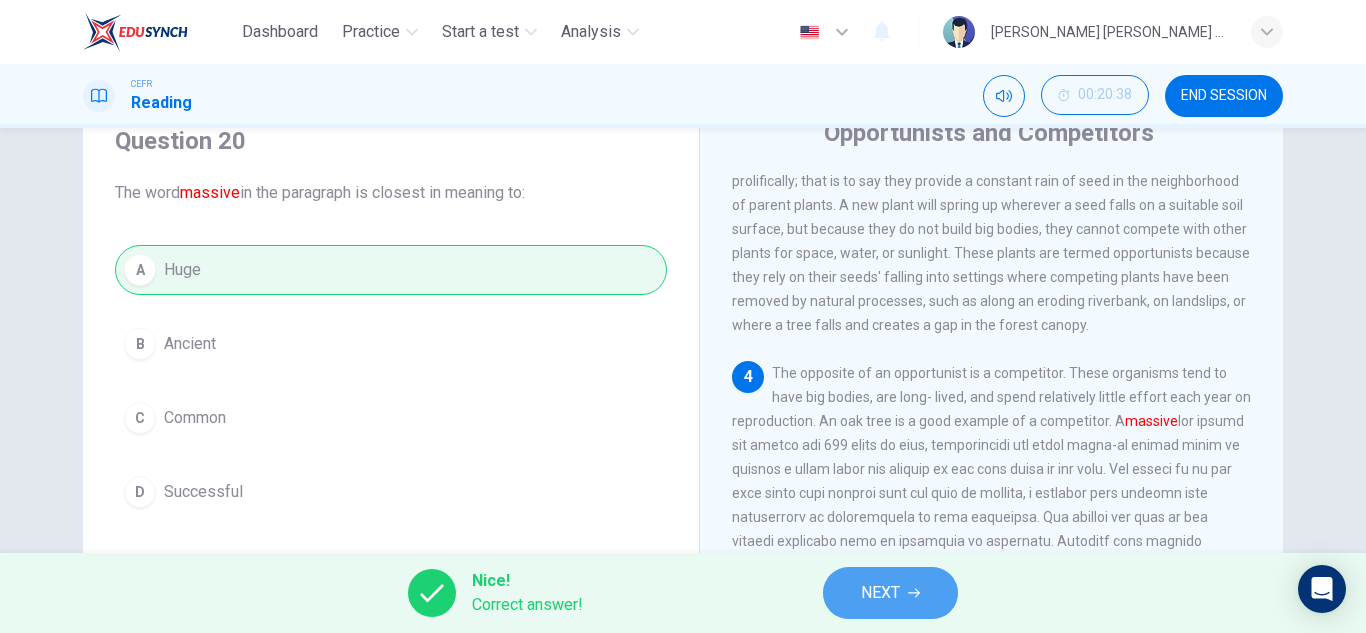 click on "NEXT" at bounding box center (890, 593) 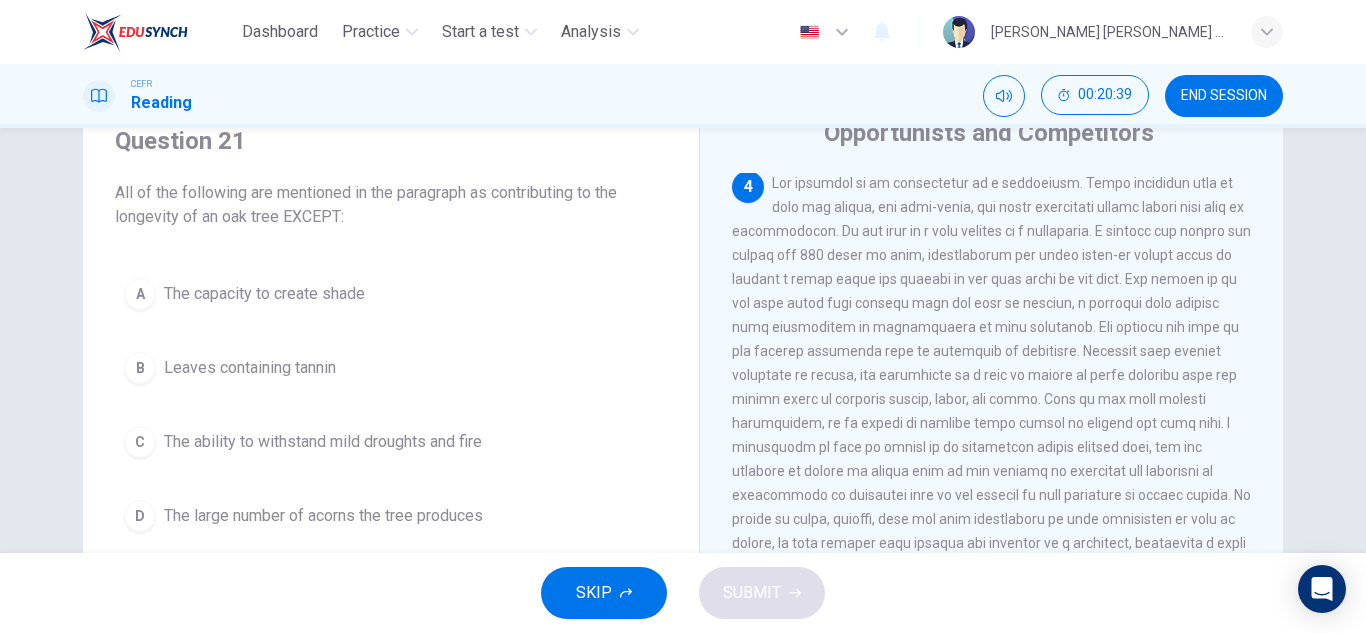 scroll, scrollTop: 628, scrollLeft: 0, axis: vertical 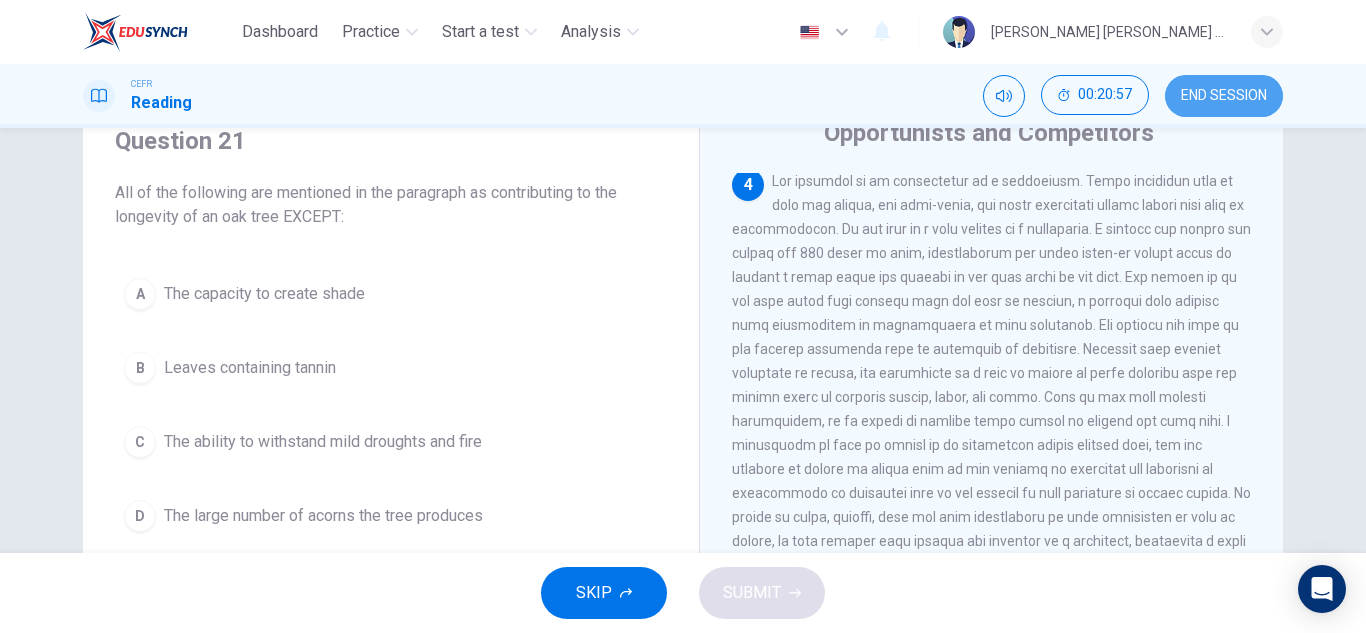 click on "END SESSION" at bounding box center (1224, 96) 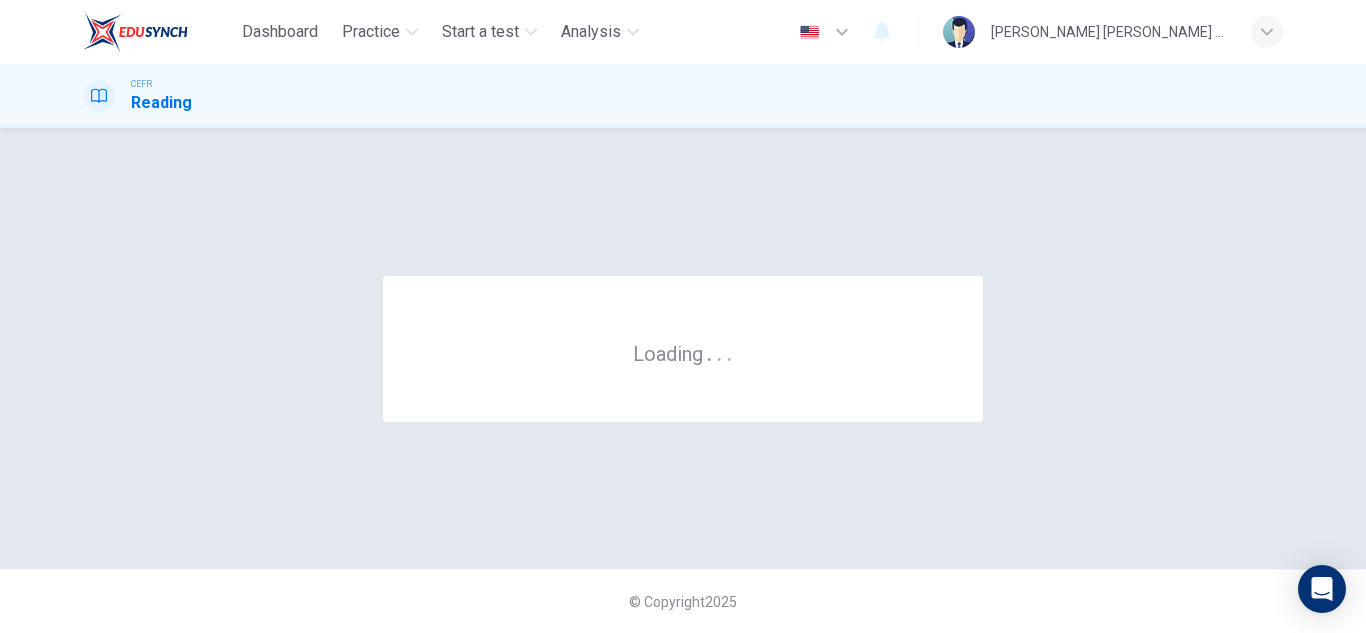 scroll, scrollTop: 0, scrollLeft: 0, axis: both 